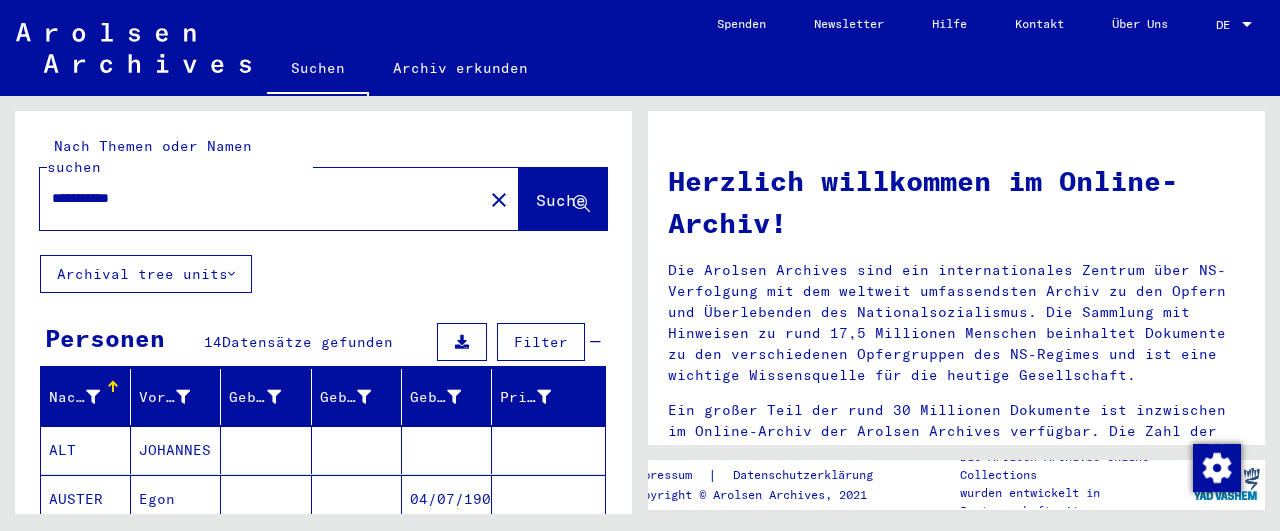 scroll, scrollTop: 0, scrollLeft: 0, axis: both 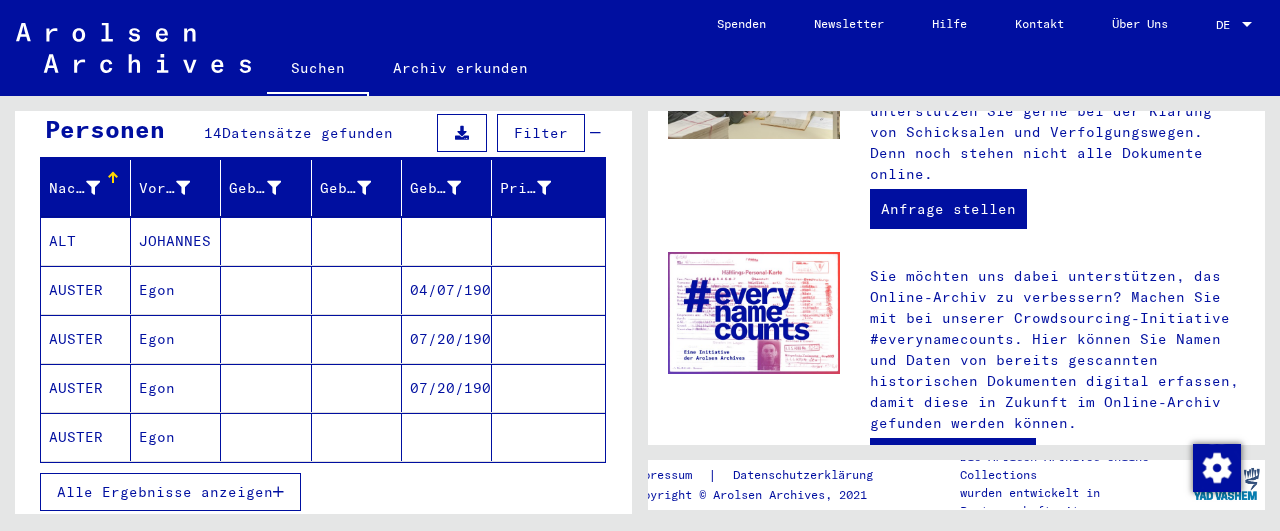 click on "AUSTER" at bounding box center [86, 388] 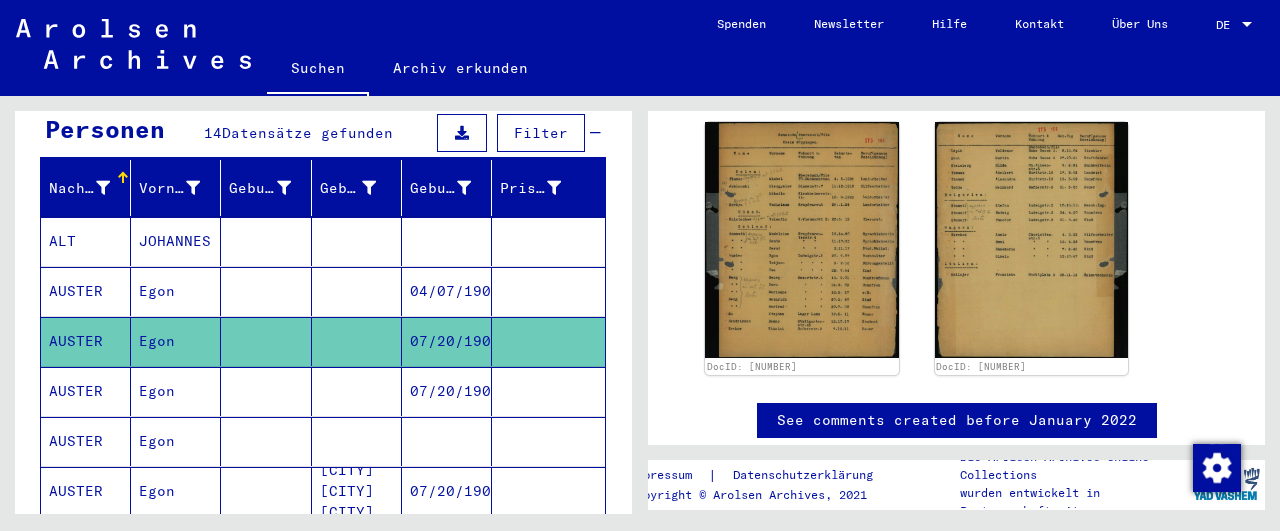 scroll, scrollTop: 365, scrollLeft: 0, axis: vertical 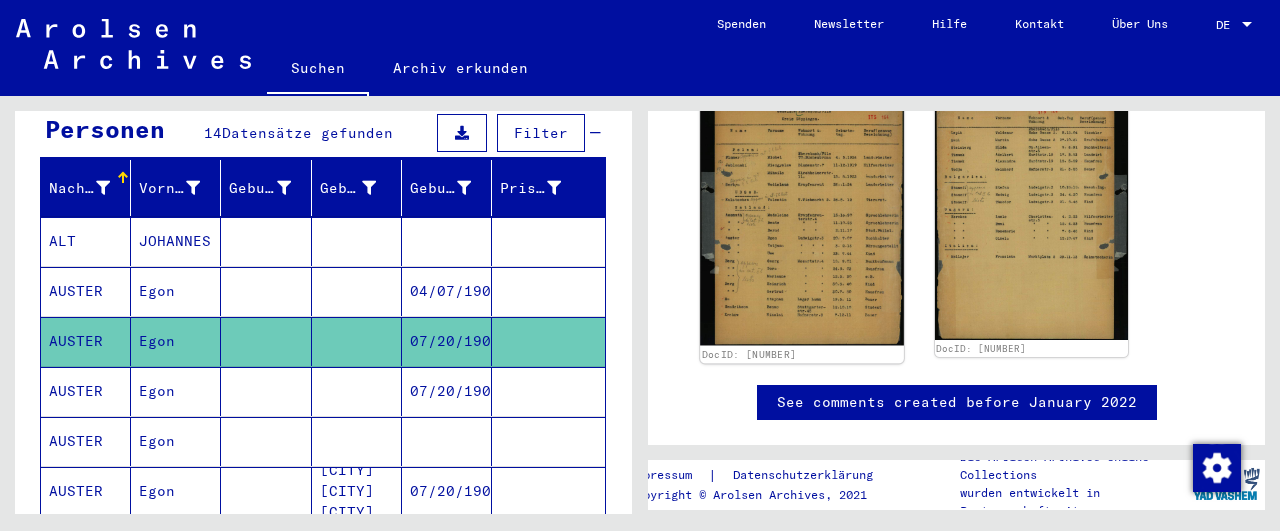 click 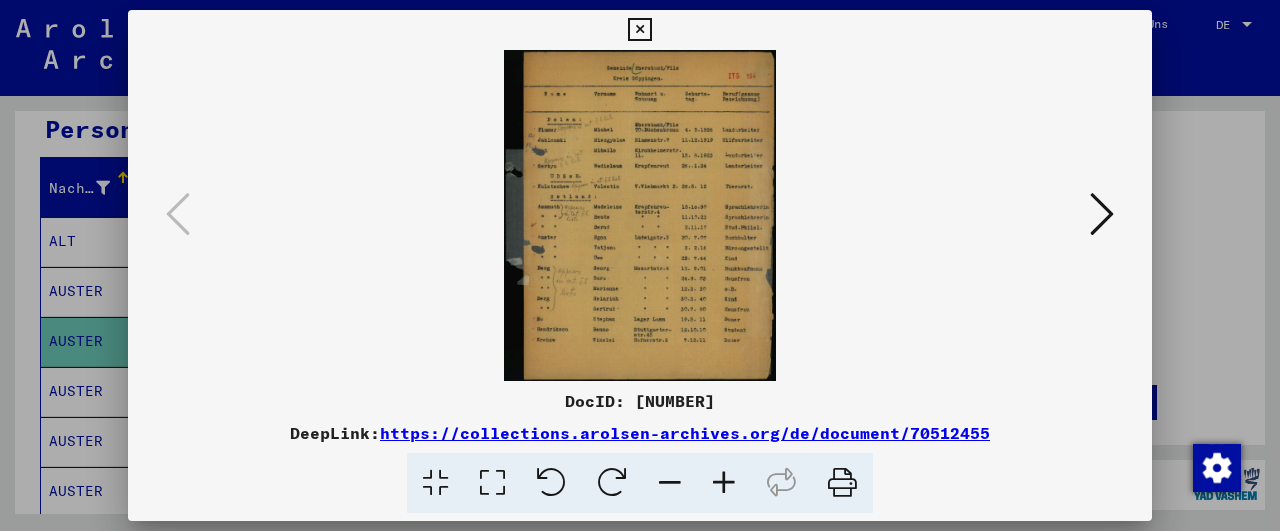 click at bounding box center [724, 483] 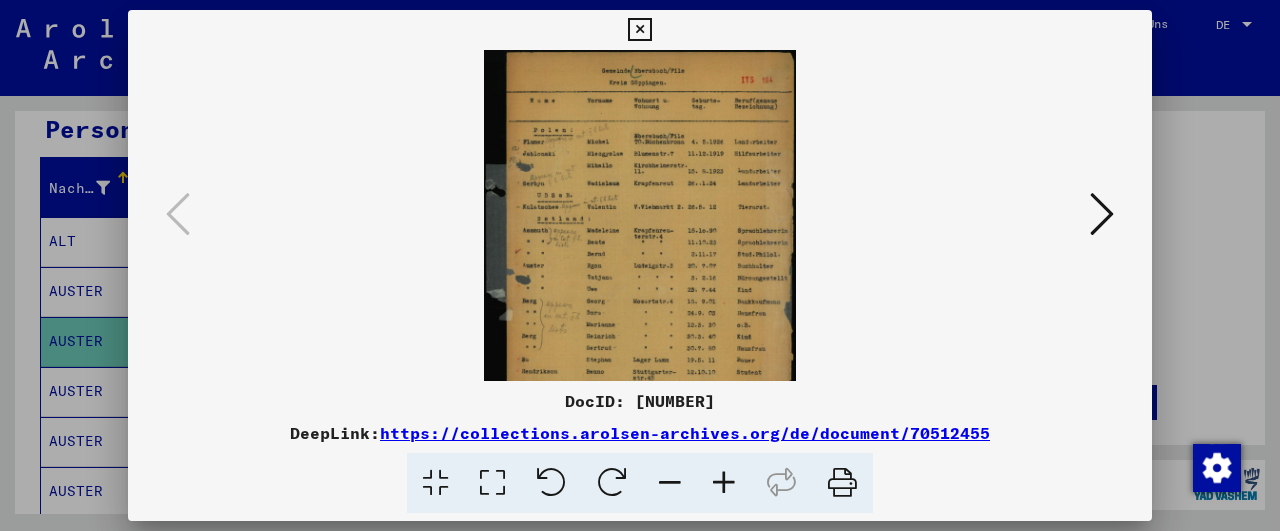 click at bounding box center (724, 483) 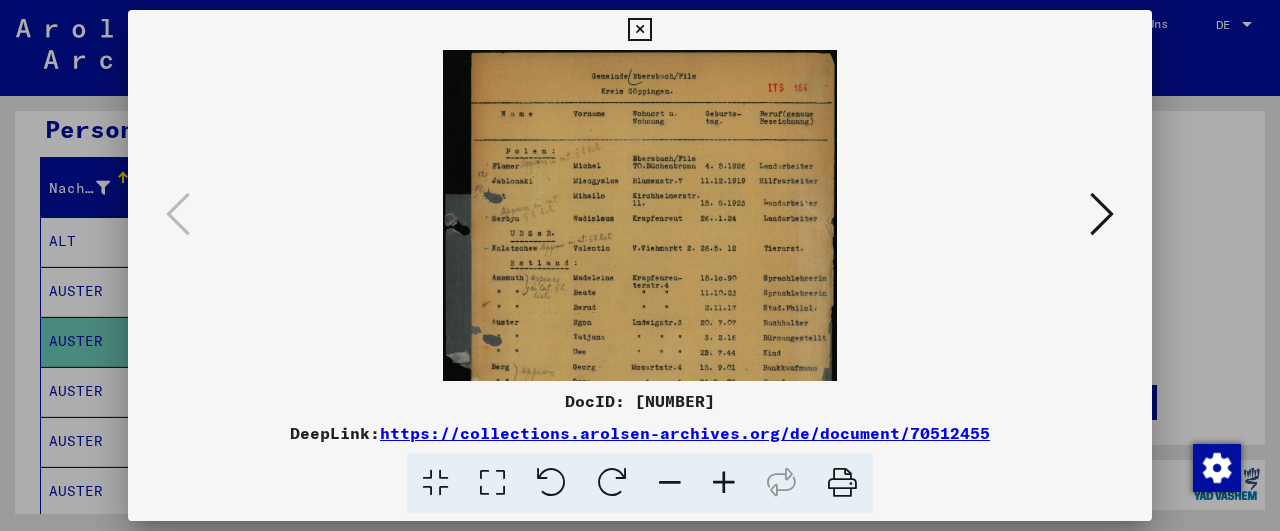 click at bounding box center (724, 483) 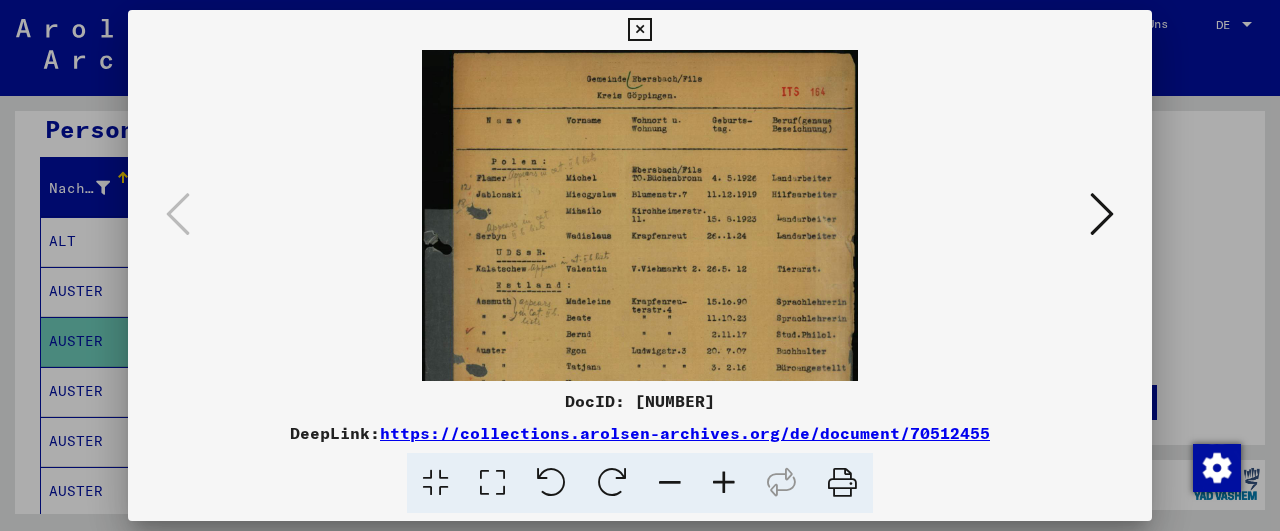 click at bounding box center (724, 483) 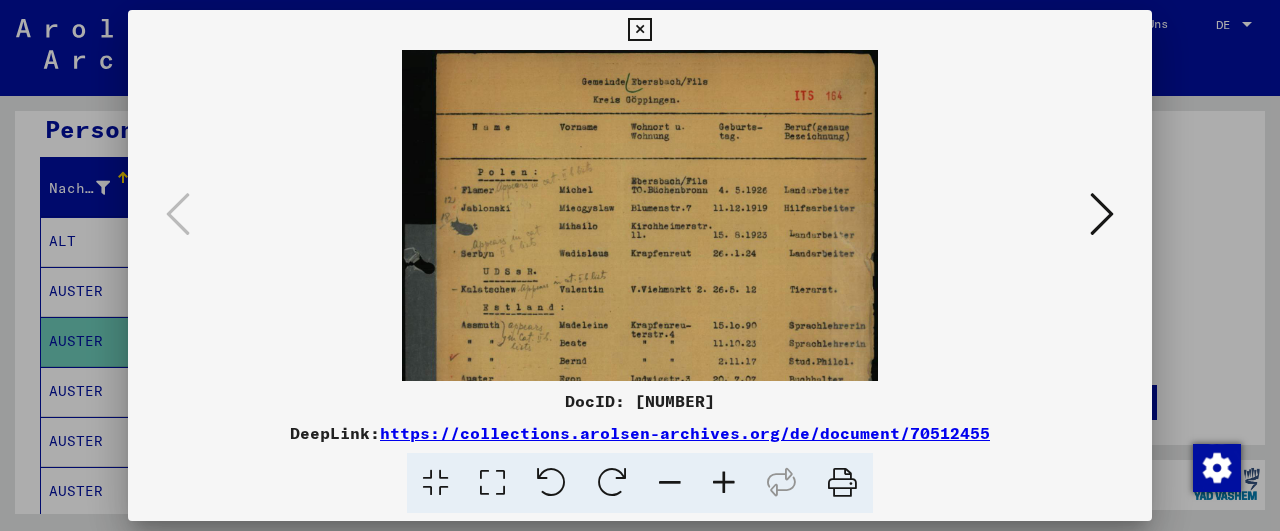 click at bounding box center [724, 483] 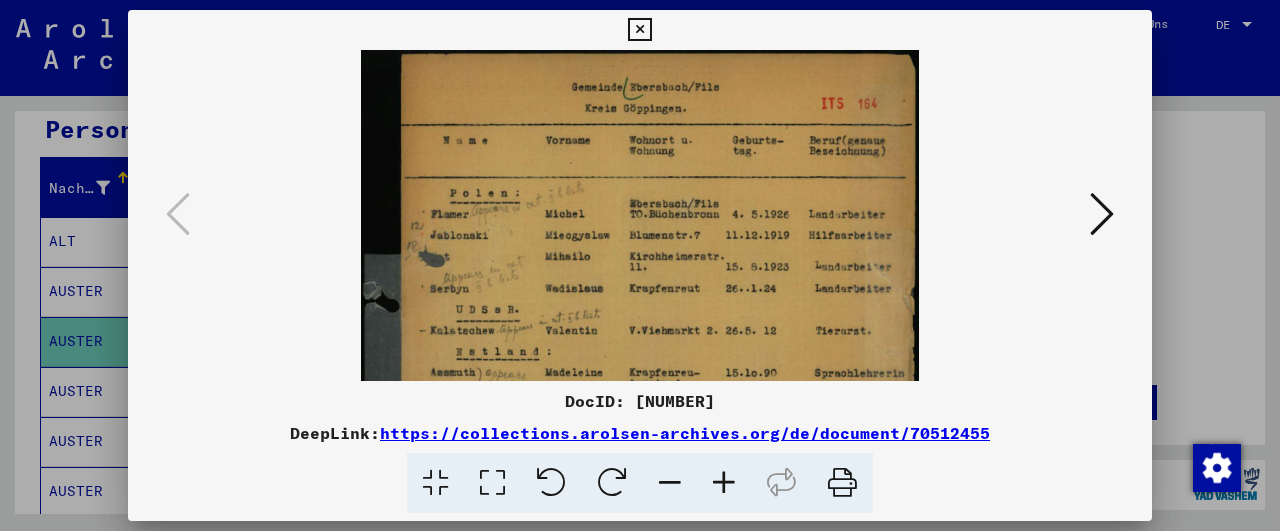 click at bounding box center (724, 483) 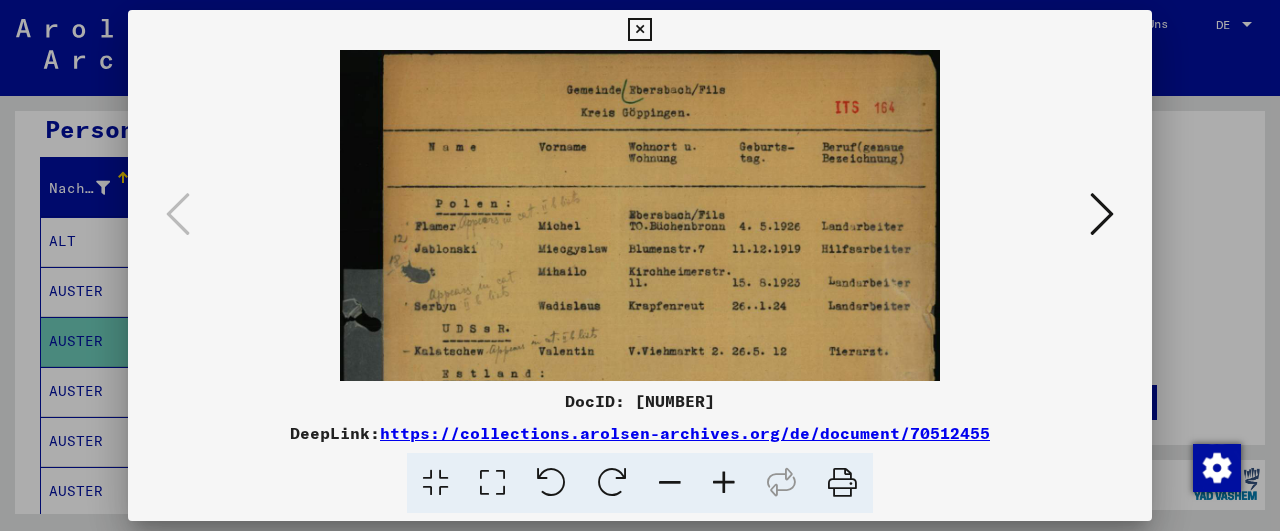 click at bounding box center (724, 483) 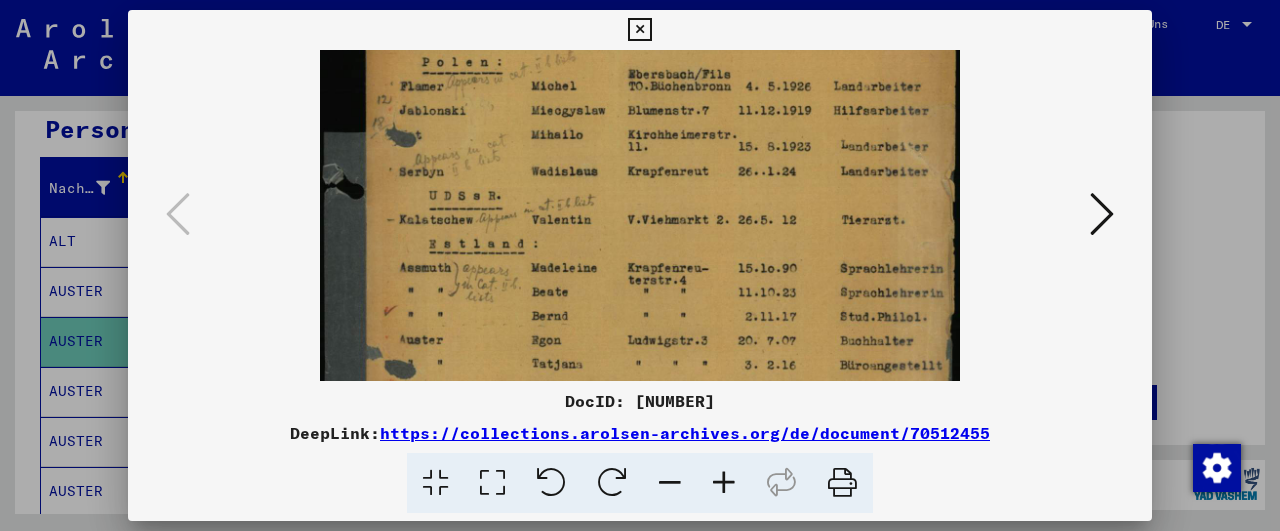 scroll, scrollTop: 205, scrollLeft: 0, axis: vertical 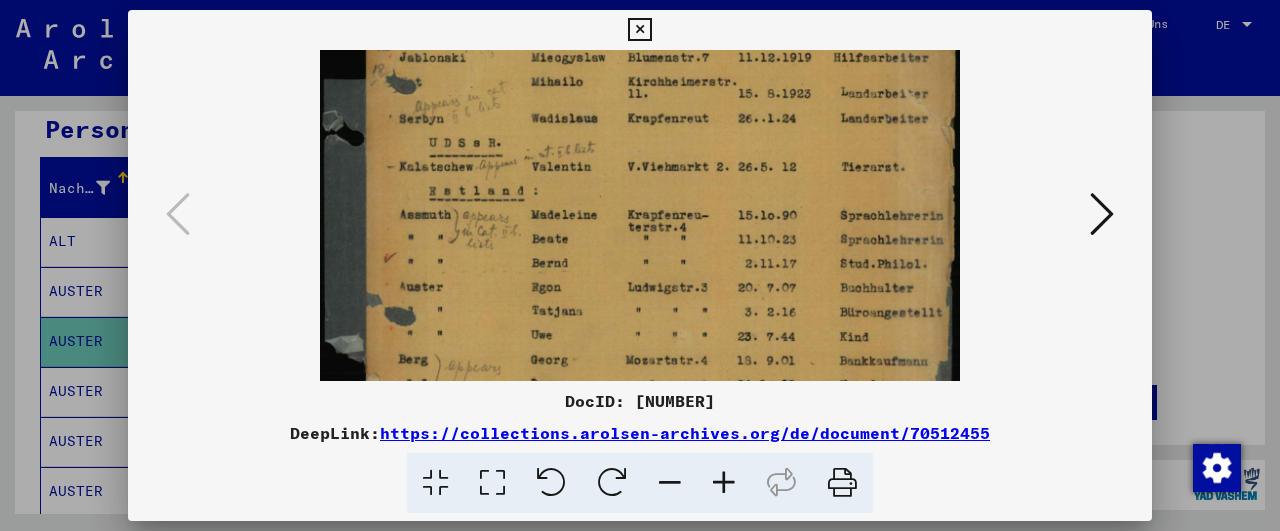 drag, startPoint x: 683, startPoint y: 341, endPoint x: 685, endPoint y: 136, distance: 205.00975 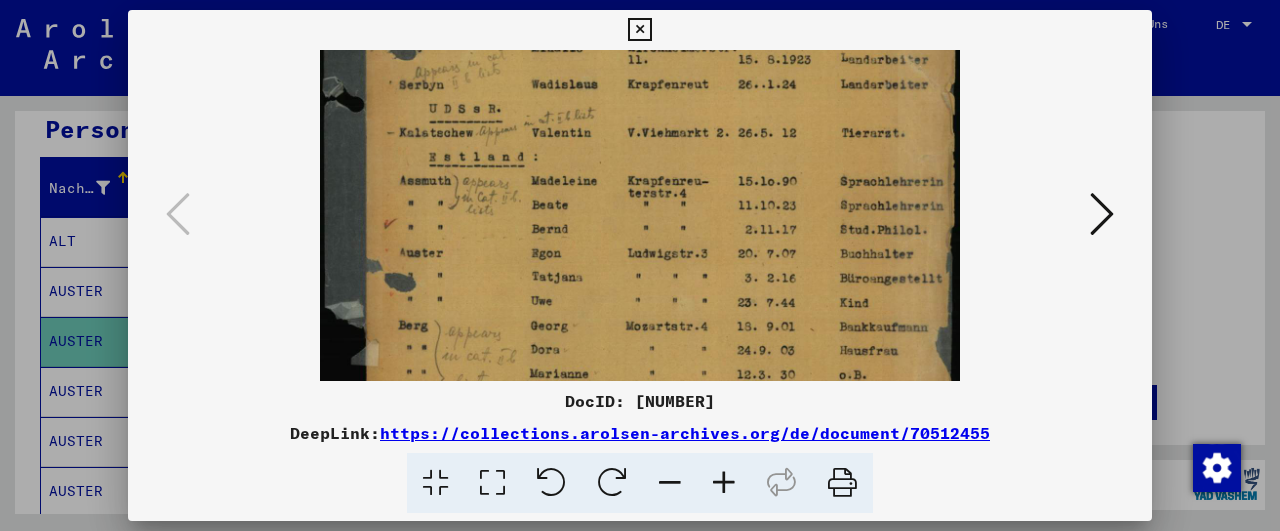 scroll, scrollTop: 244, scrollLeft: 0, axis: vertical 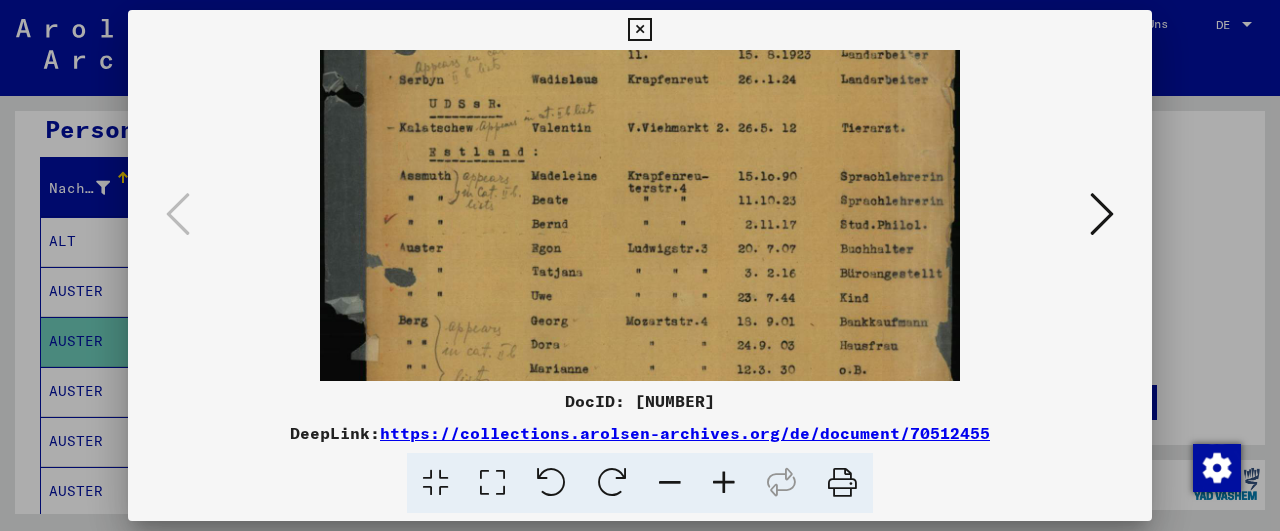 drag, startPoint x: 681, startPoint y: 279, endPoint x: 683, endPoint y: 240, distance: 39.051247 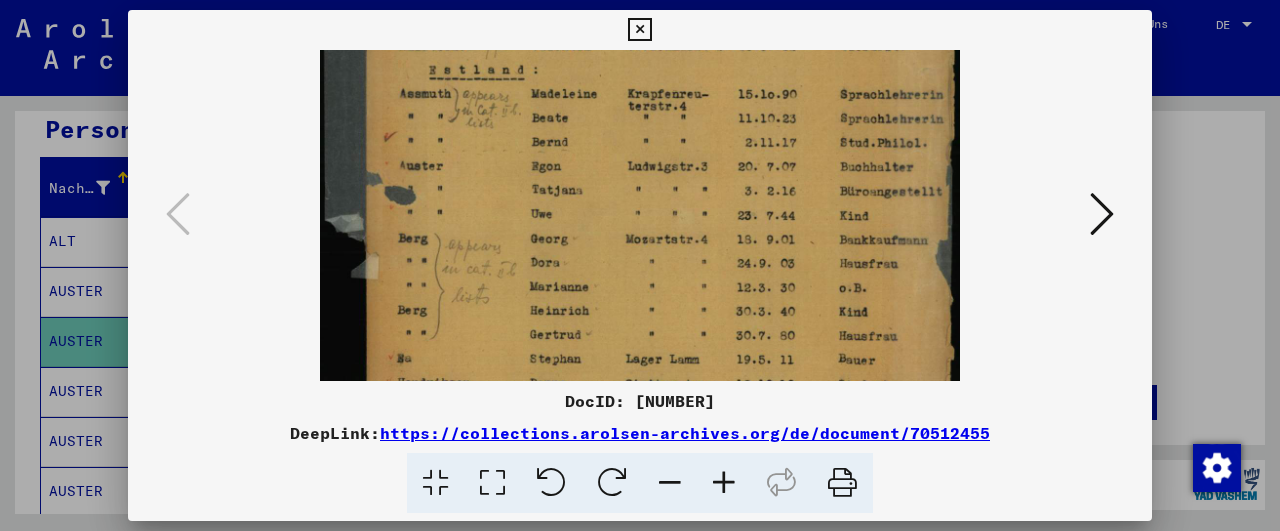 scroll, scrollTop: 329, scrollLeft: 0, axis: vertical 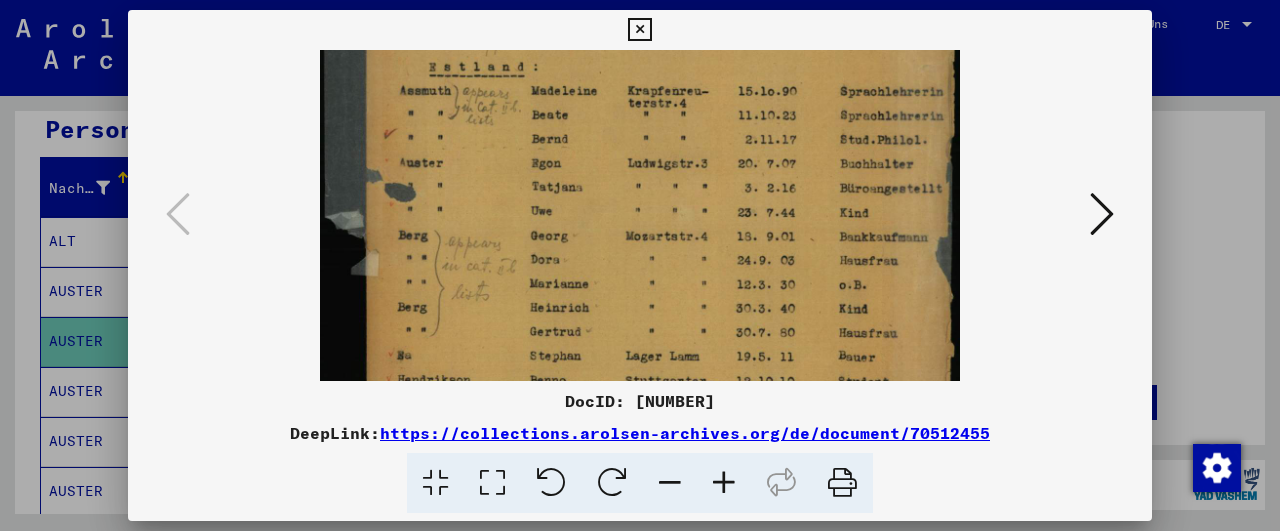 drag, startPoint x: 683, startPoint y: 317, endPoint x: 685, endPoint y: 232, distance: 85.02353 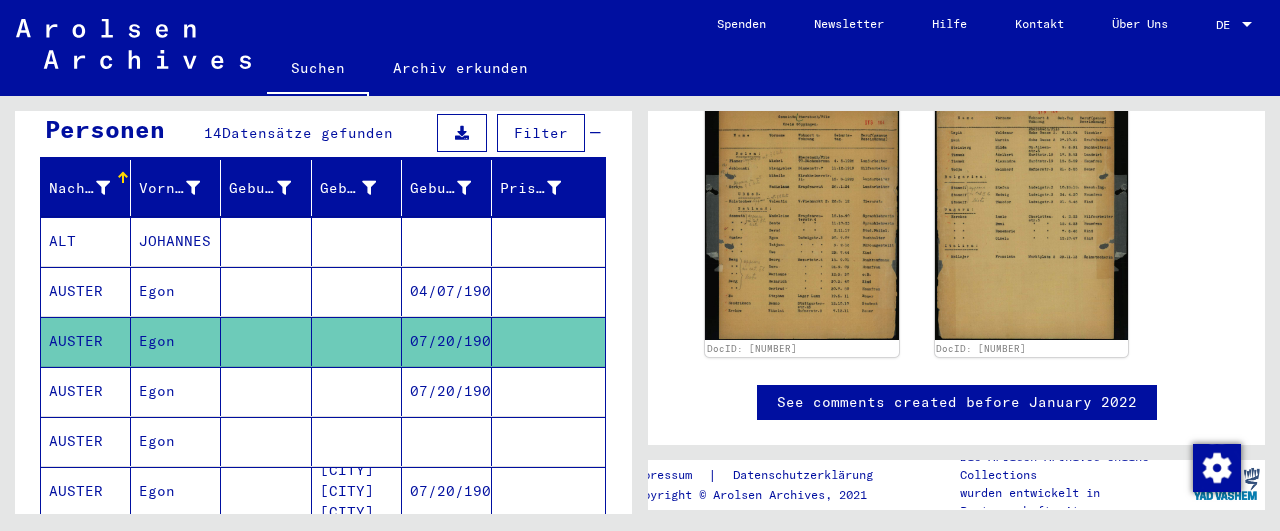 click on "ALT" at bounding box center [86, 291] 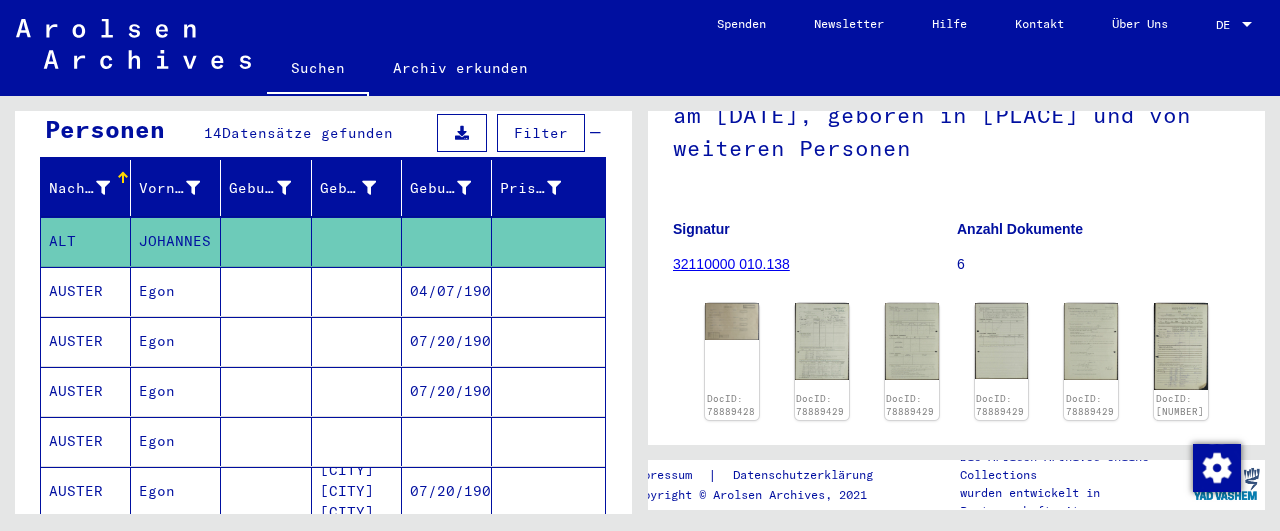 scroll, scrollTop: 207, scrollLeft: 0, axis: vertical 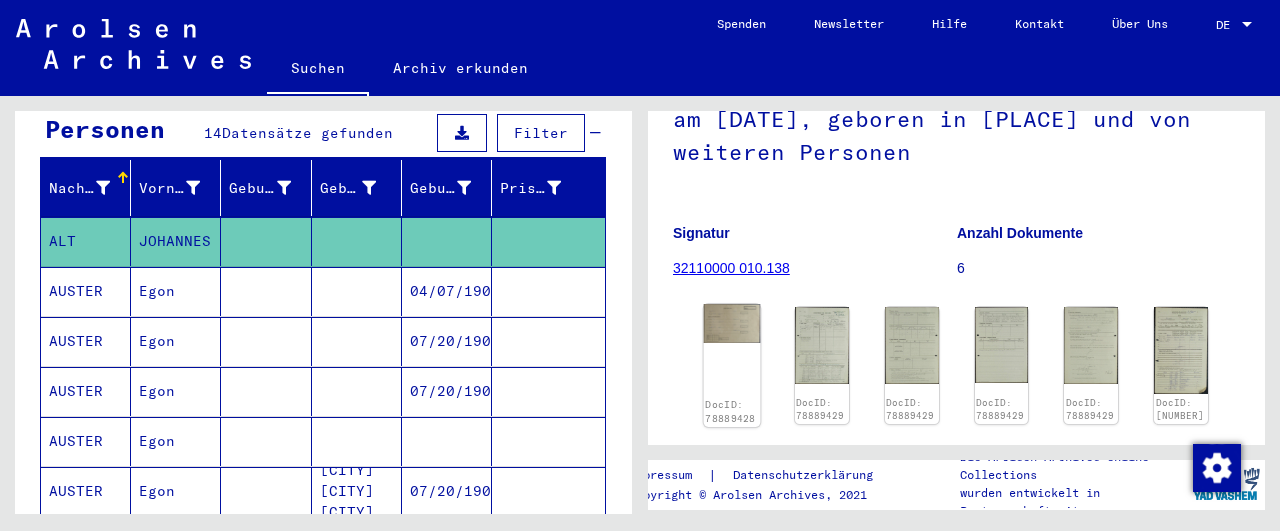 click 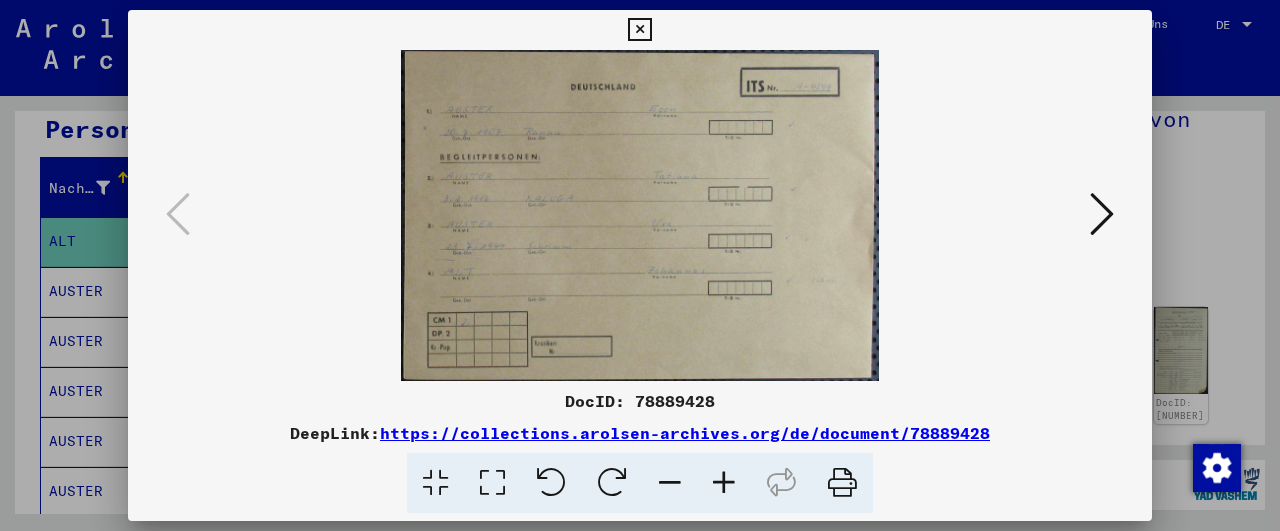 click at bounding box center (724, 483) 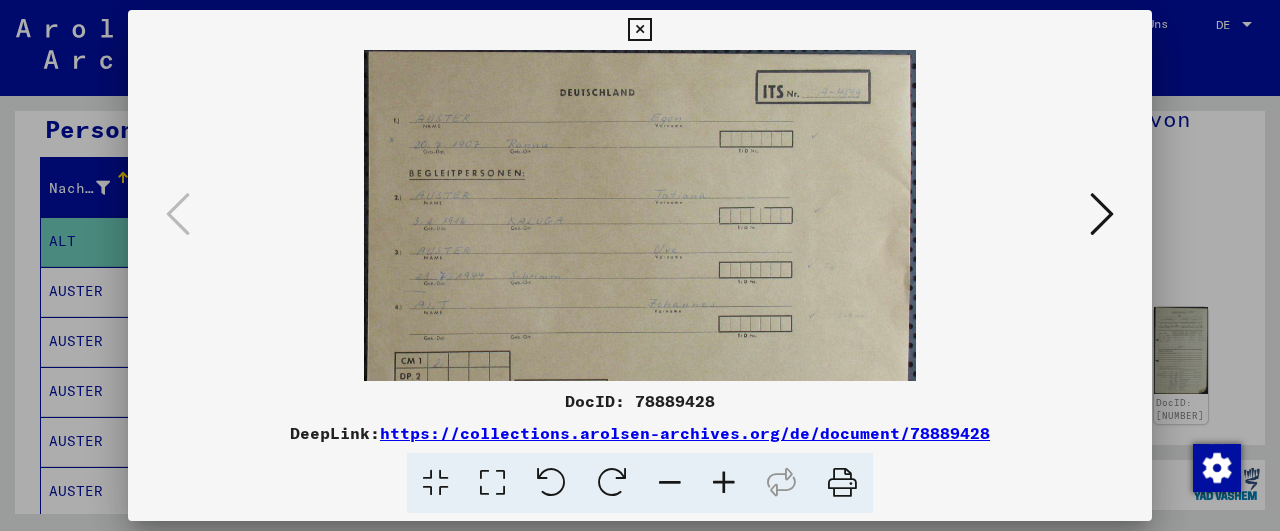 click at bounding box center (724, 483) 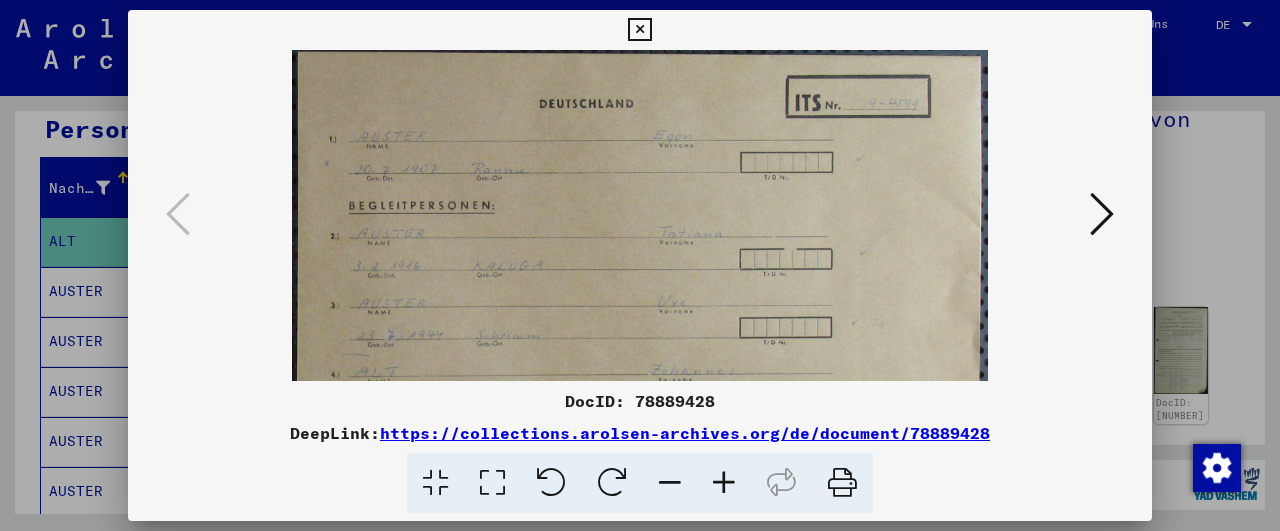 click at bounding box center (724, 483) 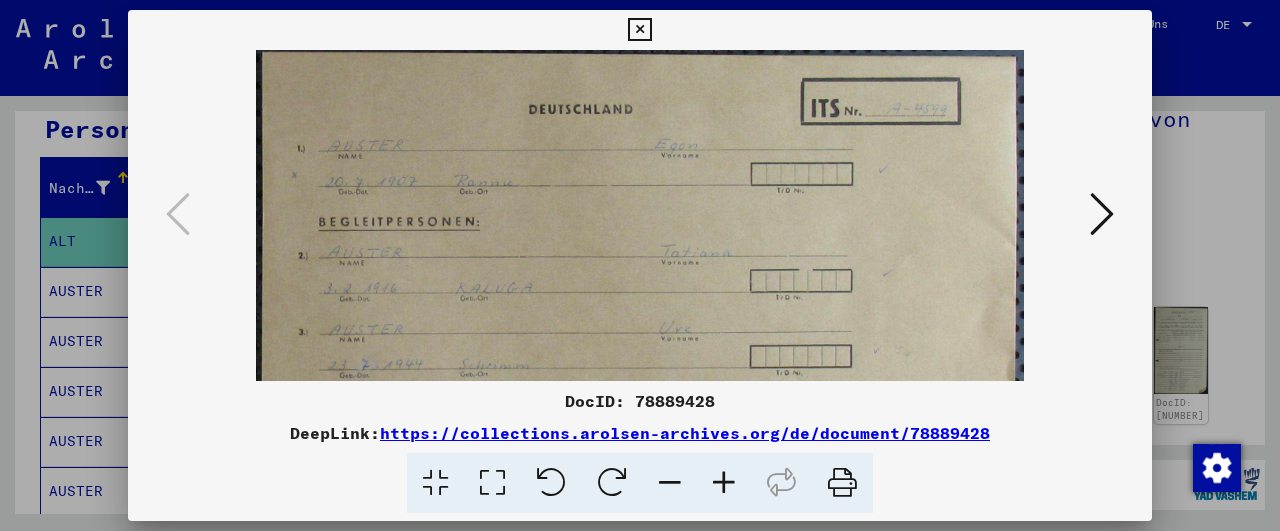 click at bounding box center (724, 483) 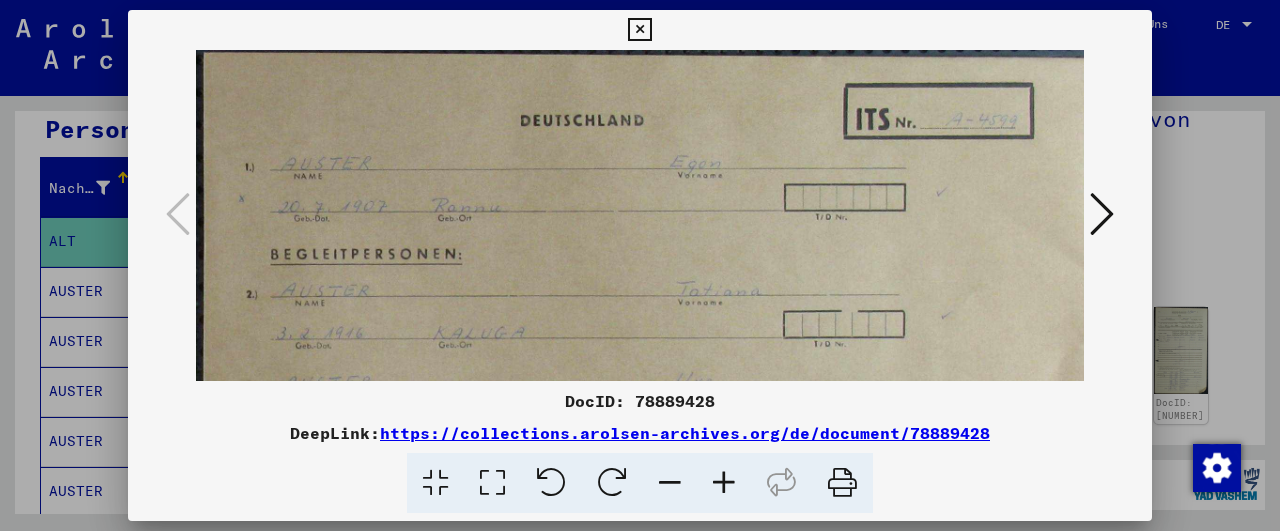 click at bounding box center (724, 483) 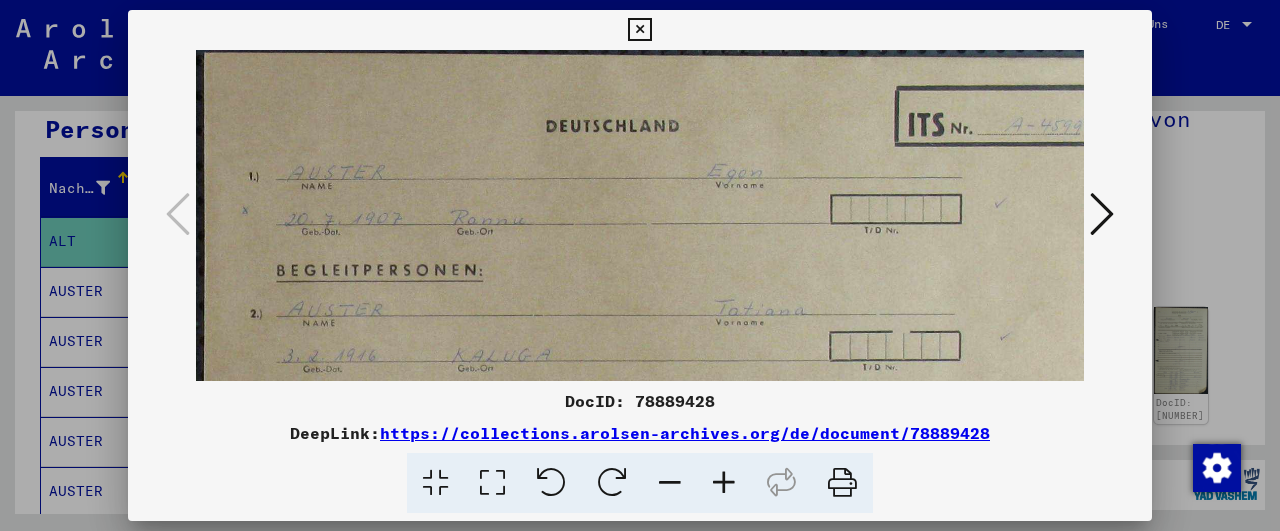 click at bounding box center [724, 483] 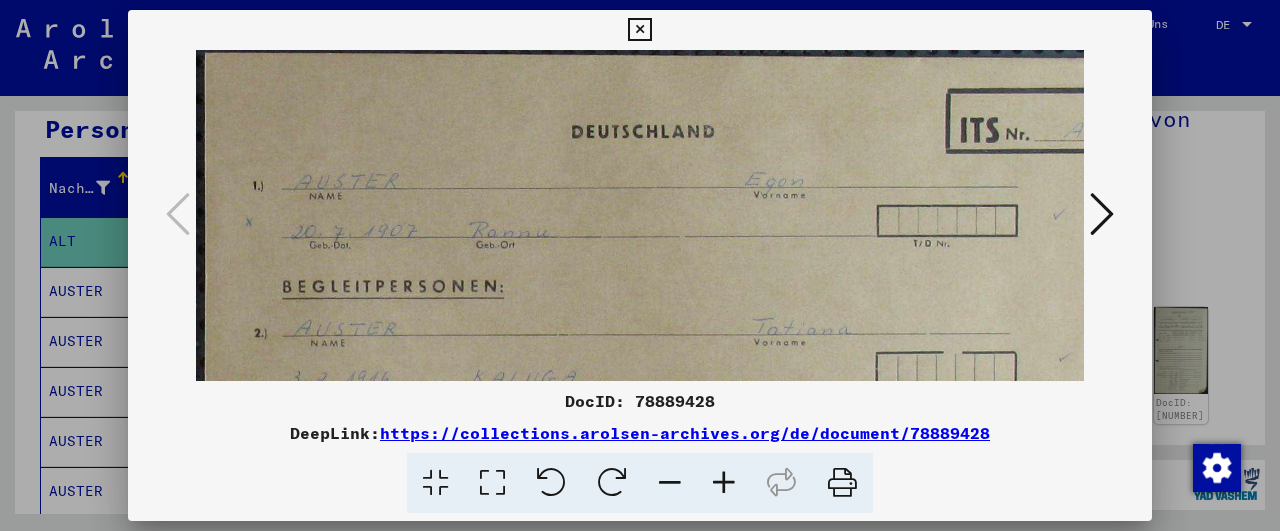click at bounding box center [724, 483] 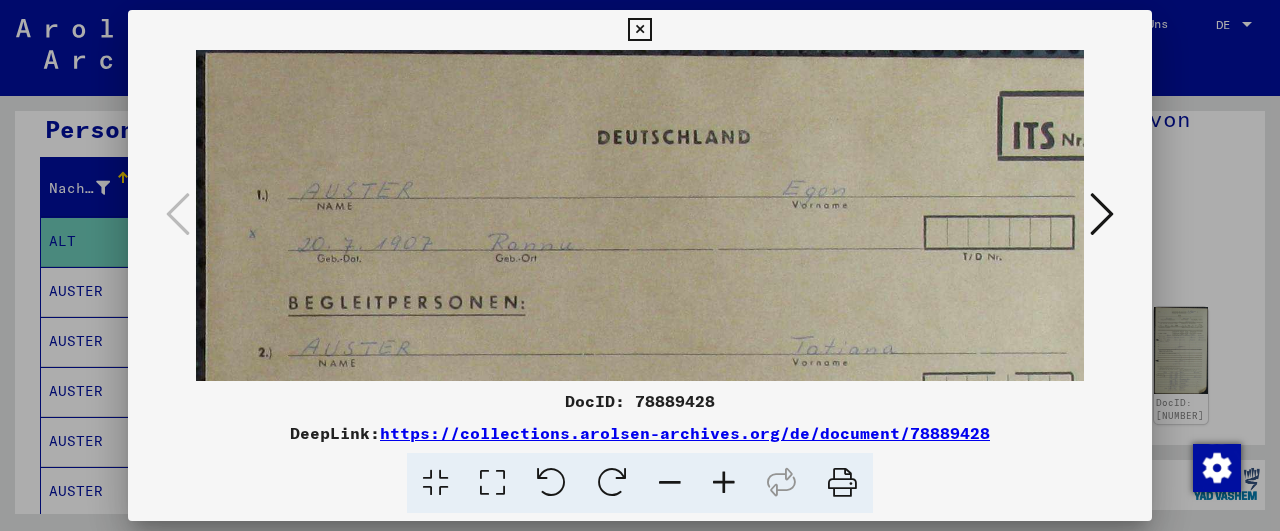 click at bounding box center (724, 483) 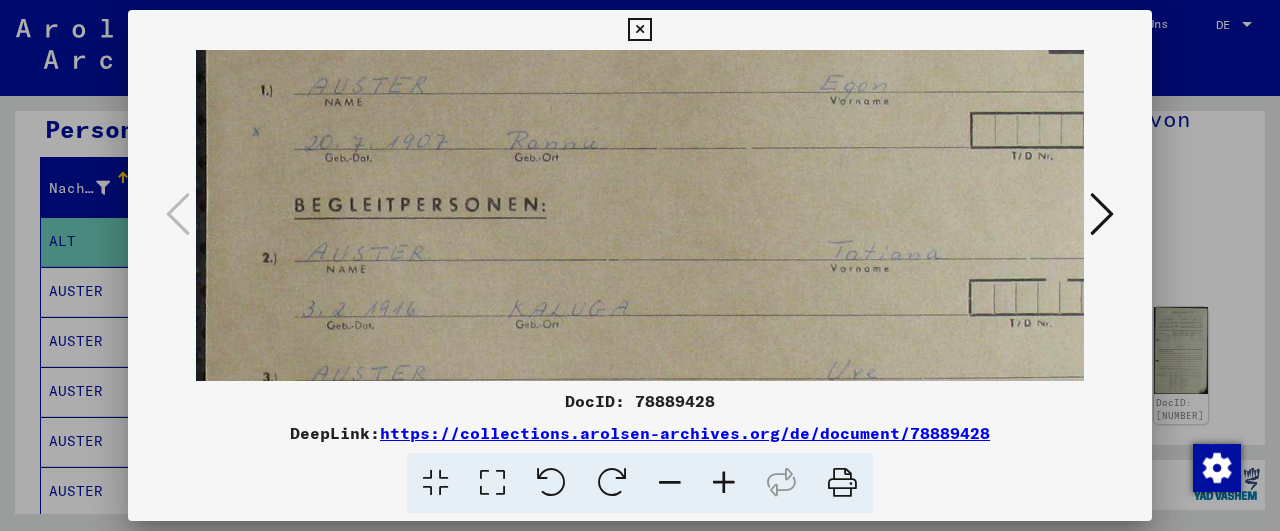 scroll, scrollTop: 134, scrollLeft: 2, axis: both 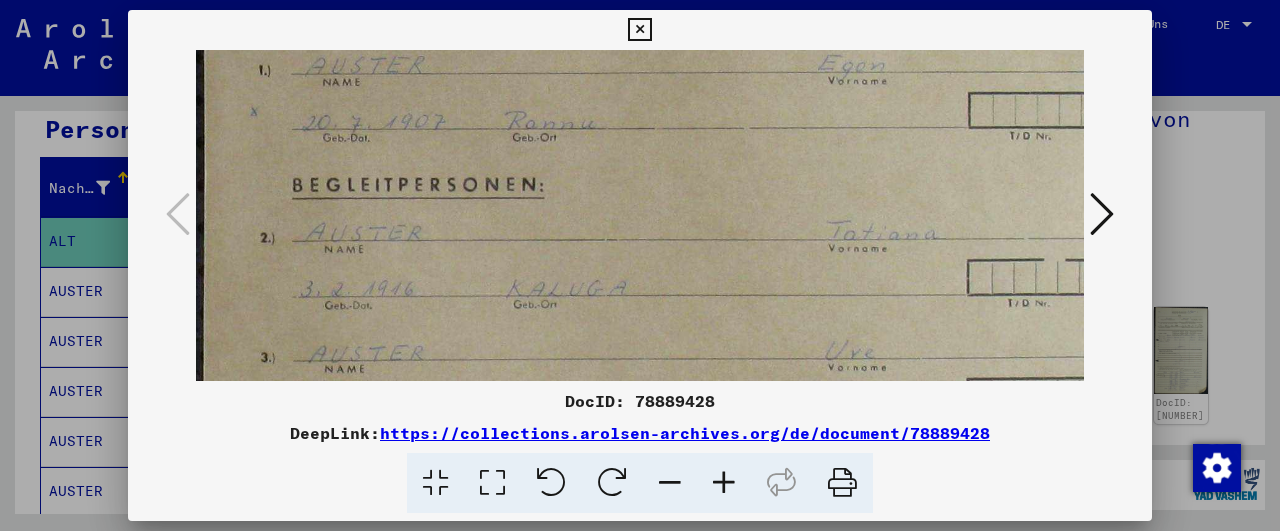 drag, startPoint x: 695, startPoint y: 279, endPoint x: 697, endPoint y: 145, distance: 134.01492 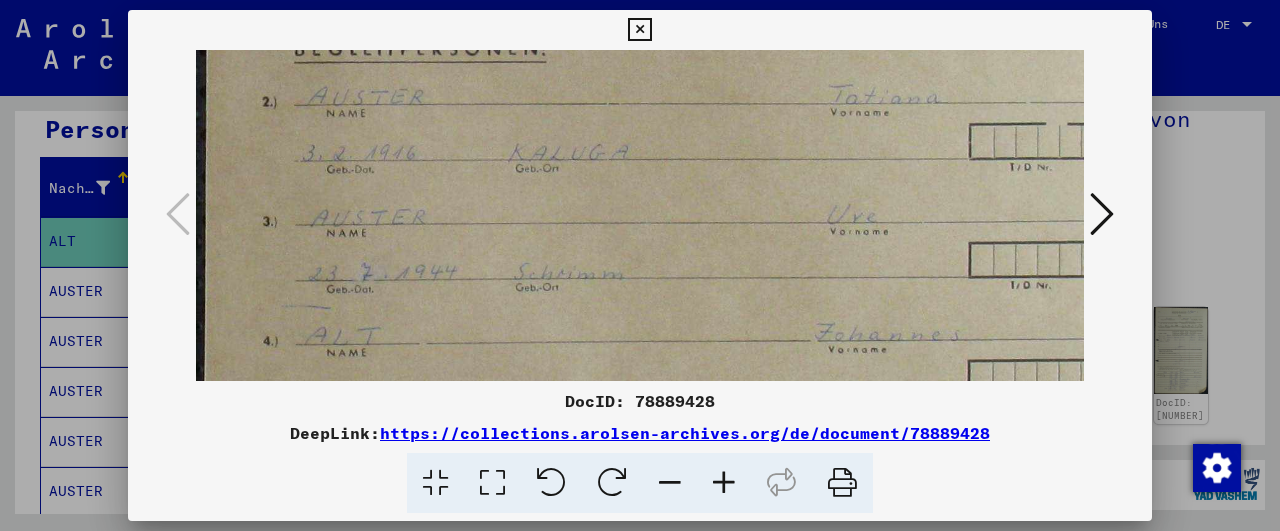 scroll, scrollTop: 271, scrollLeft: 0, axis: vertical 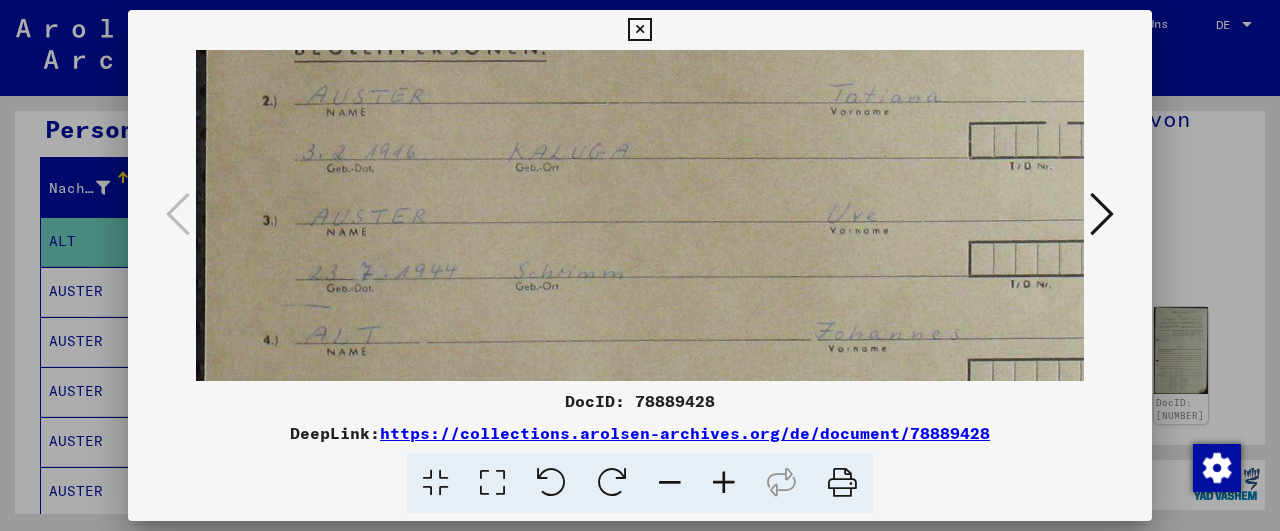drag, startPoint x: 703, startPoint y: 282, endPoint x: 707, endPoint y: 145, distance: 137.05838 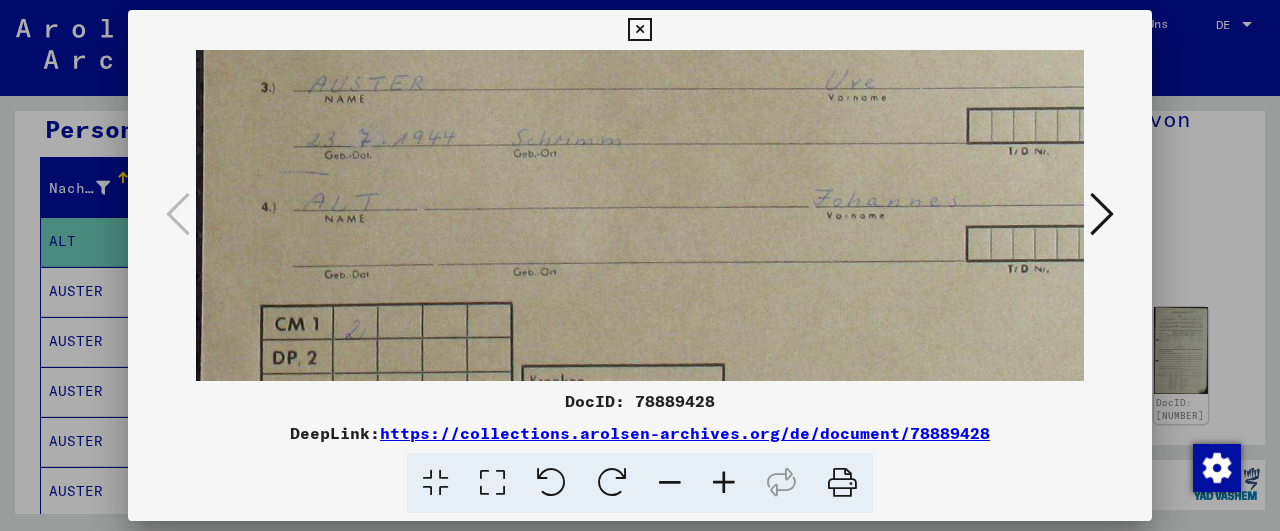 scroll, scrollTop: 400, scrollLeft: 0, axis: vertical 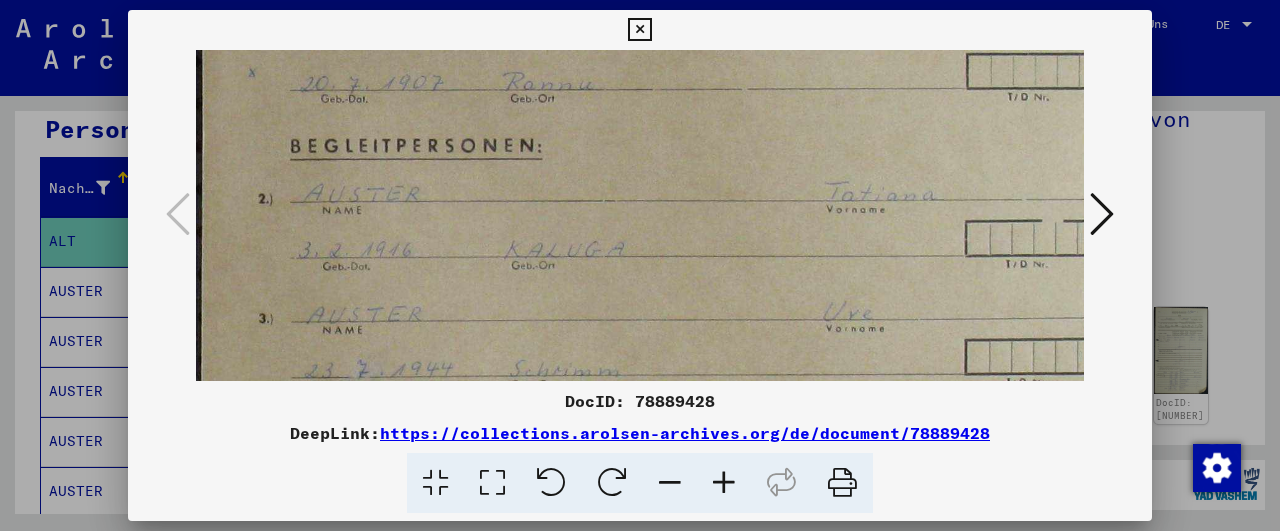 drag, startPoint x: 703, startPoint y: 273, endPoint x: 701, endPoint y: 371, distance: 98.02041 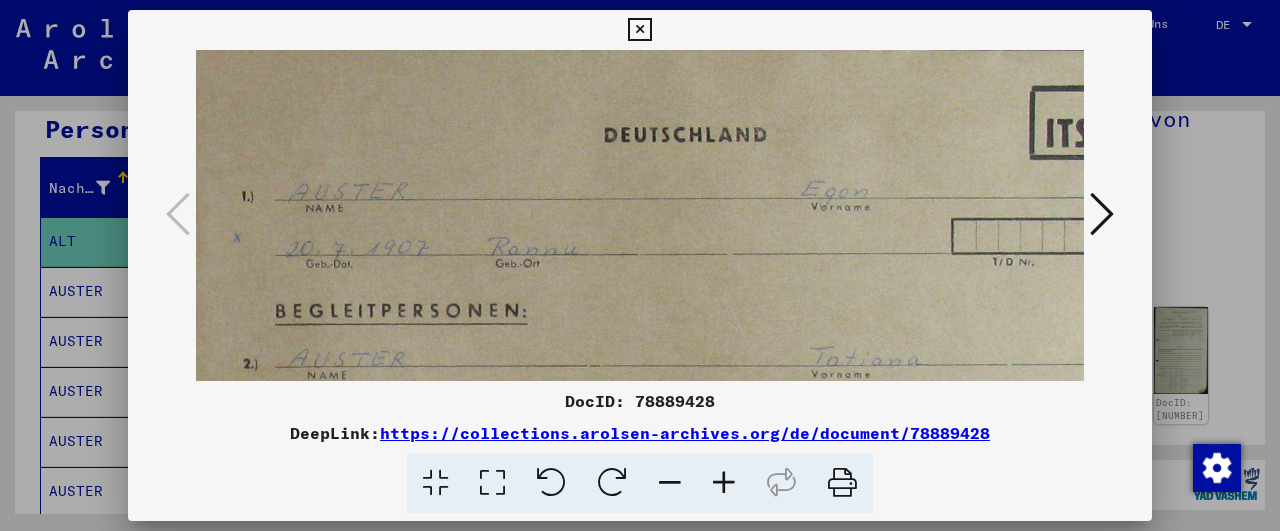 scroll, scrollTop: 0, scrollLeft: 18, axis: horizontal 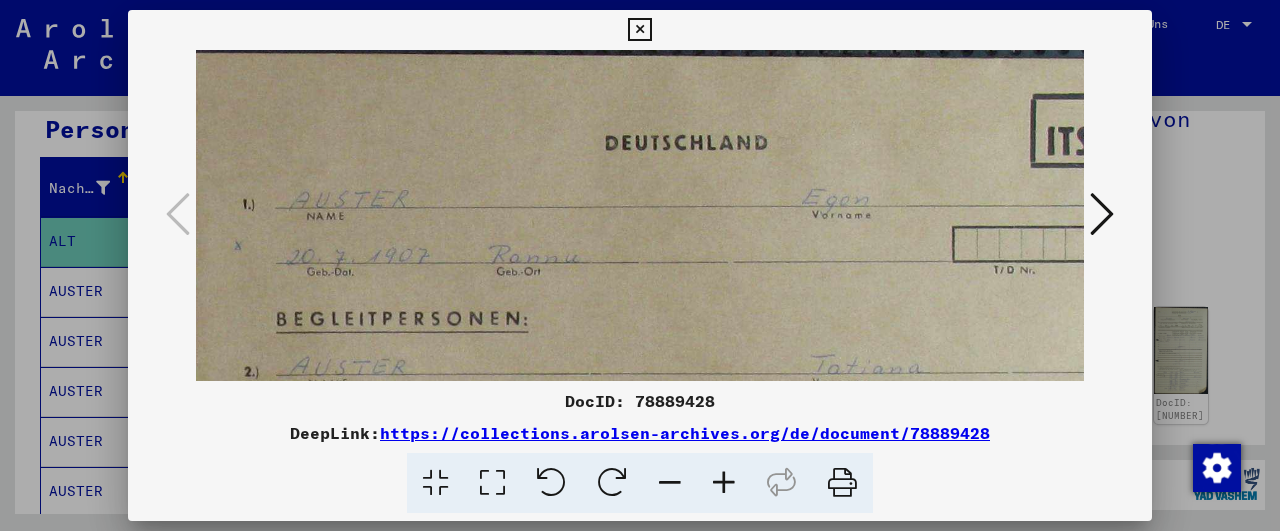 drag, startPoint x: 759, startPoint y: 172, endPoint x: 744, endPoint y: 349, distance: 177.63446 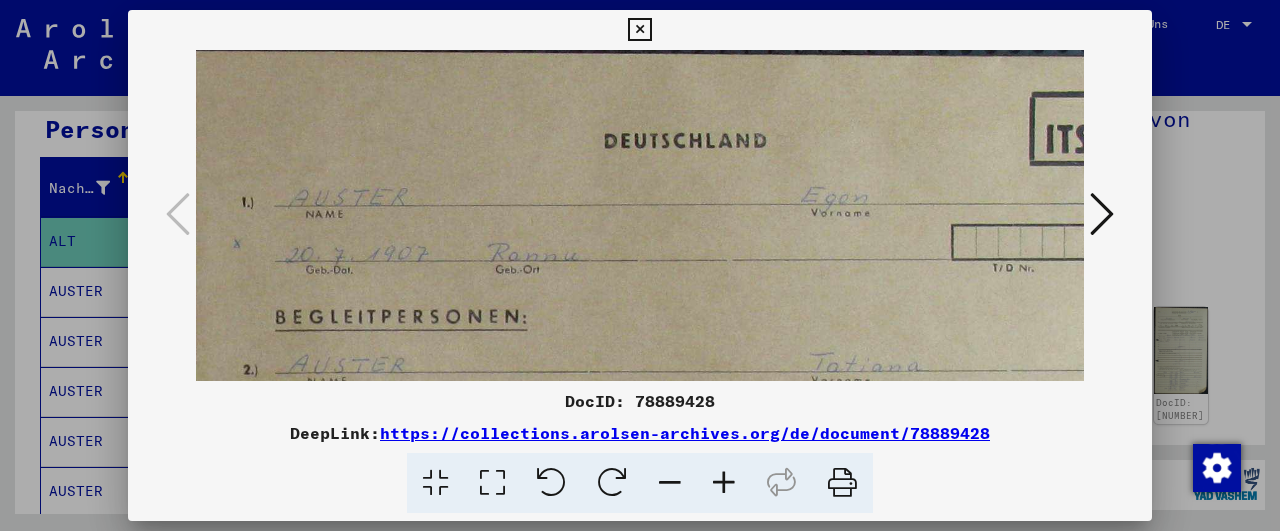 click at bounding box center (778, 463) 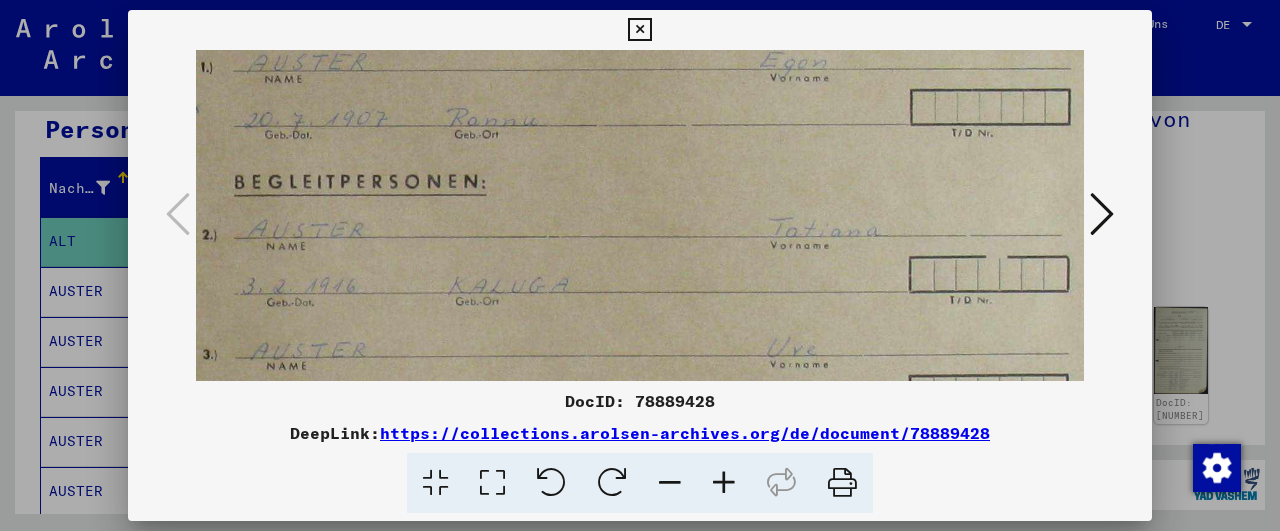 scroll, scrollTop: 138, scrollLeft: 0, axis: vertical 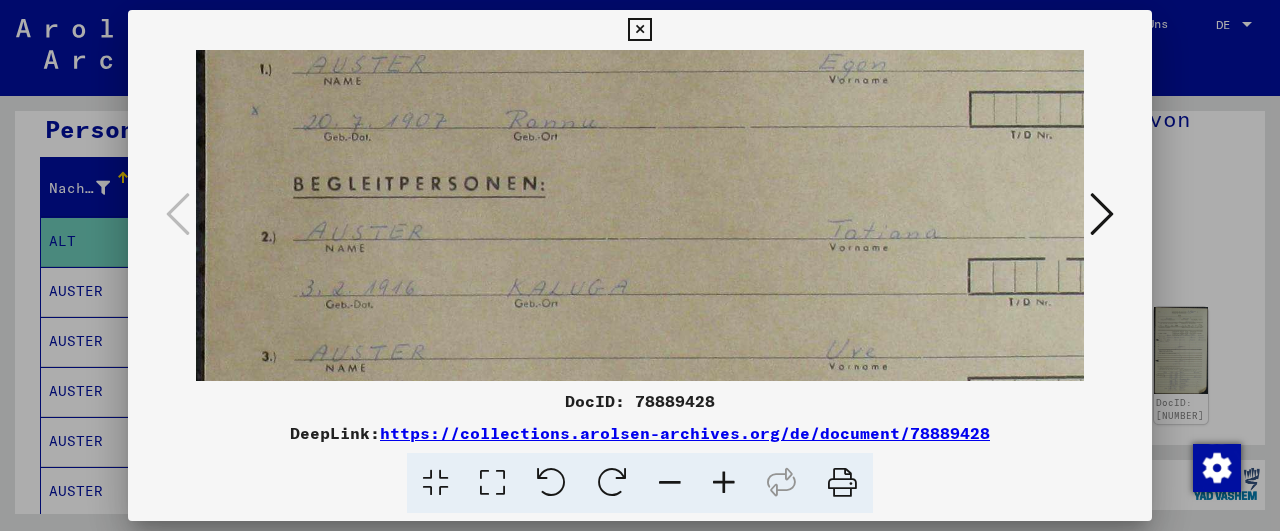 drag, startPoint x: 823, startPoint y: 274, endPoint x: 842, endPoint y: 141, distance: 134.3503 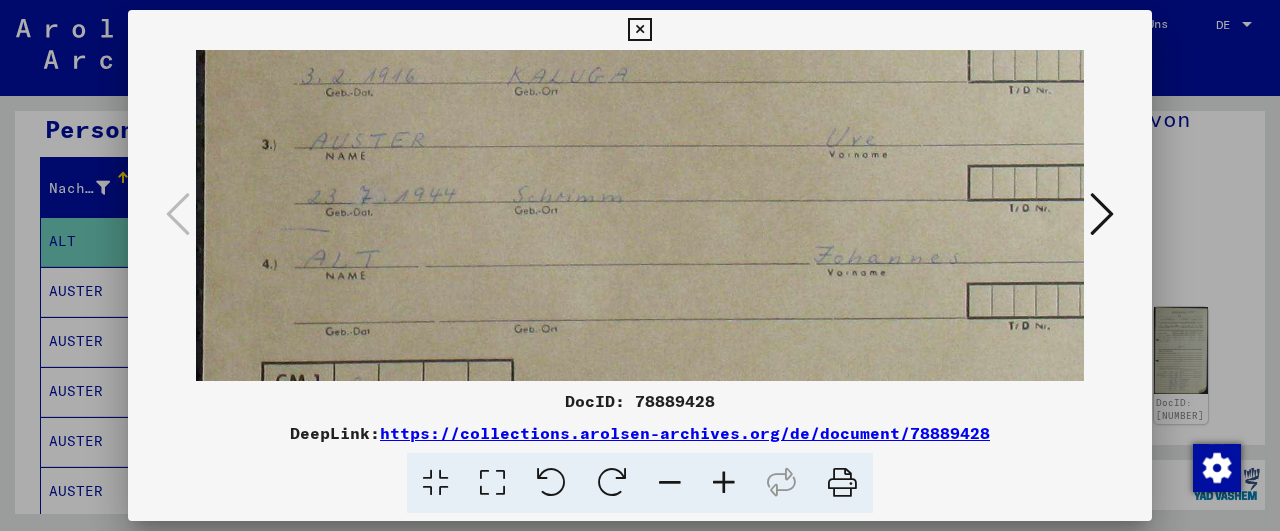scroll, scrollTop: 361, scrollLeft: 4, axis: both 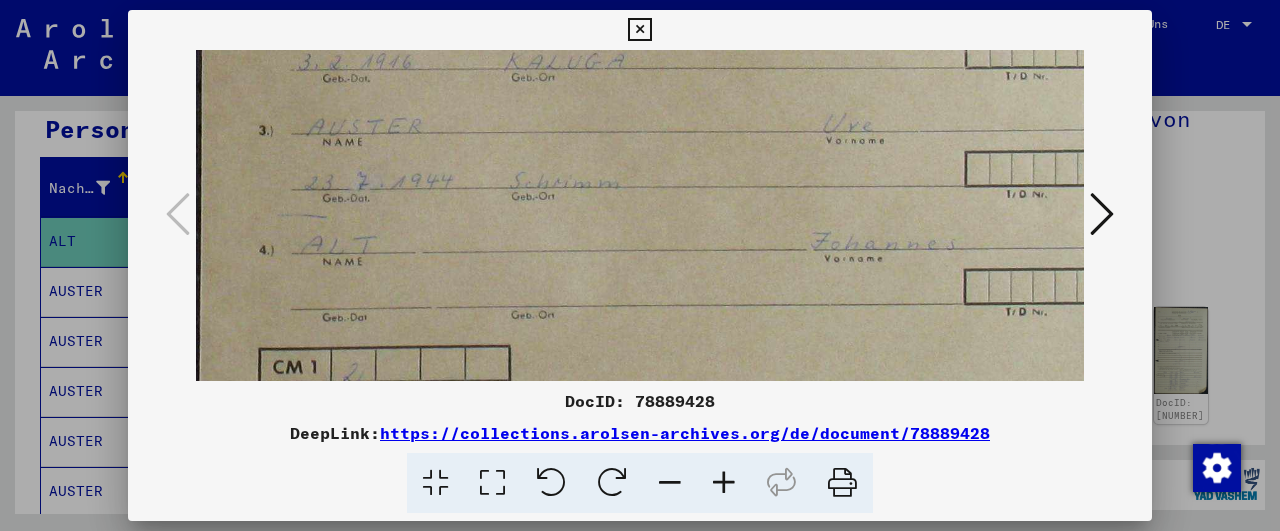 drag, startPoint x: 737, startPoint y: 305, endPoint x: 745, endPoint y: 79, distance: 226.14156 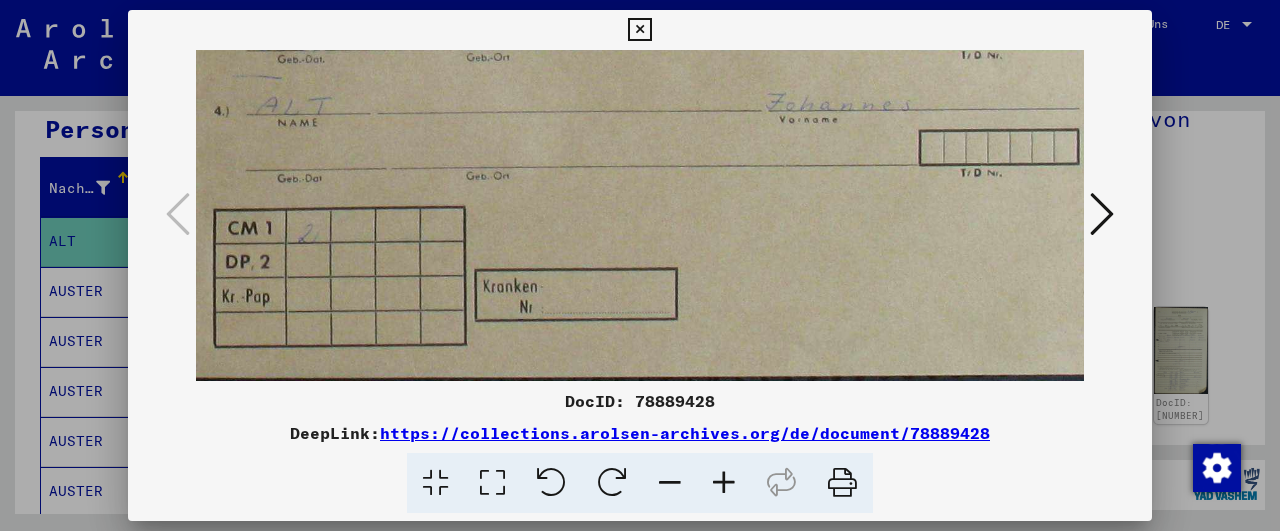 drag, startPoint x: 735, startPoint y: 323, endPoint x: 691, endPoint y: 101, distance: 226.31836 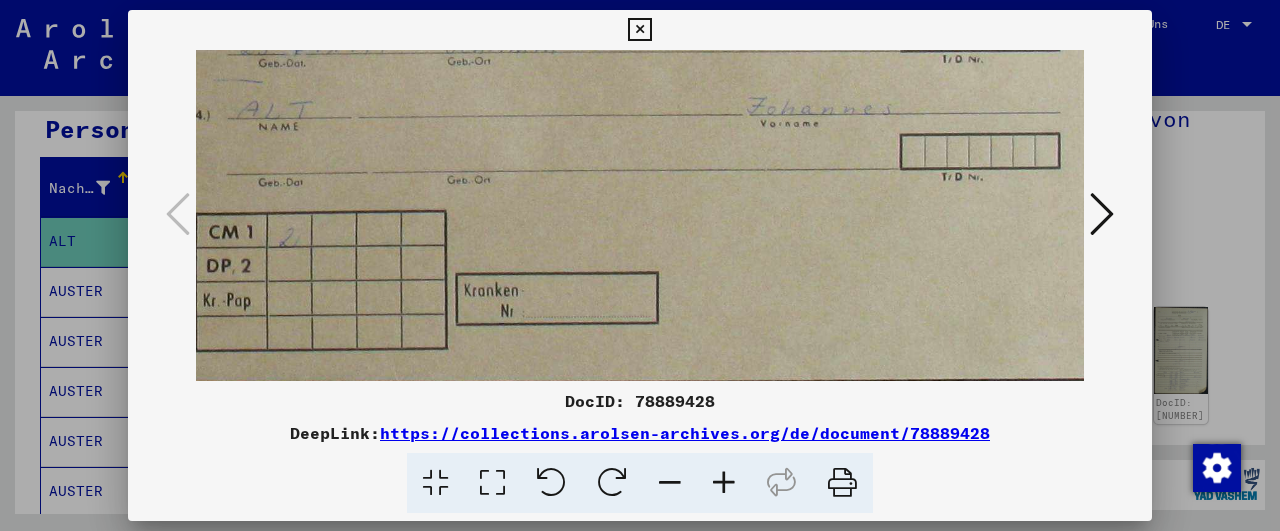 drag, startPoint x: 633, startPoint y: 138, endPoint x: 621, endPoint y: 141, distance: 12.369317 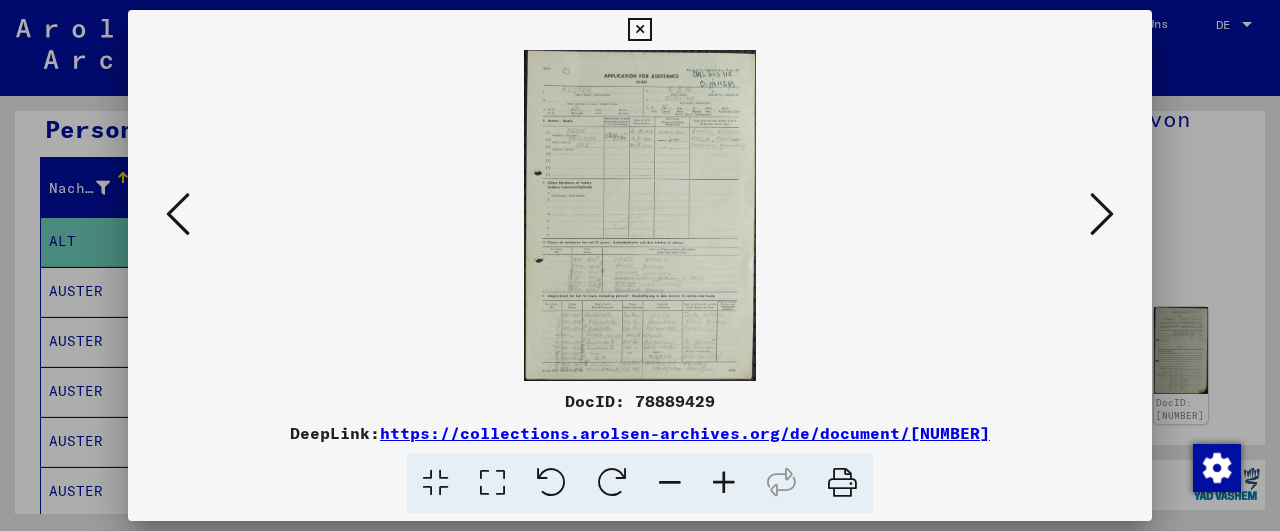 click at bounding box center [724, 483] 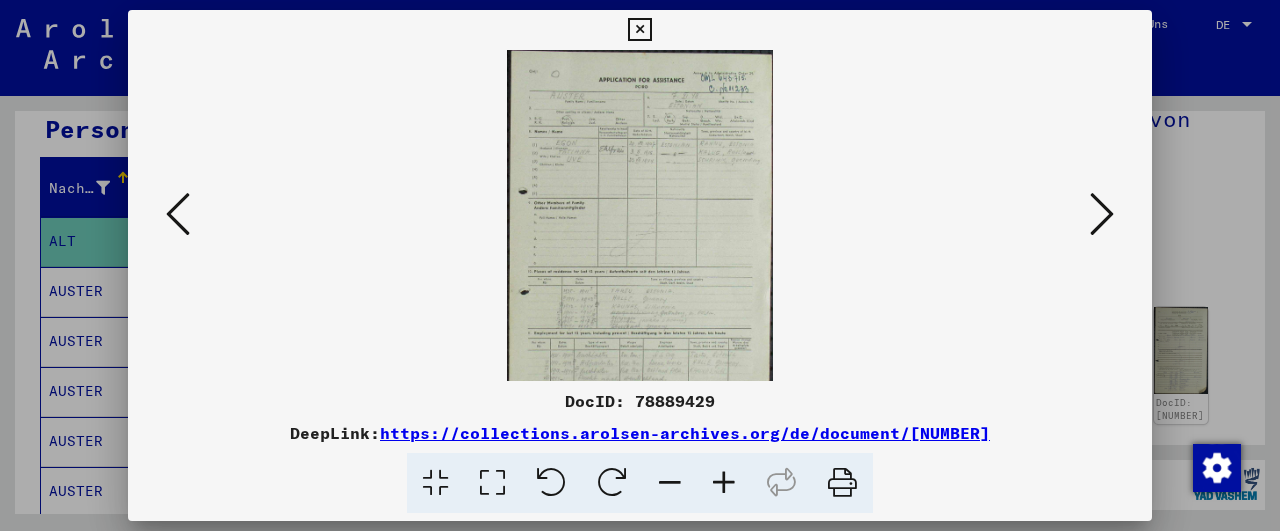 click at bounding box center [724, 483] 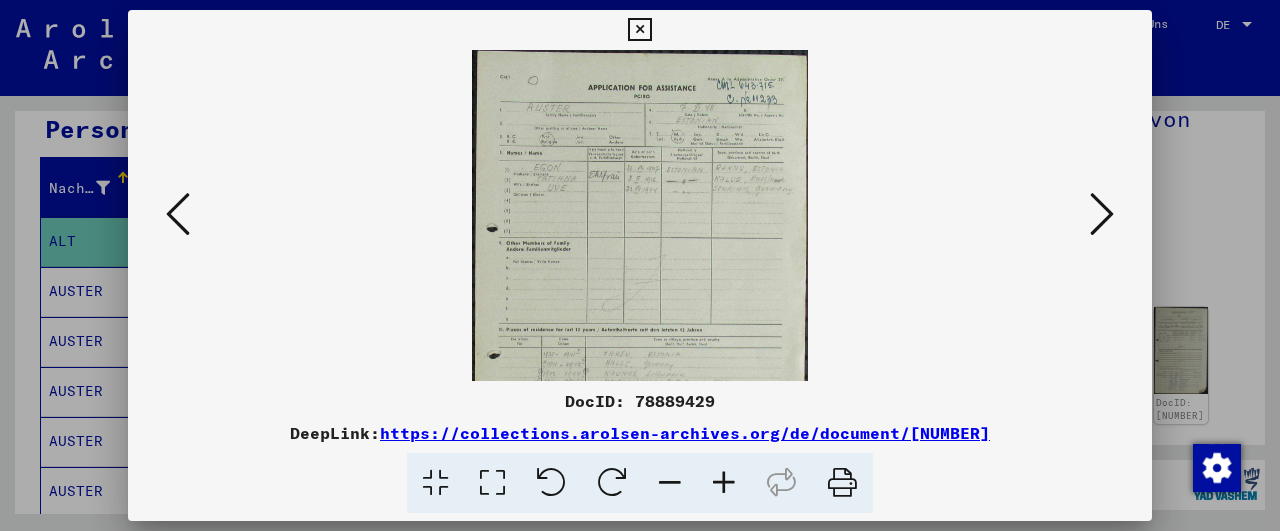 click at bounding box center [724, 483] 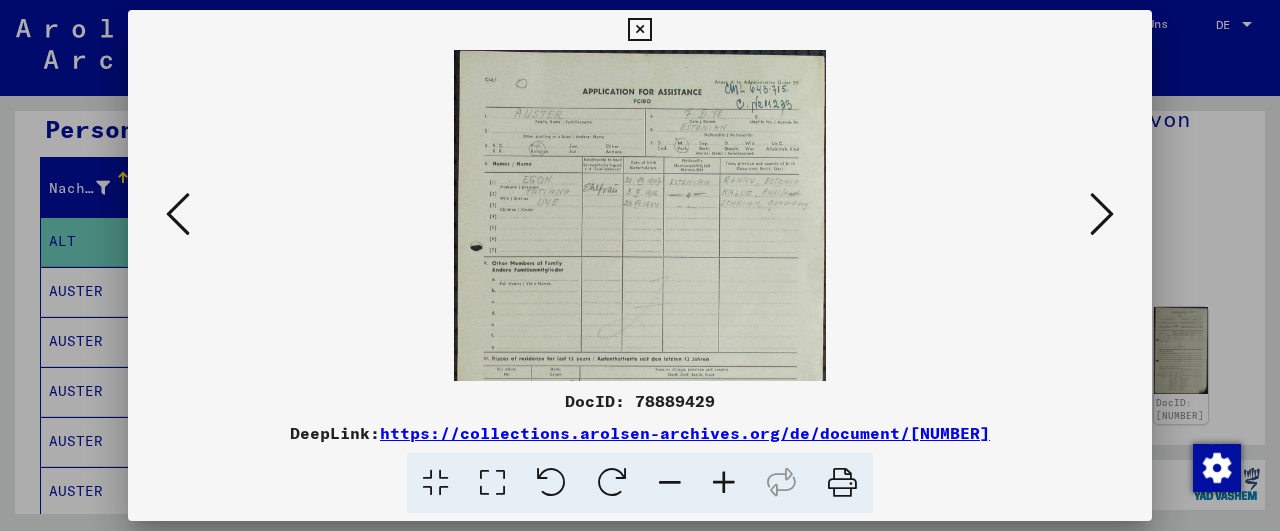 click at bounding box center (724, 483) 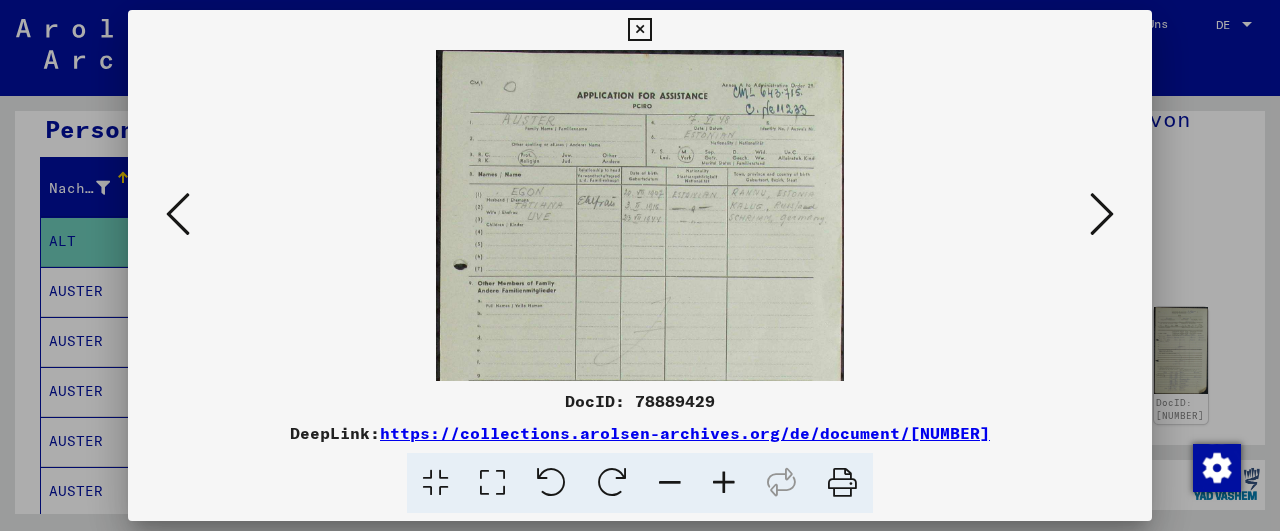 click at bounding box center (724, 483) 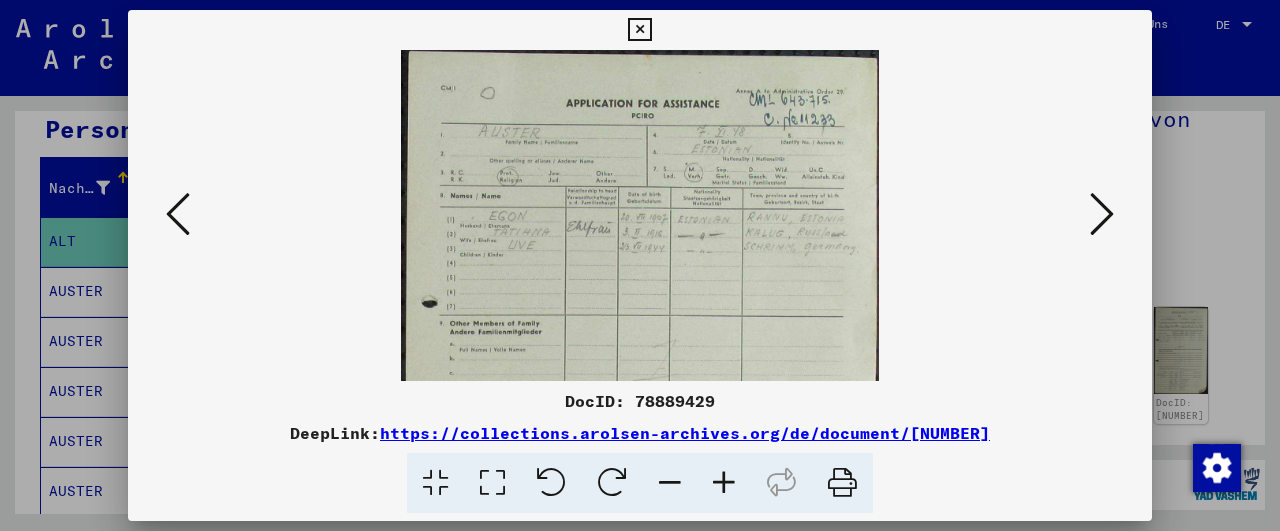 click at bounding box center (724, 483) 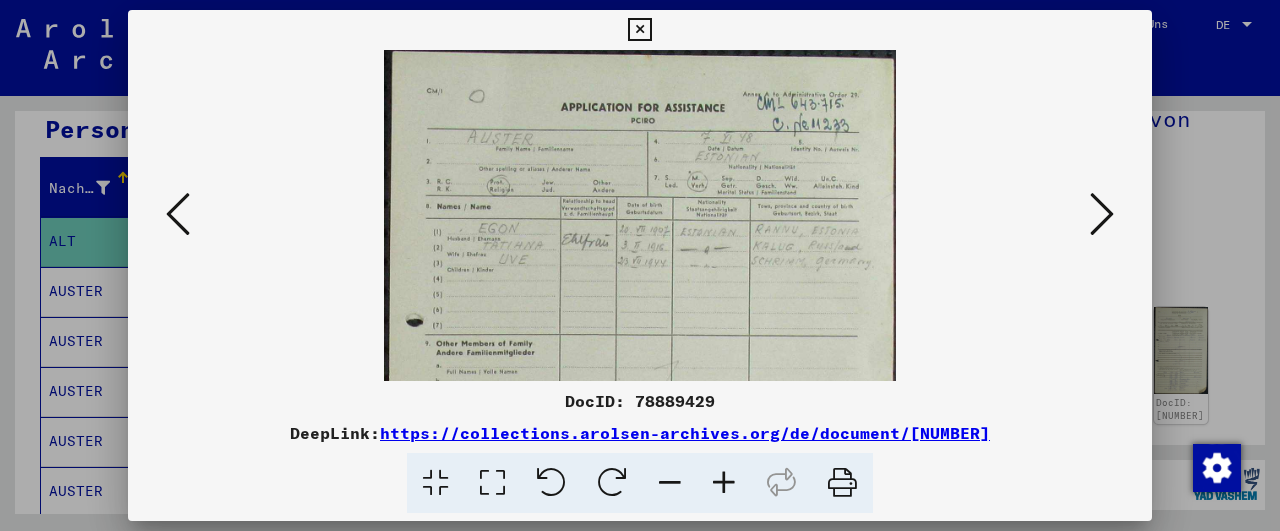 click at bounding box center (724, 483) 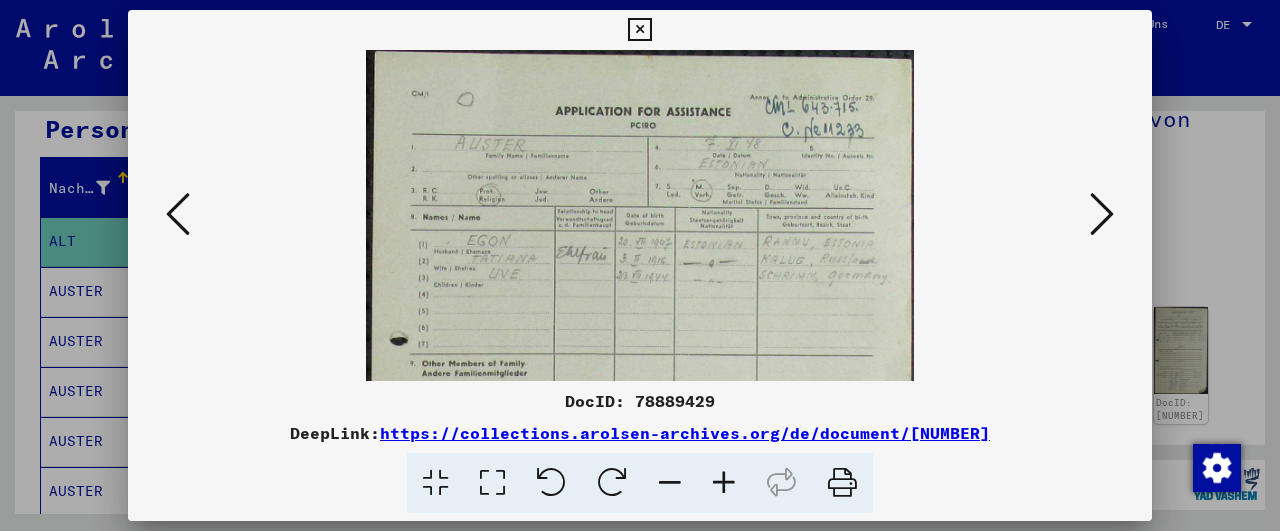 click at bounding box center [724, 483] 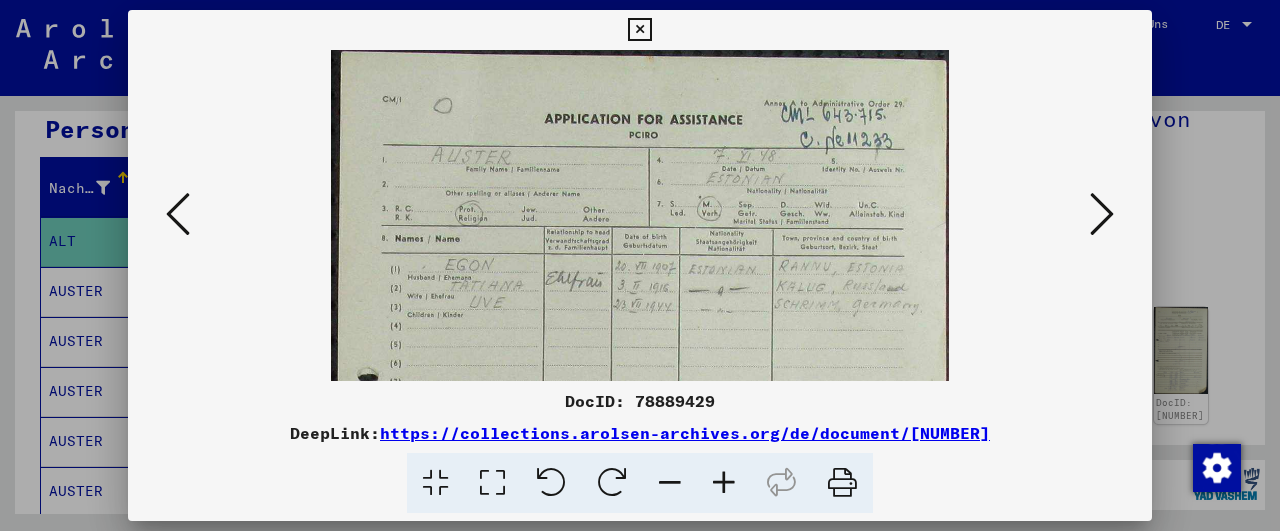 click at bounding box center (724, 483) 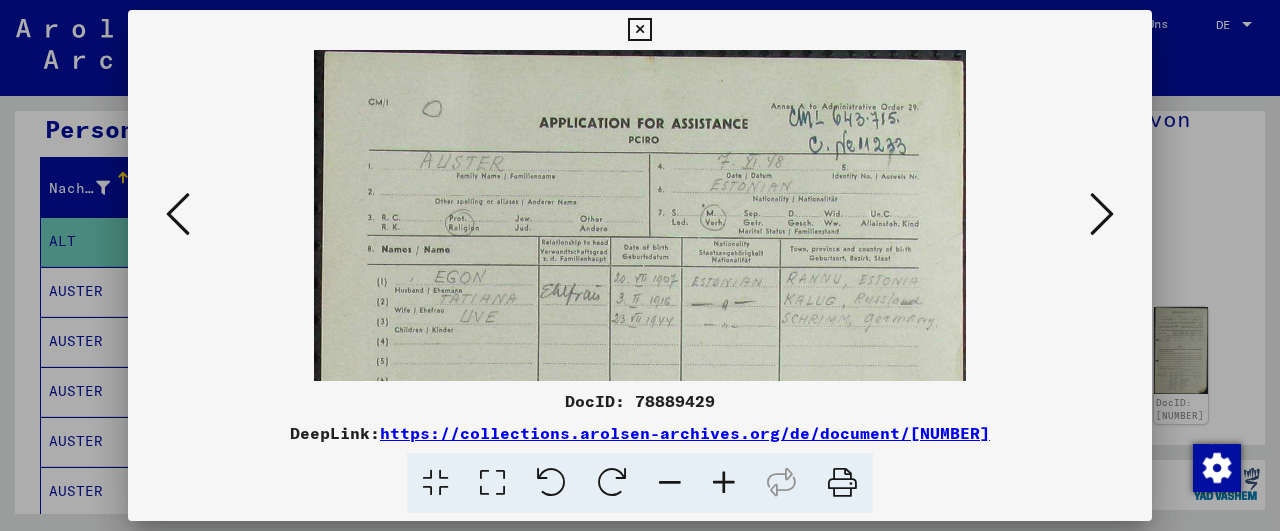 click at bounding box center (724, 483) 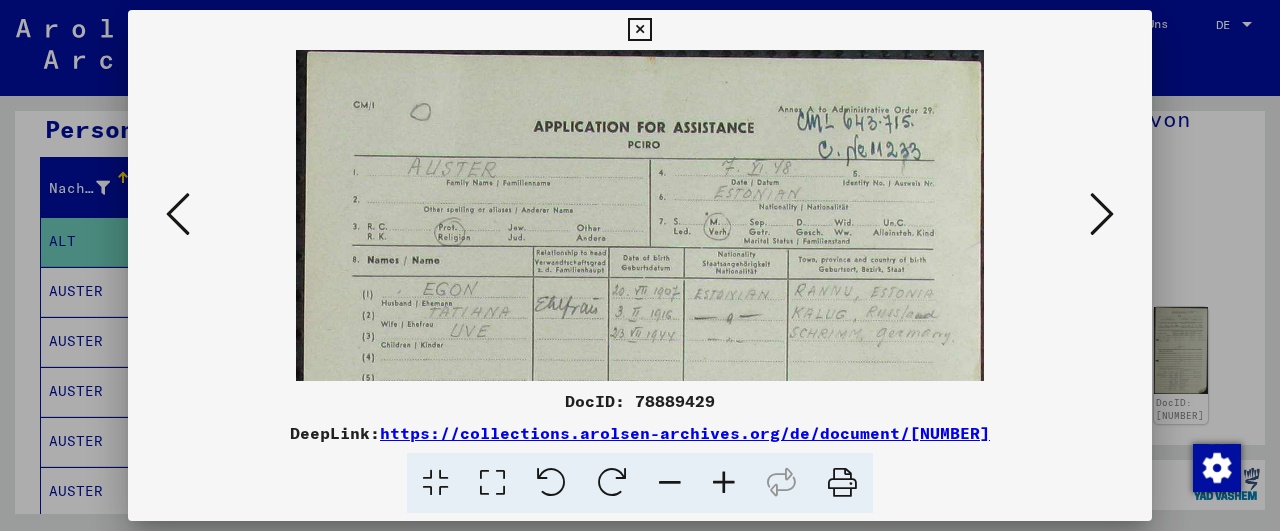 click at bounding box center [724, 483] 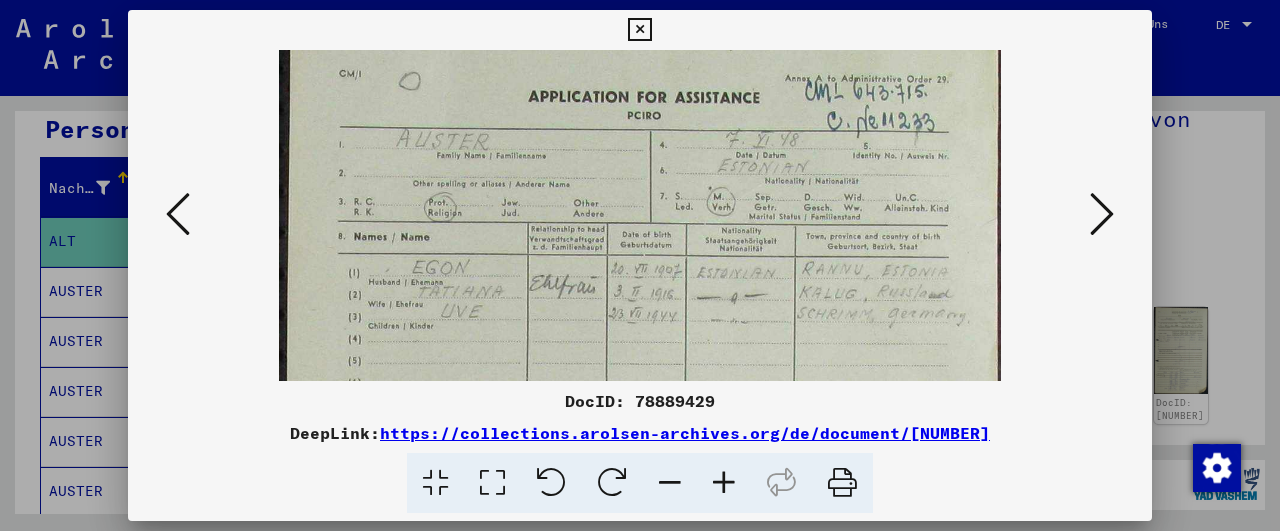 scroll, scrollTop: 38, scrollLeft: 0, axis: vertical 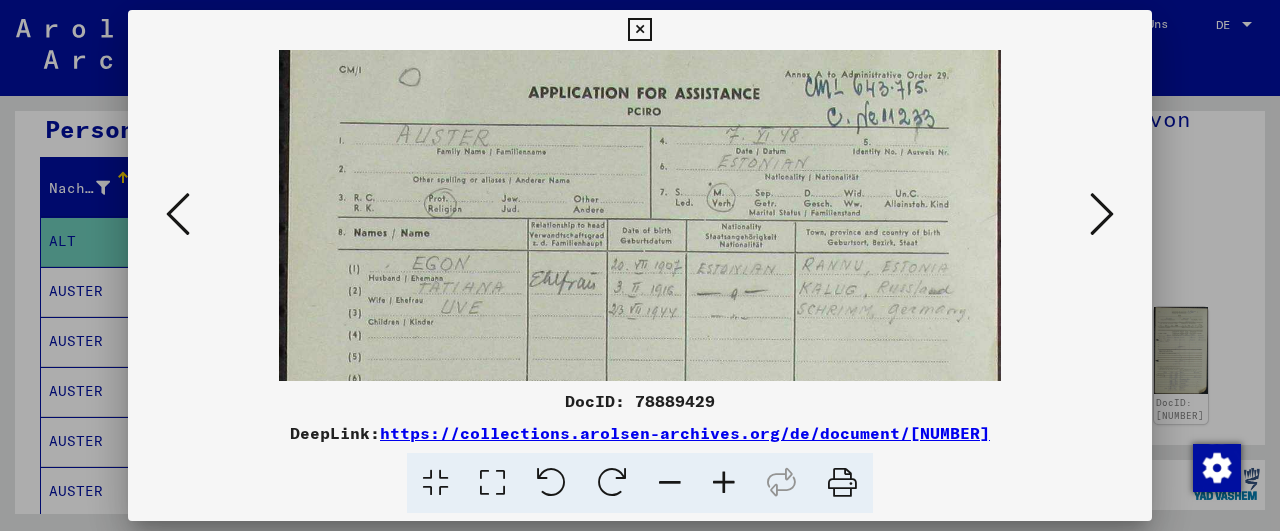 drag, startPoint x: 785, startPoint y: 309, endPoint x: 775, endPoint y: 271, distance: 39.293766 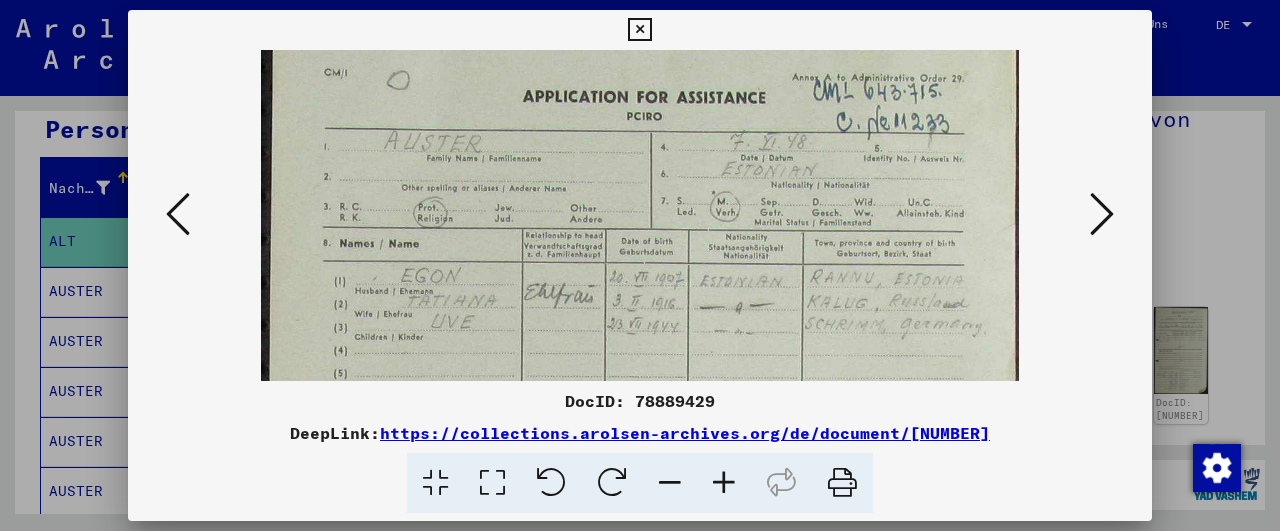 click at bounding box center [724, 483] 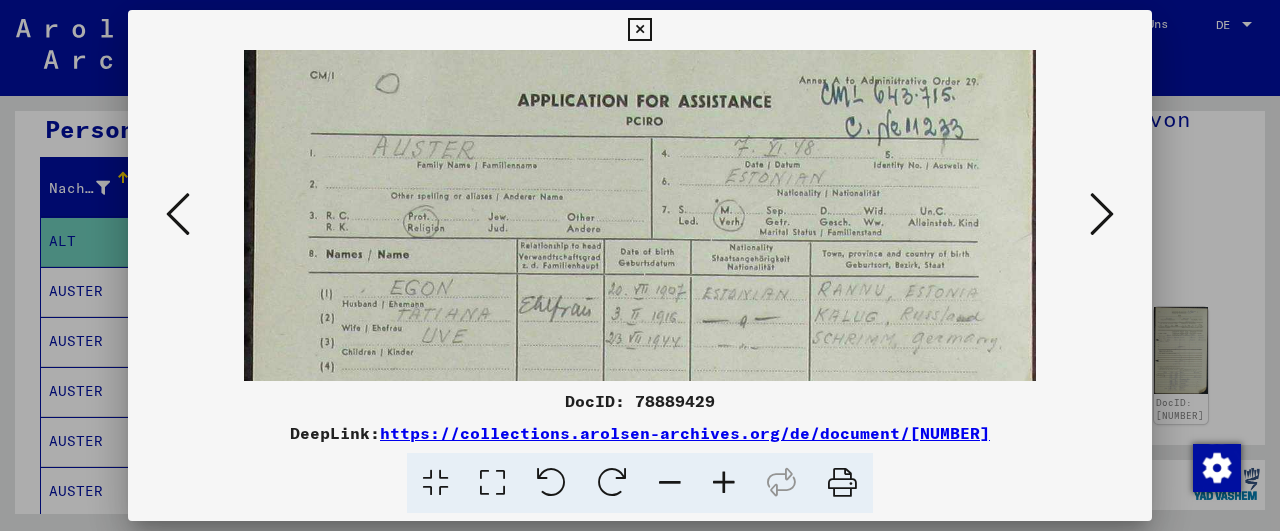 click at bounding box center (724, 483) 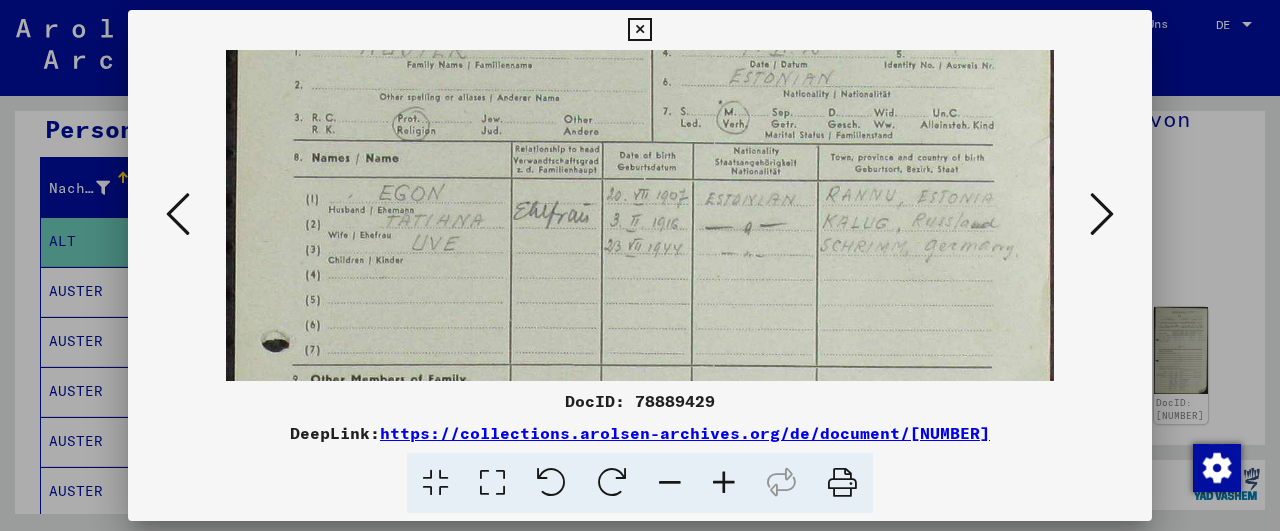 scroll, scrollTop: 151, scrollLeft: 0, axis: vertical 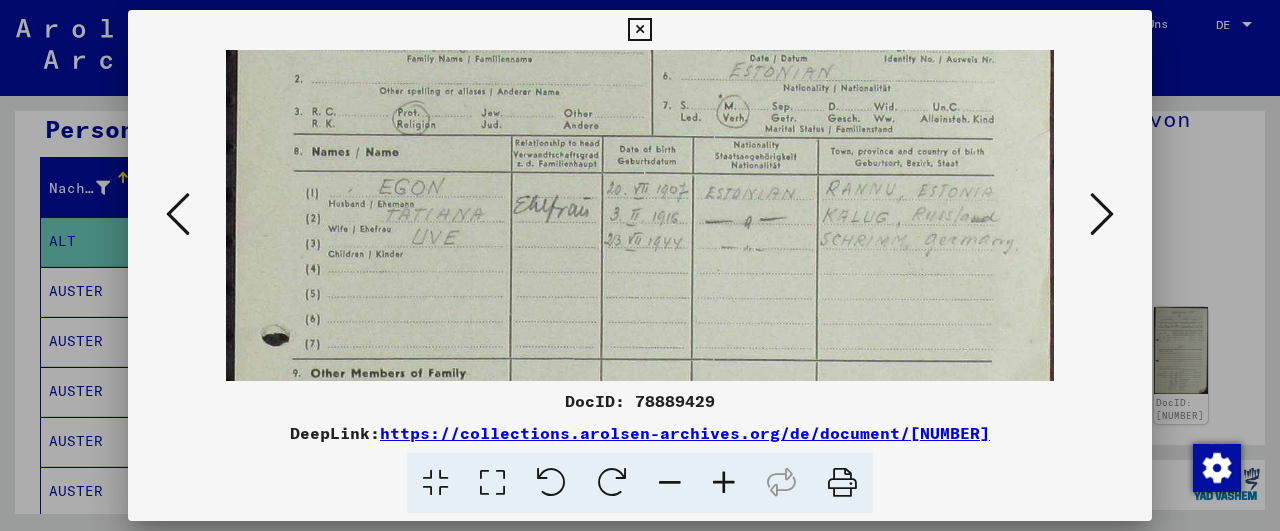 drag, startPoint x: 728, startPoint y: 302, endPoint x: 719, endPoint y: 189, distance: 113.35784 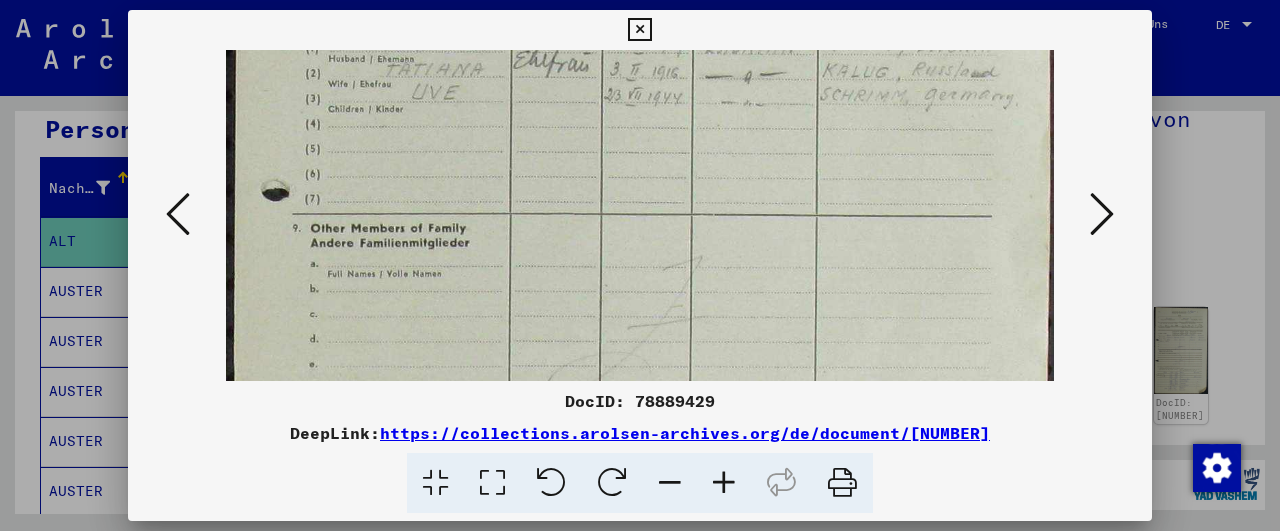 drag, startPoint x: 698, startPoint y: 334, endPoint x: 705, endPoint y: 189, distance: 145.16887 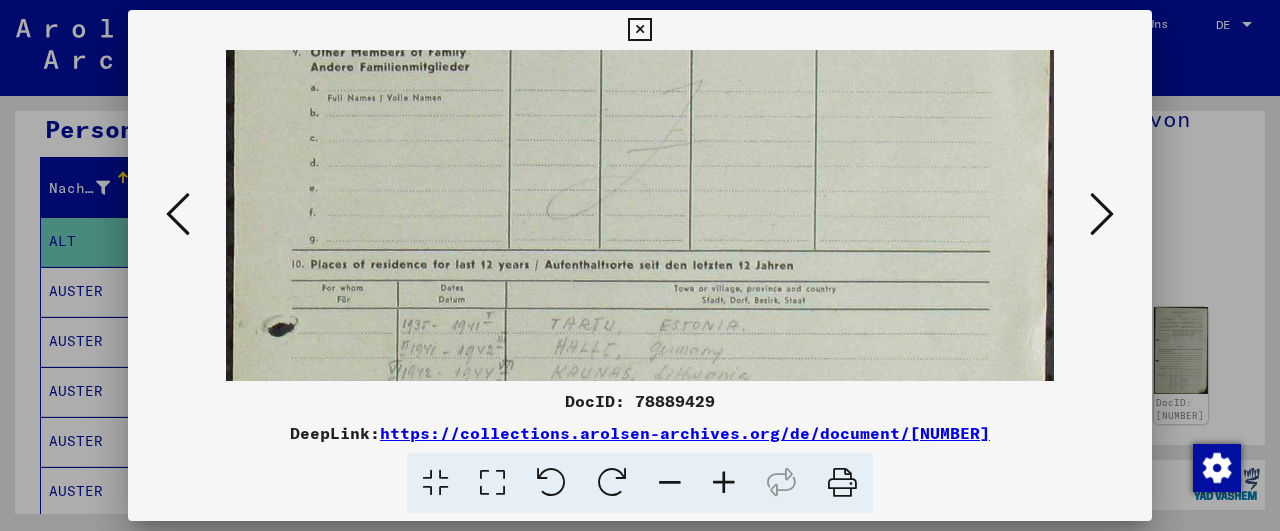 drag, startPoint x: 697, startPoint y: 307, endPoint x: 714, endPoint y: 131, distance: 176.81912 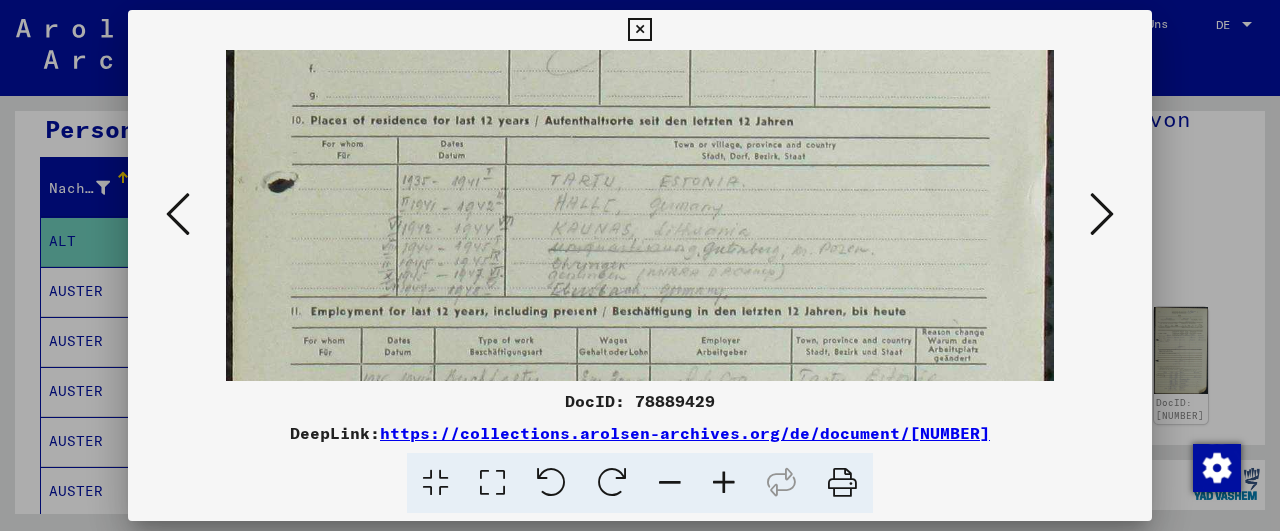 drag, startPoint x: 698, startPoint y: 254, endPoint x: 706, endPoint y: 153, distance: 101.31634 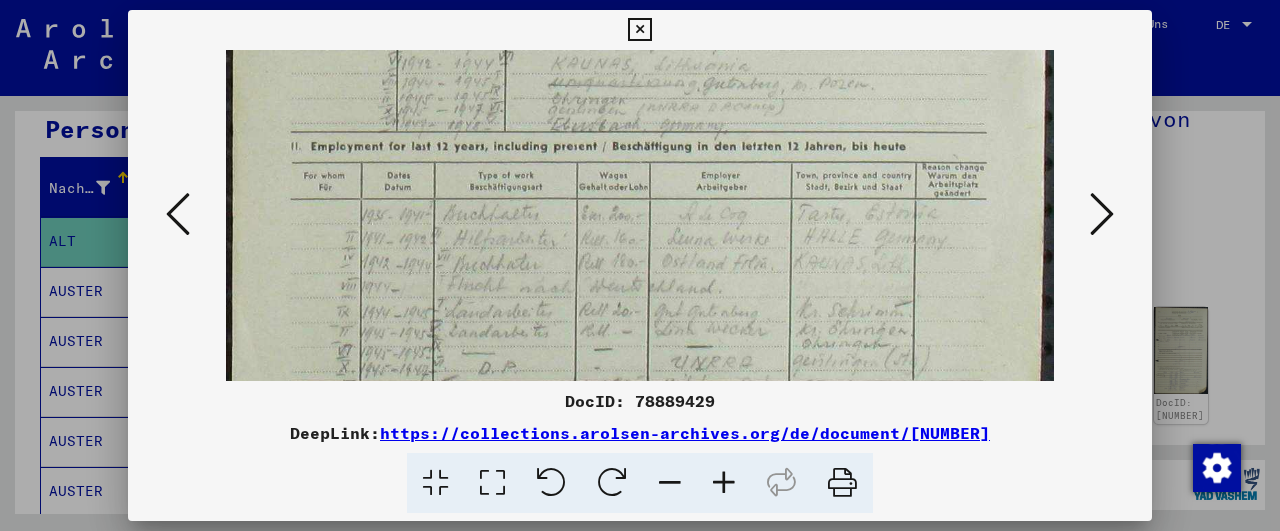 scroll, scrollTop: 782, scrollLeft: 0, axis: vertical 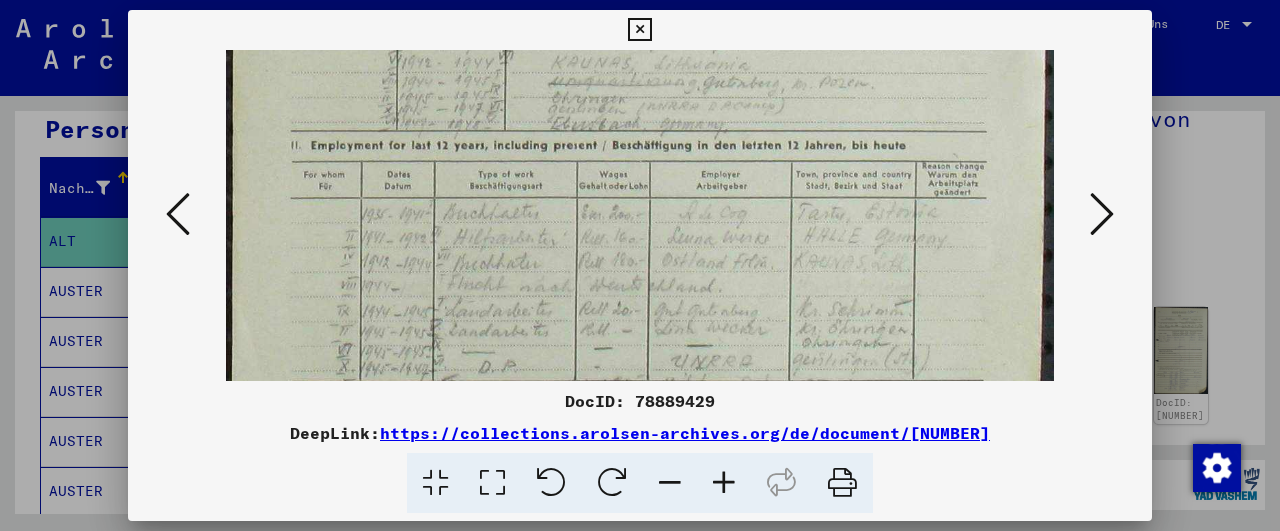 drag, startPoint x: 696, startPoint y: 327, endPoint x: 703, endPoint y: 161, distance: 166.14752 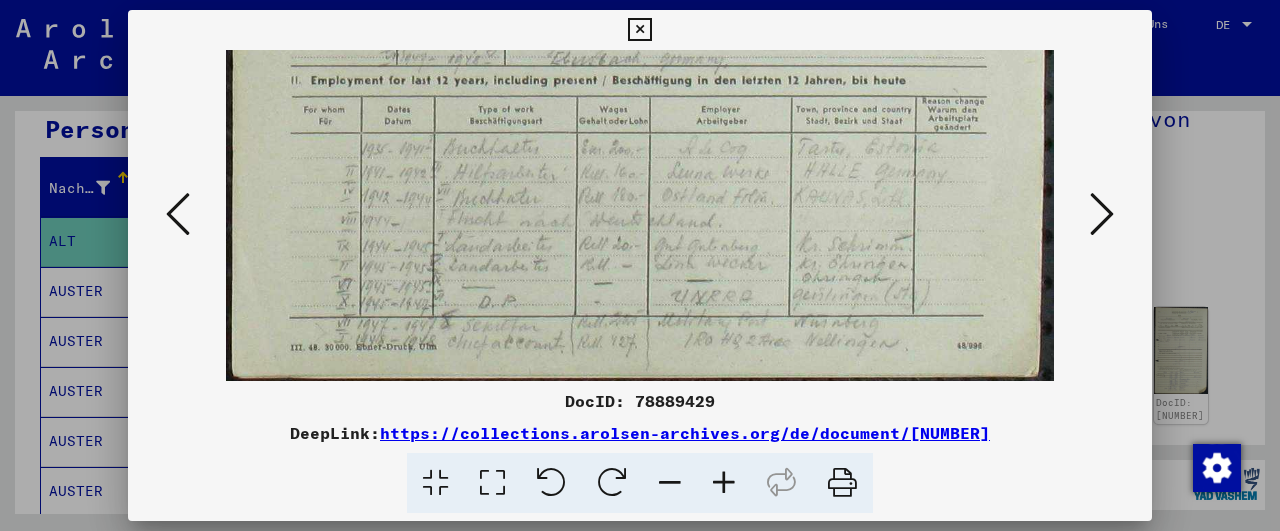 scroll, scrollTop: 850, scrollLeft: 0, axis: vertical 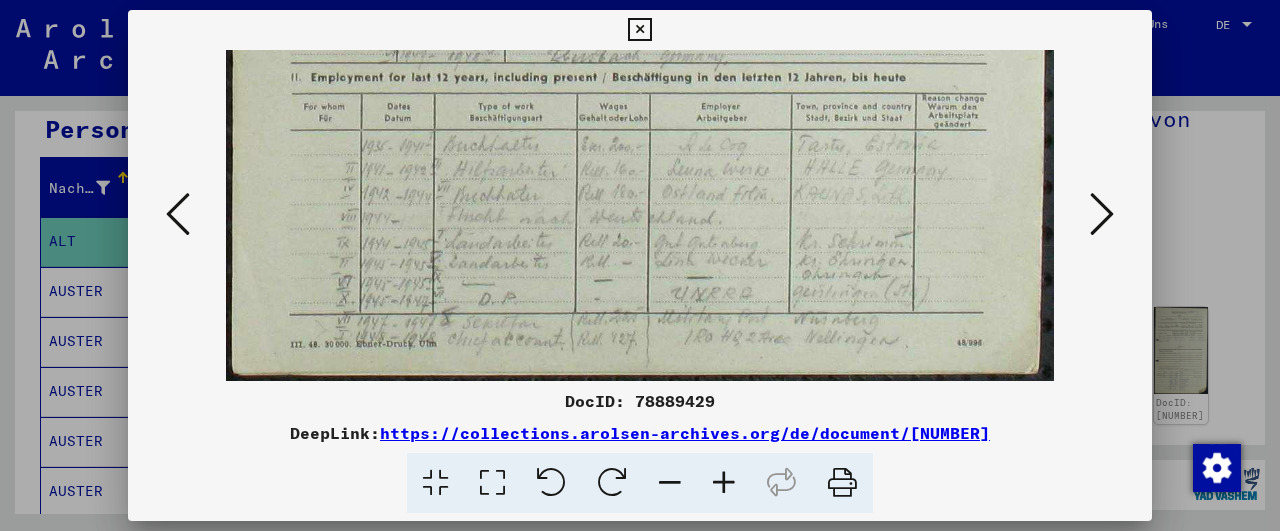 drag, startPoint x: 697, startPoint y: 276, endPoint x: 698, endPoint y: 183, distance: 93.00538 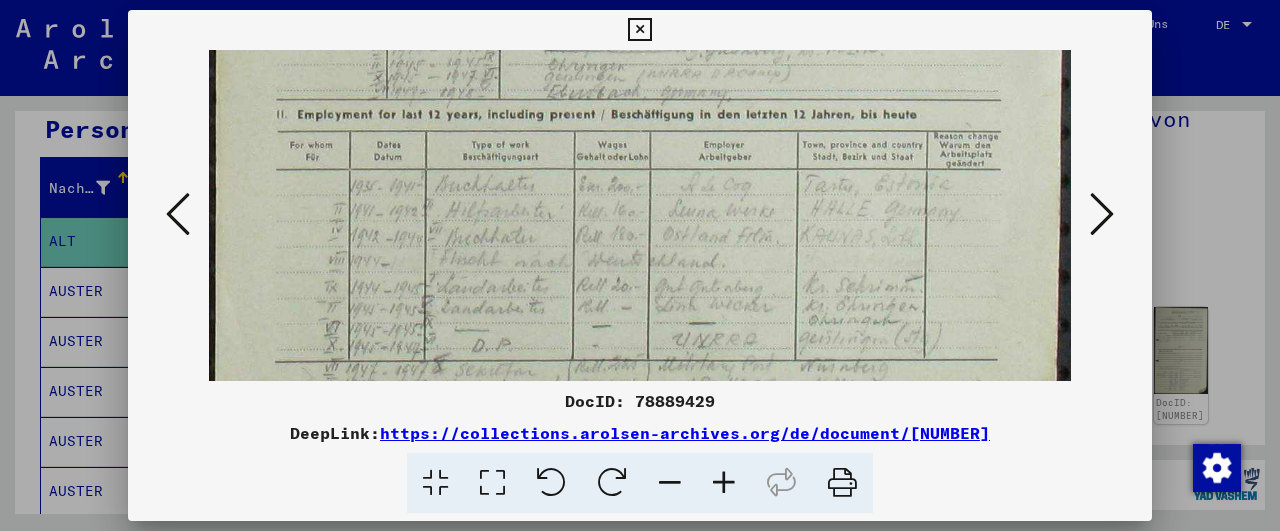 click at bounding box center (724, 483) 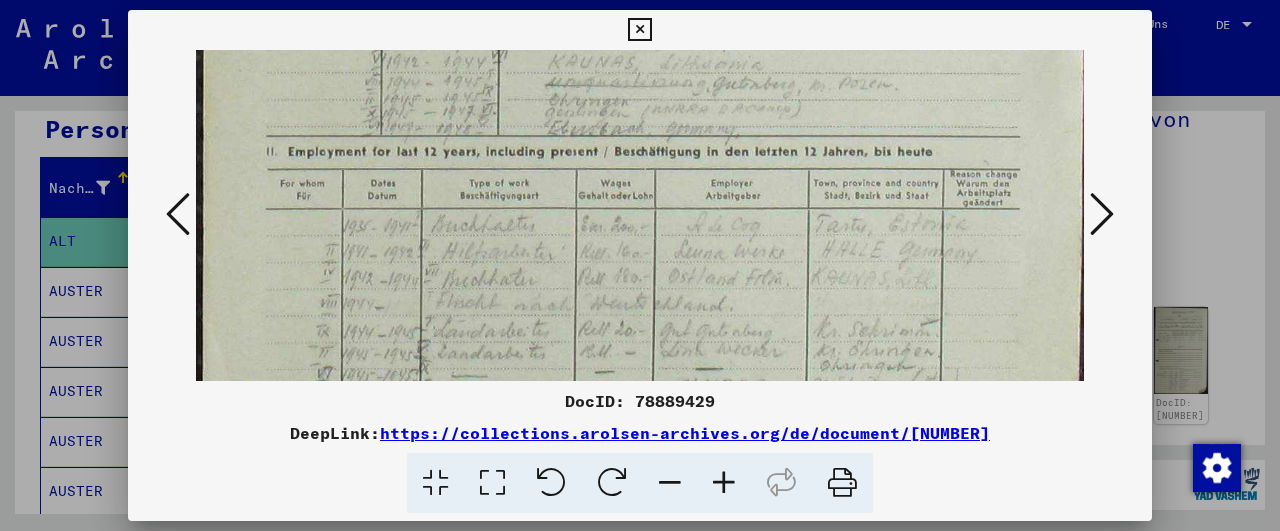 click at bounding box center [724, 483] 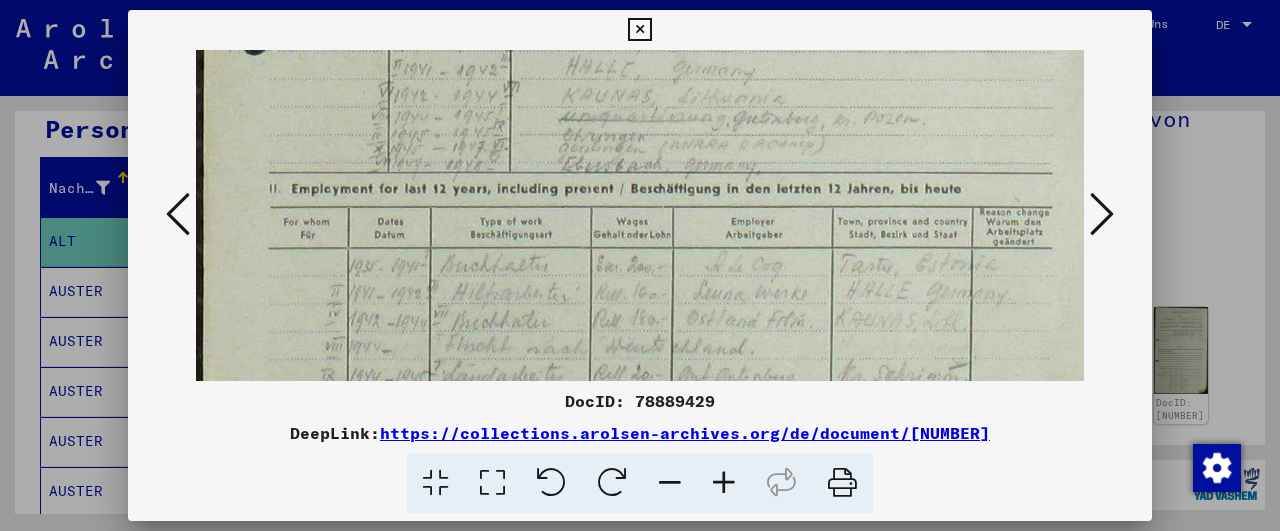 click at bounding box center (724, 483) 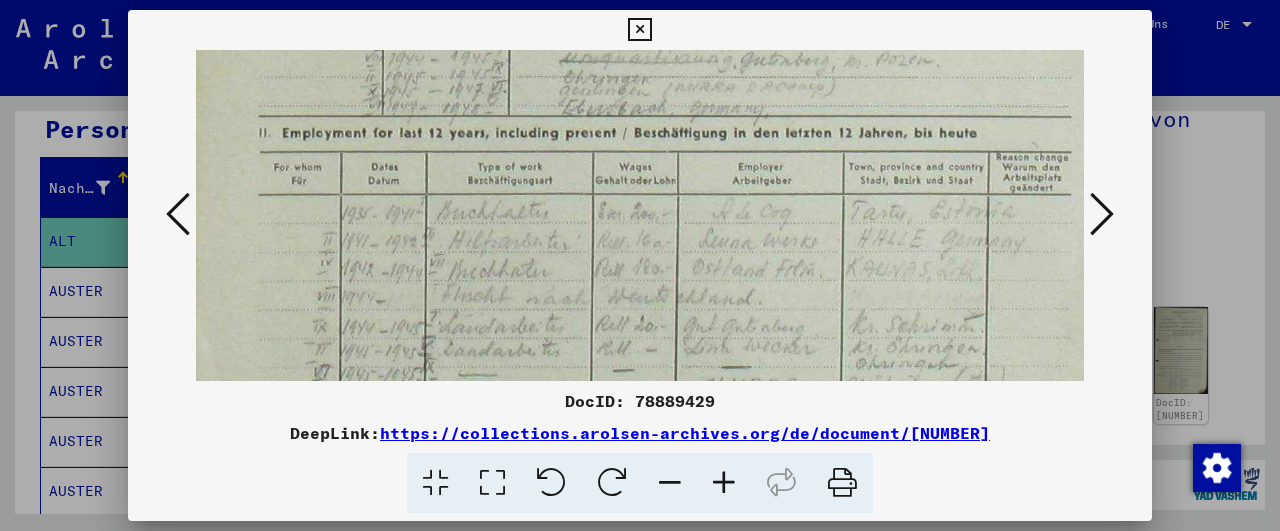 scroll, scrollTop: 953, scrollLeft: 15, axis: both 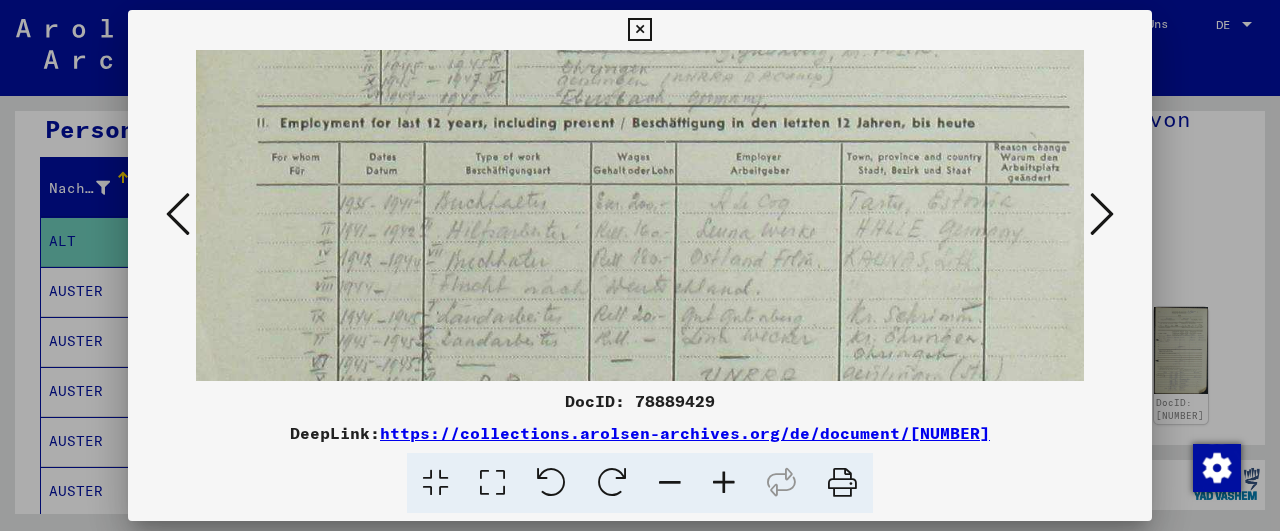 drag, startPoint x: 717, startPoint y: 350, endPoint x: 703, endPoint y: 247, distance: 103.947105 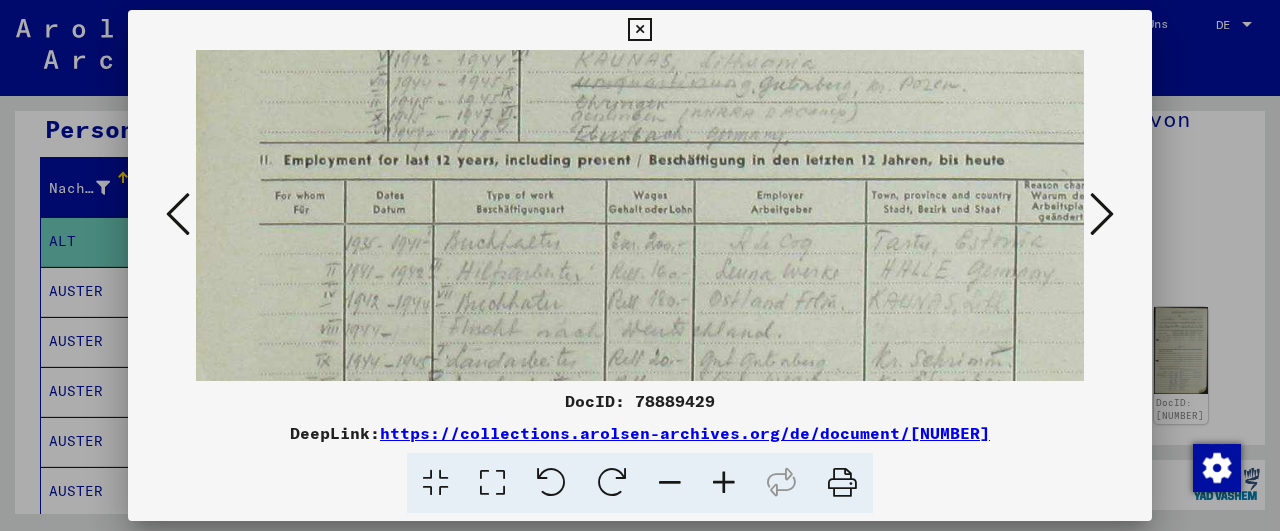 click at bounding box center (724, 483) 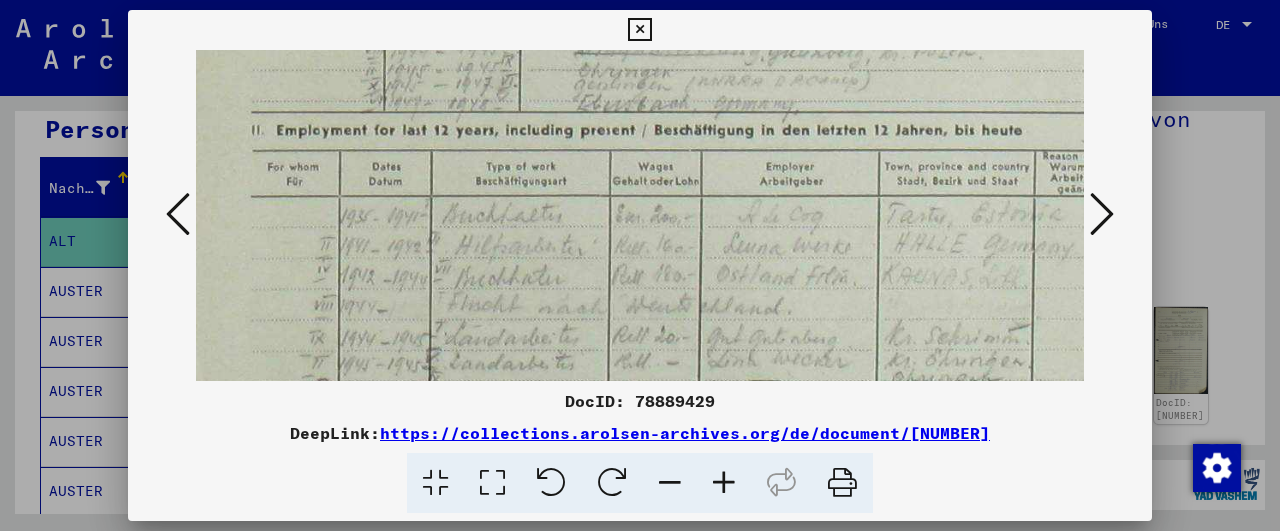 scroll, scrollTop: 1084, scrollLeft: 36, axis: both 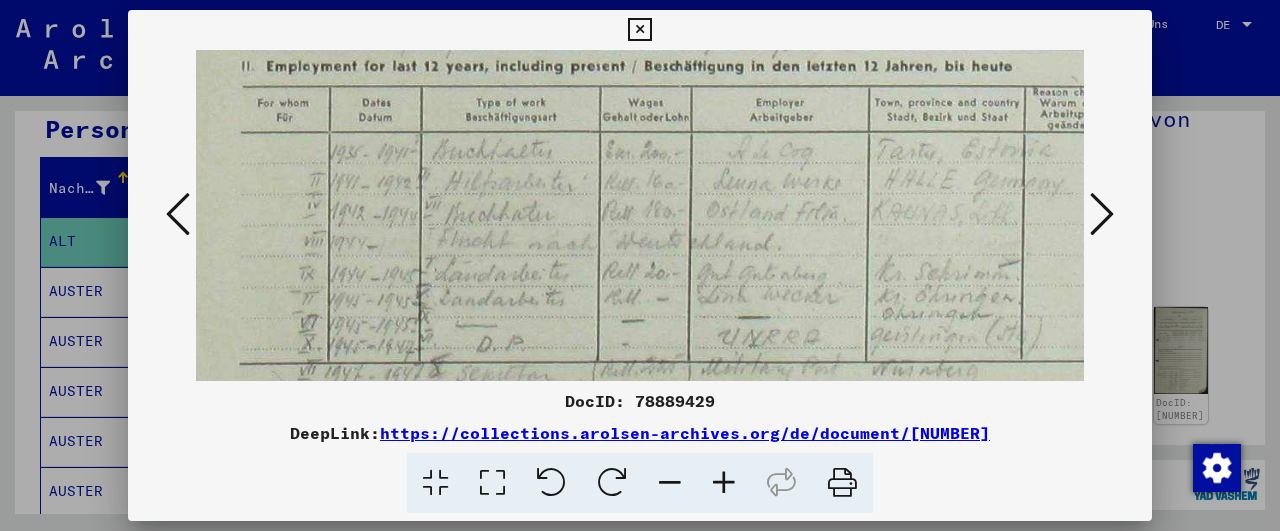 drag, startPoint x: 736, startPoint y: 326, endPoint x: 715, endPoint y: 195, distance: 132.67253 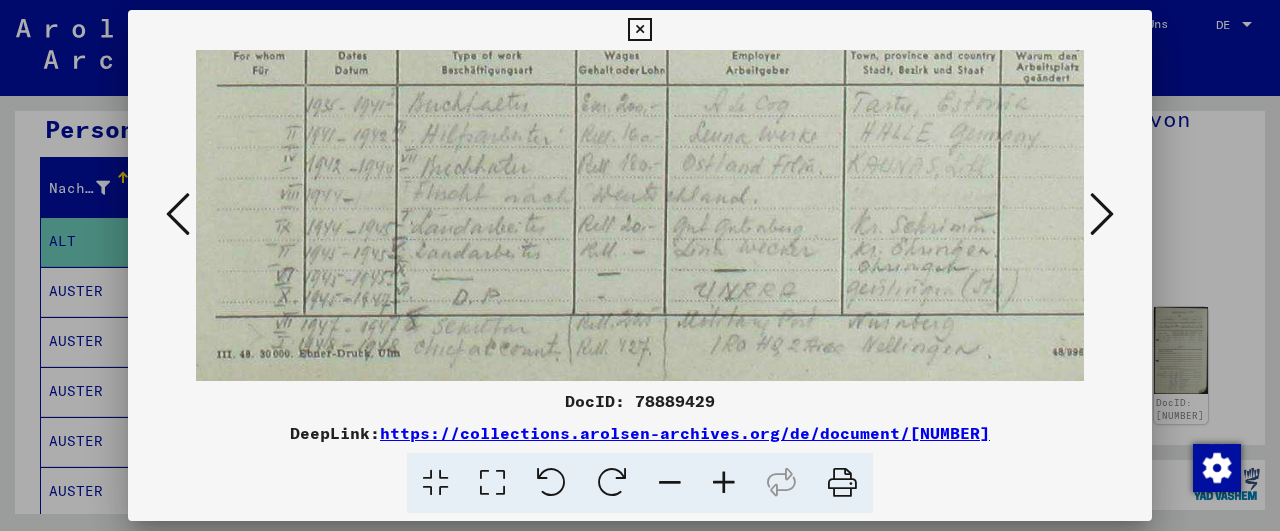 scroll, scrollTop: 1123, scrollLeft: 54, axis: both 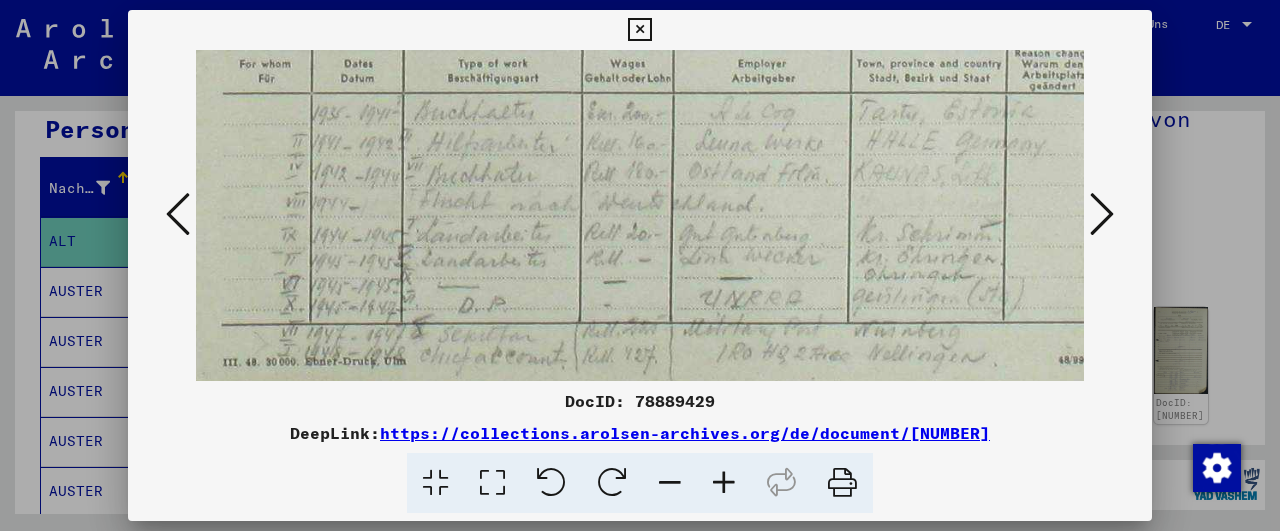 drag, startPoint x: 885, startPoint y: 279, endPoint x: 867, endPoint y: 228, distance: 54.08327 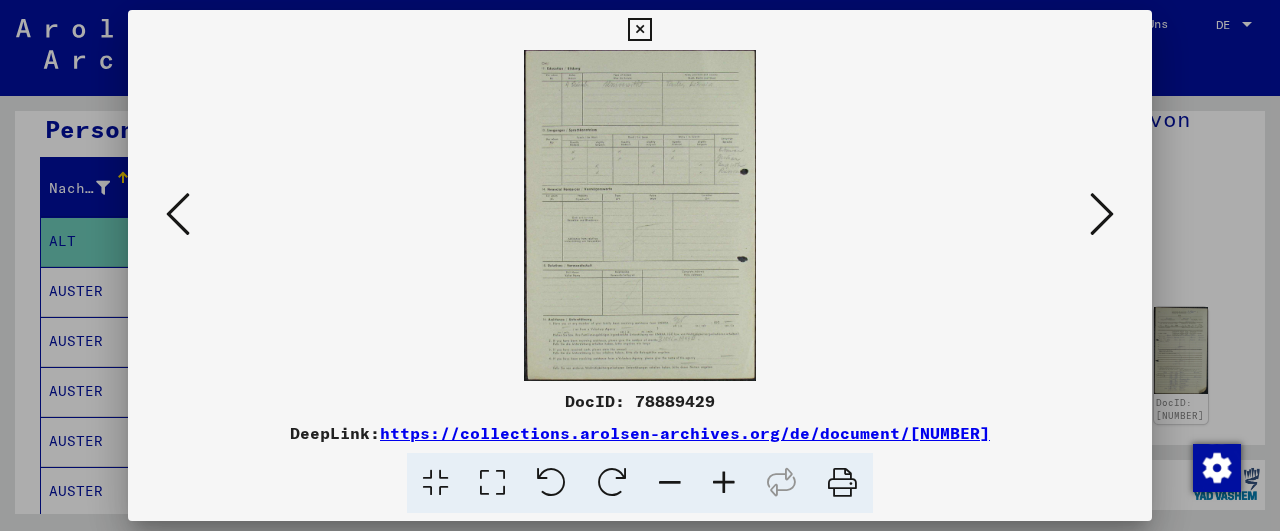 click at bounding box center (724, 483) 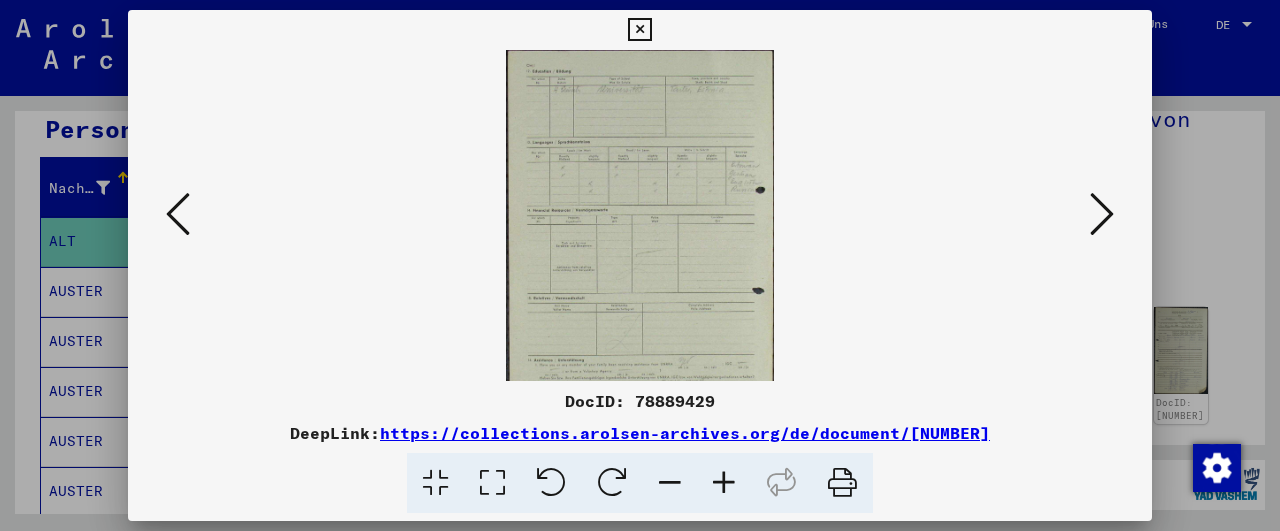 click at bounding box center [724, 483] 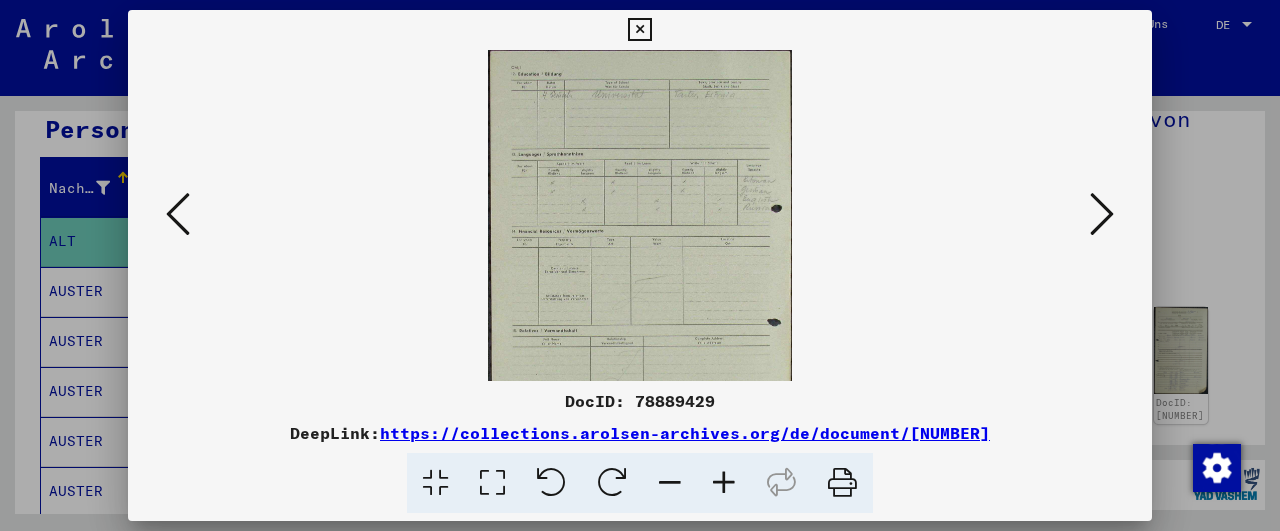 click at bounding box center (724, 483) 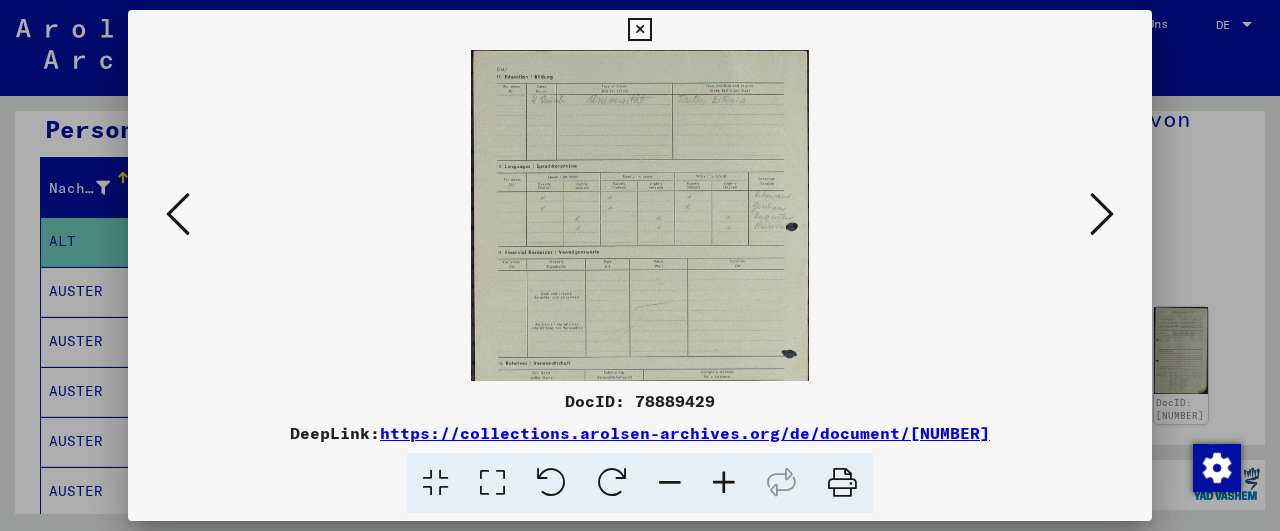 click at bounding box center [724, 483] 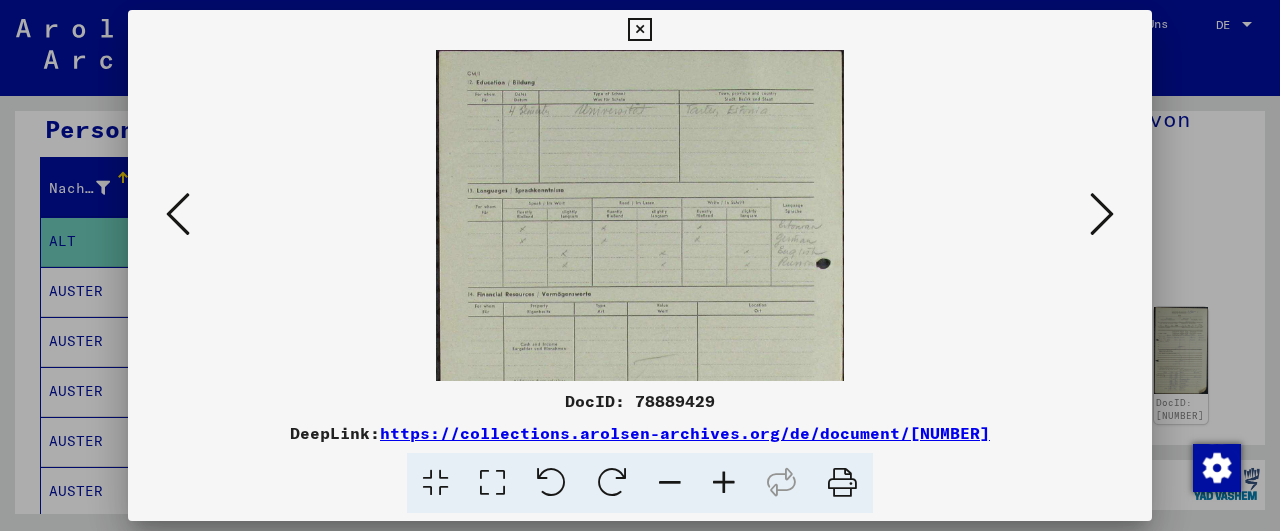 click at bounding box center [724, 483] 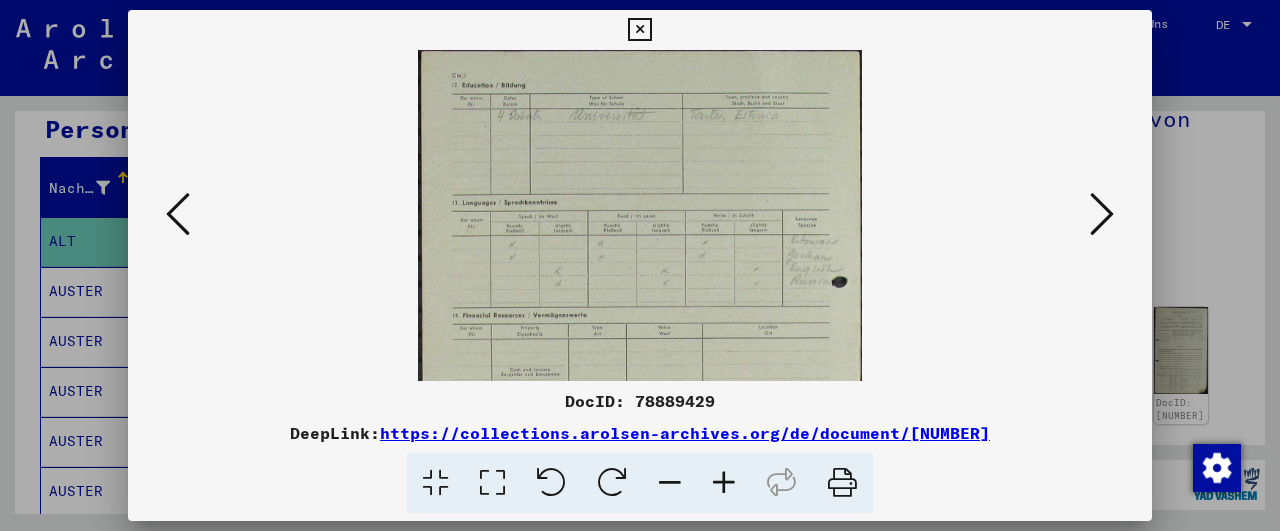 click at bounding box center [724, 483] 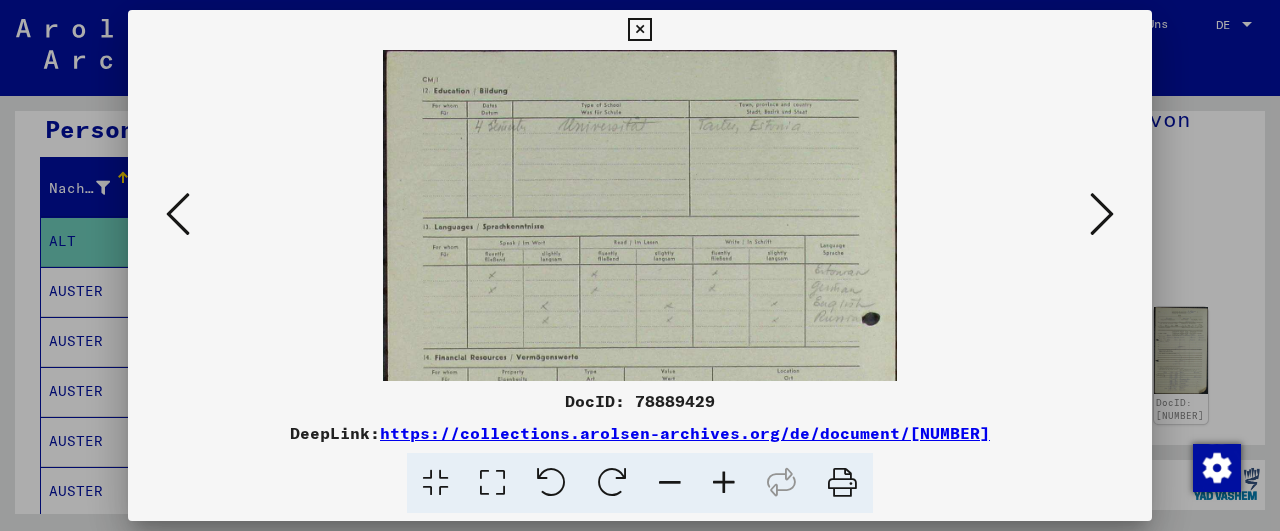 click at bounding box center [724, 483] 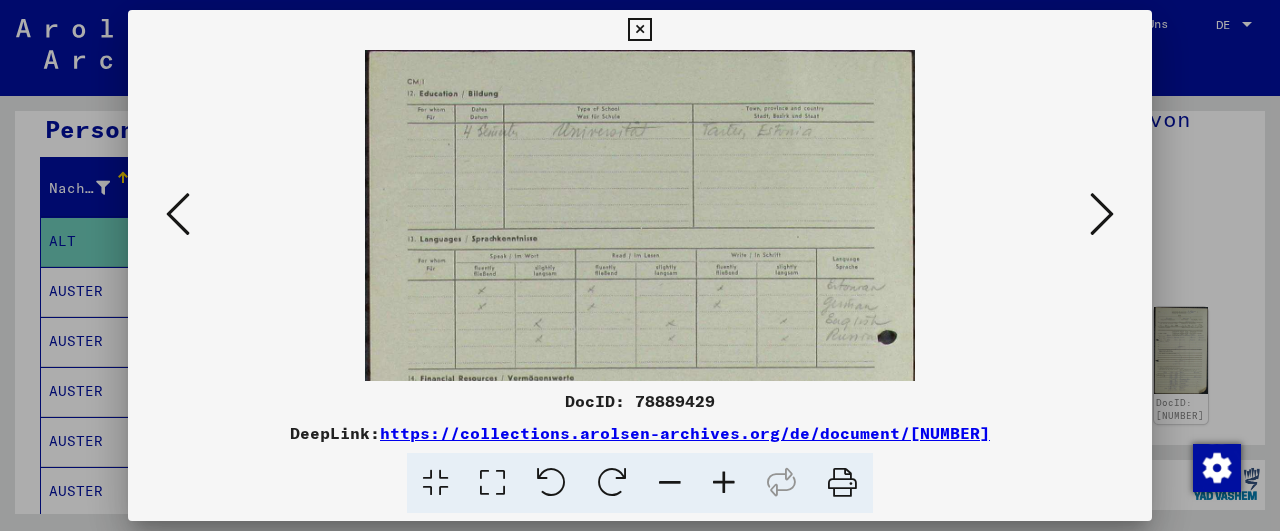 click at bounding box center (724, 483) 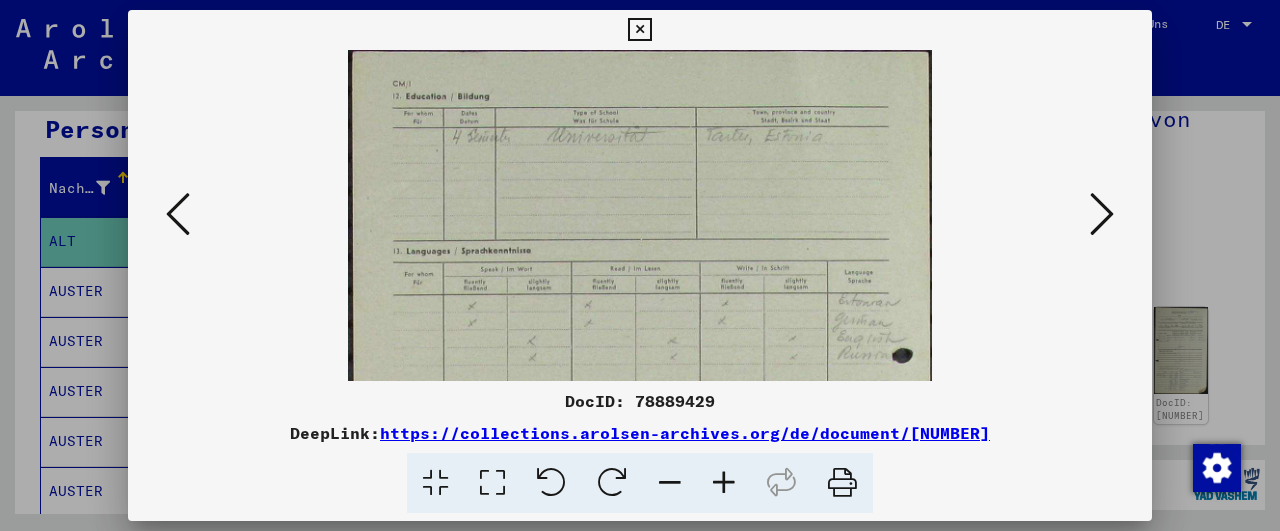 click at bounding box center (724, 483) 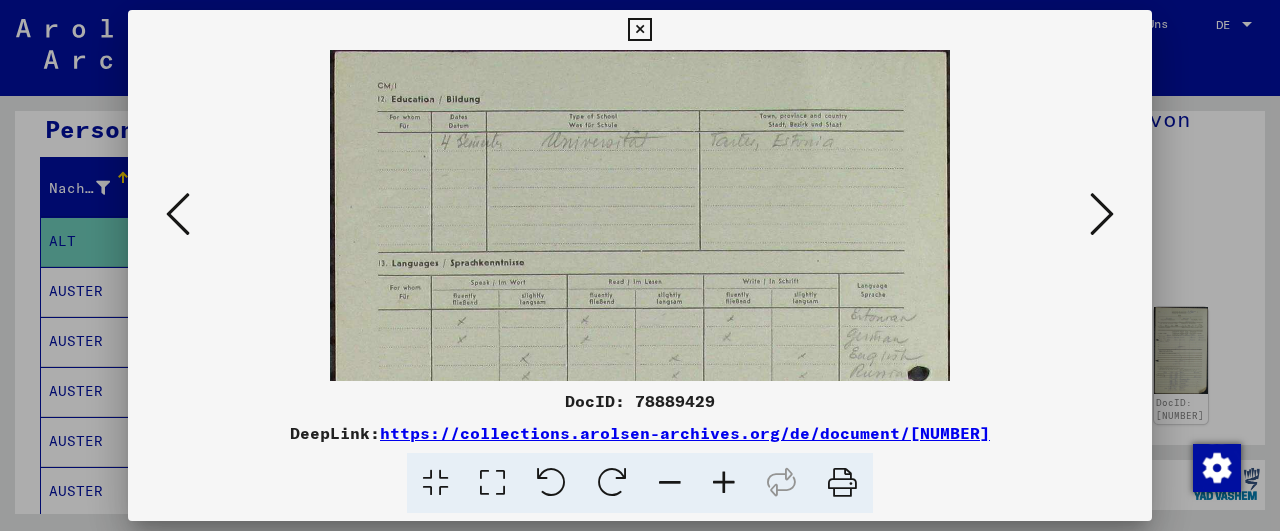 click at bounding box center [724, 483] 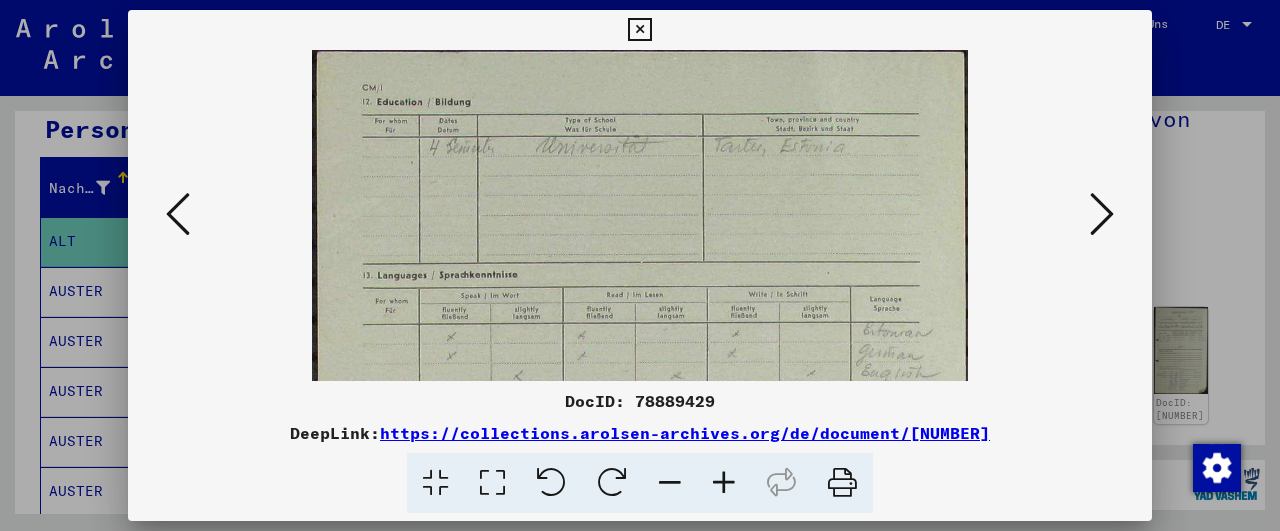 click at bounding box center (724, 483) 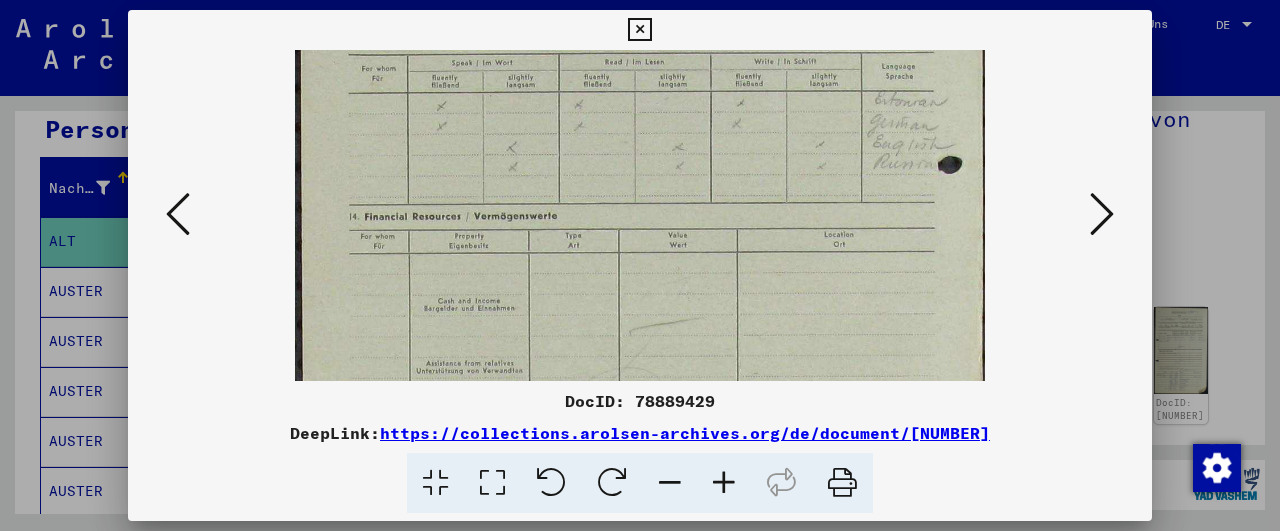 drag, startPoint x: 701, startPoint y: 303, endPoint x: 665, endPoint y: 57, distance: 248.6202 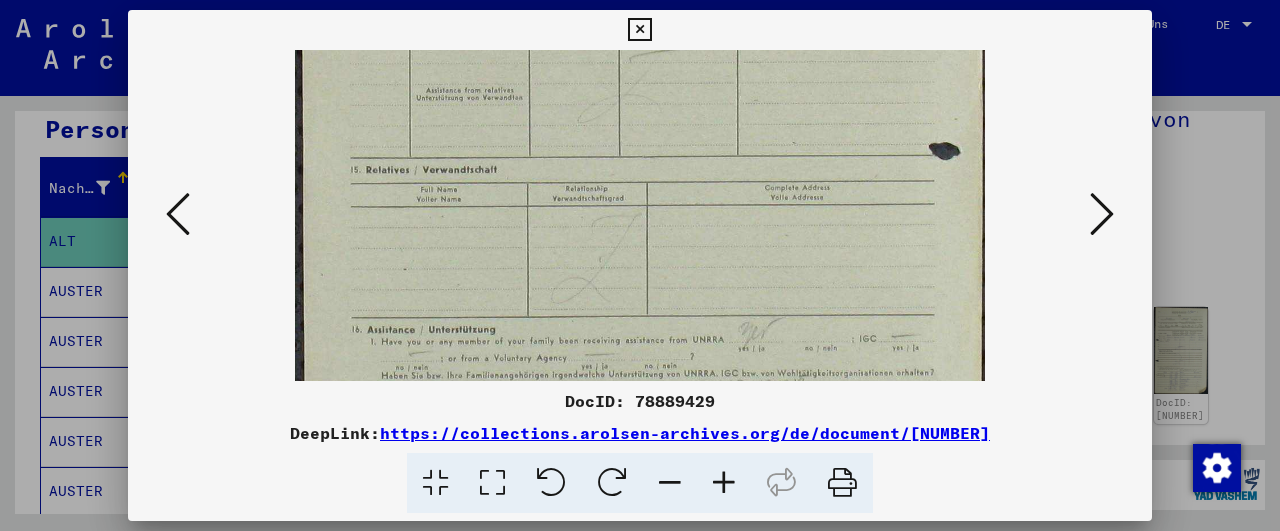 drag, startPoint x: 667, startPoint y: 310, endPoint x: 669, endPoint y: 43, distance: 267.00748 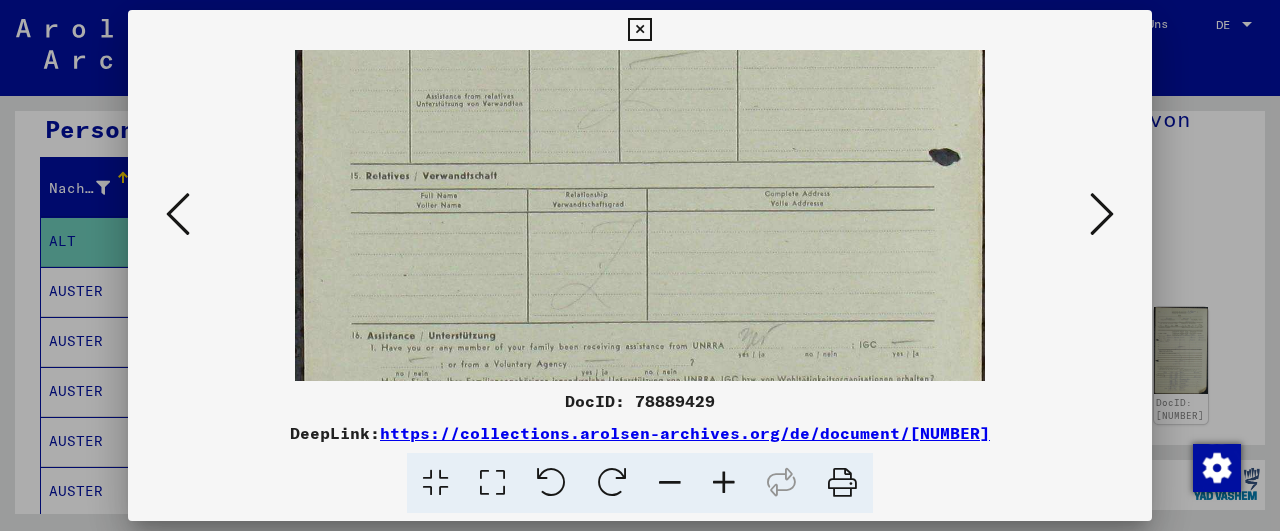 drag, startPoint x: 695, startPoint y: 244, endPoint x: 697, endPoint y: 94, distance: 150.01334 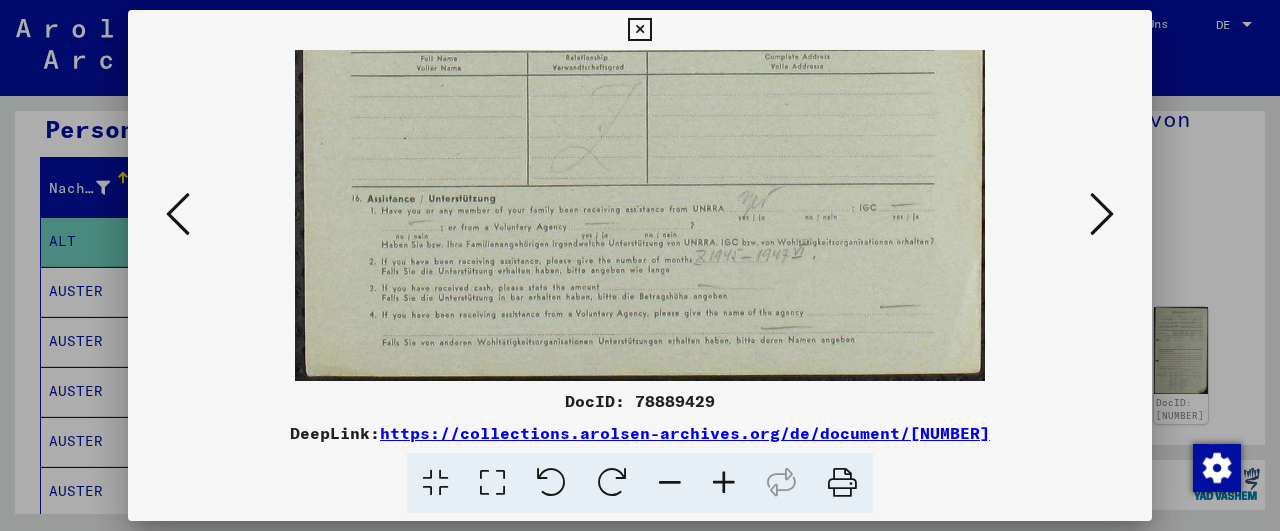 click at bounding box center (1102, 214) 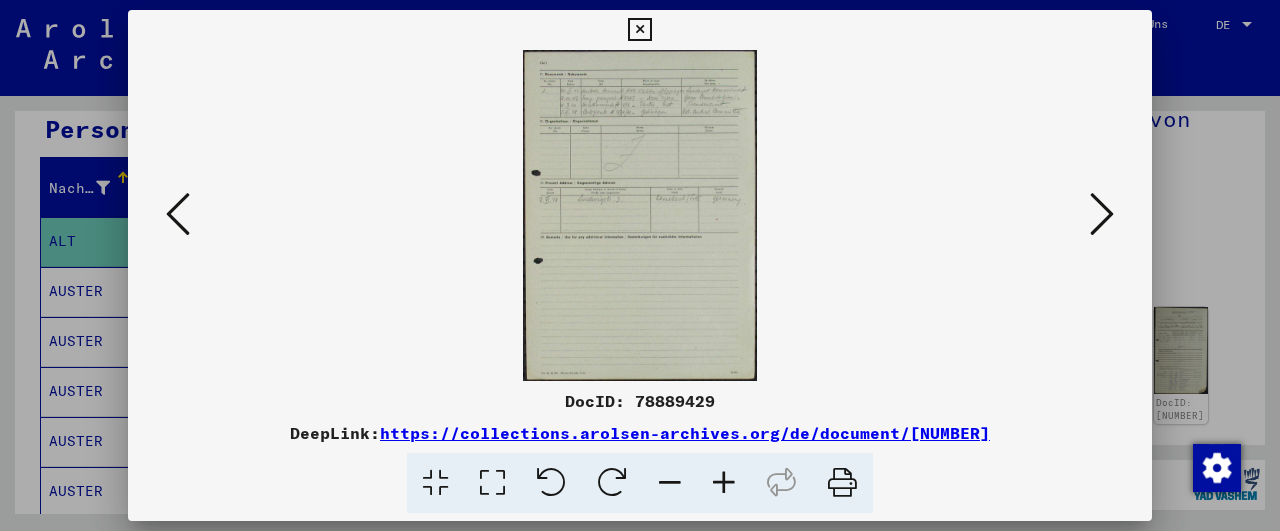 click at bounding box center [724, 483] 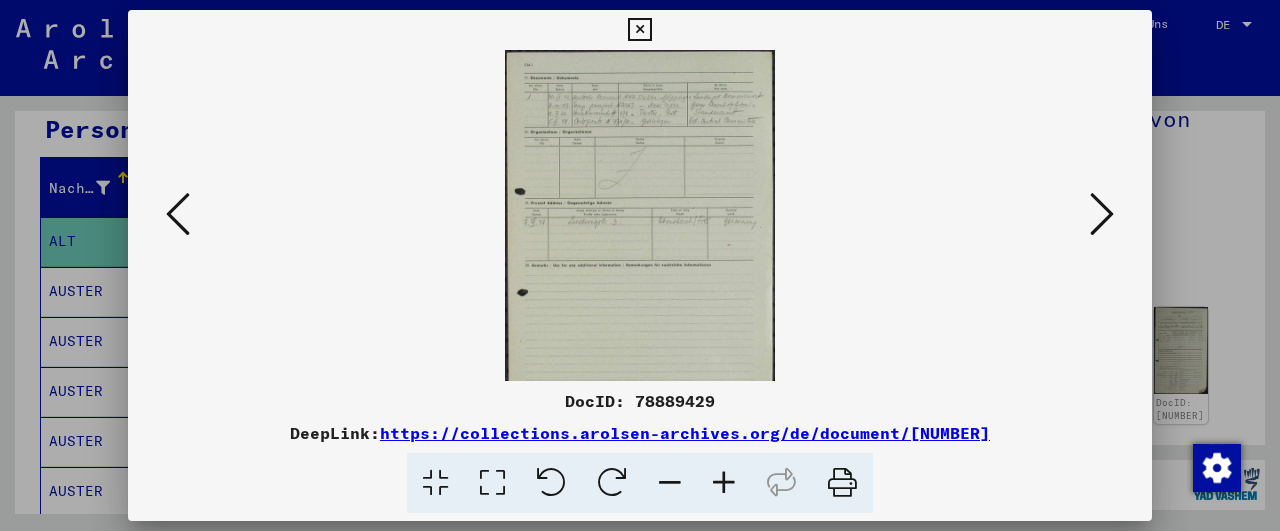 click at bounding box center (724, 483) 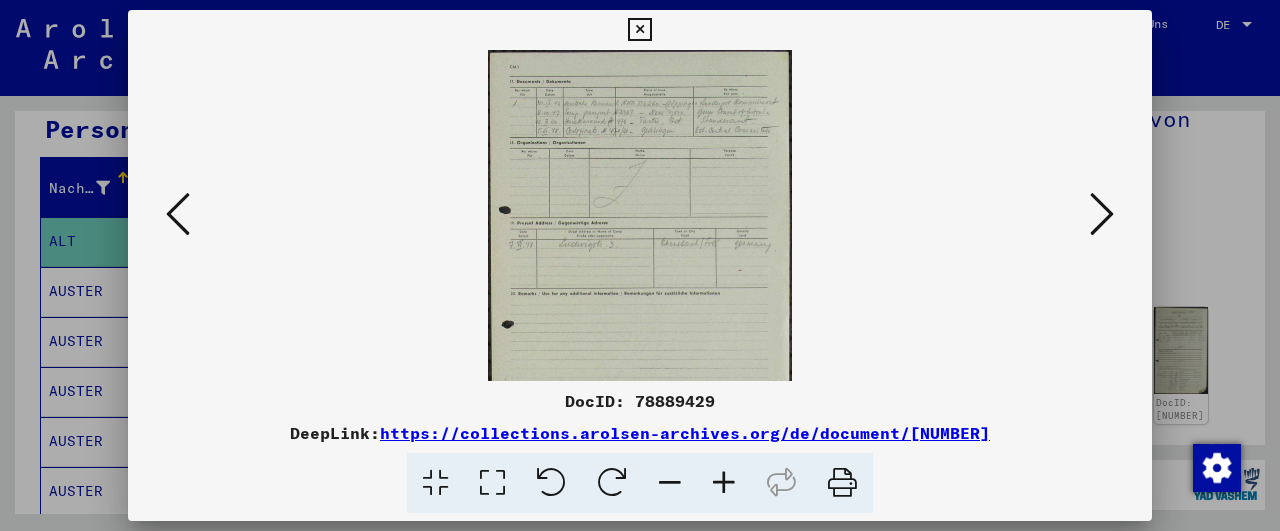 click at bounding box center [724, 483] 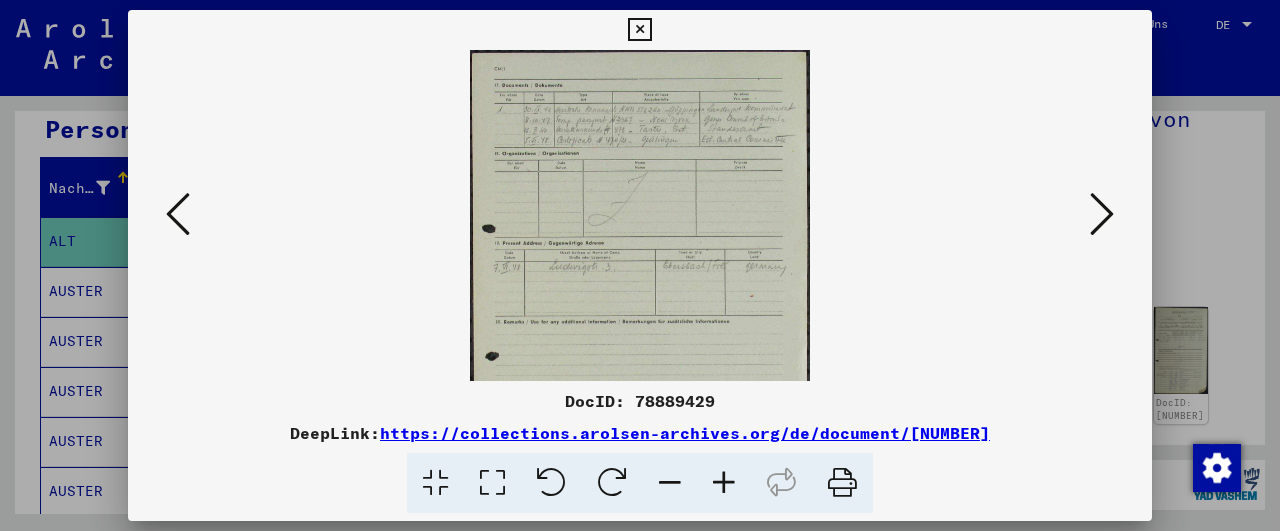 click at bounding box center [724, 483] 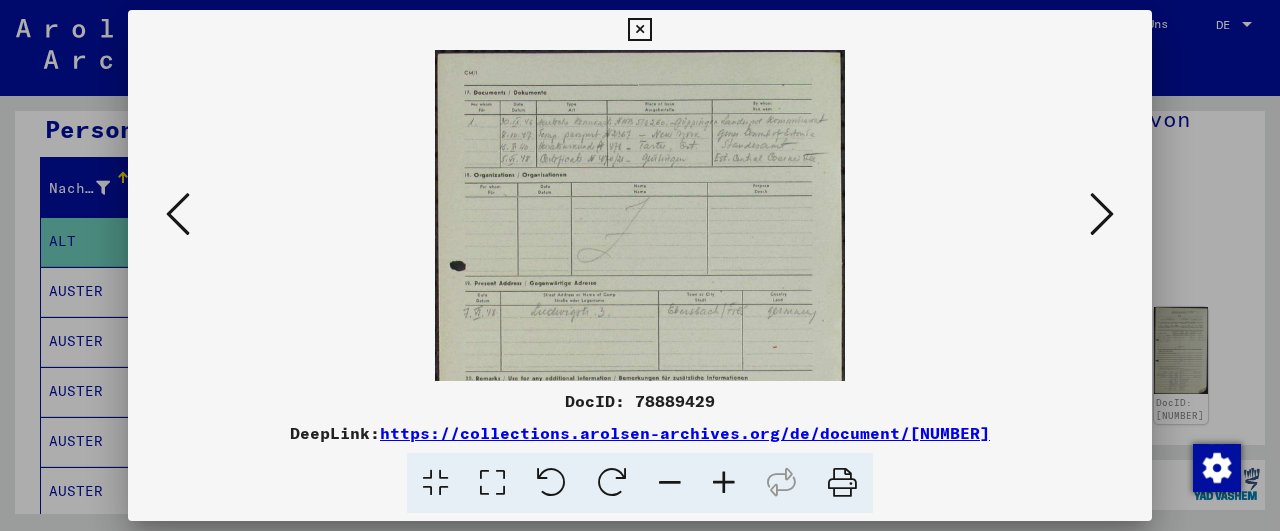click at bounding box center (724, 483) 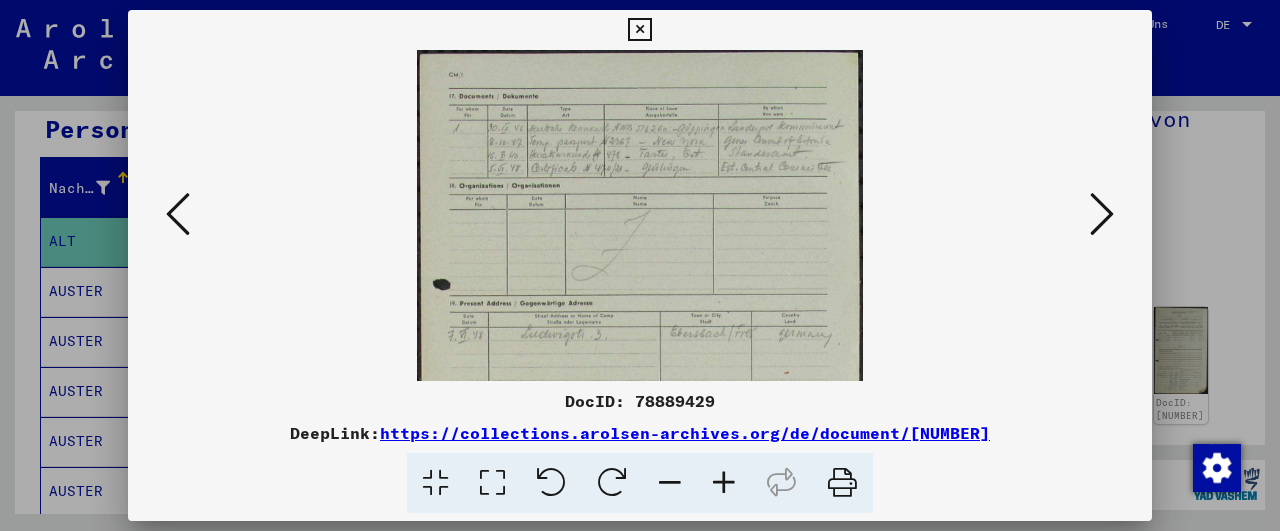 click at bounding box center (724, 483) 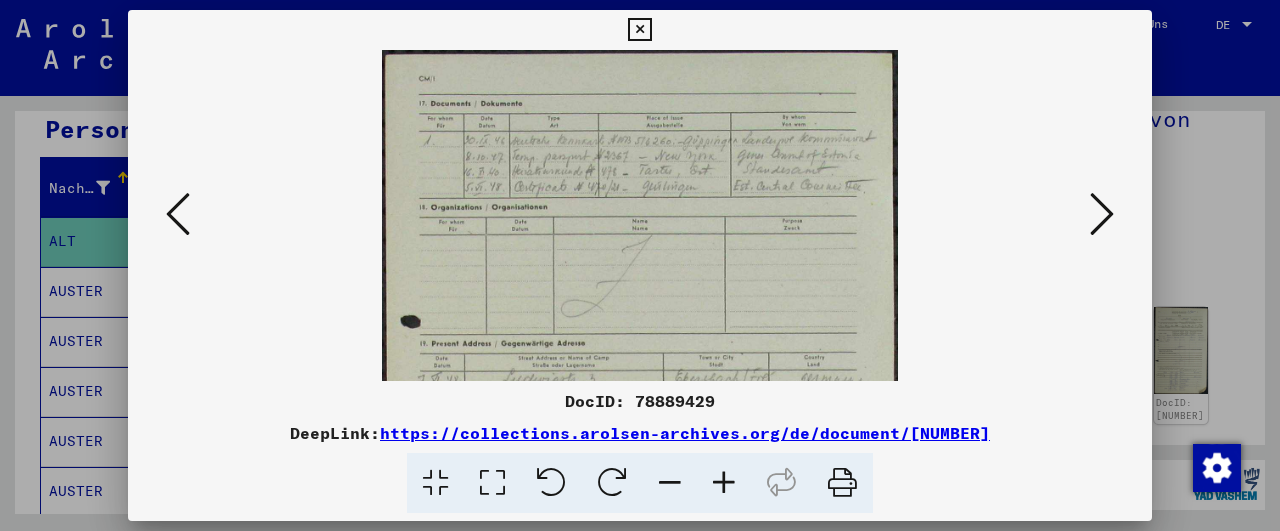 click at bounding box center (724, 483) 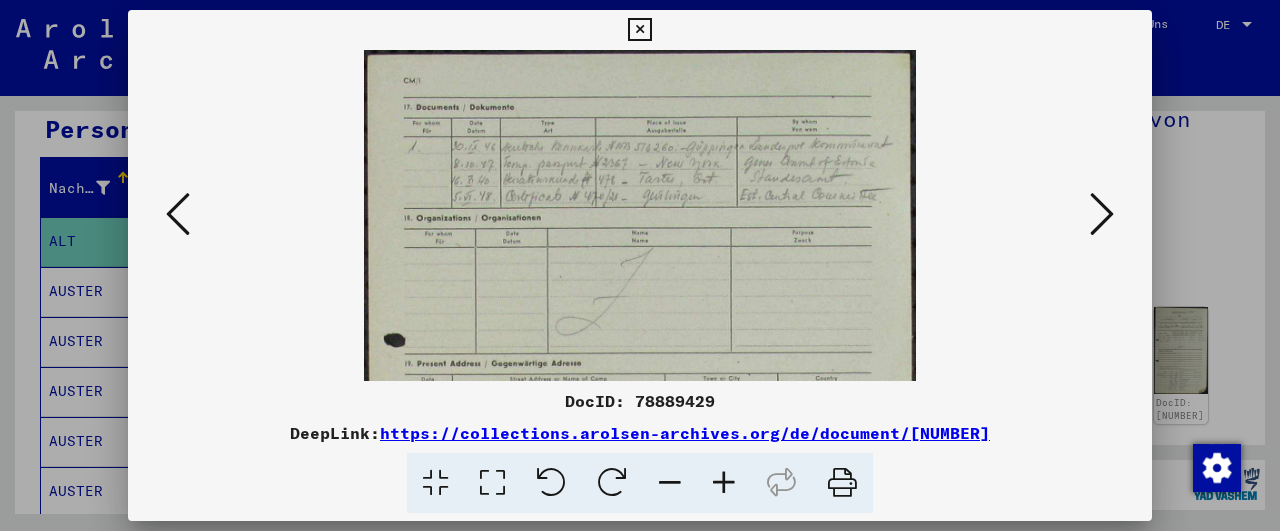 click at bounding box center (724, 483) 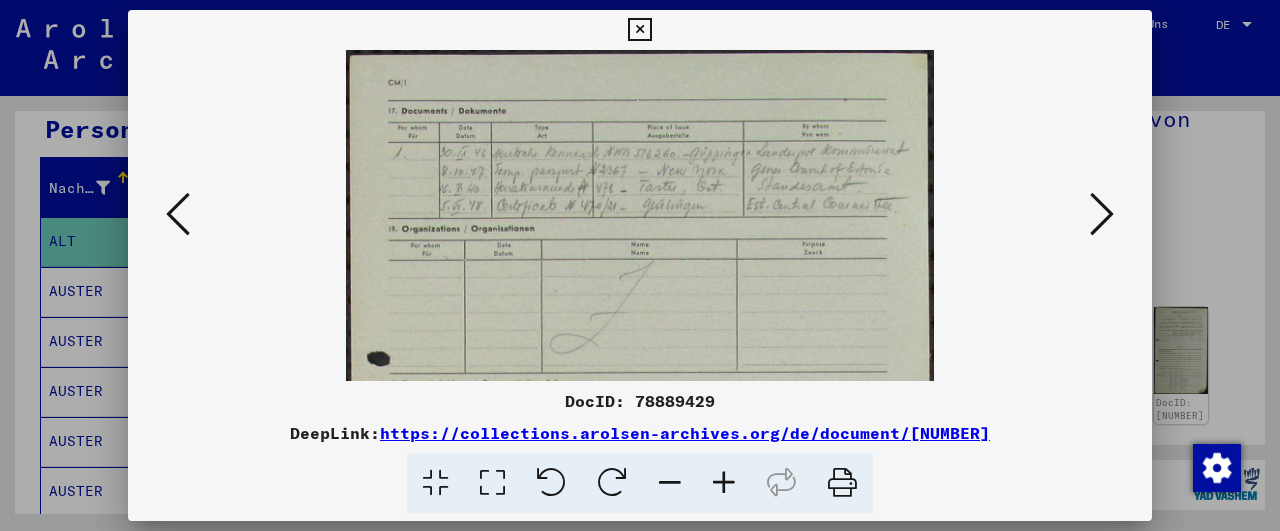 click at bounding box center [724, 483] 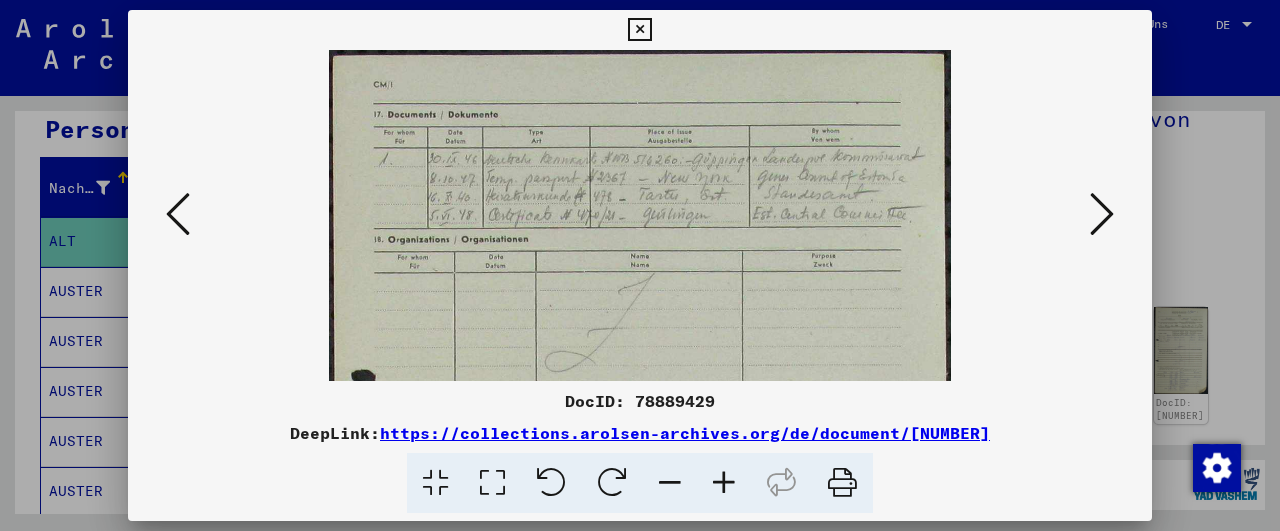 click at bounding box center (724, 483) 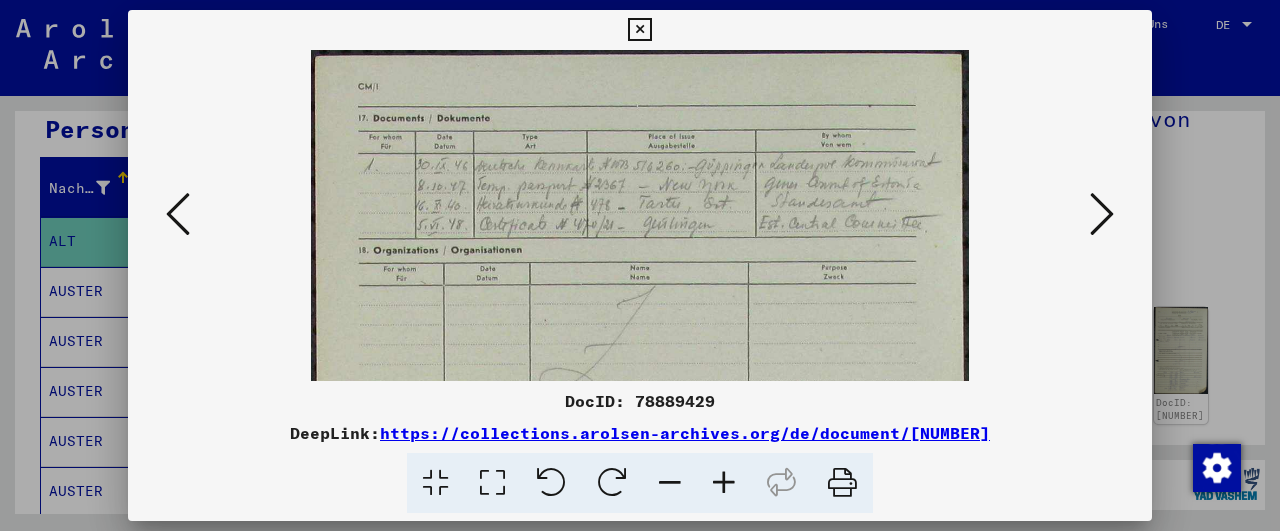 click at bounding box center (724, 483) 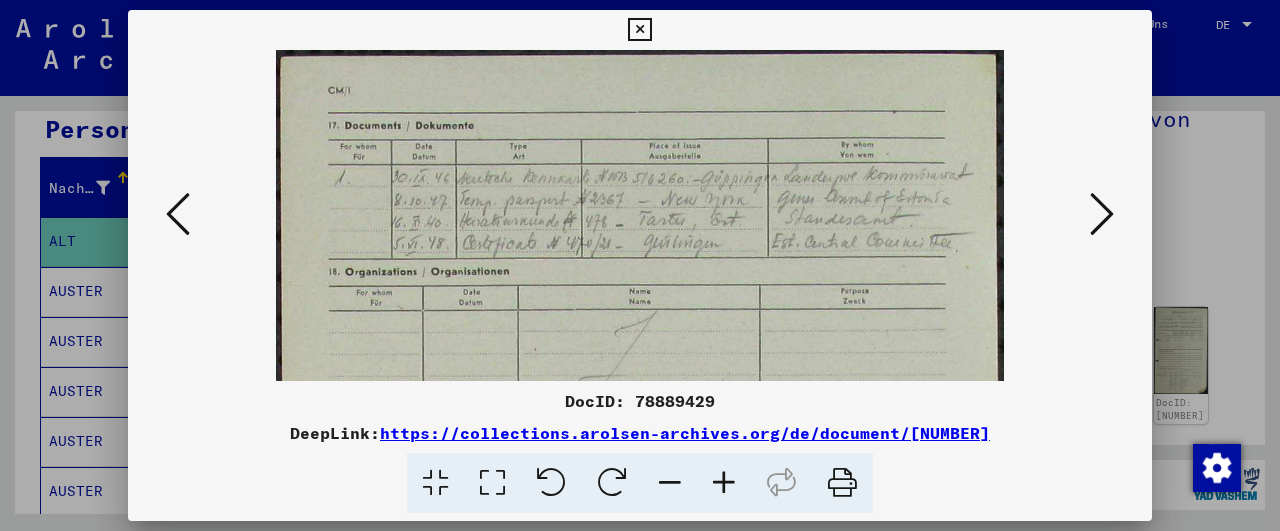 click at bounding box center (724, 483) 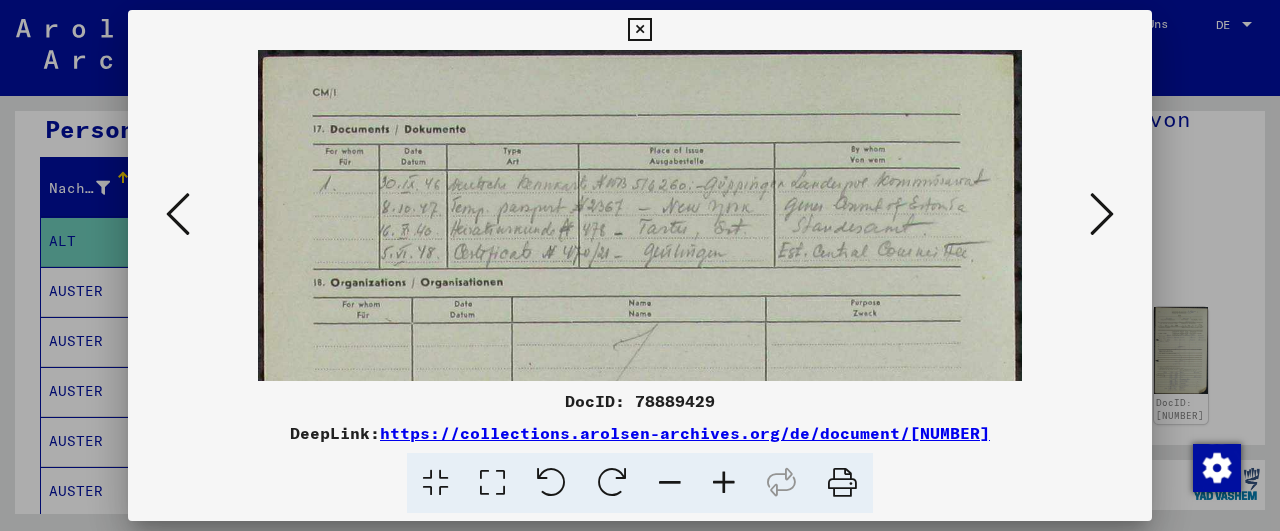 click at bounding box center (724, 483) 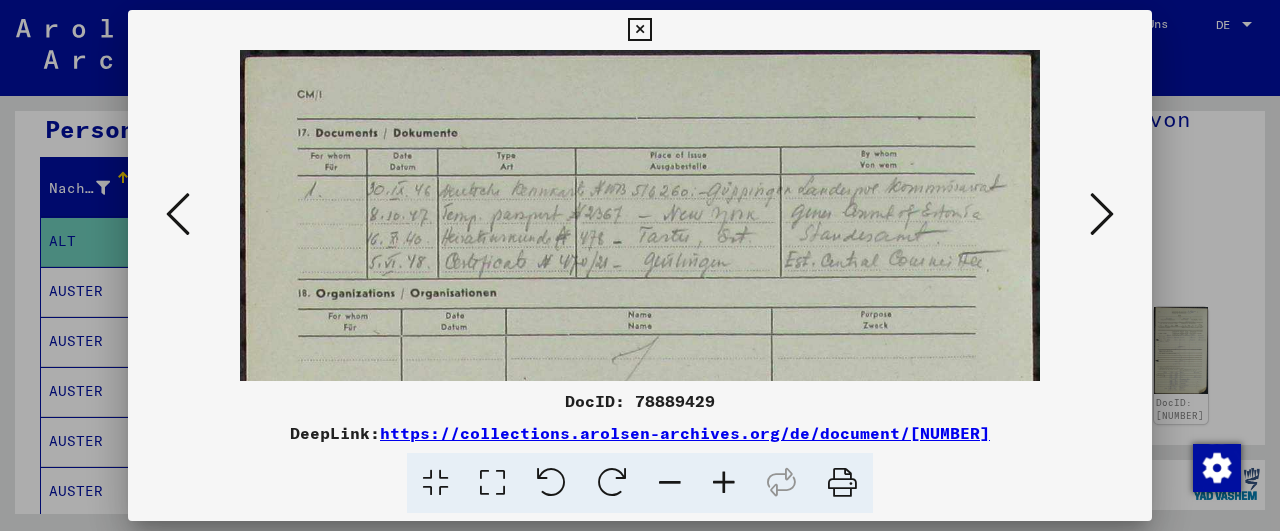 click at bounding box center [724, 483] 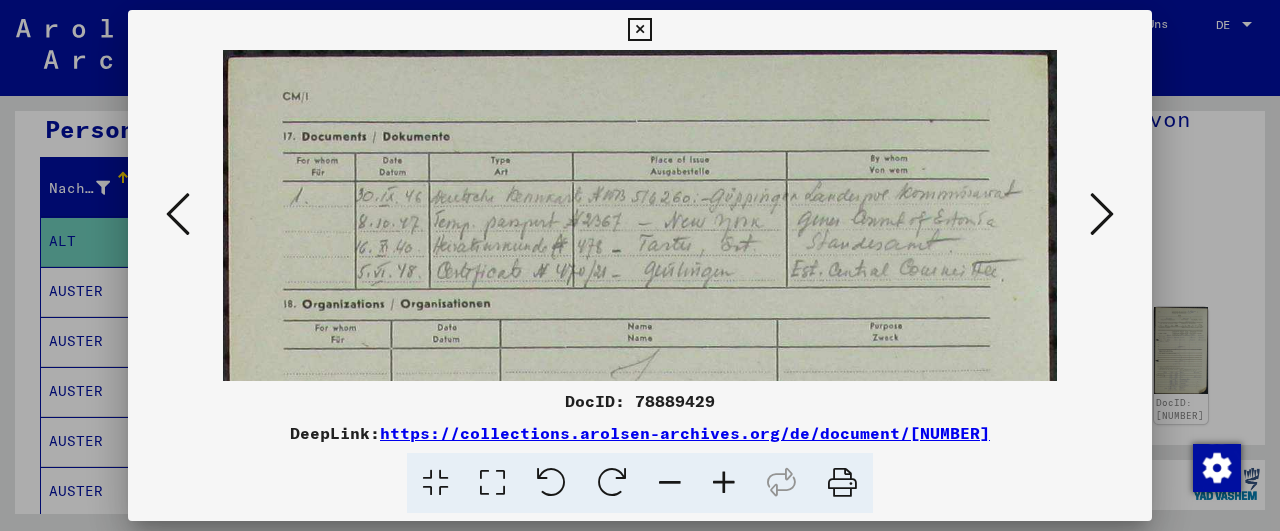 click at bounding box center (724, 483) 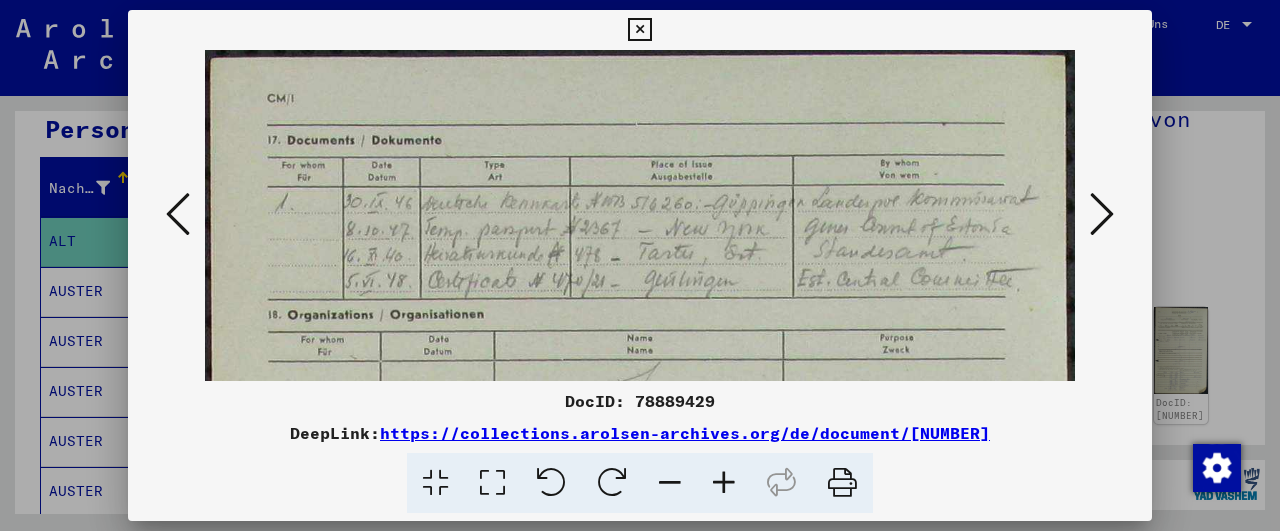 click at bounding box center [724, 483] 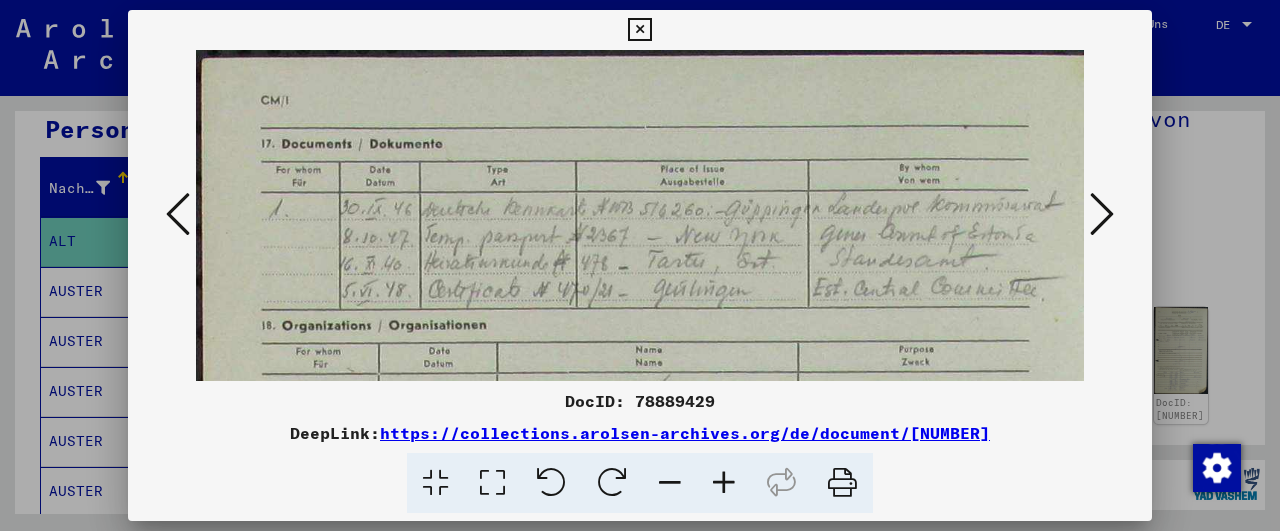 click at bounding box center [1102, 214] 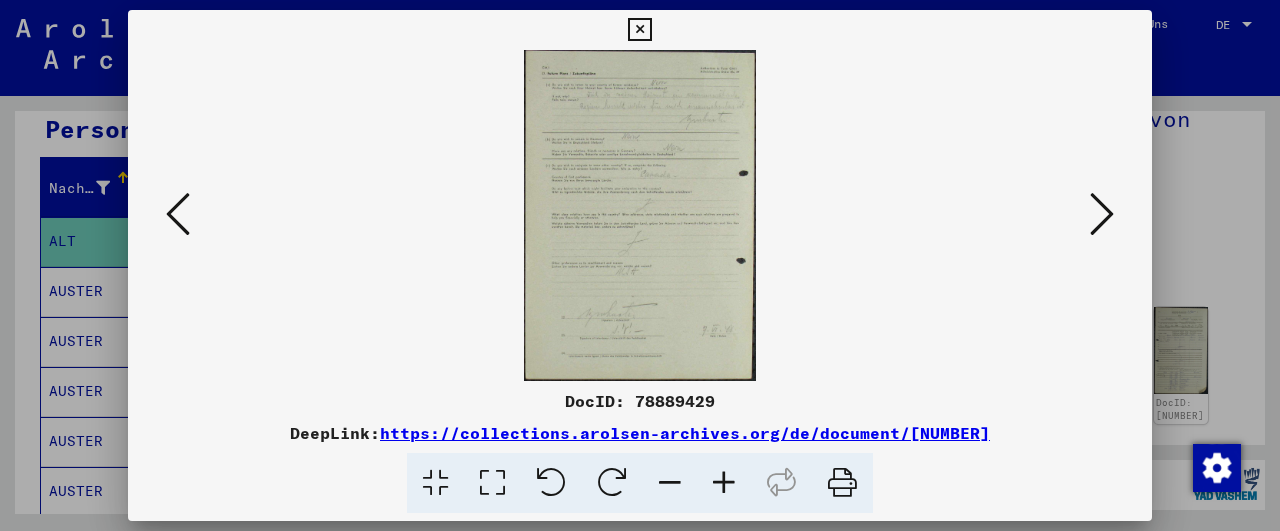 click at bounding box center (724, 483) 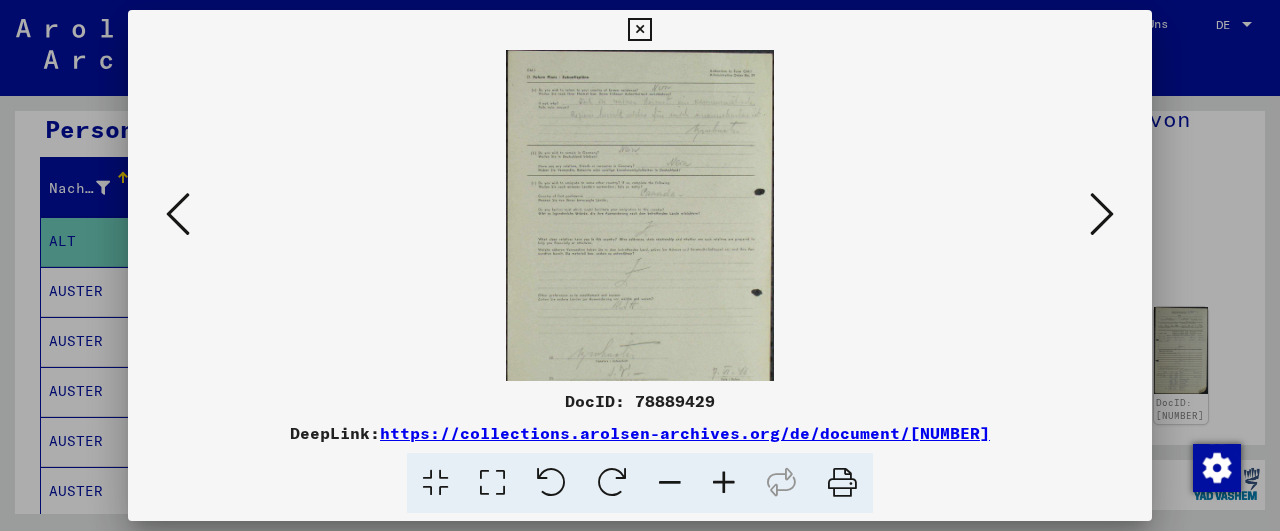 click at bounding box center (724, 483) 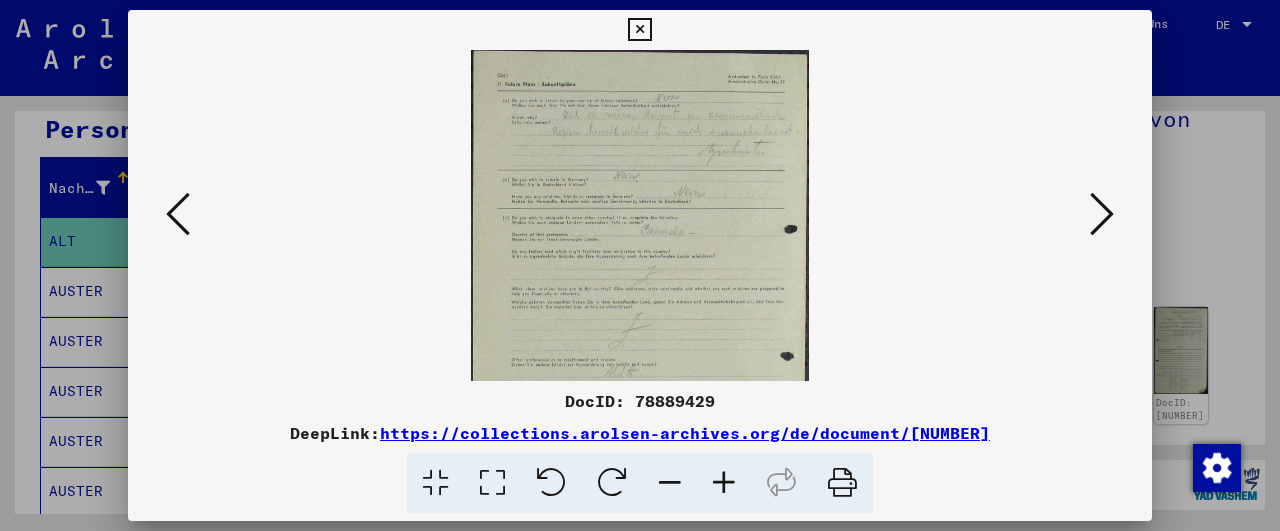 click at bounding box center (724, 483) 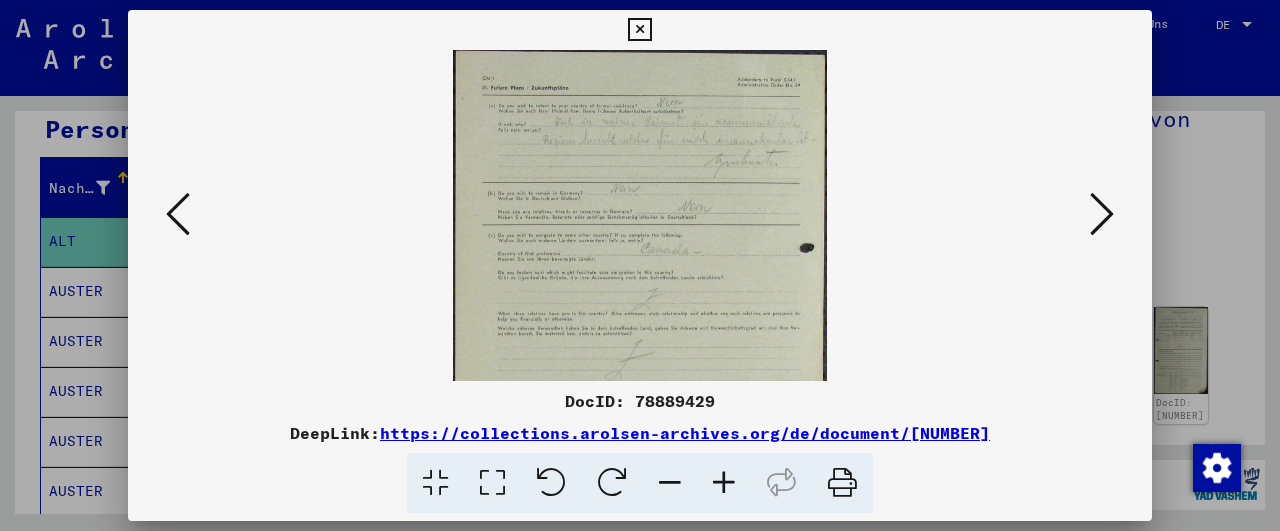 click at bounding box center [724, 483] 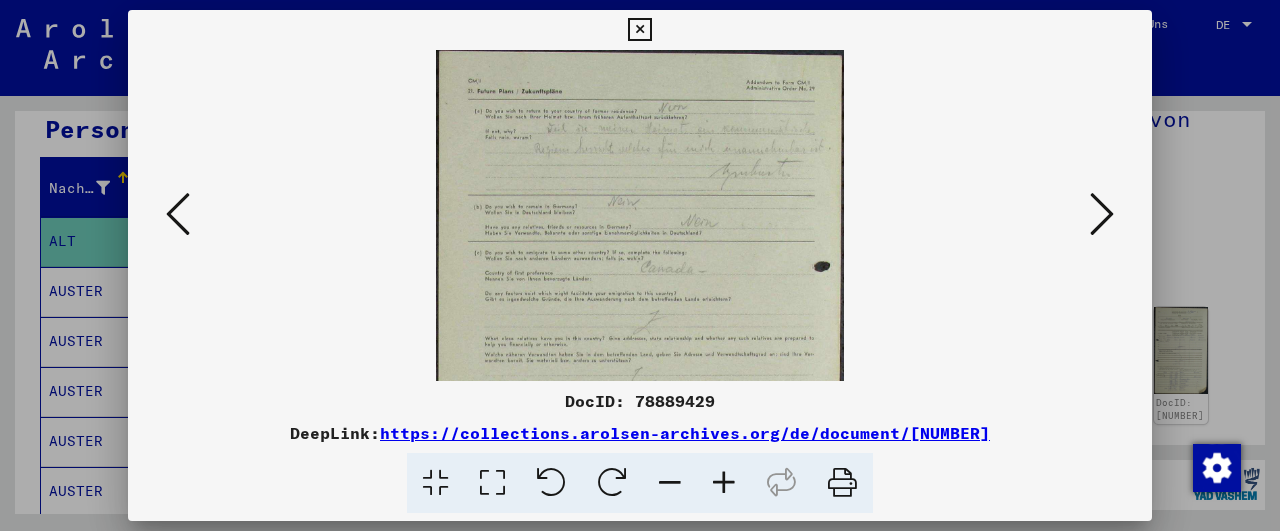 click at bounding box center [724, 483] 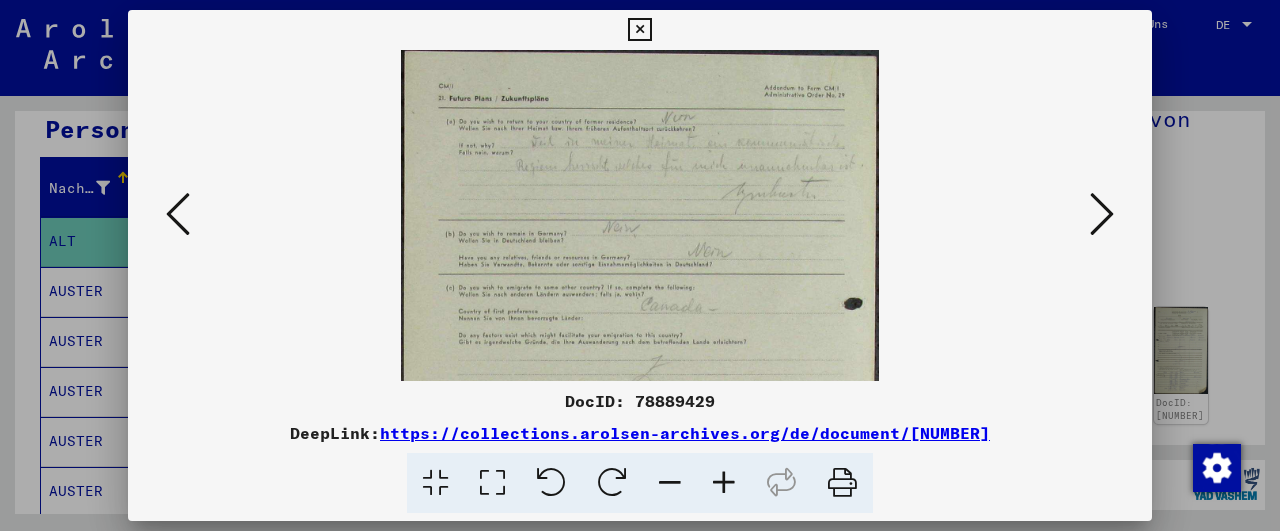 click at bounding box center [724, 483] 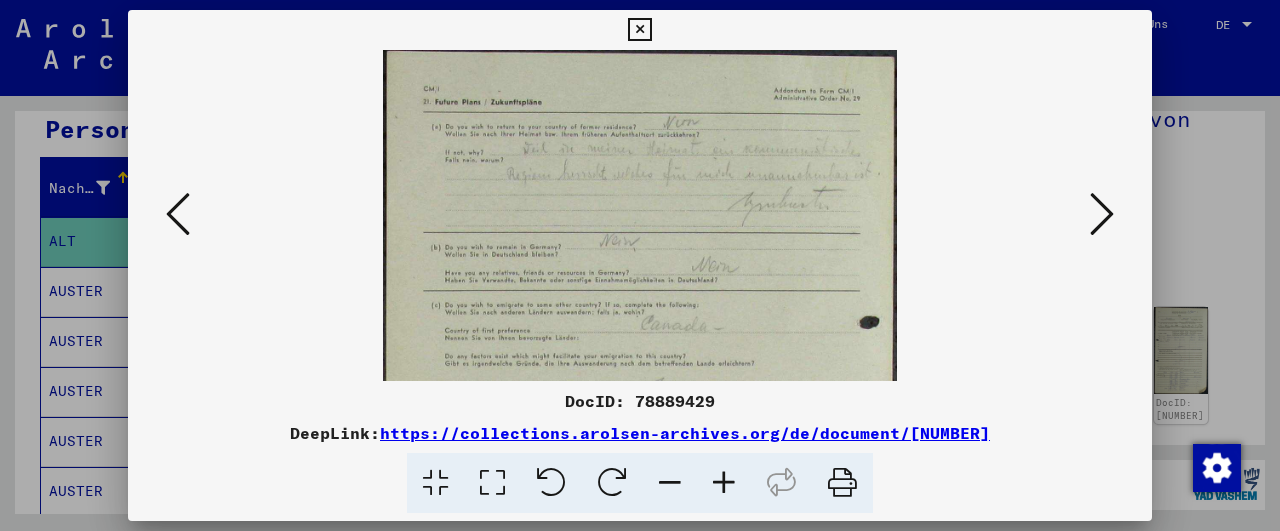 click at bounding box center (724, 483) 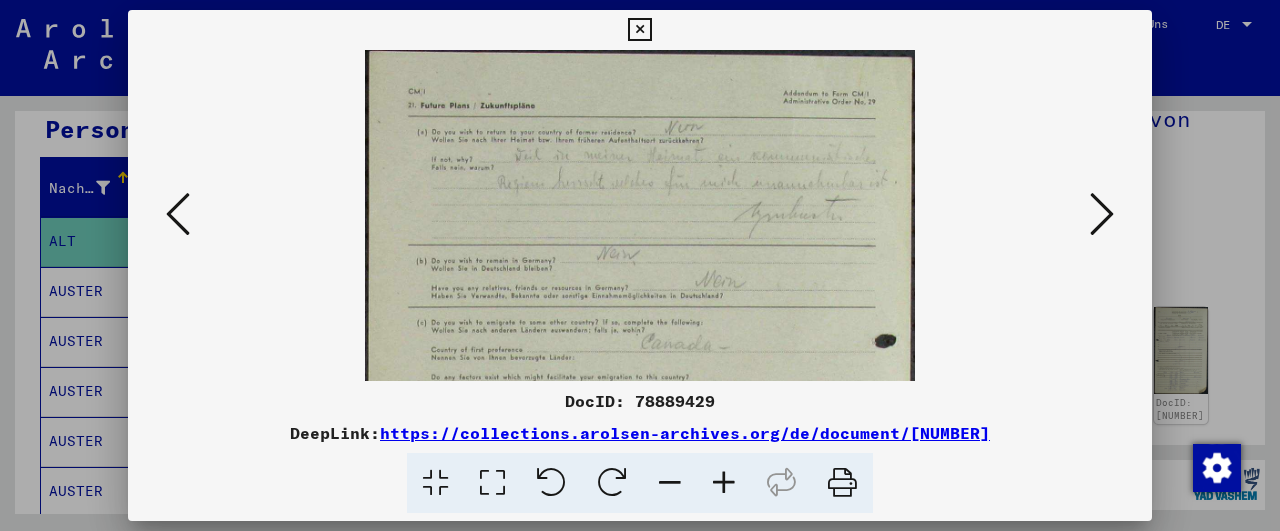 click at bounding box center [724, 483] 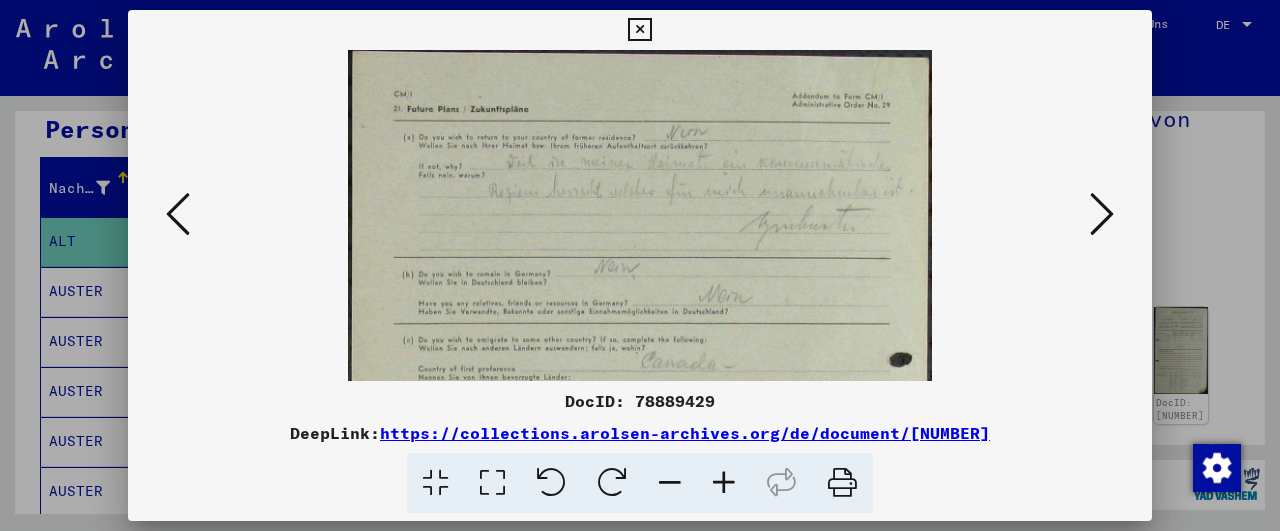 click at bounding box center [724, 483] 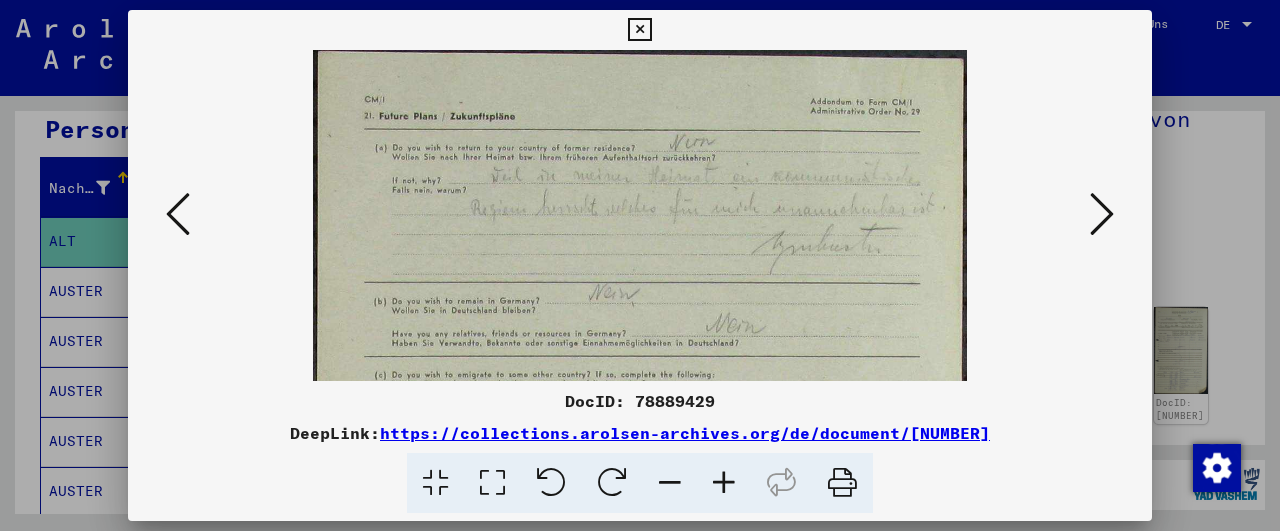 click at bounding box center (724, 483) 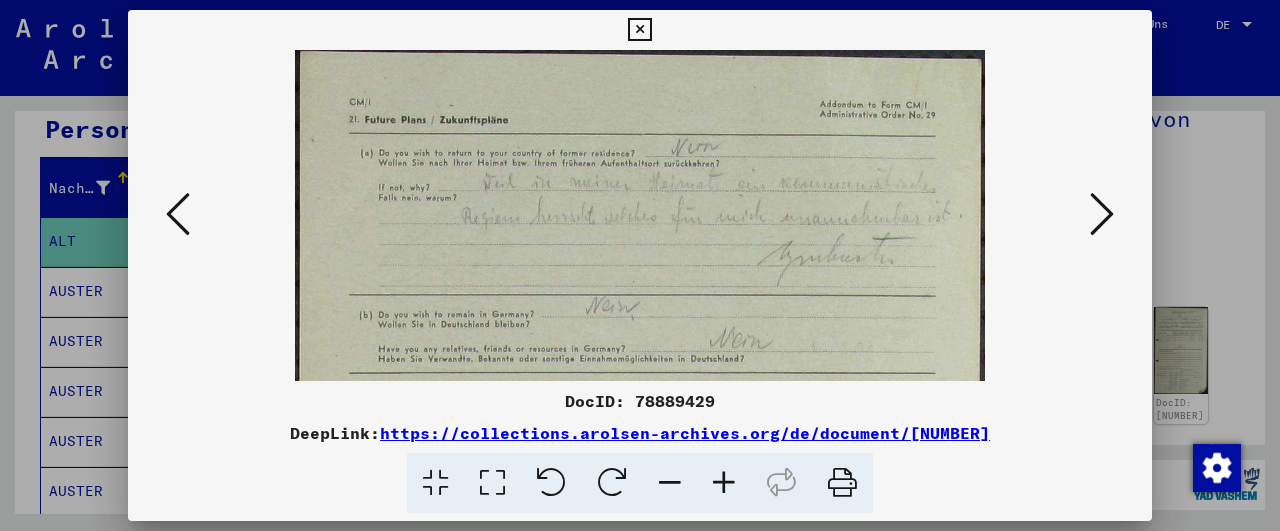 click at bounding box center [724, 483] 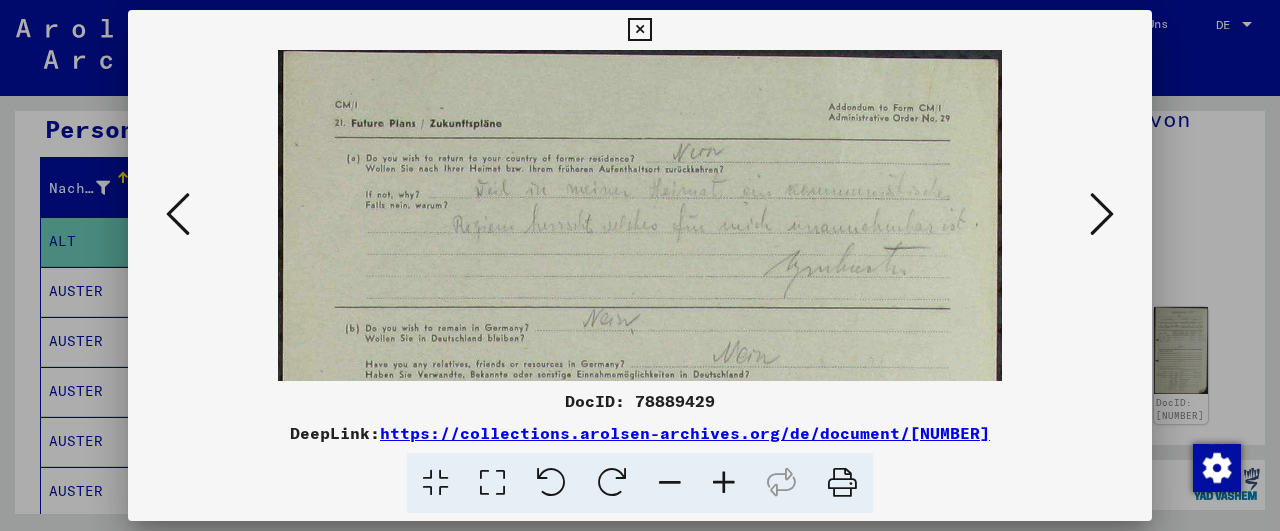 click at bounding box center (724, 483) 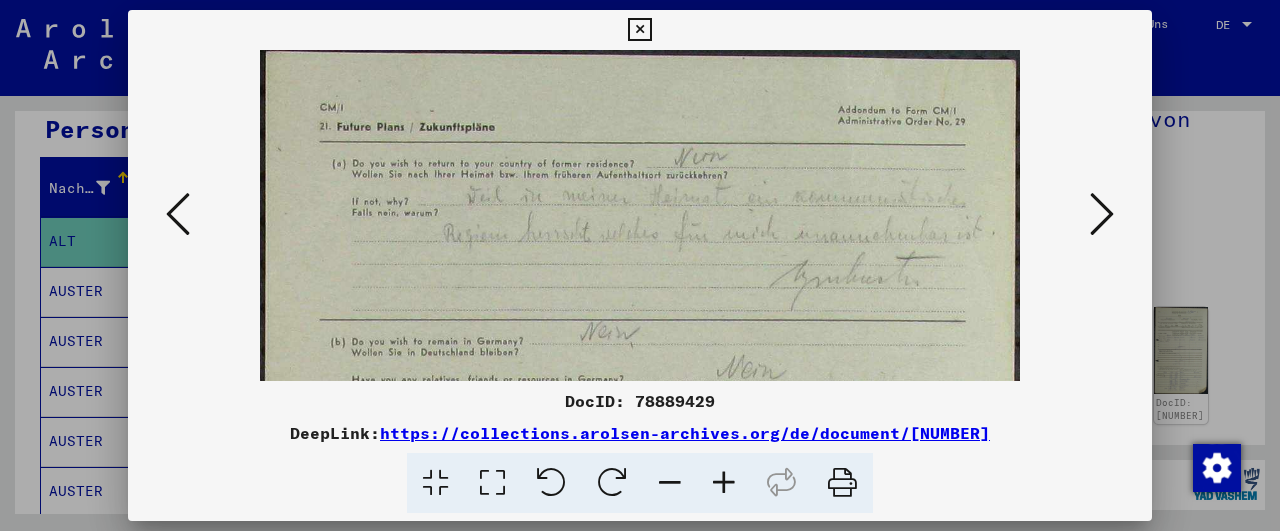 click at bounding box center [724, 483] 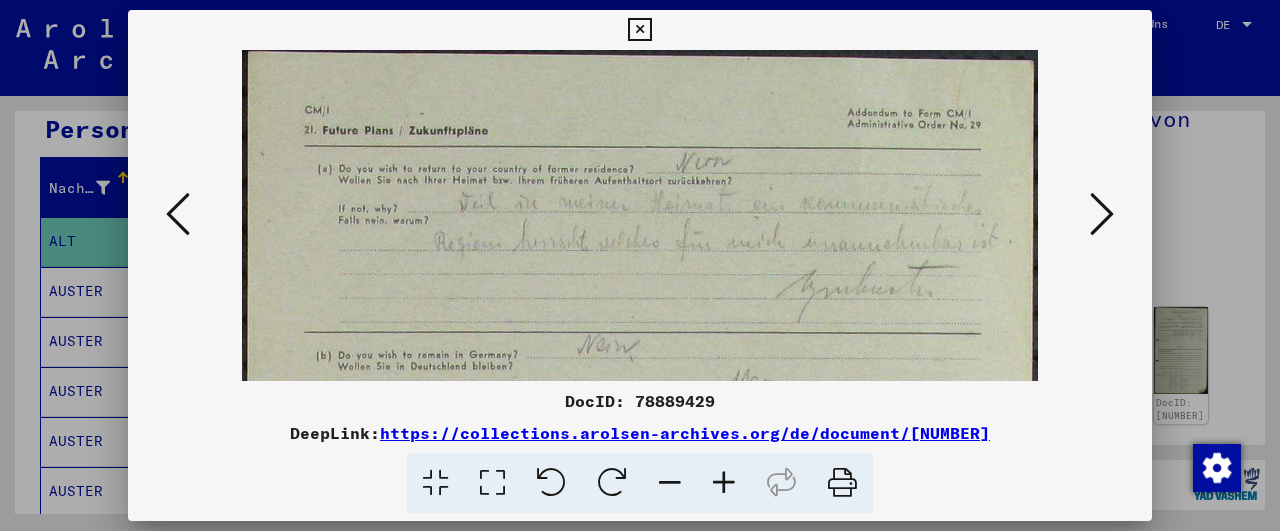 click at bounding box center [724, 483] 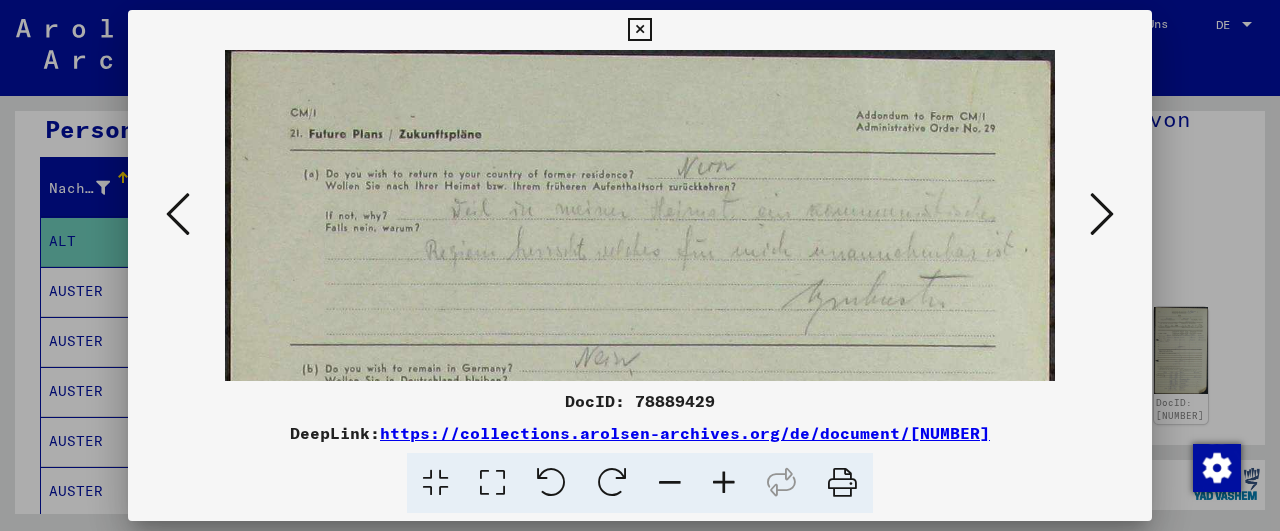 click at bounding box center [724, 483] 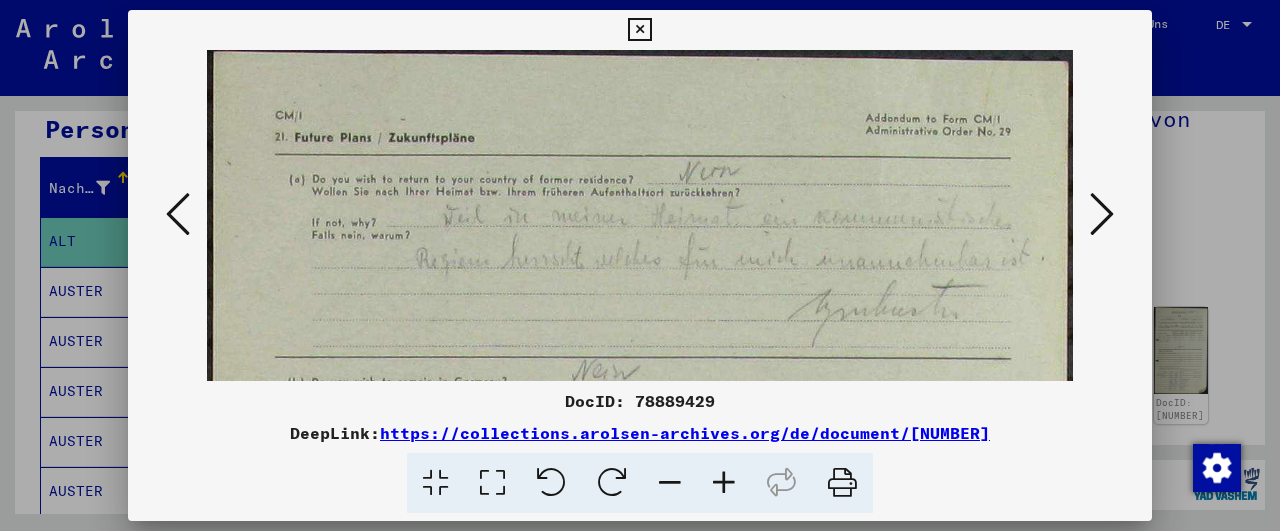 click at bounding box center (724, 483) 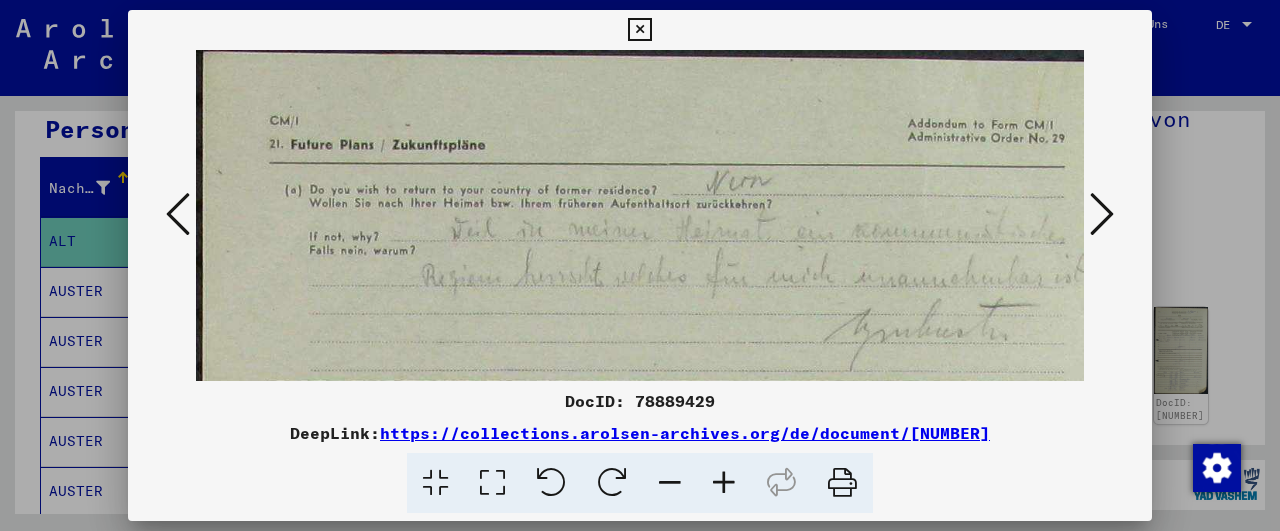 click at bounding box center (724, 483) 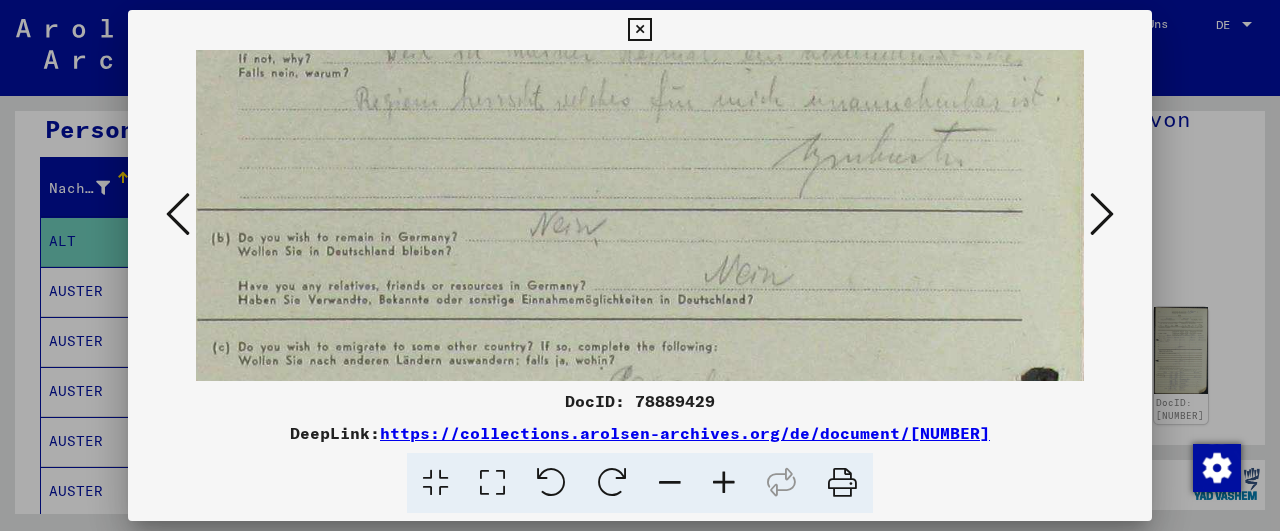 drag, startPoint x: 686, startPoint y: 331, endPoint x: 573, endPoint y: 146, distance: 216.78099 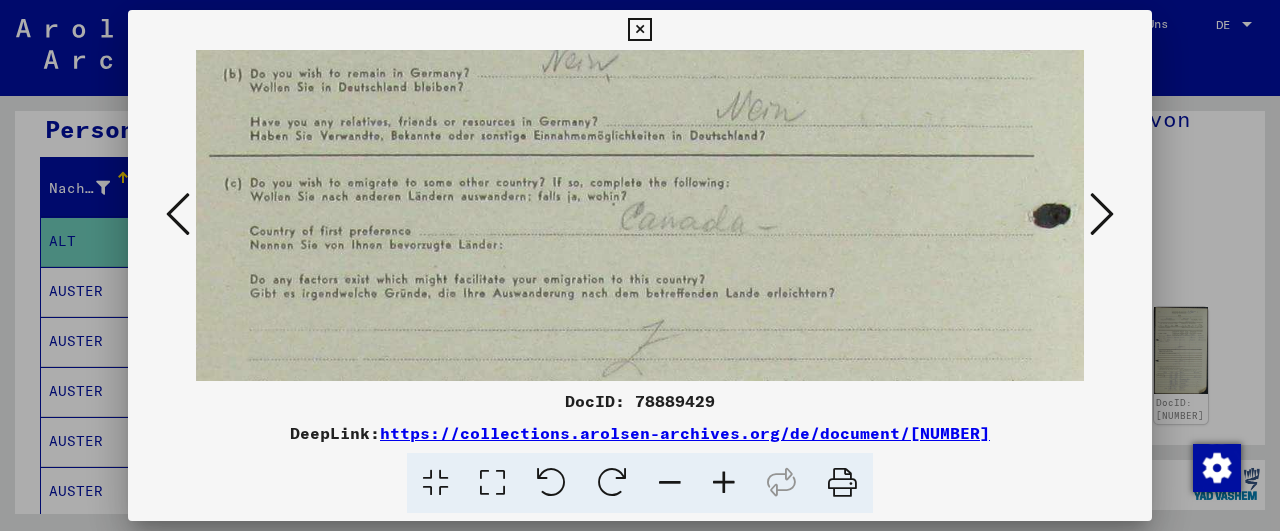 scroll, scrollTop: 372, scrollLeft: 71, axis: both 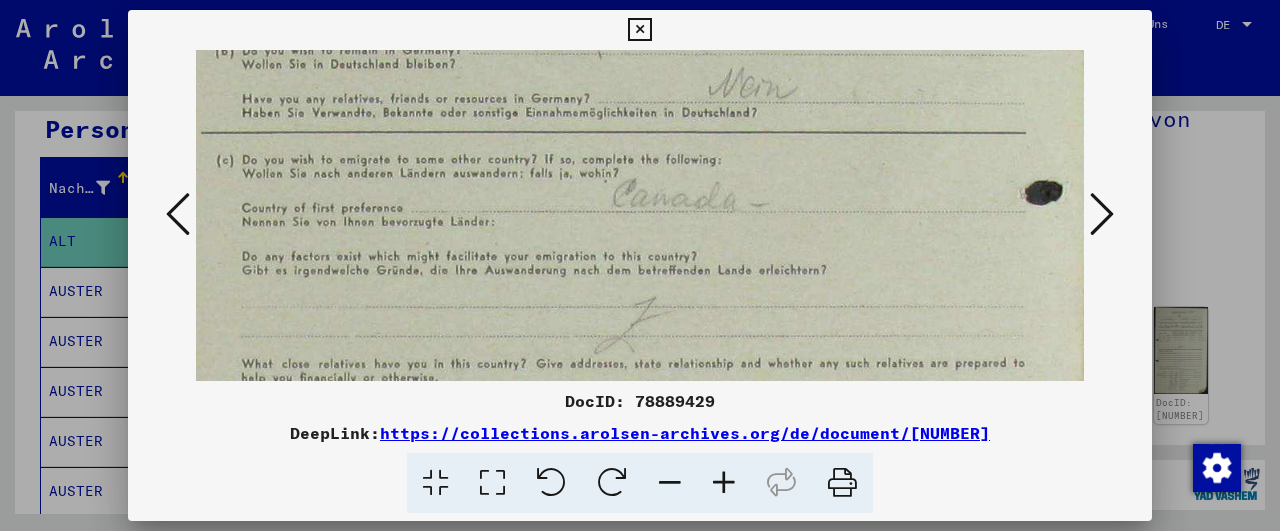 drag, startPoint x: 613, startPoint y: 267, endPoint x: 617, endPoint y: 80, distance: 187.04277 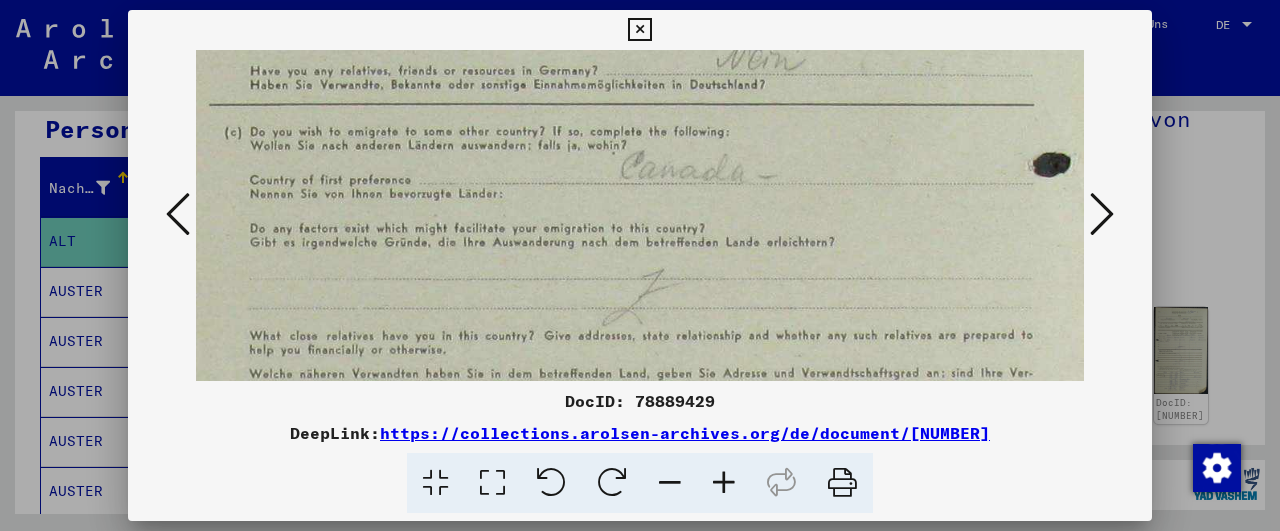 scroll, scrollTop: 399, scrollLeft: 65, axis: both 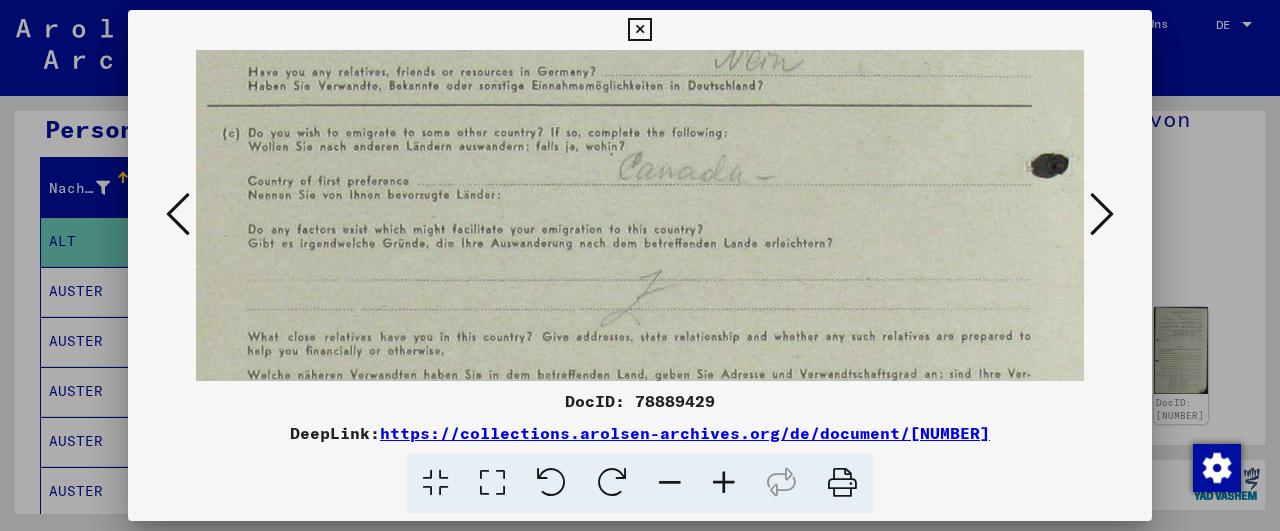 drag, startPoint x: 625, startPoint y: 220, endPoint x: 631, endPoint y: 193, distance: 27.658634 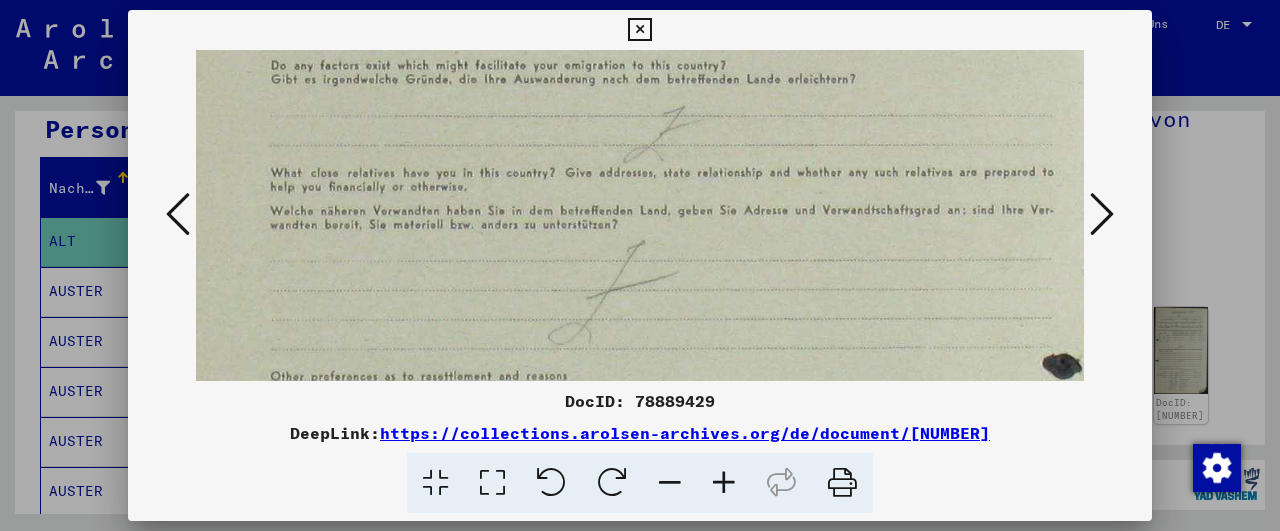 drag, startPoint x: 572, startPoint y: 231, endPoint x: 591, endPoint y: 69, distance: 163.1104 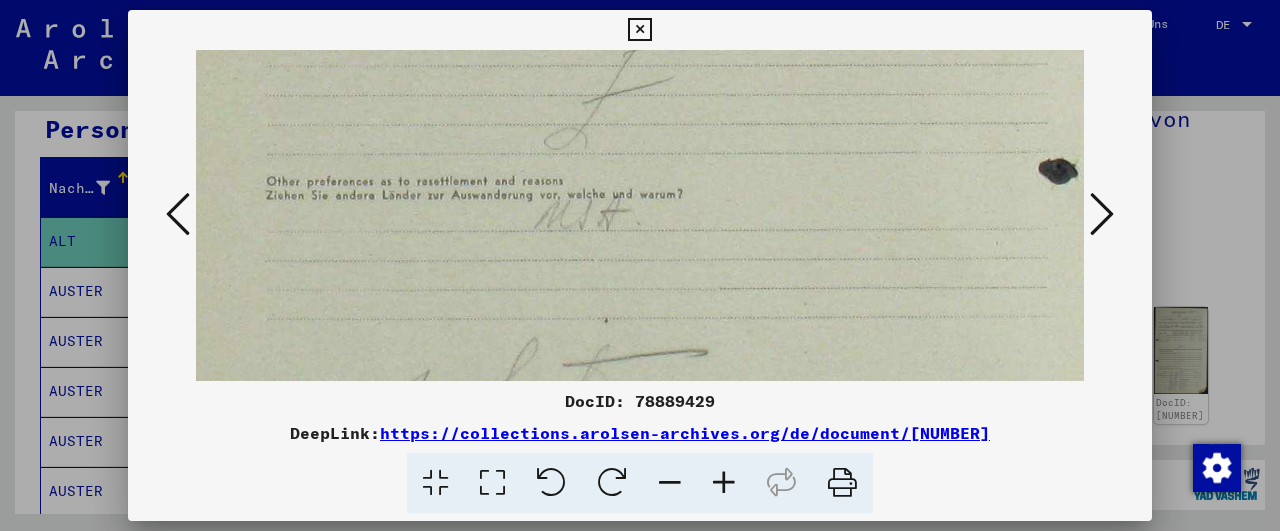 drag, startPoint x: 605, startPoint y: 291, endPoint x: 605, endPoint y: 94, distance: 197 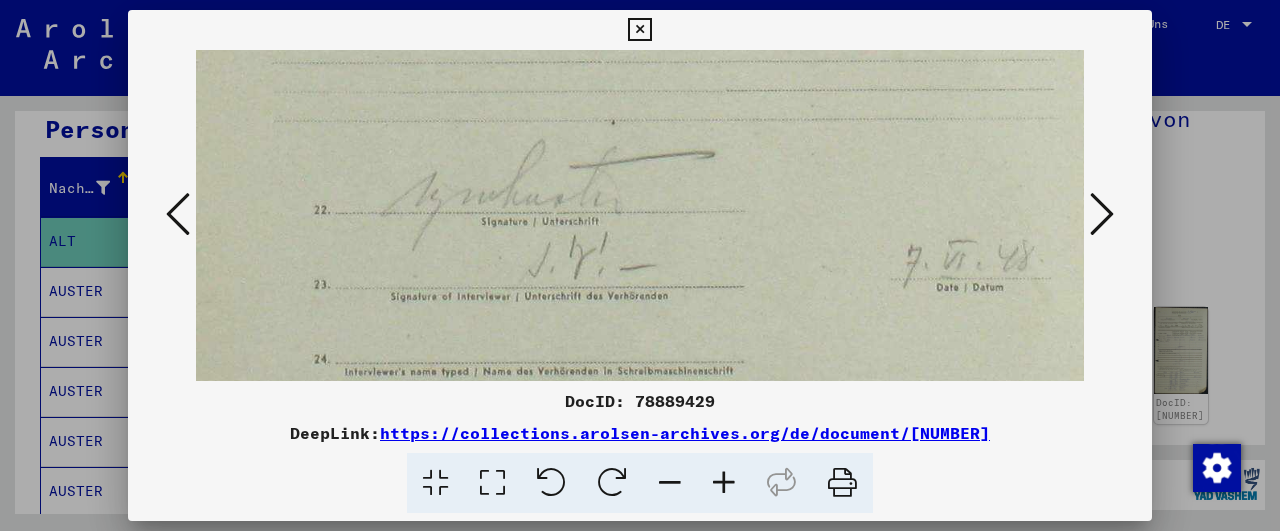 drag, startPoint x: 608, startPoint y: 251, endPoint x: 613, endPoint y: 111, distance: 140.08926 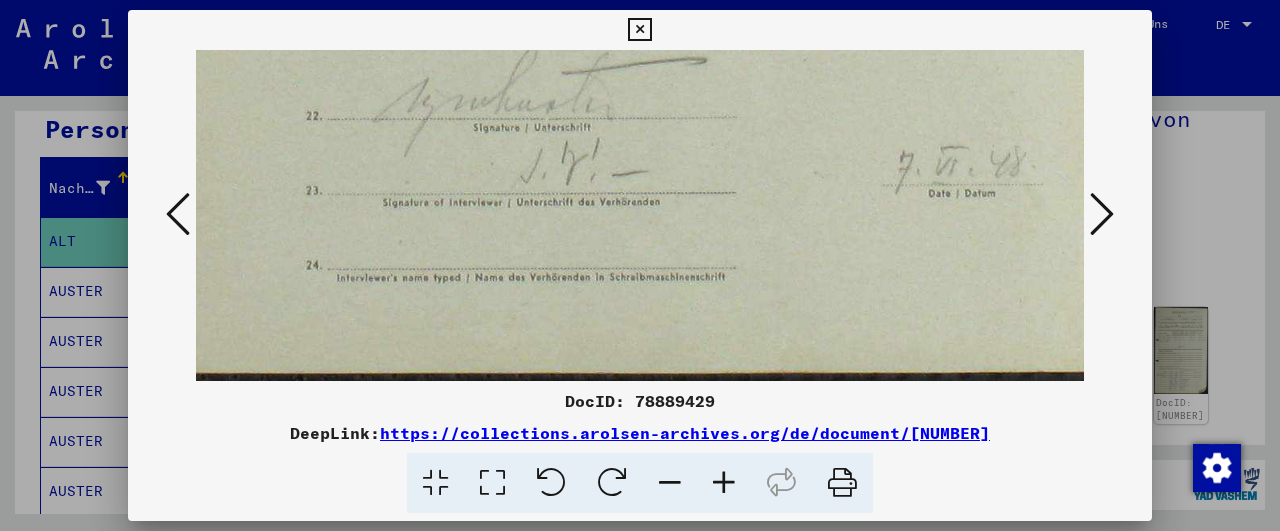 scroll, scrollTop: 1050, scrollLeft: 49, axis: both 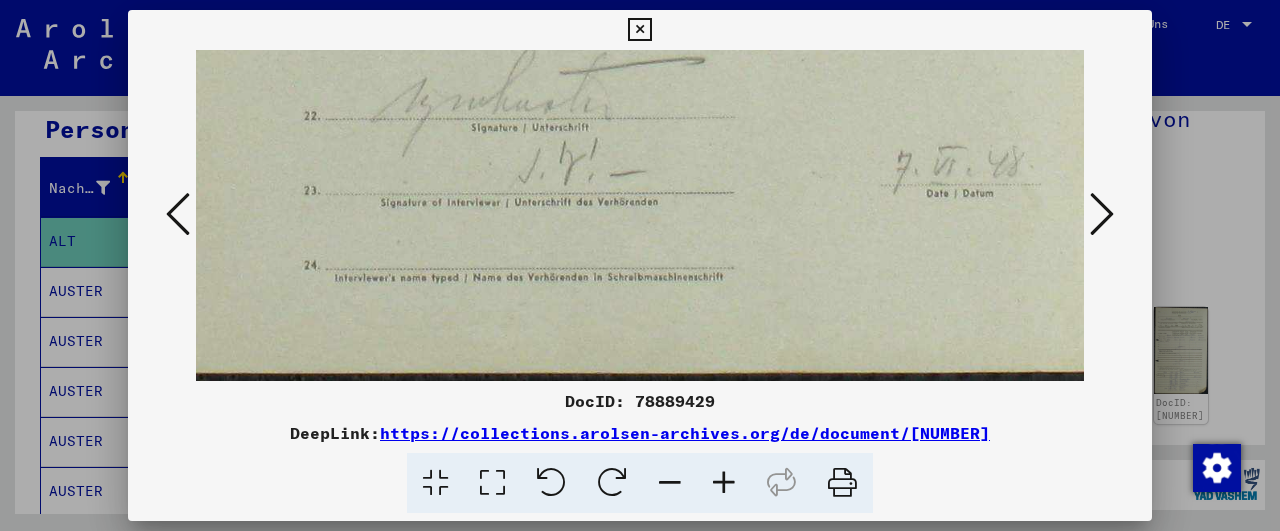 drag, startPoint x: 628, startPoint y: 251, endPoint x: 623, endPoint y: 85, distance: 166.07529 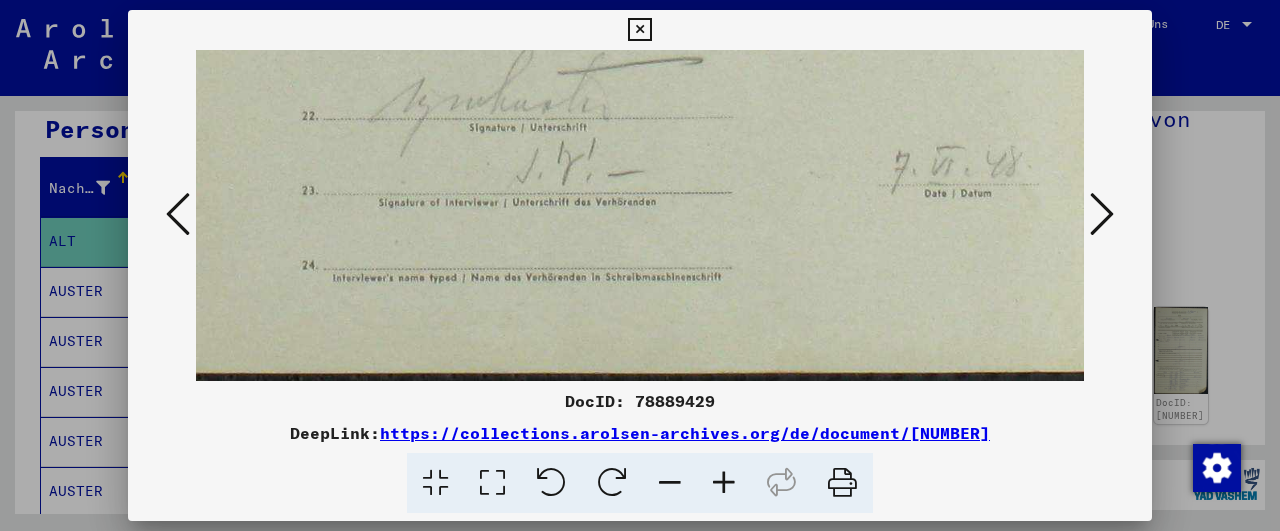 scroll, scrollTop: 1047, scrollLeft: 53, axis: both 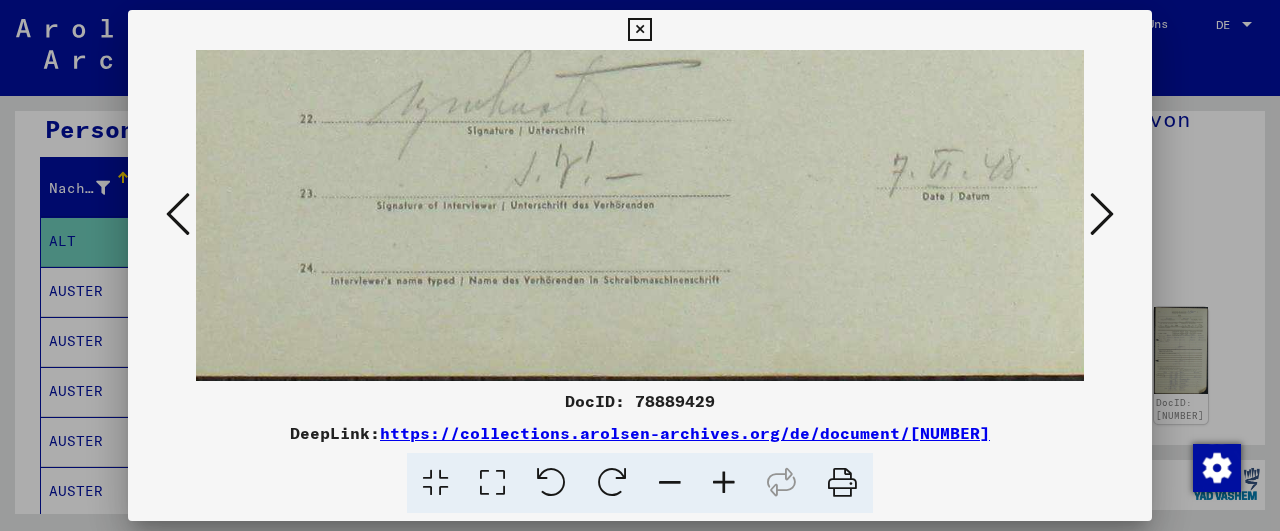drag, startPoint x: 625, startPoint y: 153, endPoint x: 621, endPoint y: 52, distance: 101.07918 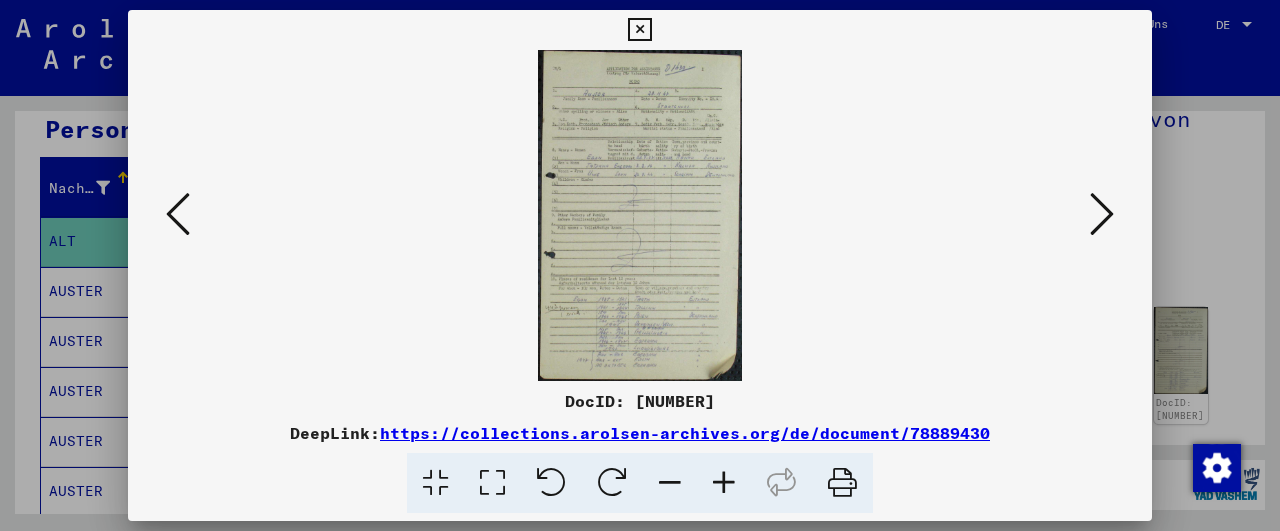 click at bounding box center [724, 483] 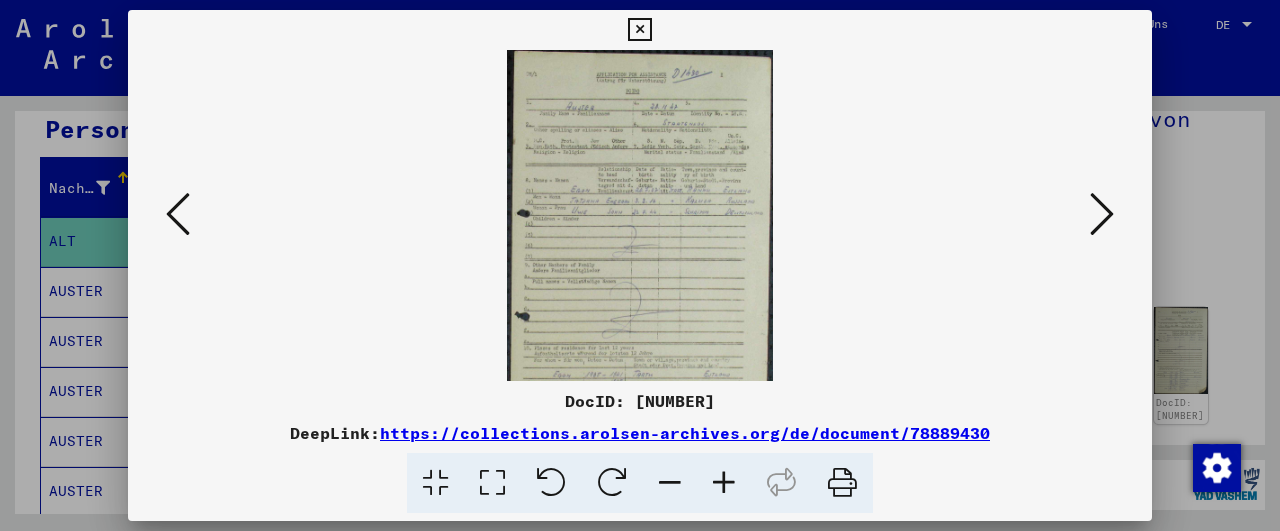 click at bounding box center (724, 483) 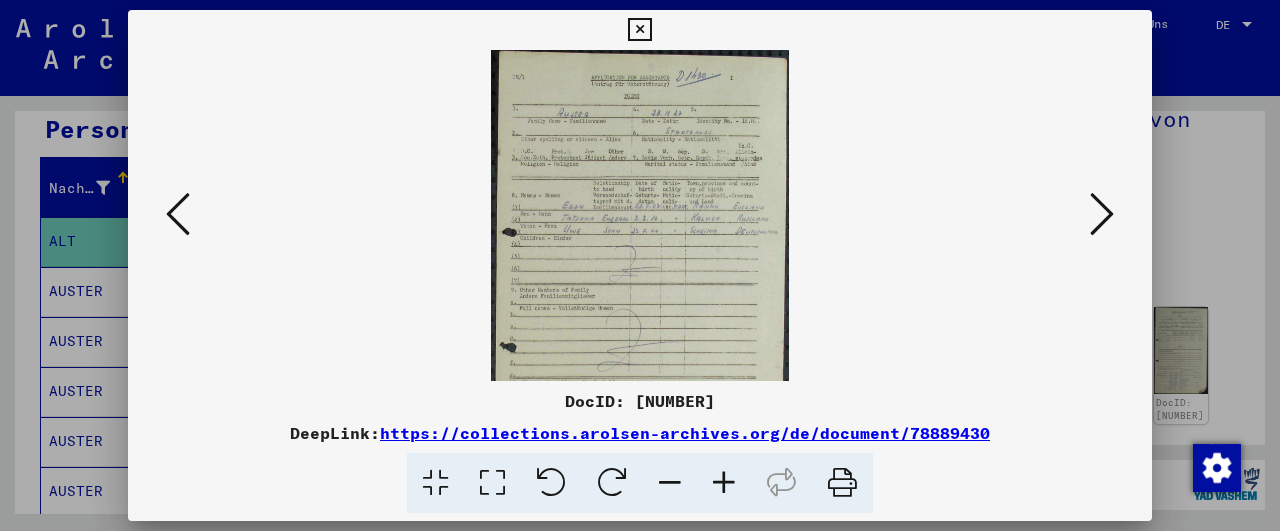 click at bounding box center (724, 483) 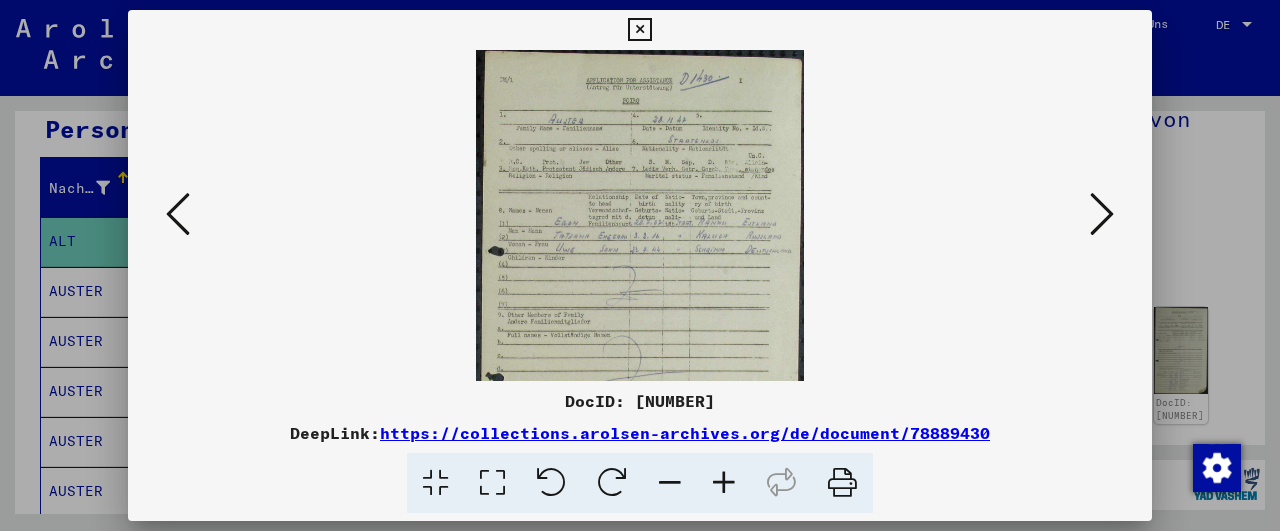 click at bounding box center (724, 483) 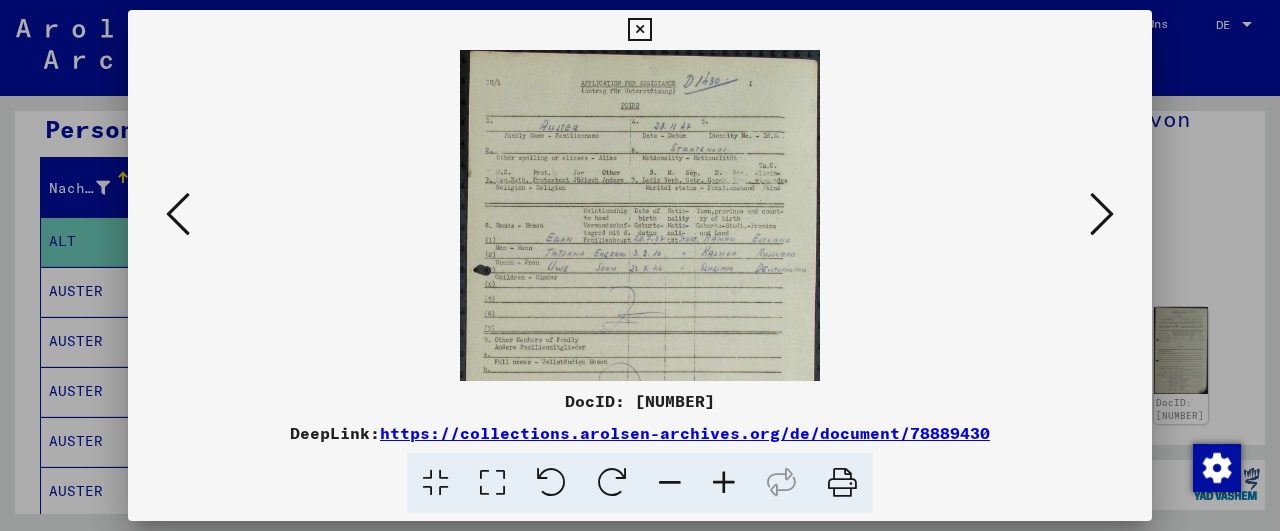 click at bounding box center (724, 483) 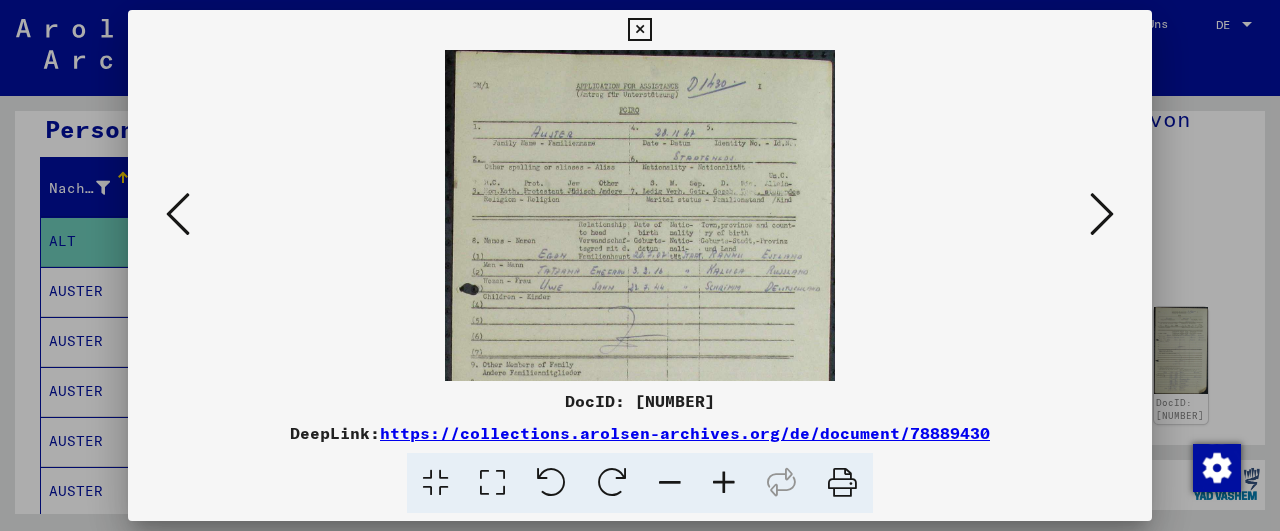 click at bounding box center (724, 483) 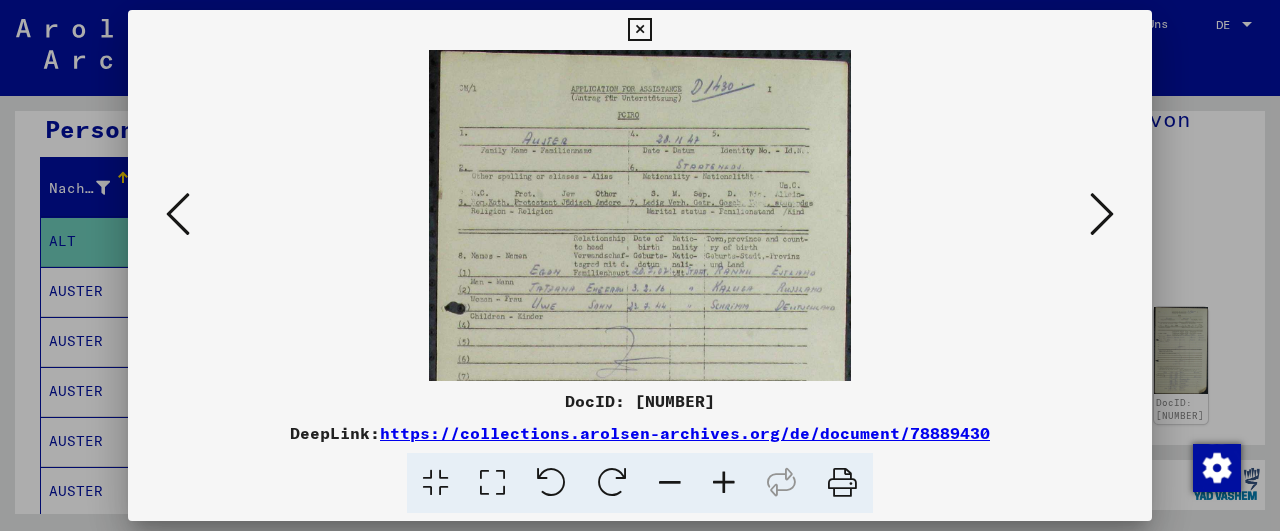 click at bounding box center (724, 483) 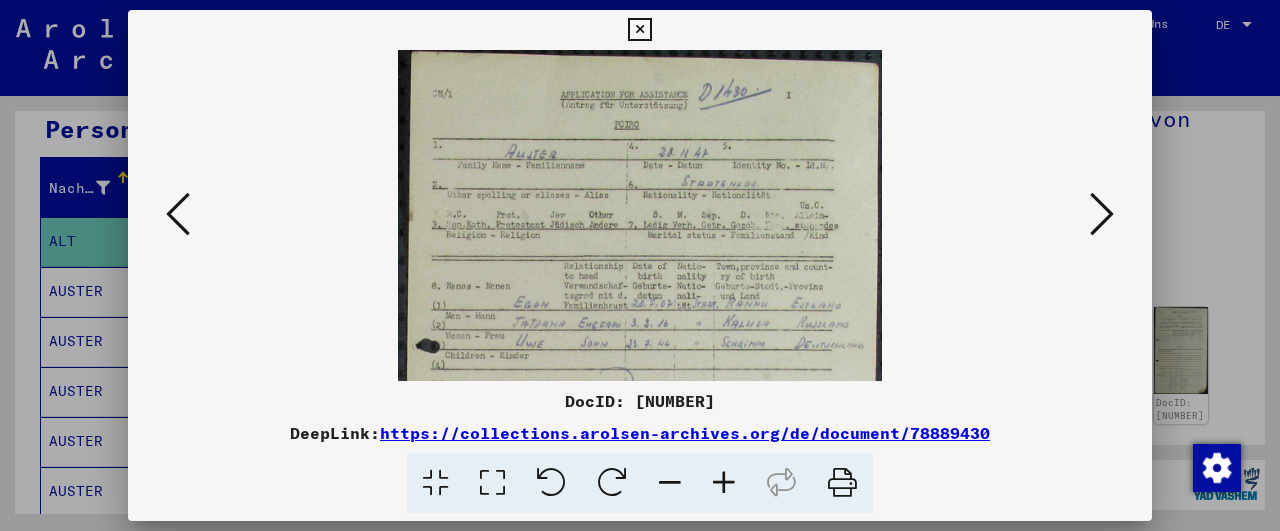 click at bounding box center [724, 483] 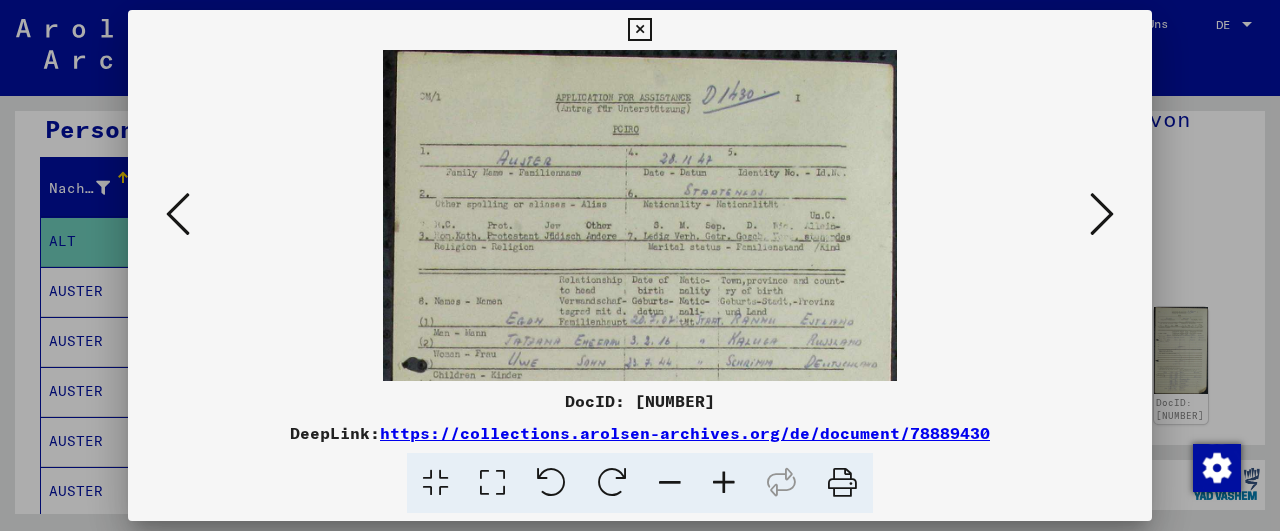 click at bounding box center [724, 483] 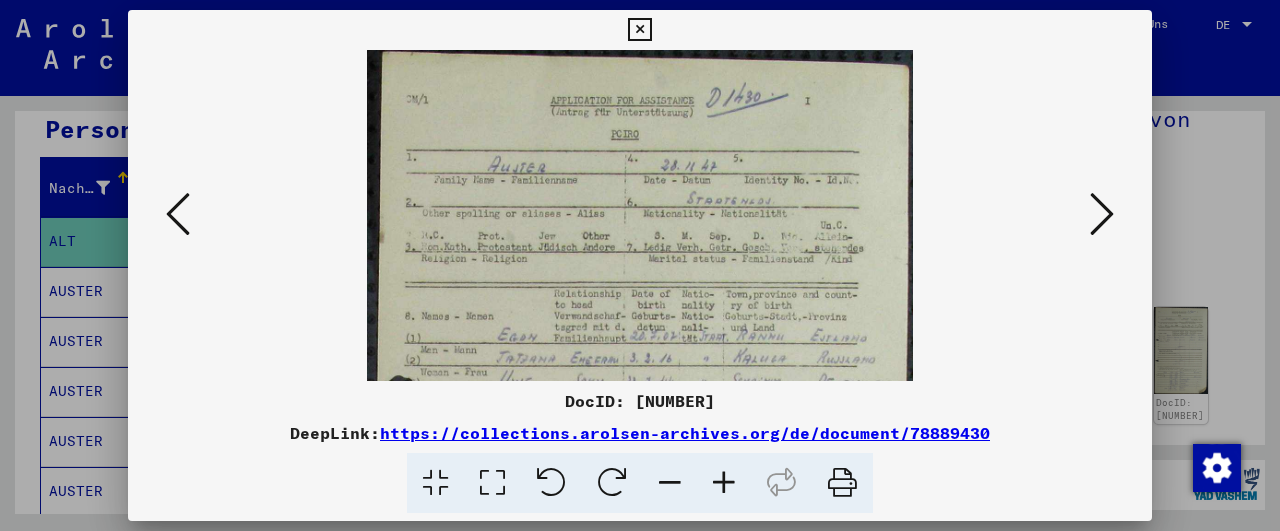 click at bounding box center (724, 483) 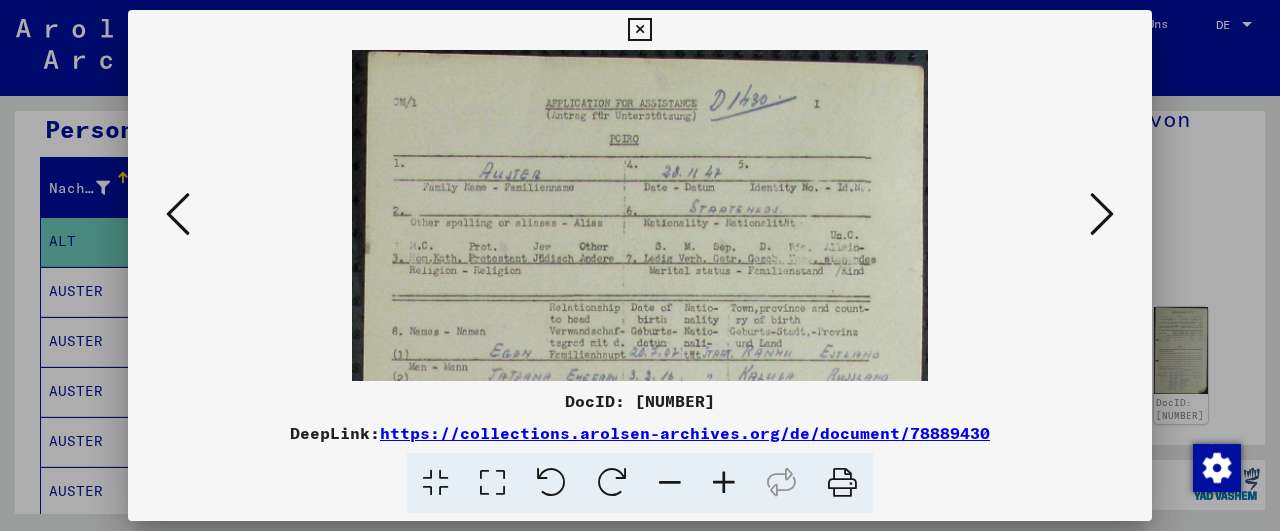 click at bounding box center (724, 483) 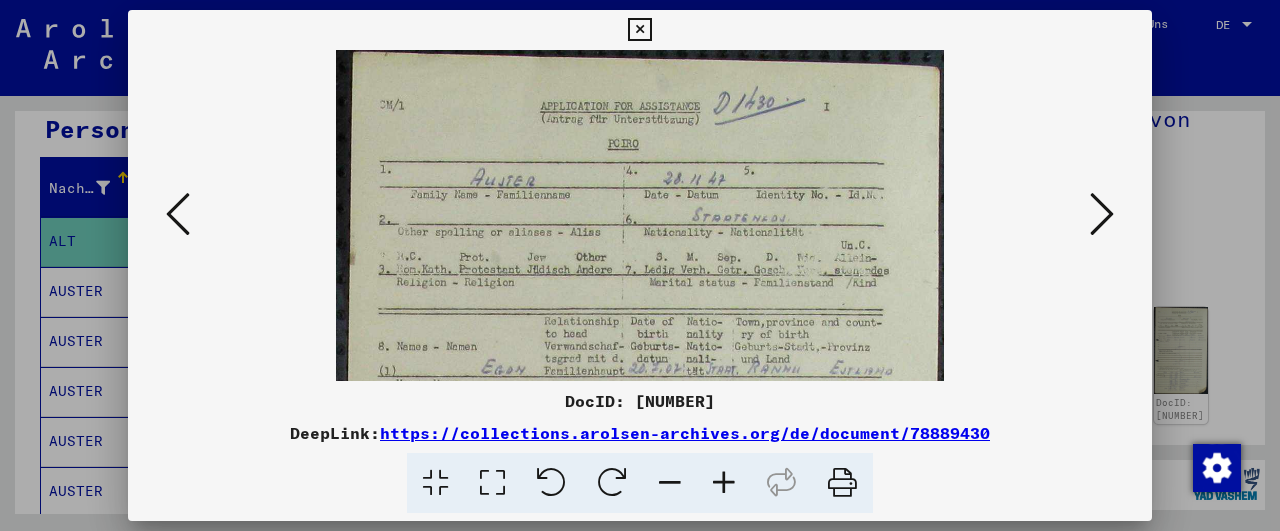 click at bounding box center (724, 483) 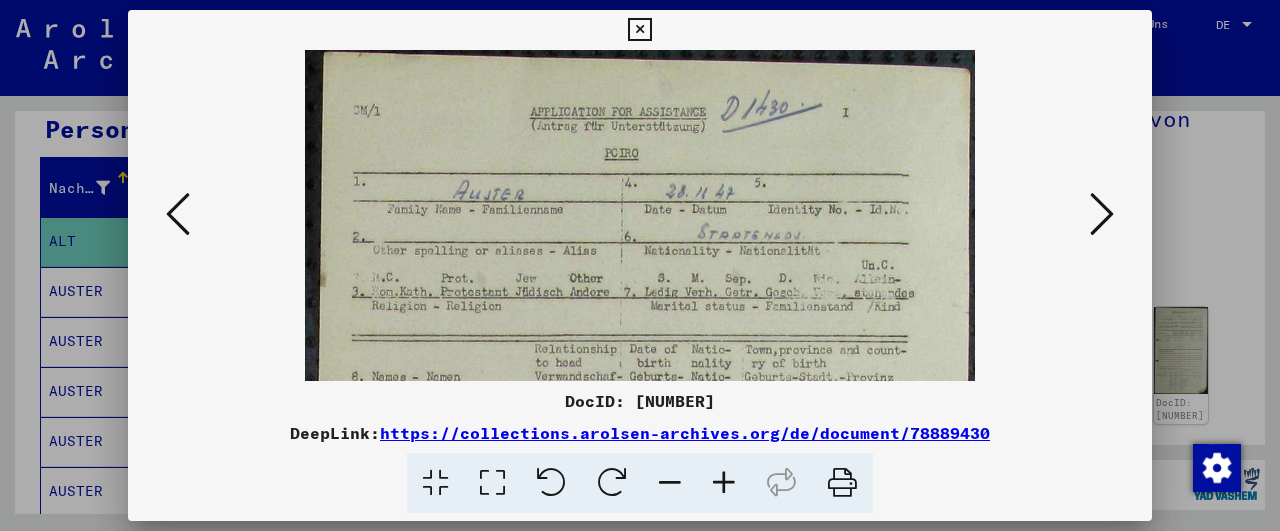 click at bounding box center (724, 483) 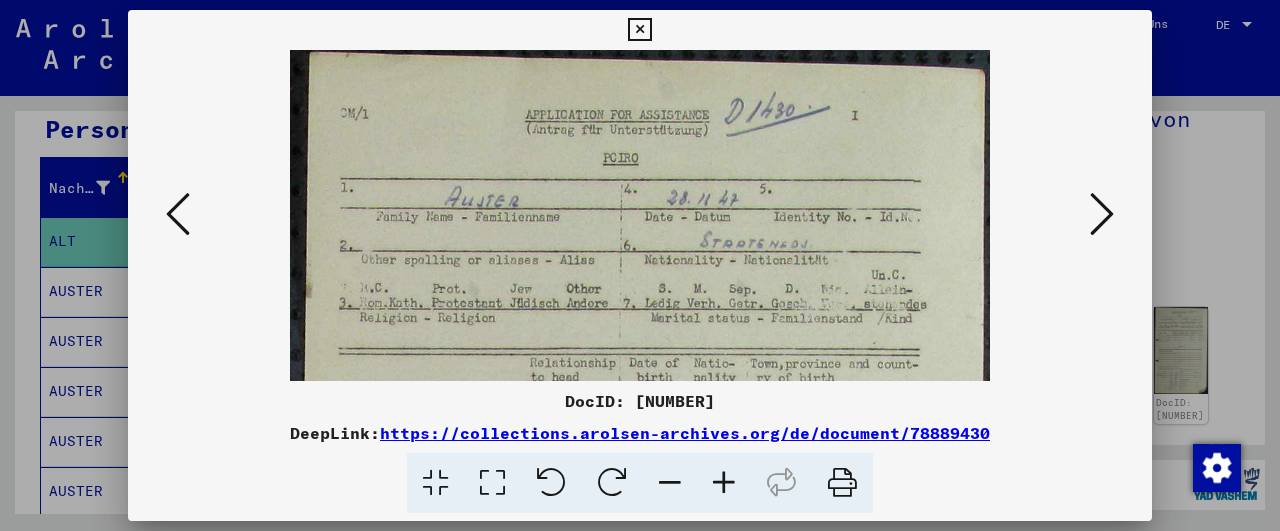 click at bounding box center [724, 483] 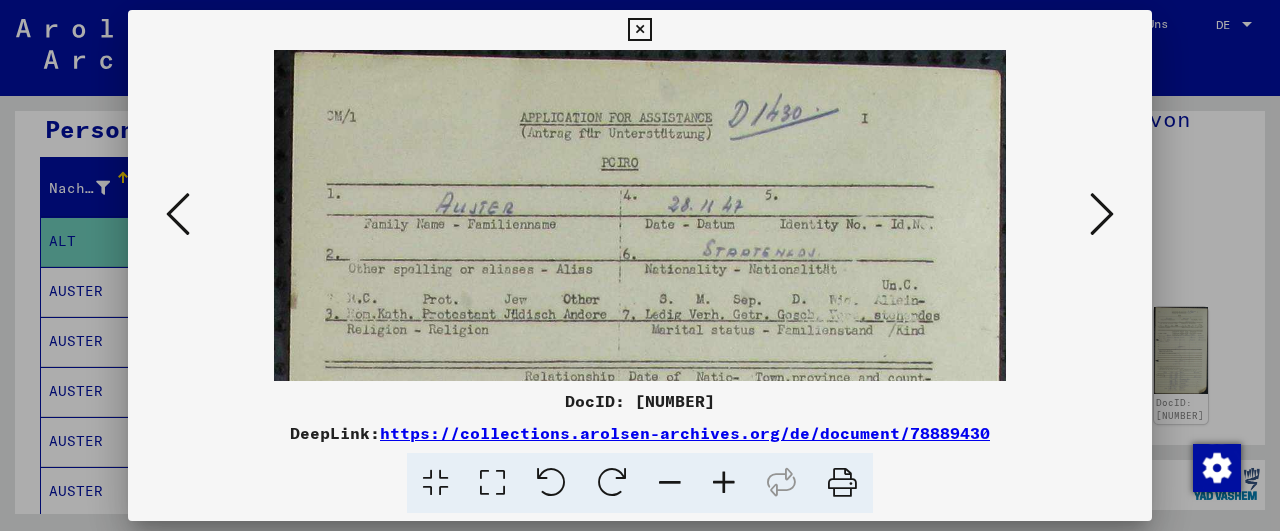 click at bounding box center [724, 483] 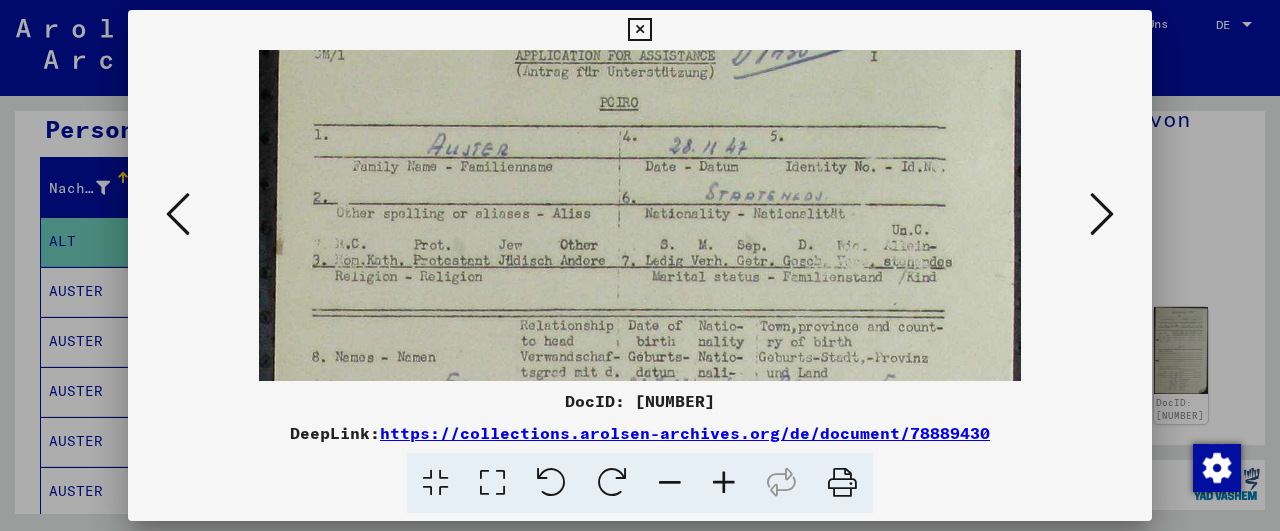 scroll, scrollTop: 72, scrollLeft: 0, axis: vertical 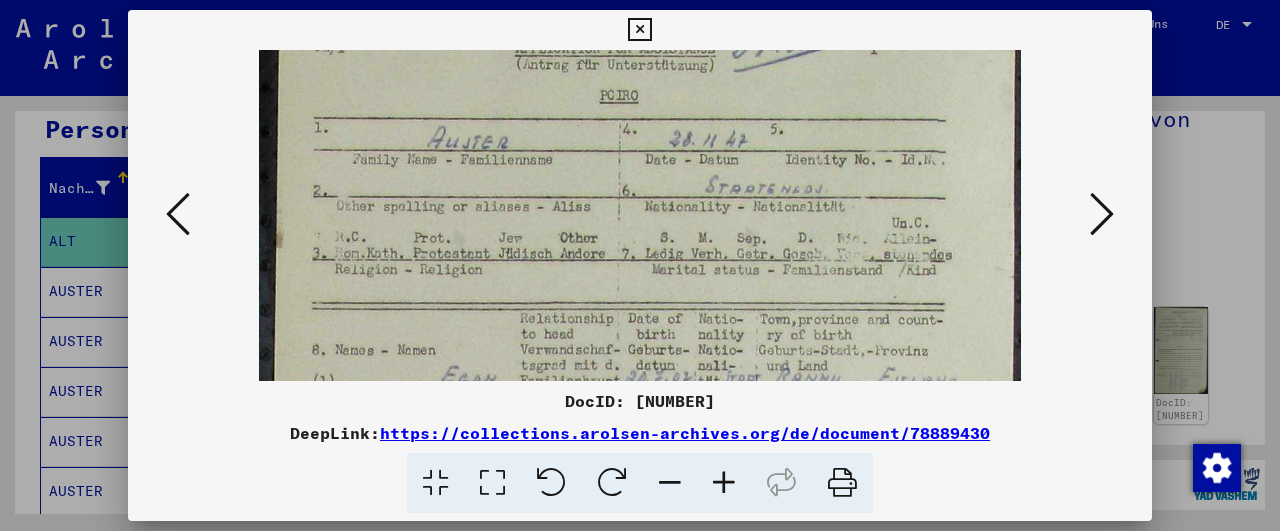 drag, startPoint x: 670, startPoint y: 277, endPoint x: 658, endPoint y: 205, distance: 72.99315 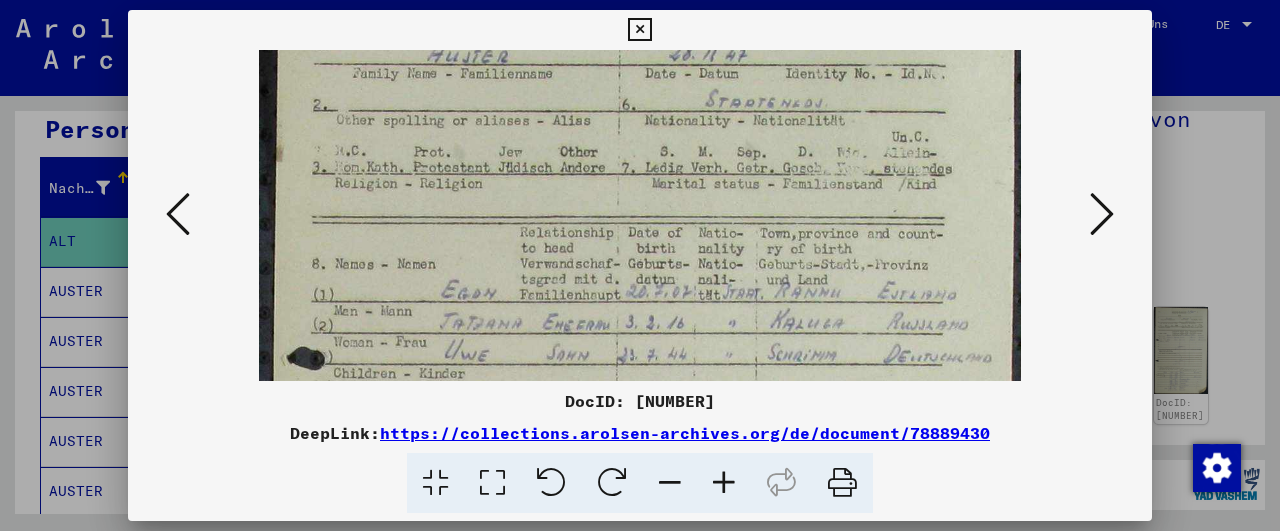 scroll, scrollTop: 182, scrollLeft: 0, axis: vertical 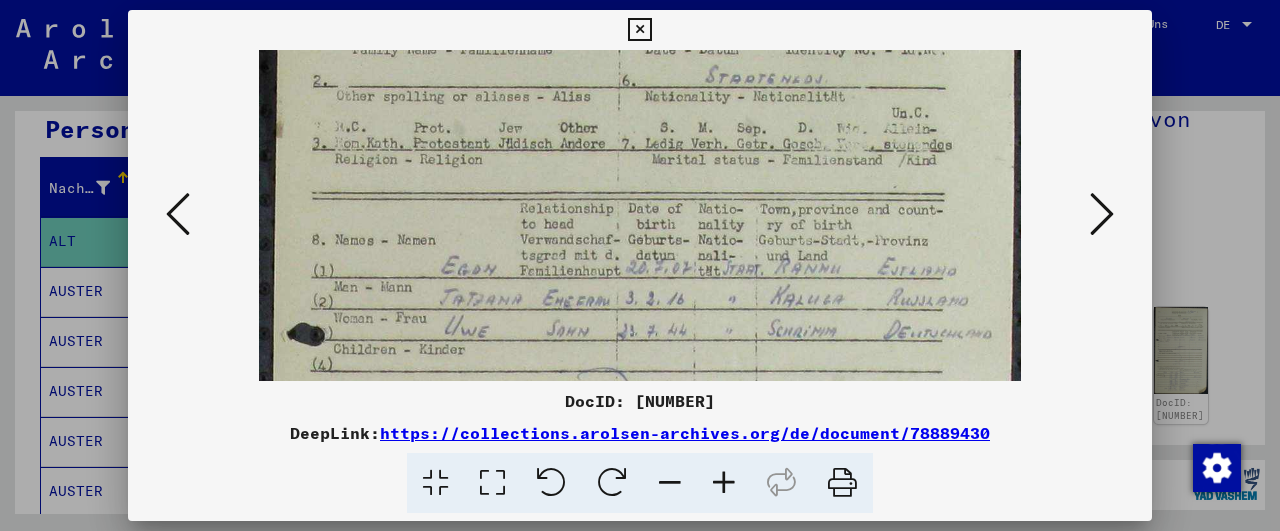 drag, startPoint x: 661, startPoint y: 279, endPoint x: 659, endPoint y: 169, distance: 110.01818 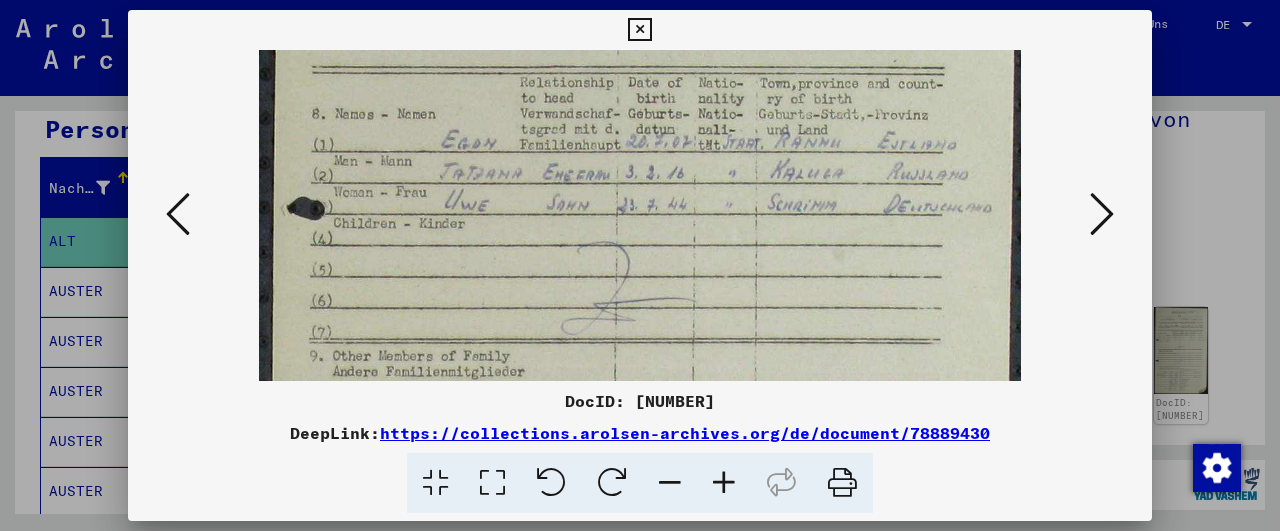 scroll, scrollTop: 336, scrollLeft: 0, axis: vertical 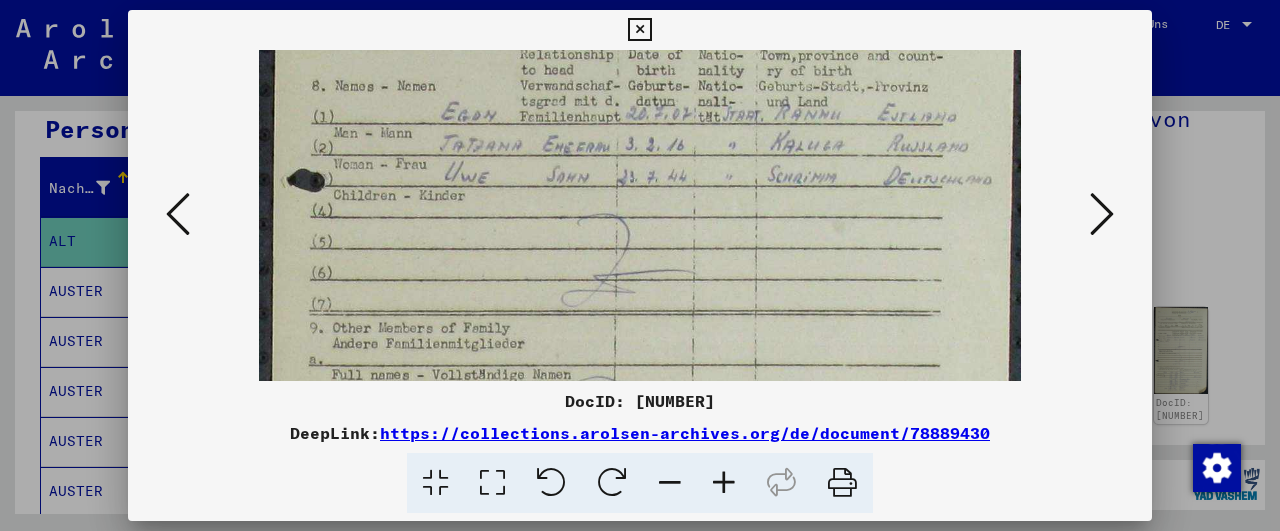 drag, startPoint x: 652, startPoint y: 299, endPoint x: 651, endPoint y: 145, distance: 154.00325 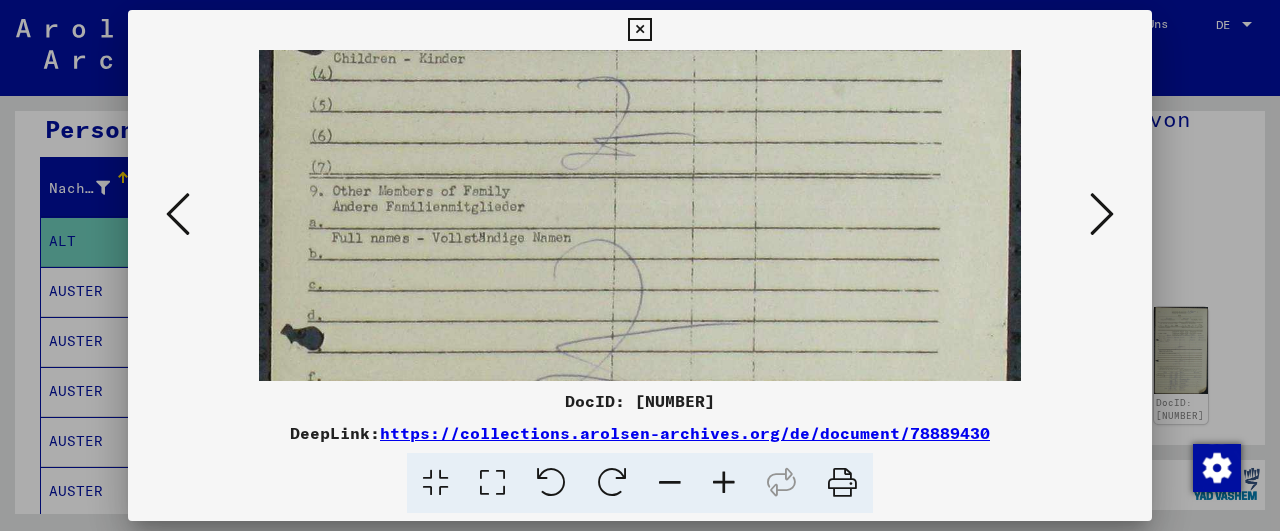 drag, startPoint x: 663, startPoint y: 307, endPoint x: 663, endPoint y: 170, distance: 137 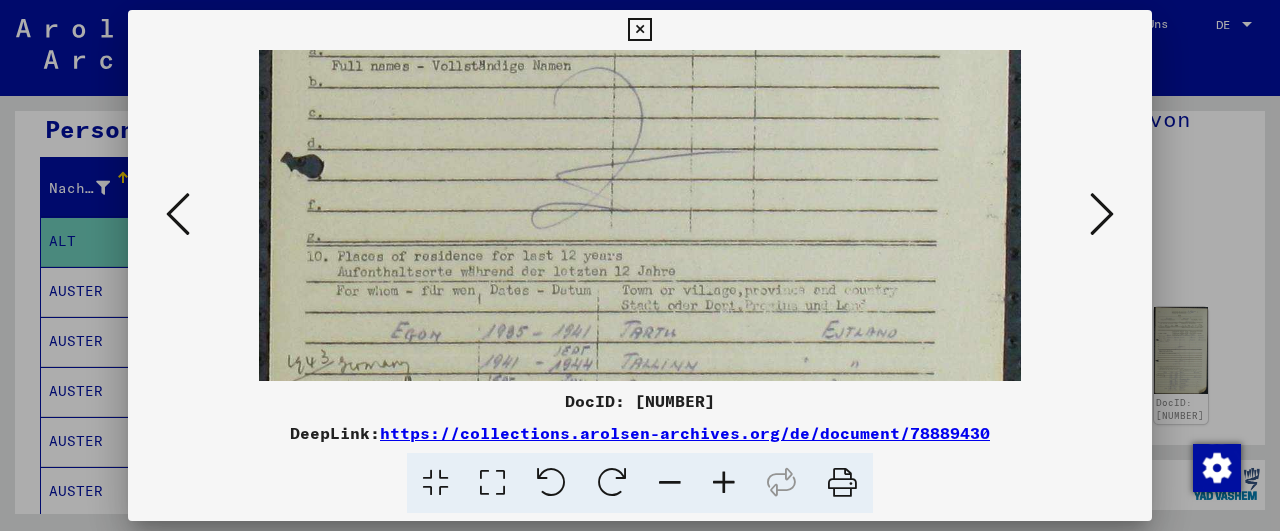 scroll, scrollTop: 666, scrollLeft: 0, axis: vertical 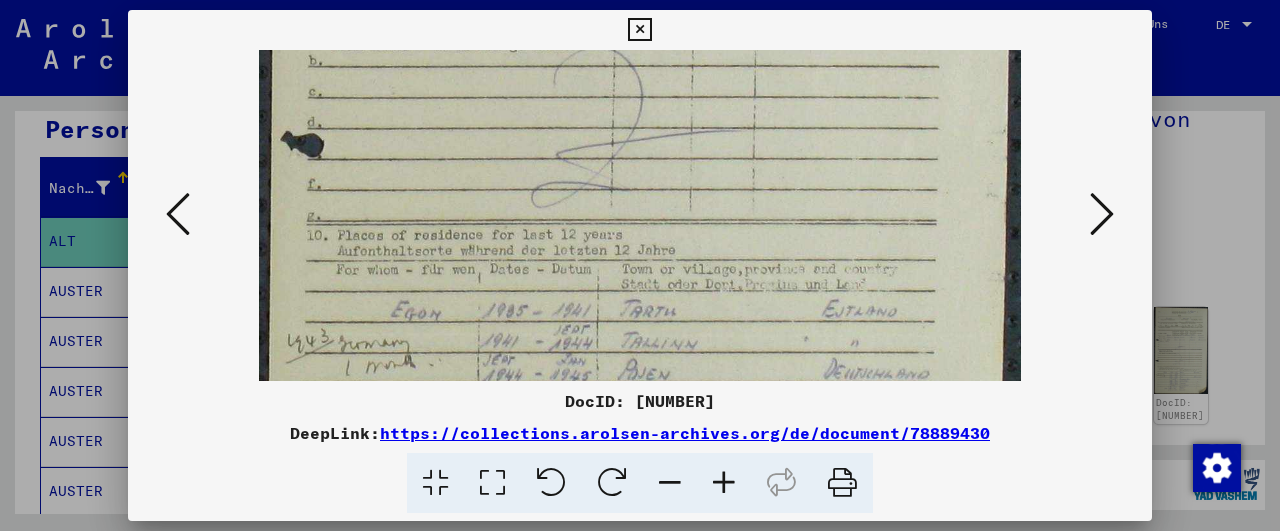 drag, startPoint x: 666, startPoint y: 299, endPoint x: 676, endPoint y: 106, distance: 193.2589 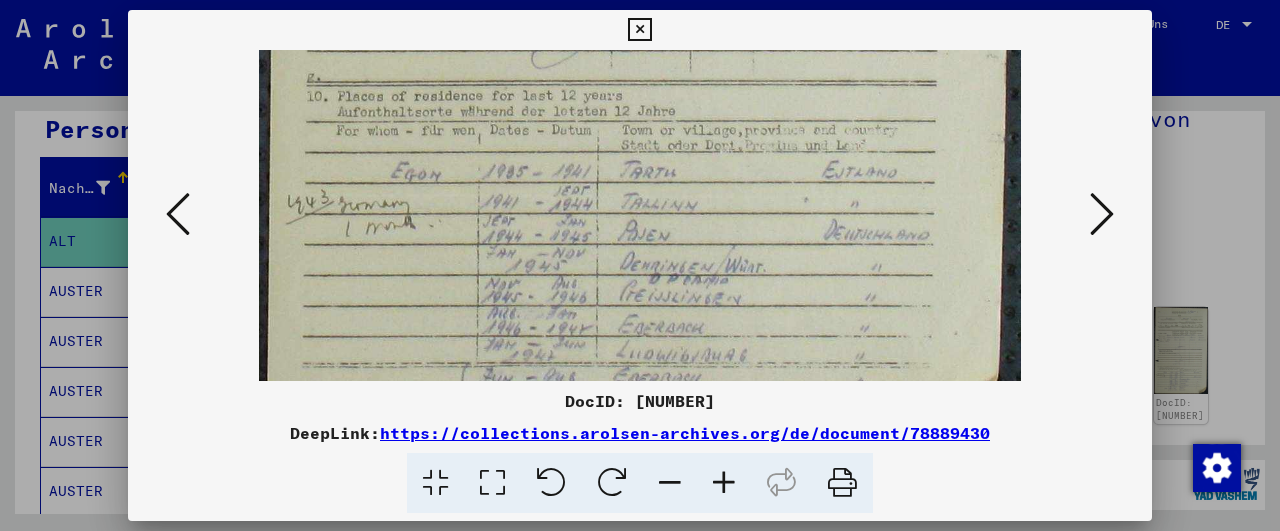scroll, scrollTop: 818, scrollLeft: 0, axis: vertical 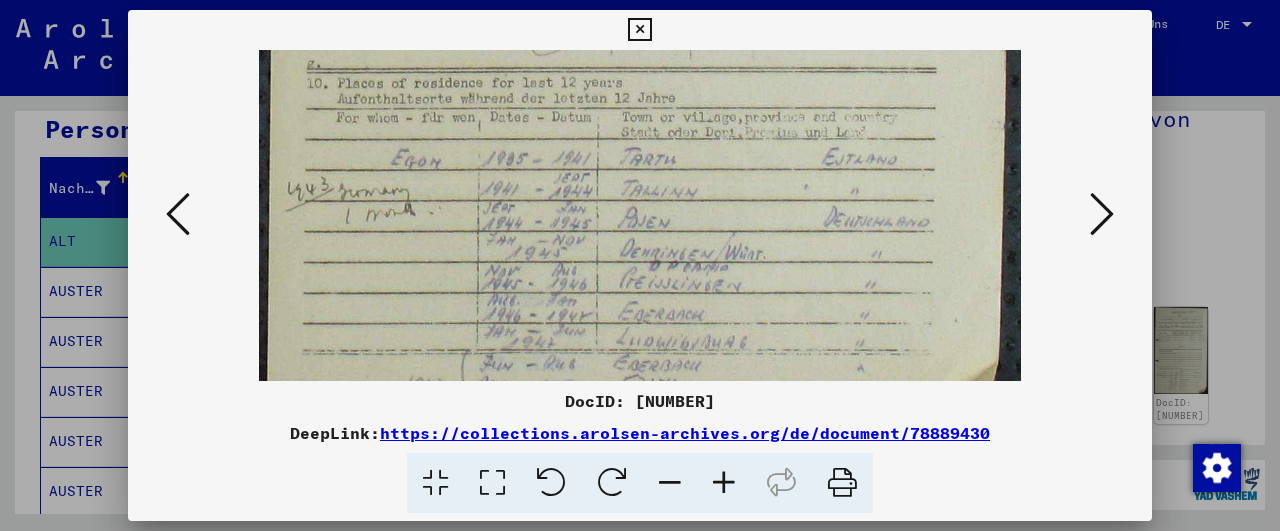 drag, startPoint x: 693, startPoint y: 265, endPoint x: 688, endPoint y: 113, distance: 152.08221 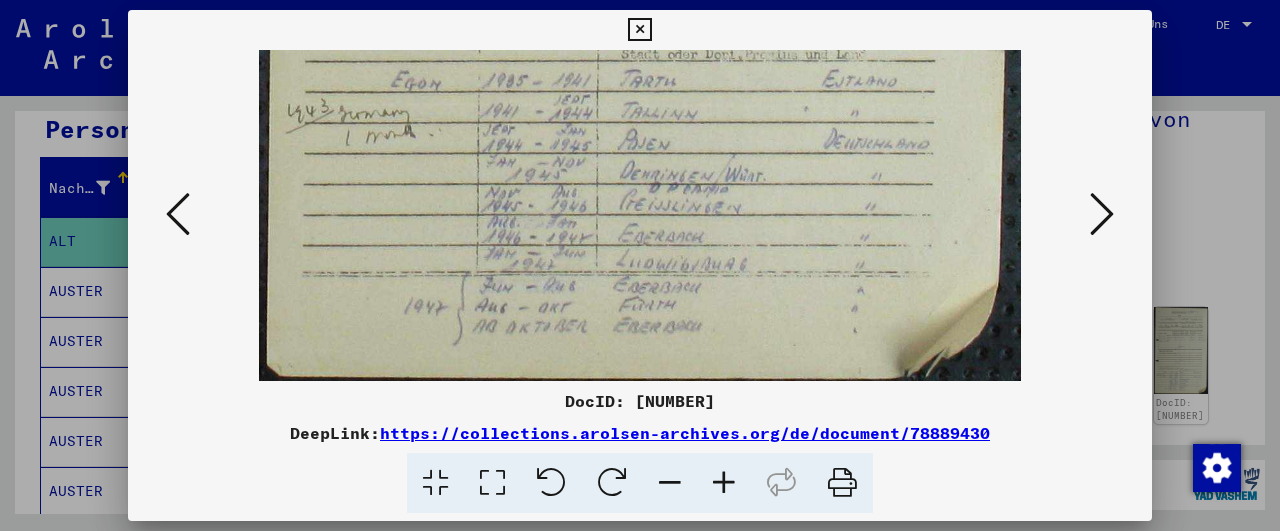 scroll, scrollTop: 900, scrollLeft: 0, axis: vertical 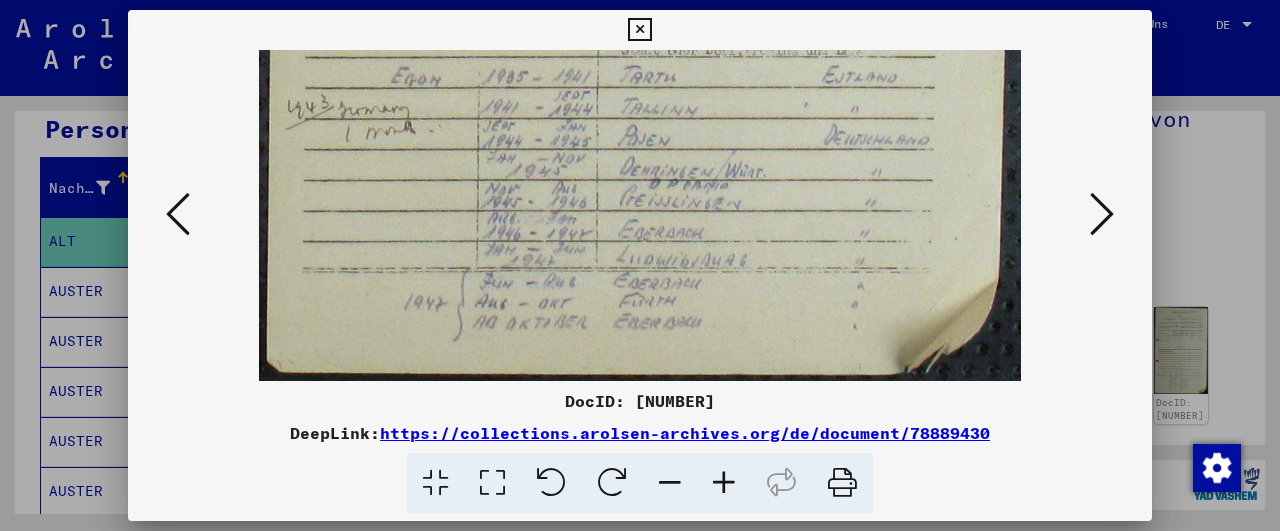 drag, startPoint x: 731, startPoint y: 271, endPoint x: 725, endPoint y: 153, distance: 118.15244 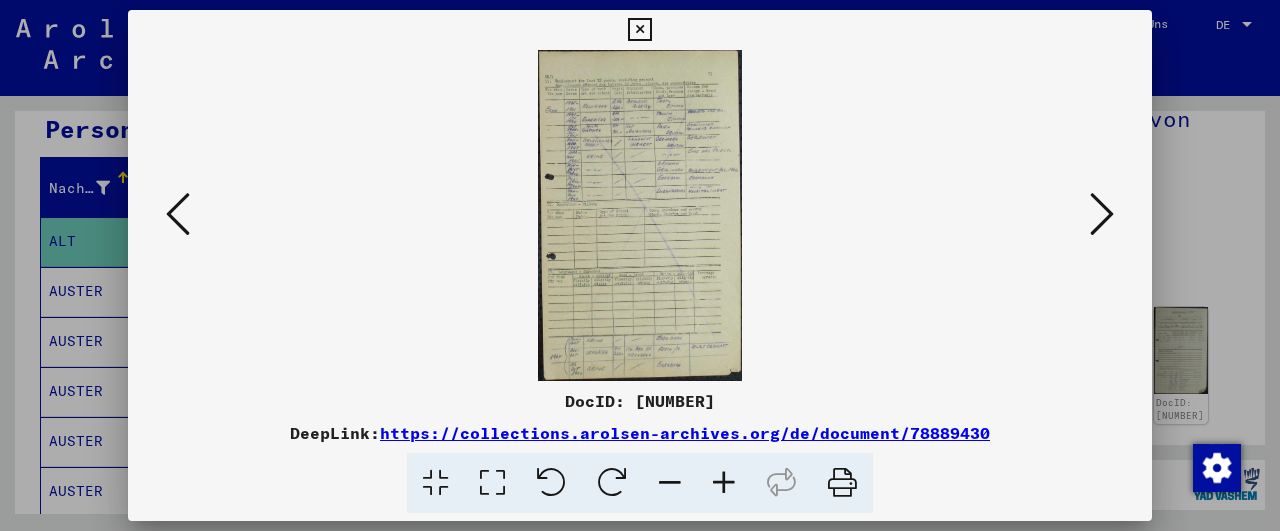 scroll, scrollTop: 0, scrollLeft: 0, axis: both 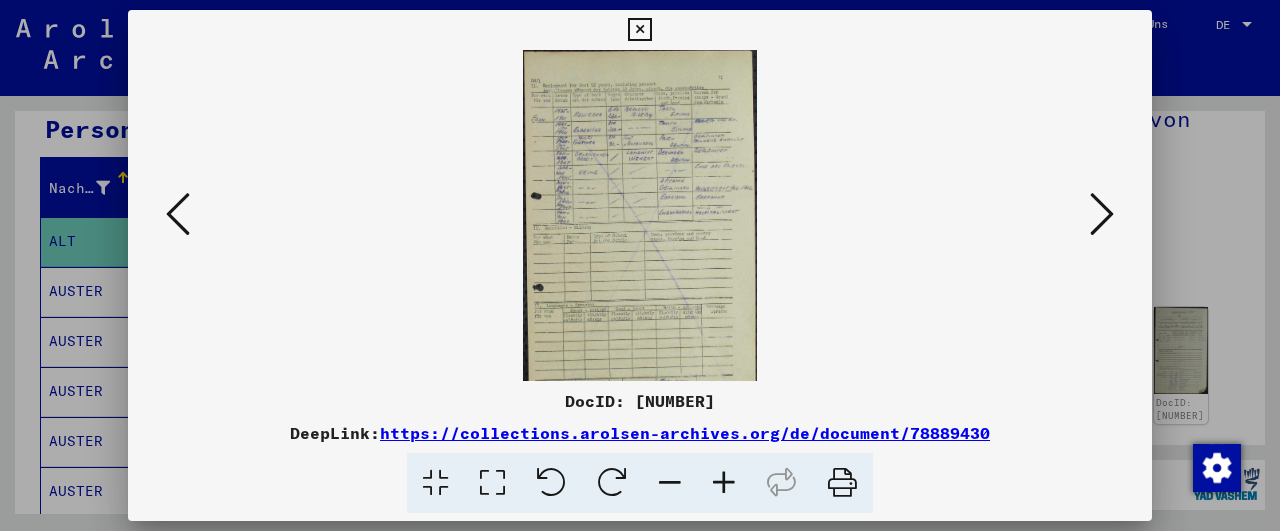 click at bounding box center (724, 483) 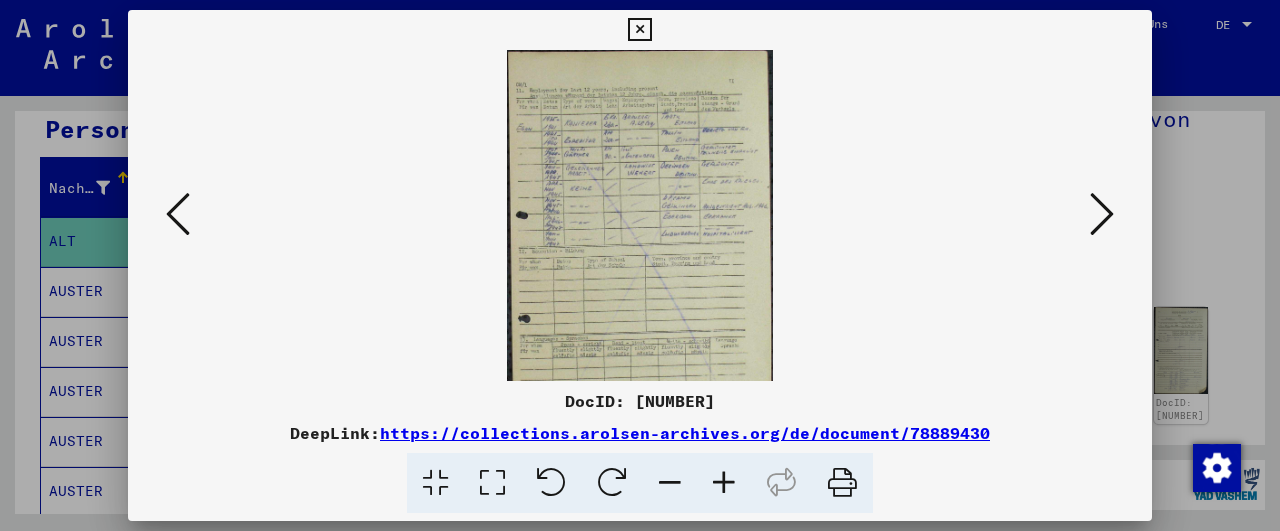 click at bounding box center [724, 483] 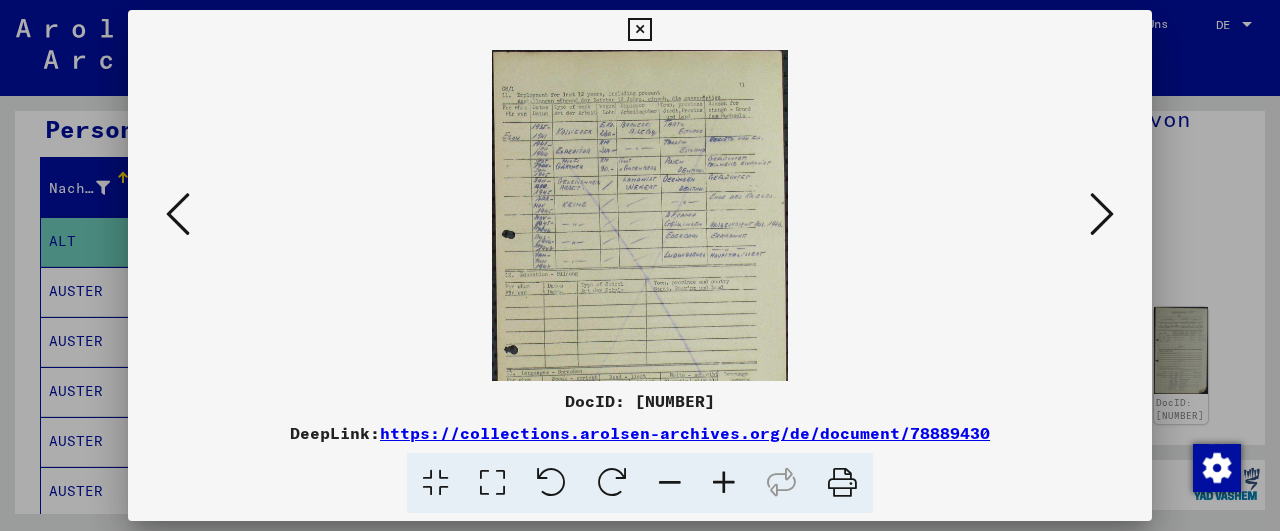 click at bounding box center (724, 483) 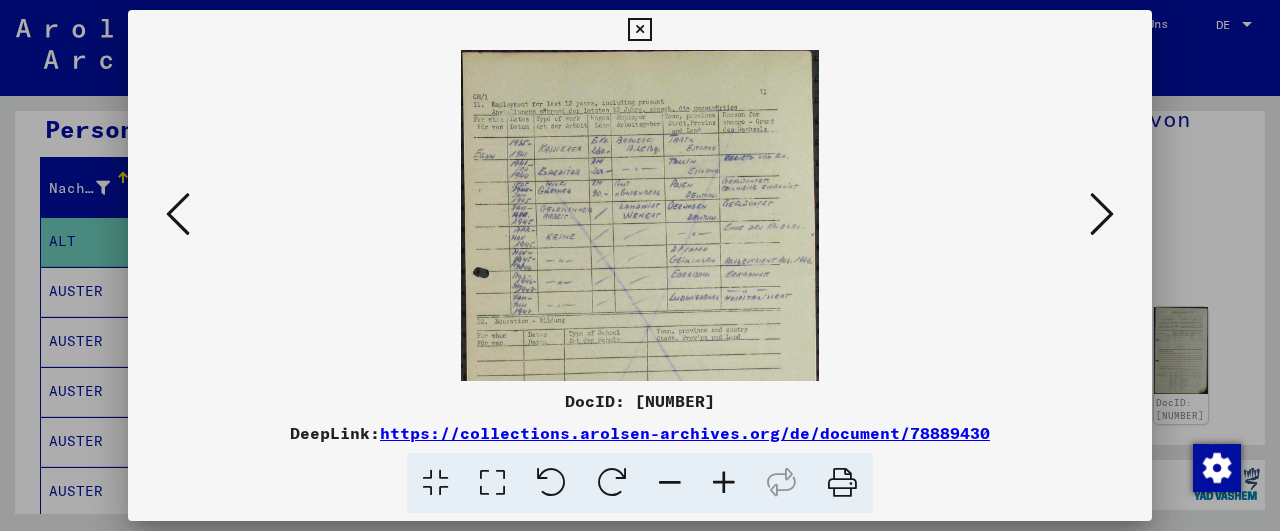 click at bounding box center [724, 483] 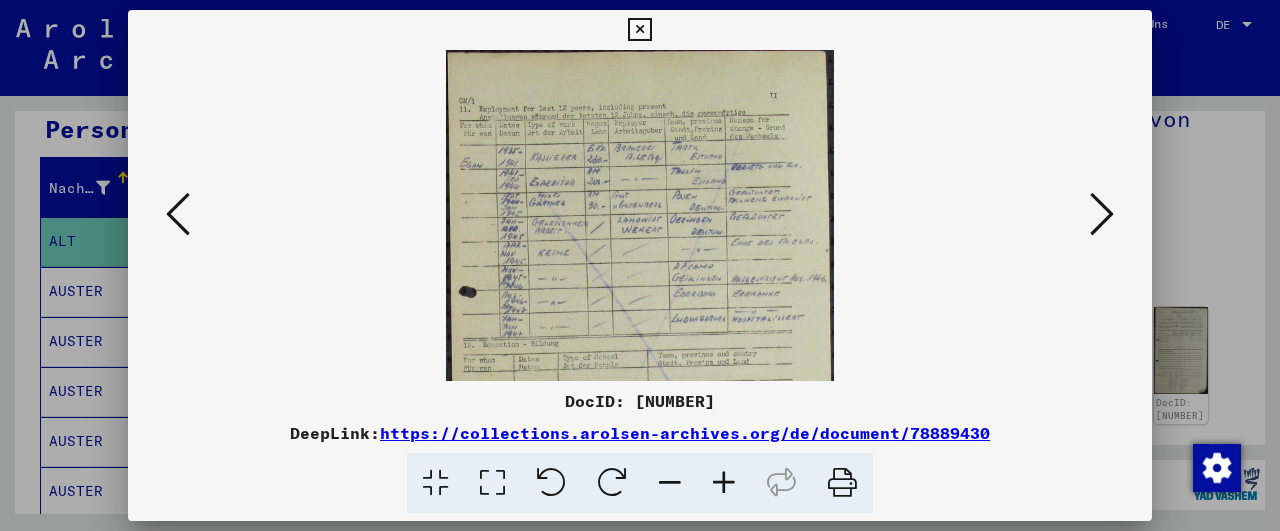 click at bounding box center [724, 483] 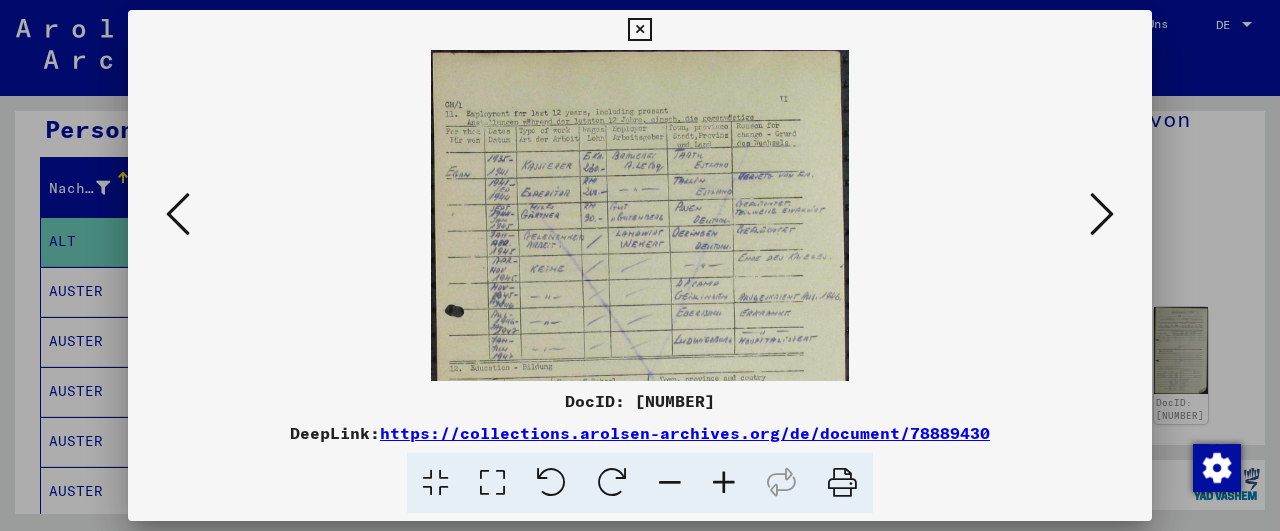 click at bounding box center (724, 483) 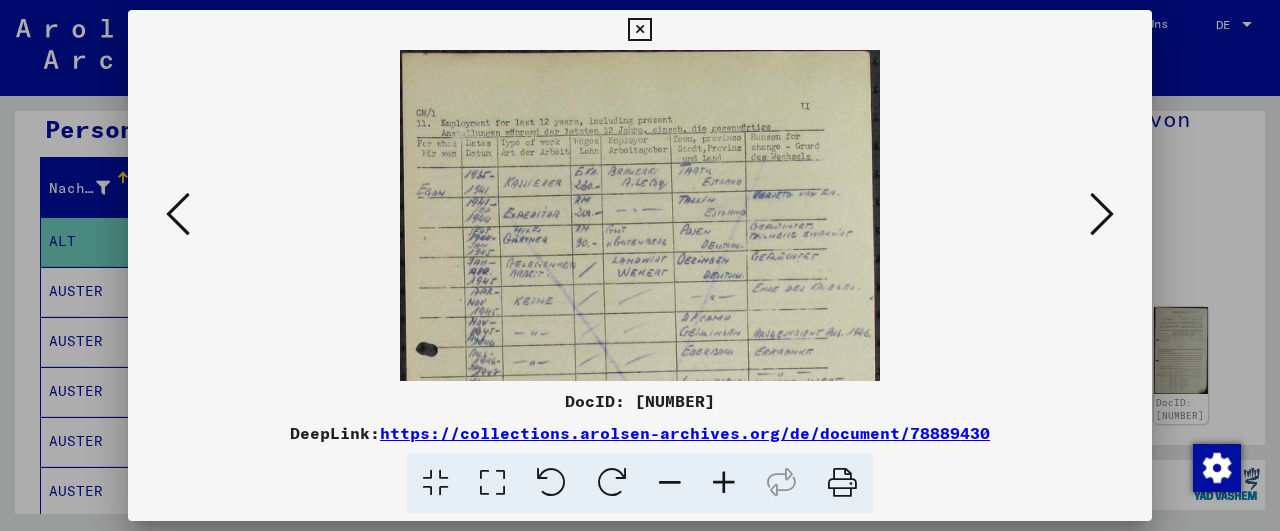 click at bounding box center [724, 483] 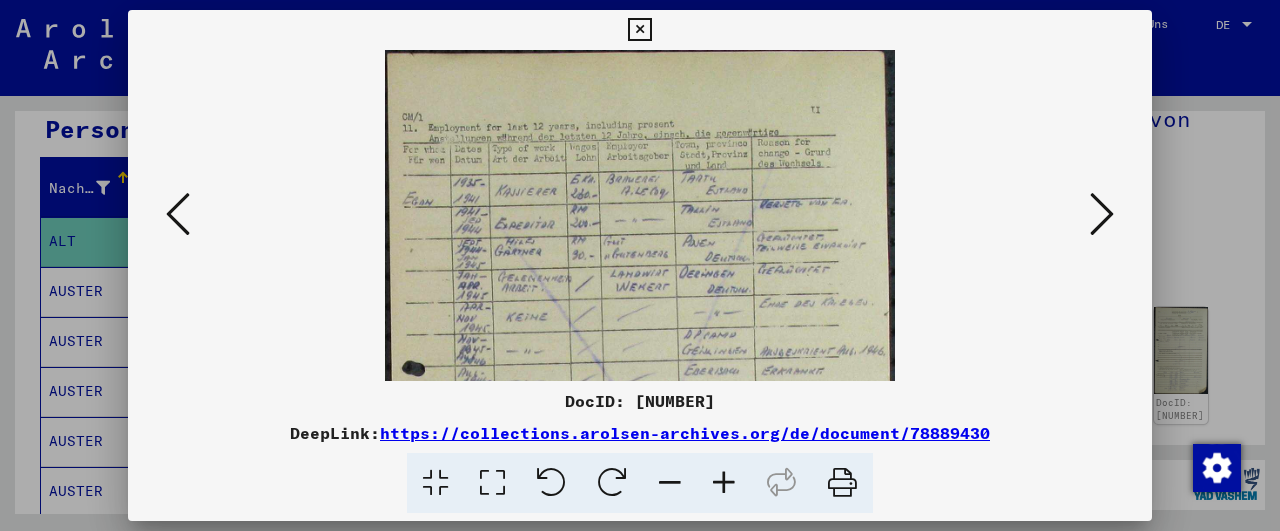 click at bounding box center [724, 483] 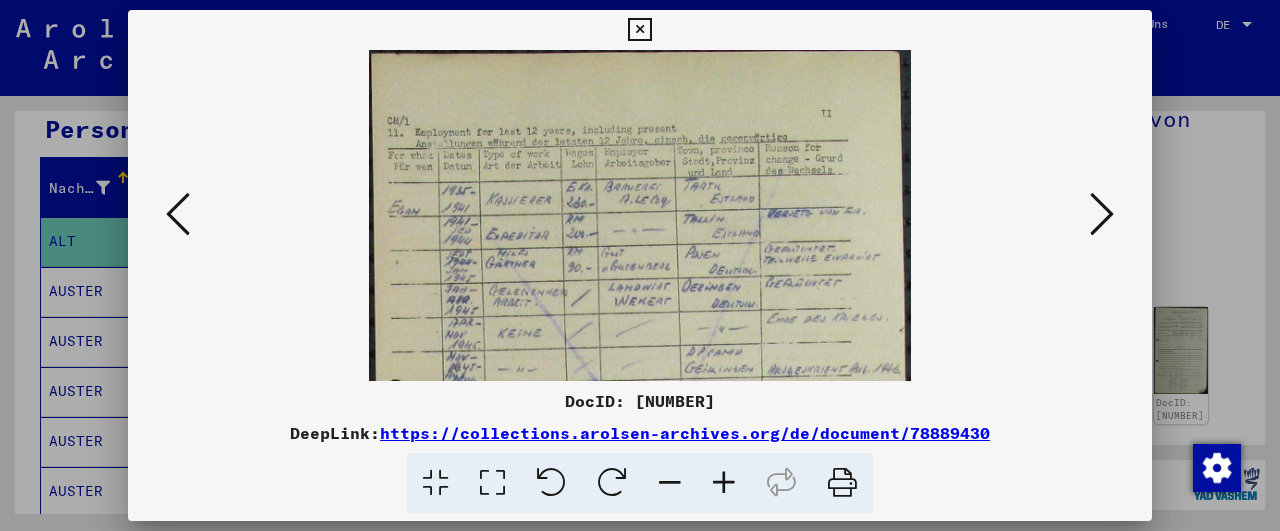 click at bounding box center (724, 483) 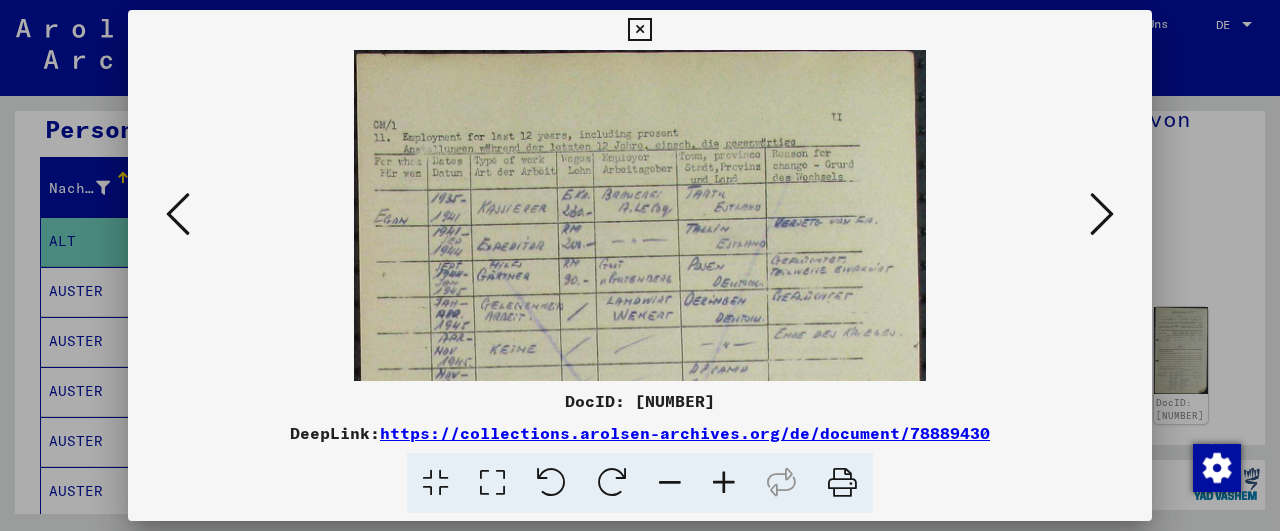 click at bounding box center (724, 483) 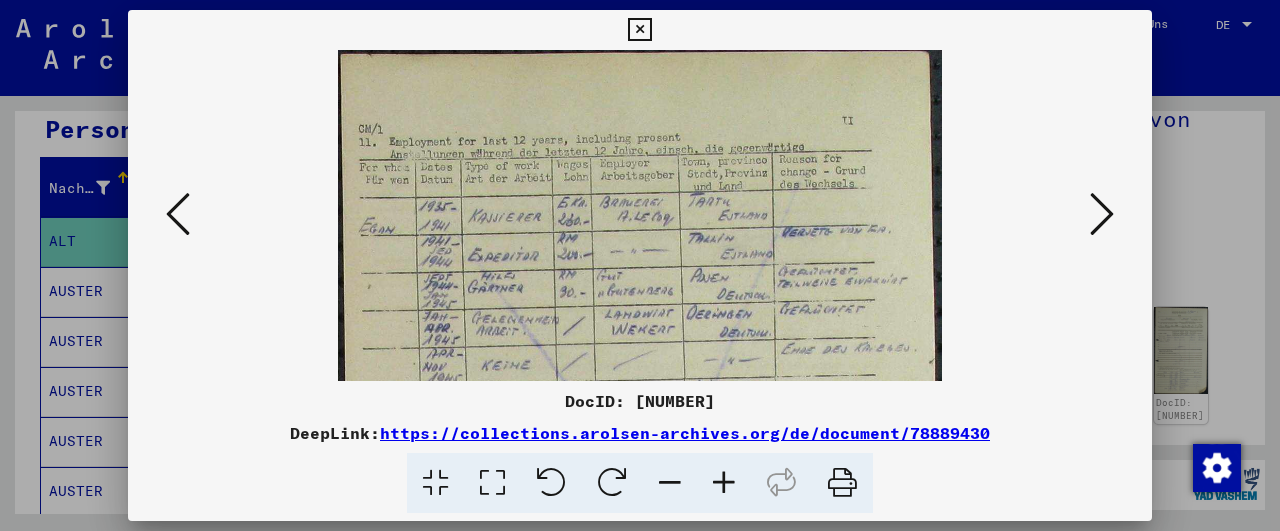 click at bounding box center [724, 483] 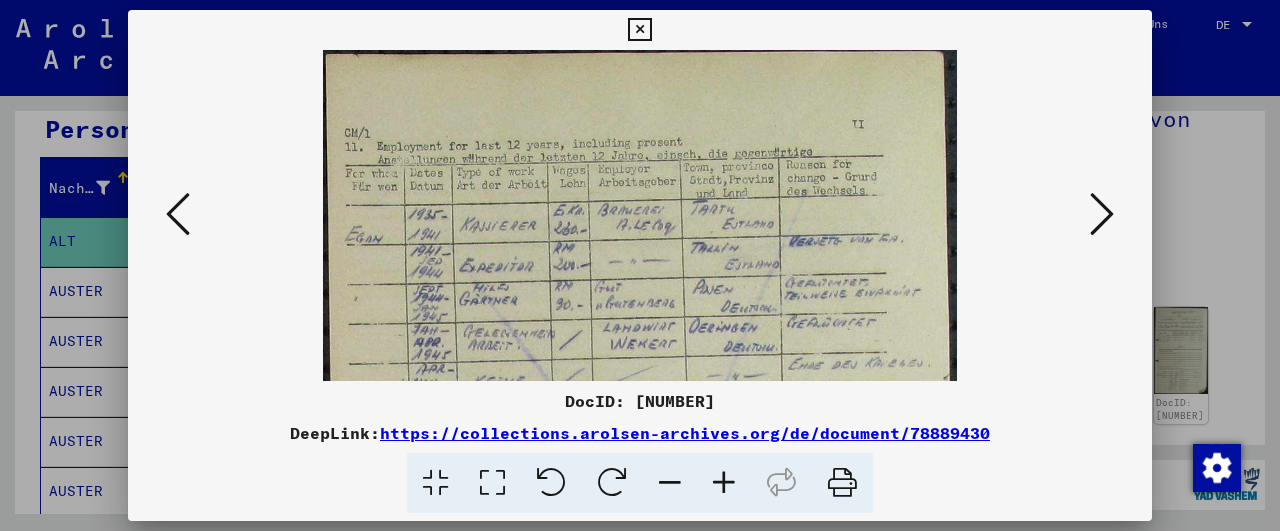 click at bounding box center [724, 483] 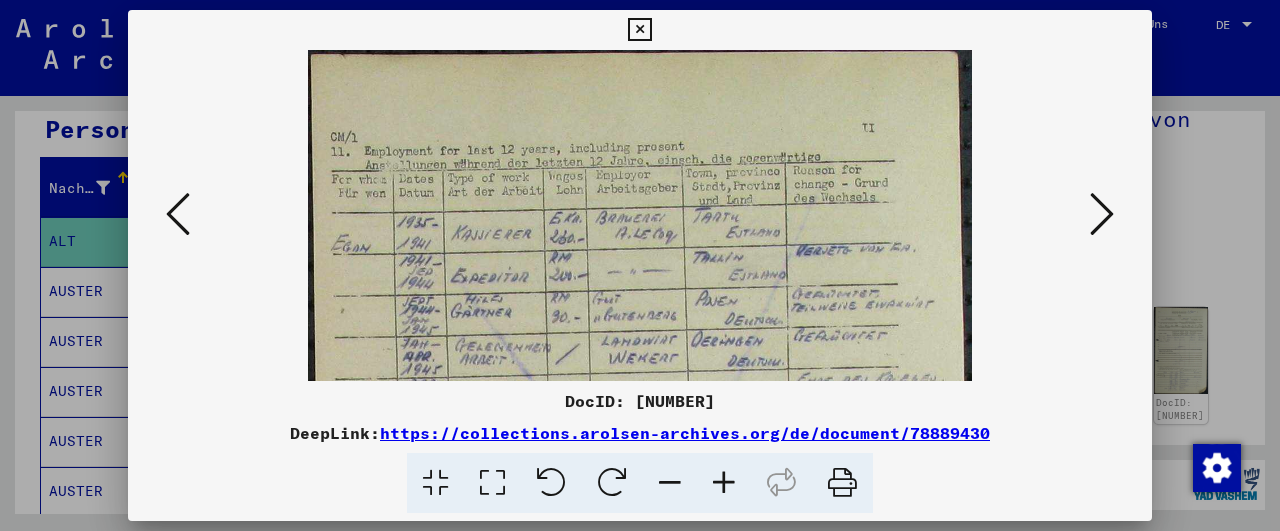 click at bounding box center (724, 483) 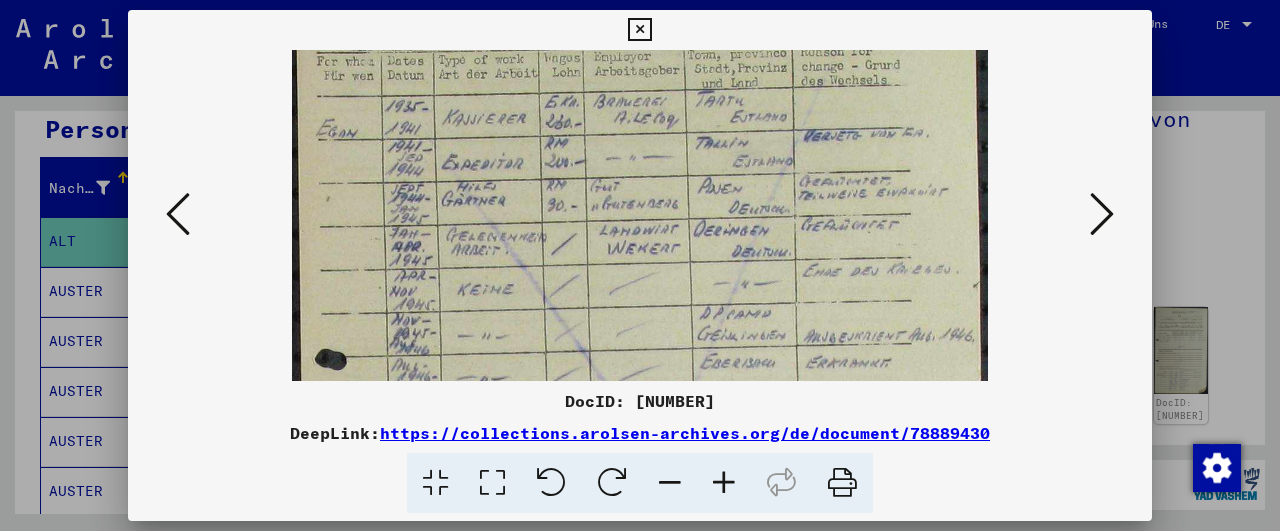 scroll, scrollTop: 200, scrollLeft: 0, axis: vertical 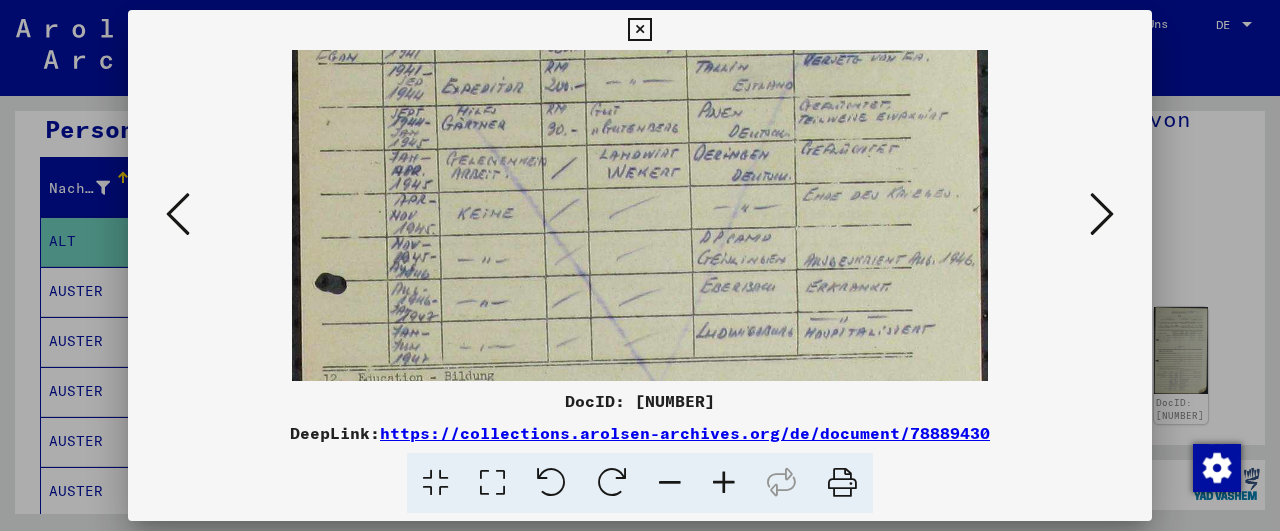 drag, startPoint x: 680, startPoint y: 327, endPoint x: 662, endPoint y: 127, distance: 200.80836 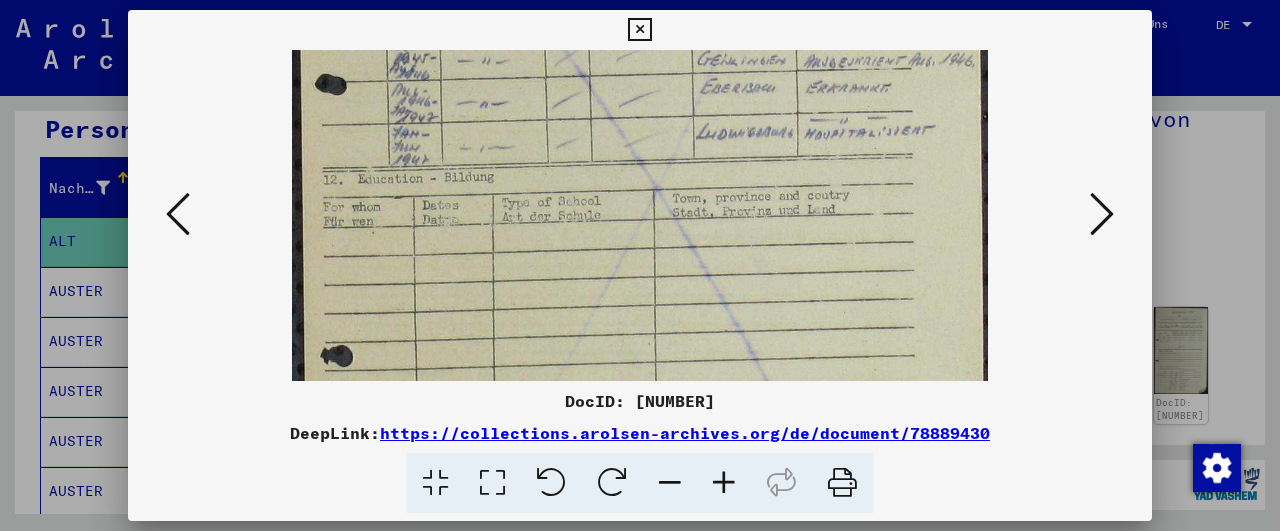 drag, startPoint x: 642, startPoint y: 290, endPoint x: 643, endPoint y: 91, distance: 199.00252 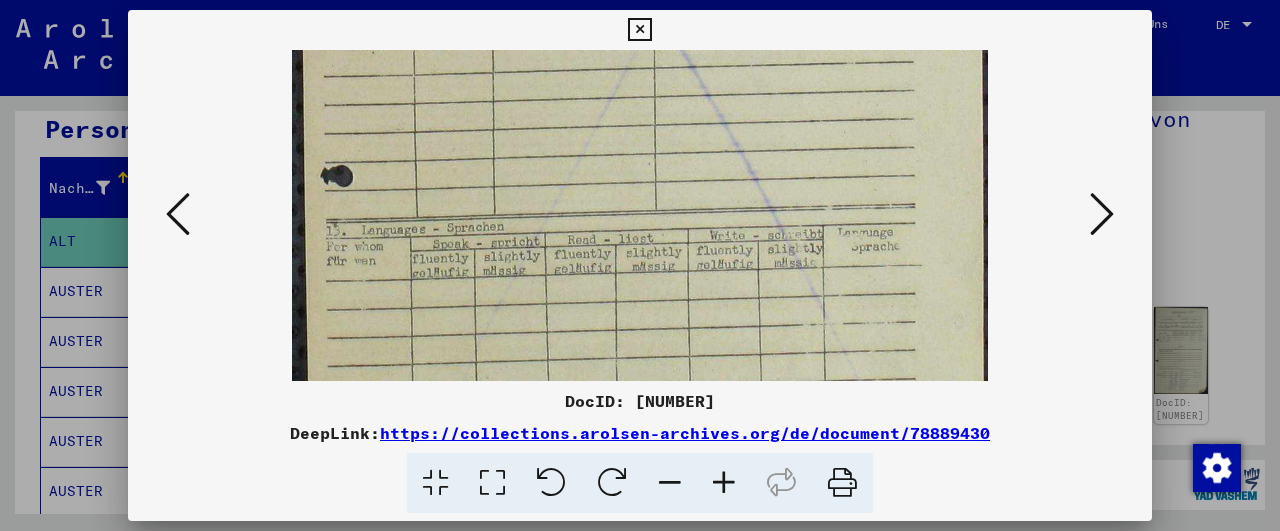 drag, startPoint x: 645, startPoint y: 279, endPoint x: 649, endPoint y: 99, distance: 180.04443 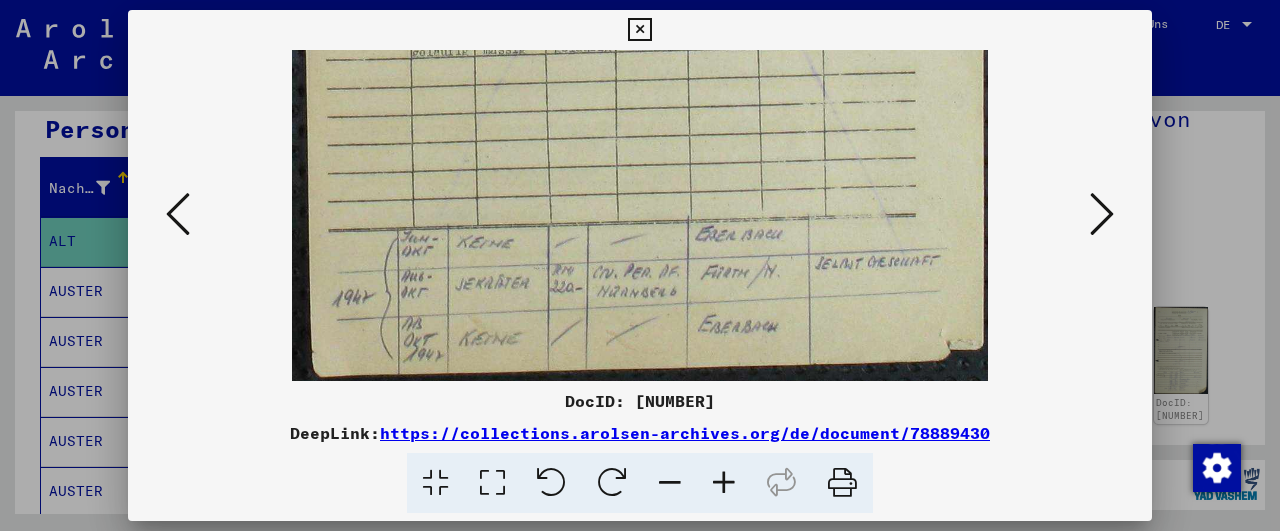 scroll, scrollTop: 798, scrollLeft: 0, axis: vertical 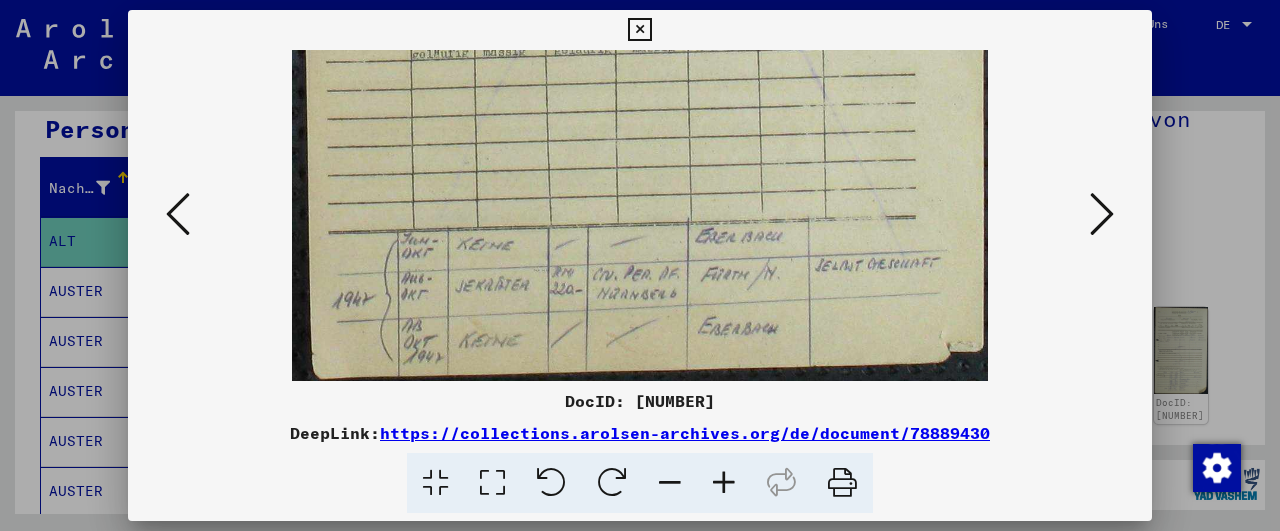 drag, startPoint x: 671, startPoint y: 250, endPoint x: 683, endPoint y: 13, distance: 237.3036 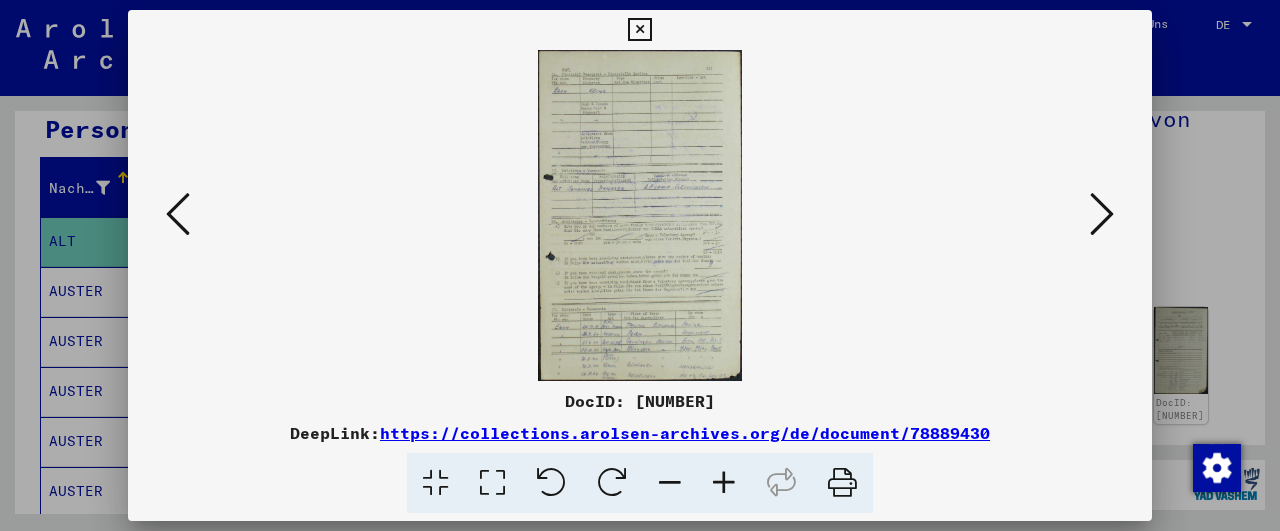 scroll, scrollTop: 0, scrollLeft: 0, axis: both 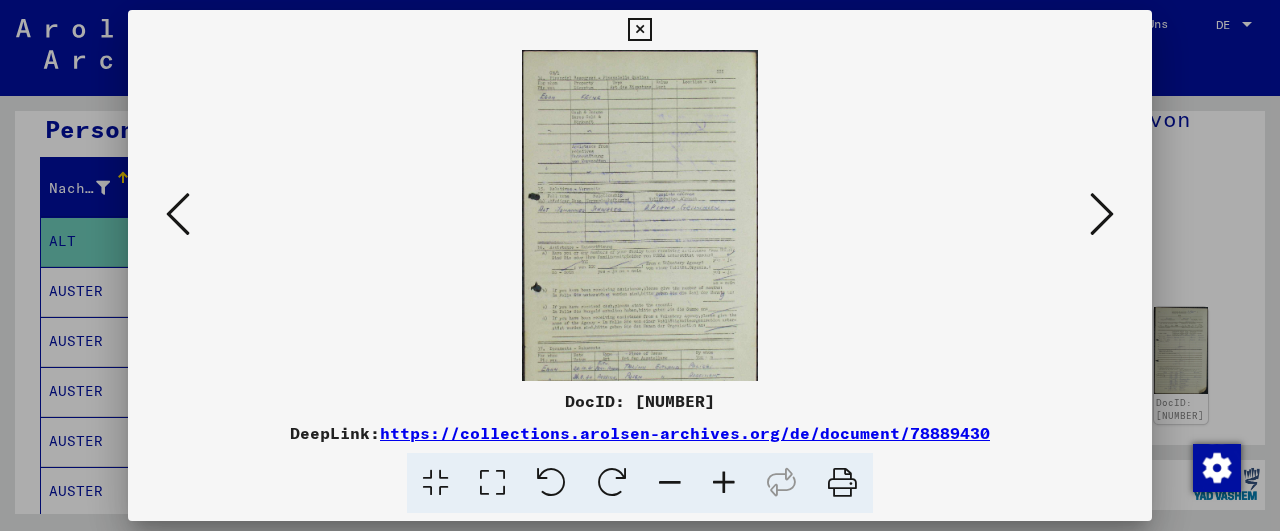 click at bounding box center (724, 483) 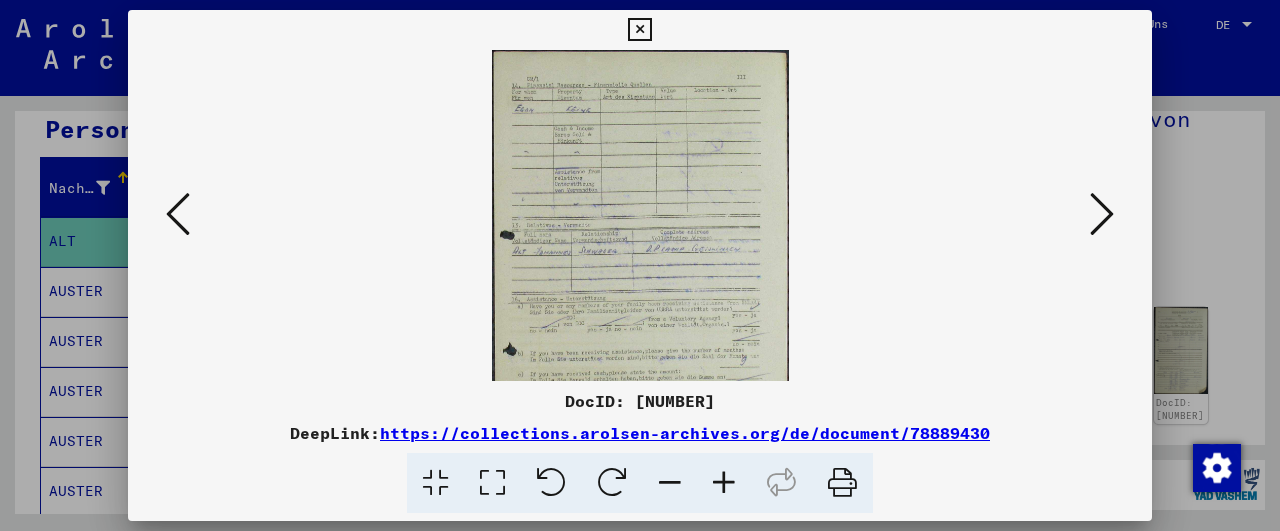 click at bounding box center (724, 483) 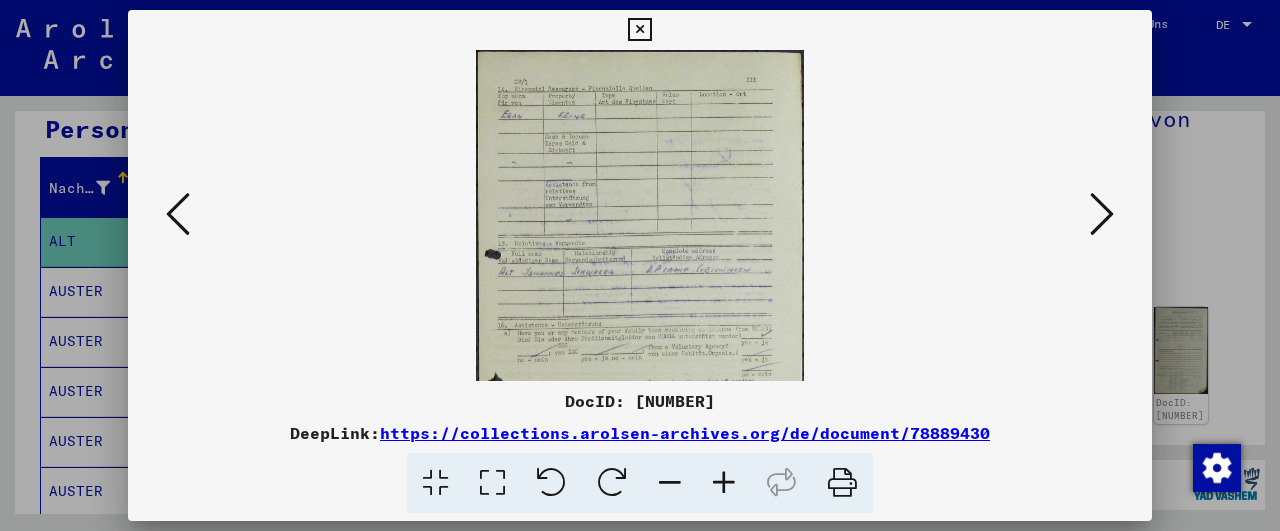 click at bounding box center (724, 483) 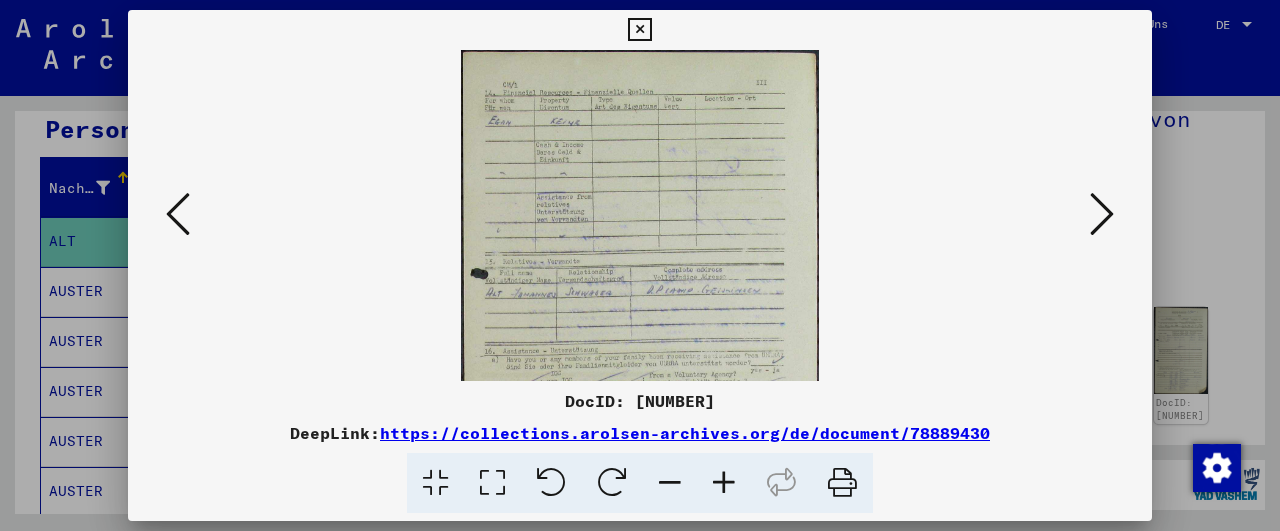click at bounding box center [724, 483] 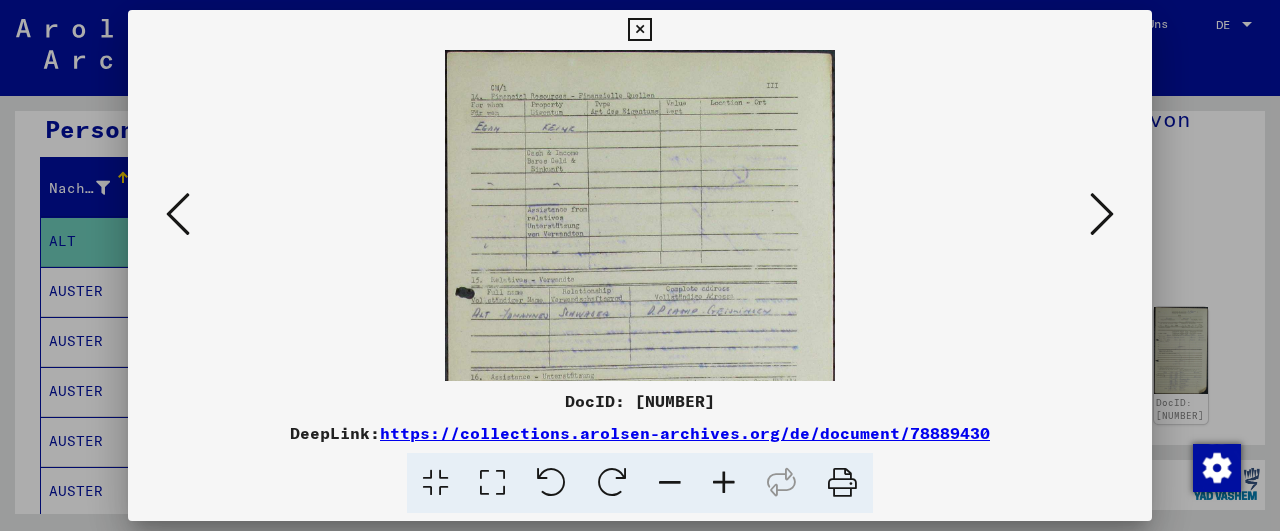 click at bounding box center (724, 483) 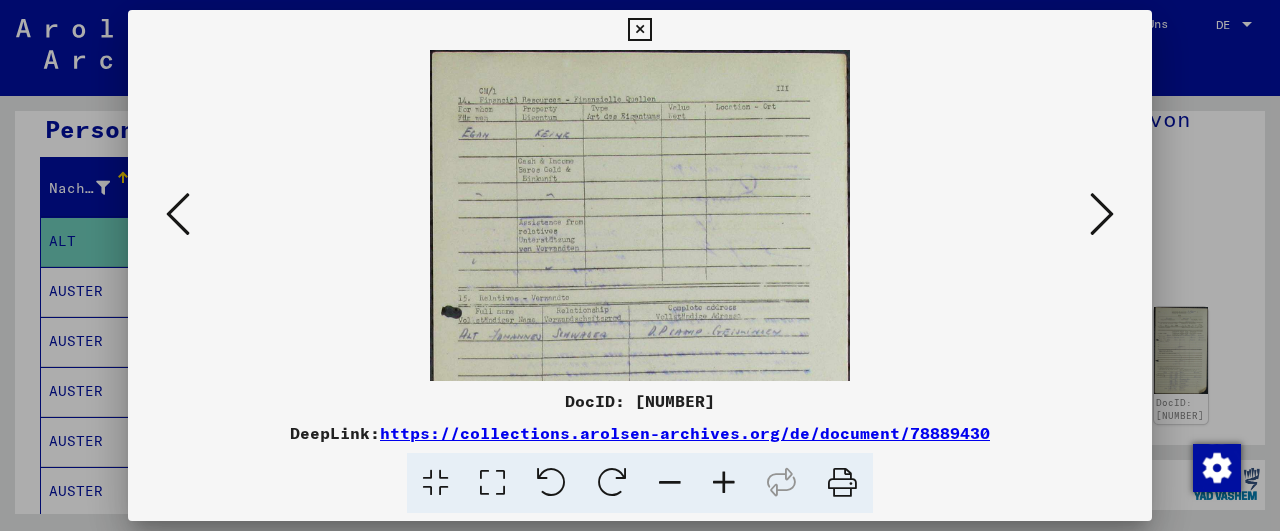 click at bounding box center (724, 483) 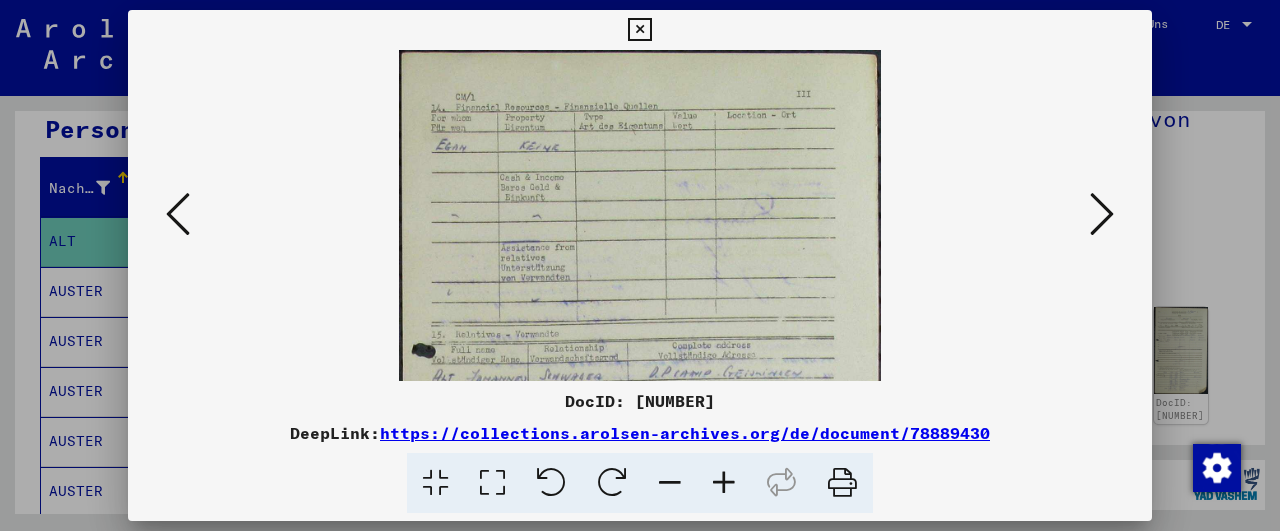 click at bounding box center [724, 483] 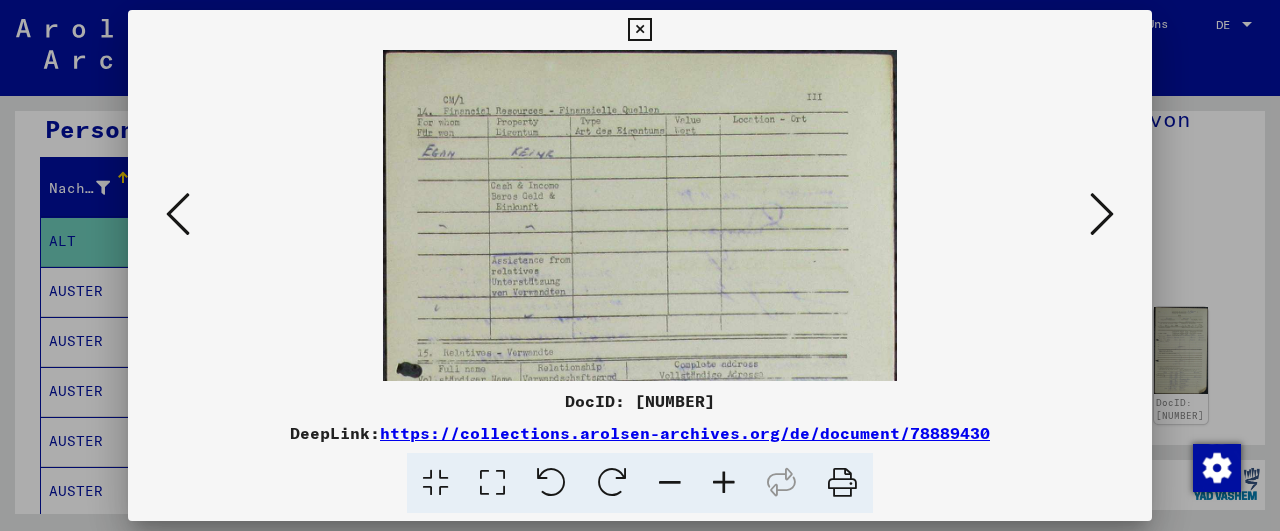 click at bounding box center [724, 483] 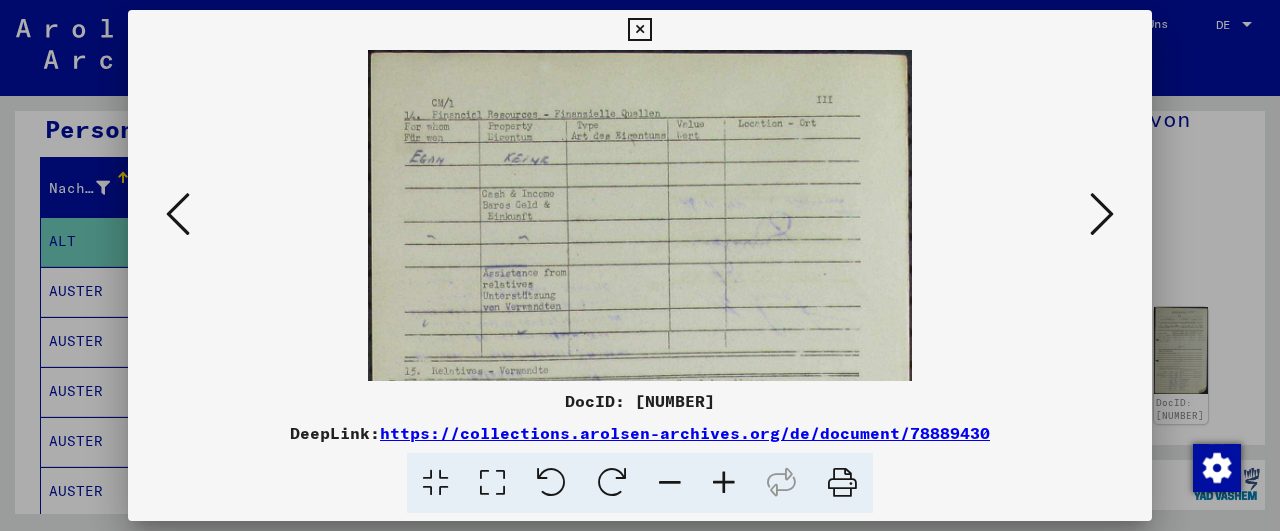 click at bounding box center [724, 483] 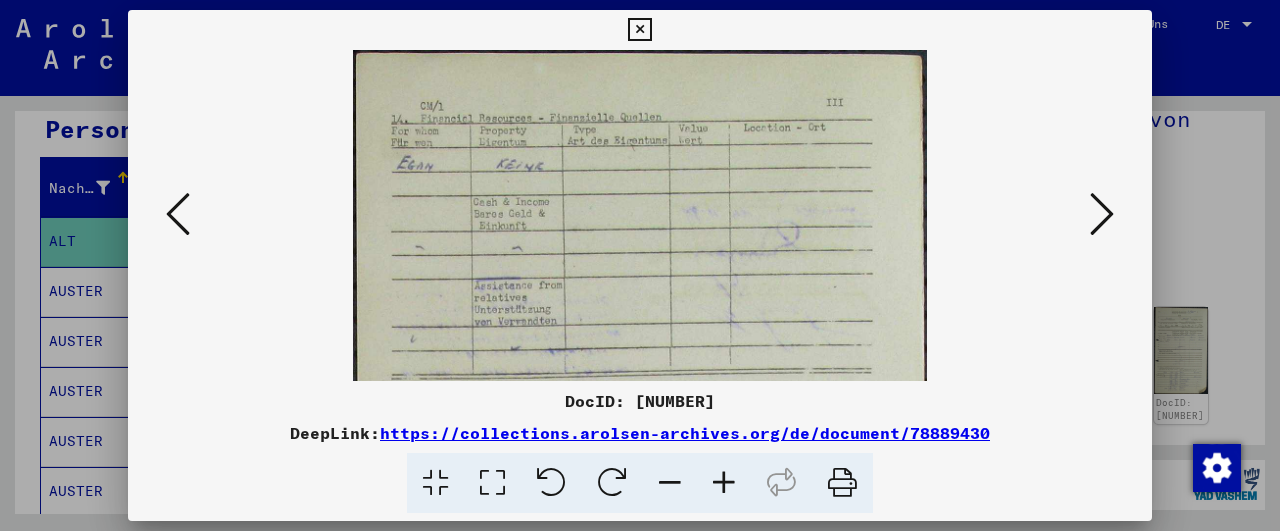 click at bounding box center [724, 483] 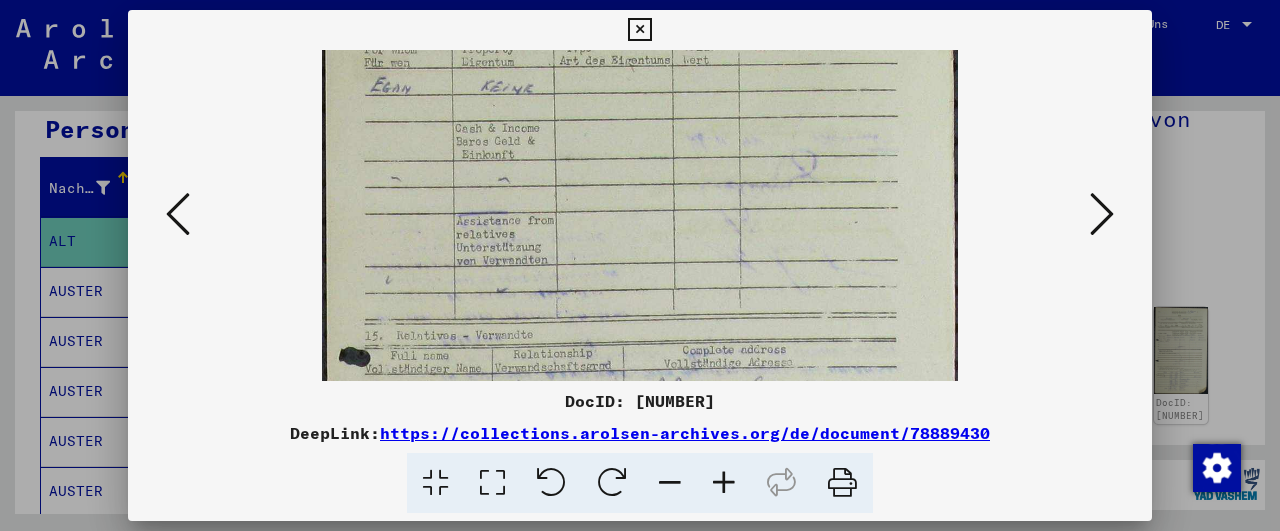 scroll, scrollTop: 91, scrollLeft: 0, axis: vertical 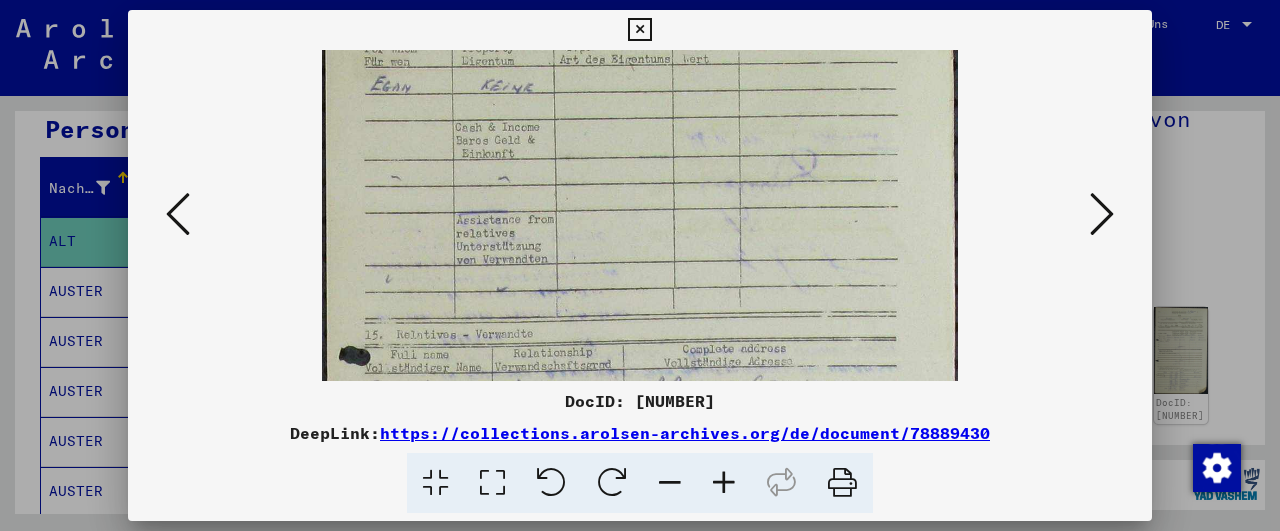 drag, startPoint x: 620, startPoint y: 302, endPoint x: 642, endPoint y: 211, distance: 93.62158 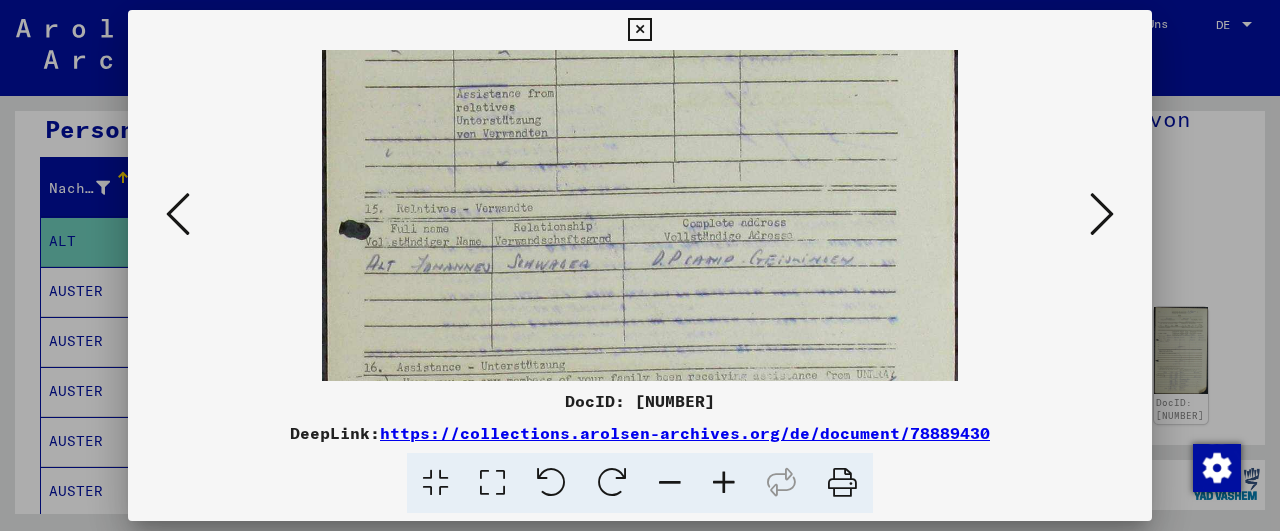 scroll, scrollTop: 225, scrollLeft: 0, axis: vertical 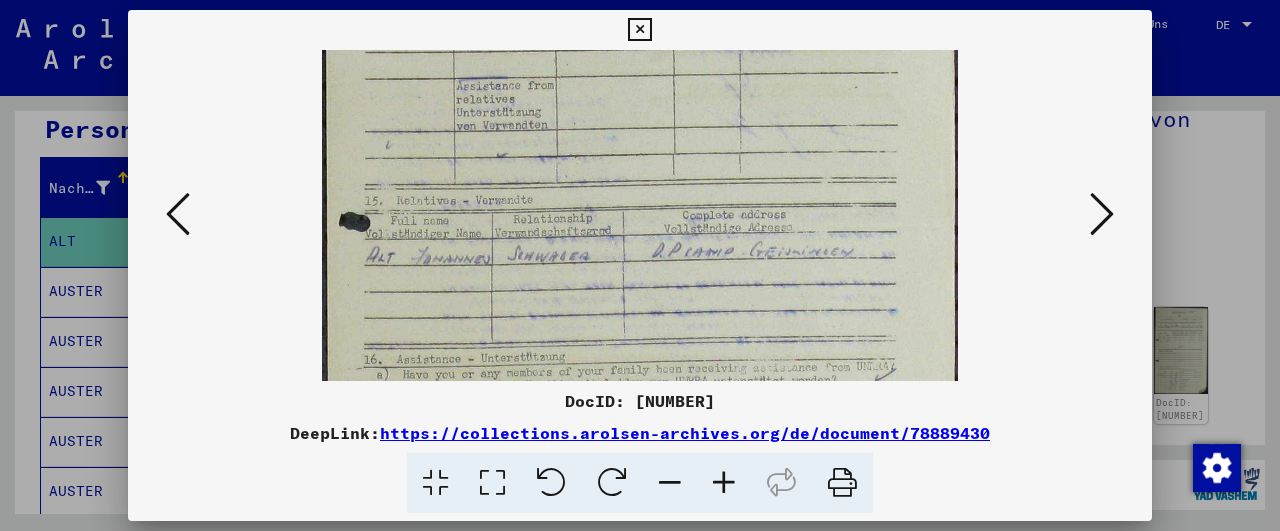 drag, startPoint x: 659, startPoint y: 289, endPoint x: 663, endPoint y: 155, distance: 134.0597 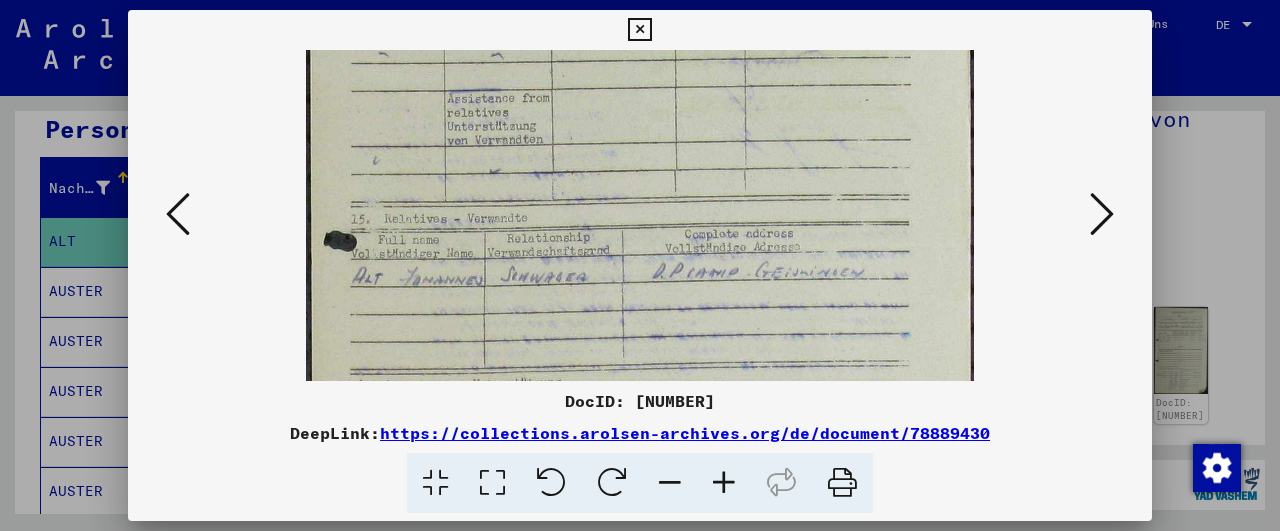 click at bounding box center (724, 483) 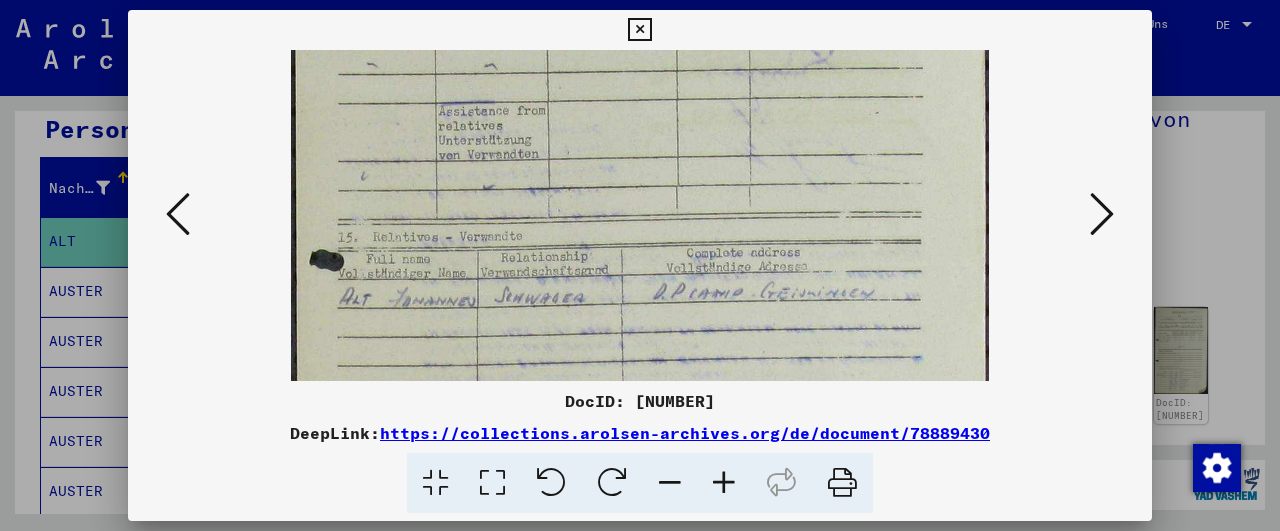 click at bounding box center [724, 483] 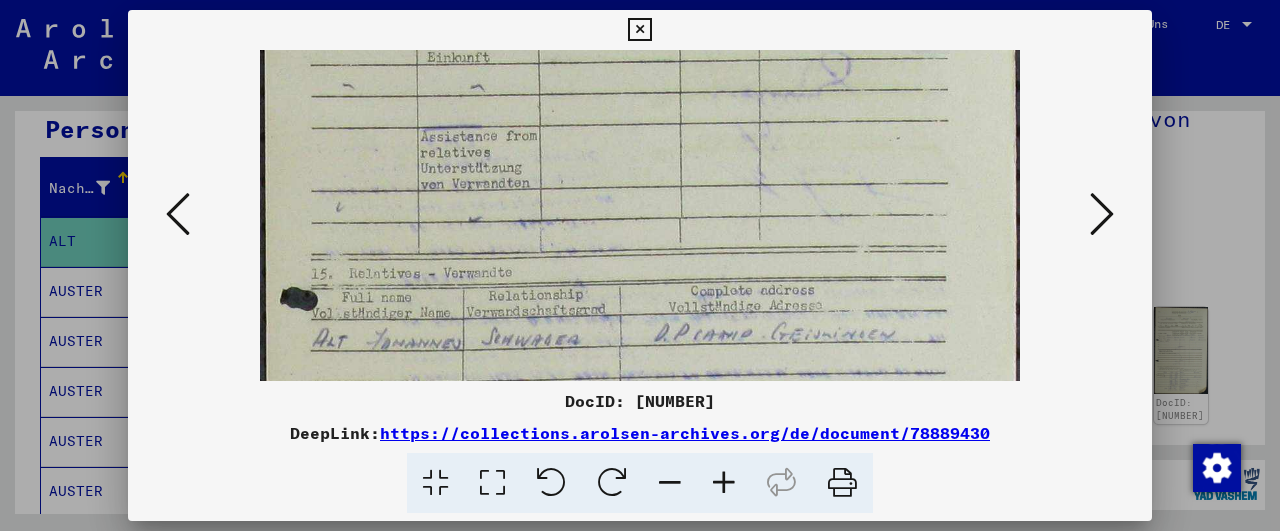 click at bounding box center [724, 483] 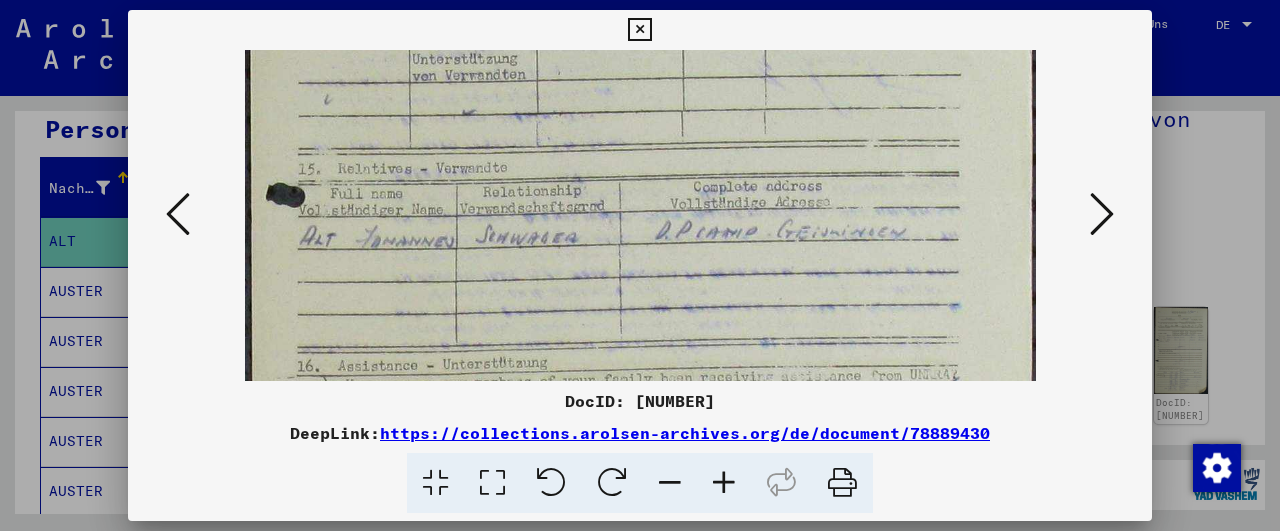 scroll, scrollTop: 372, scrollLeft: 0, axis: vertical 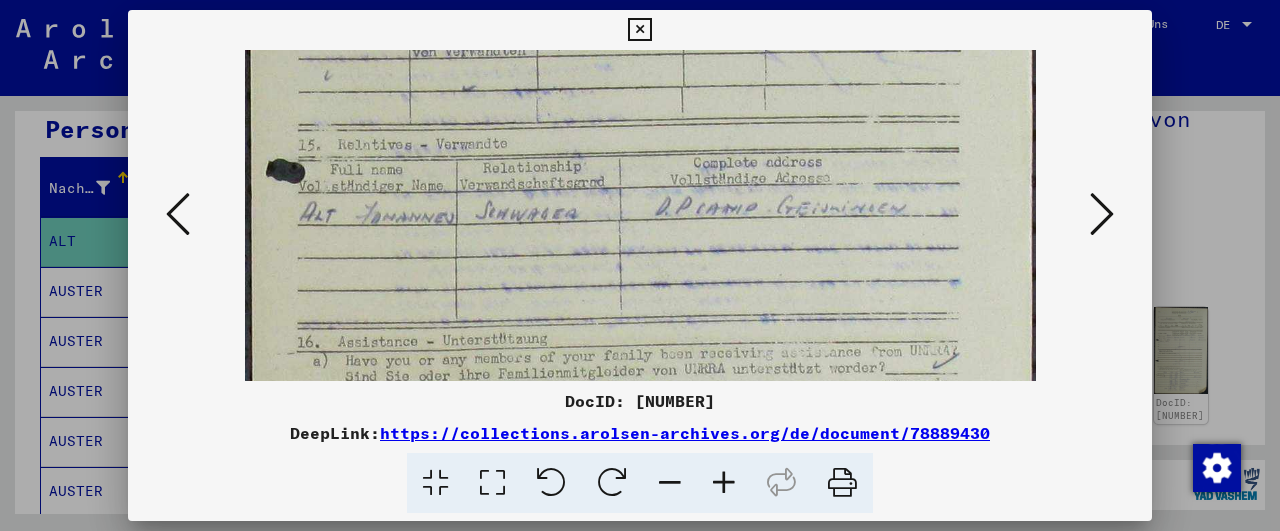 drag, startPoint x: 654, startPoint y: 337, endPoint x: 667, endPoint y: 190, distance: 147.57372 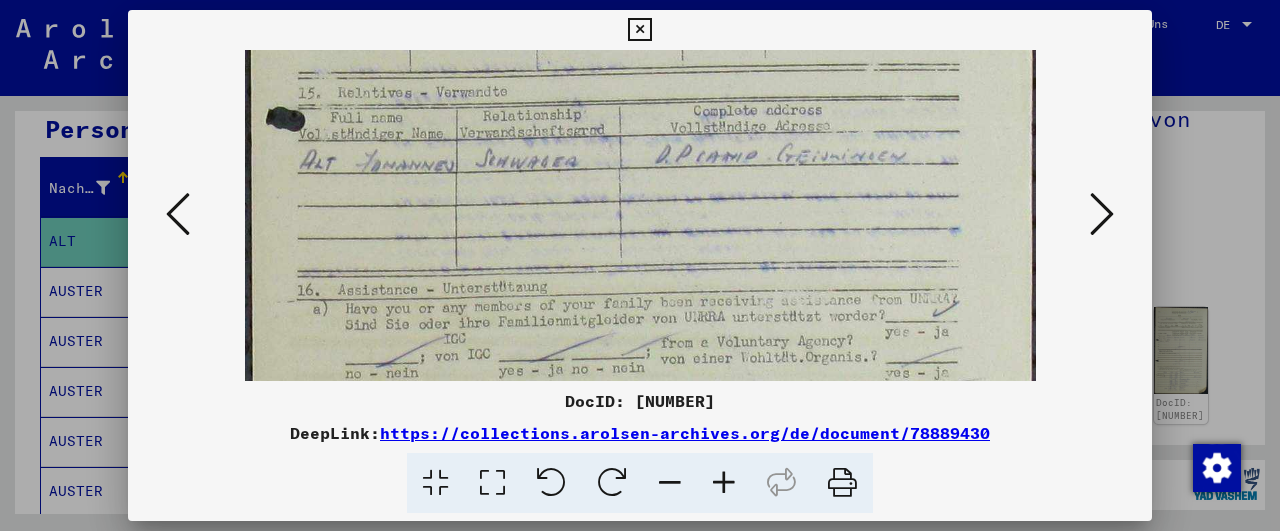 drag, startPoint x: 670, startPoint y: 317, endPoint x: 666, endPoint y: 265, distance: 52.153618 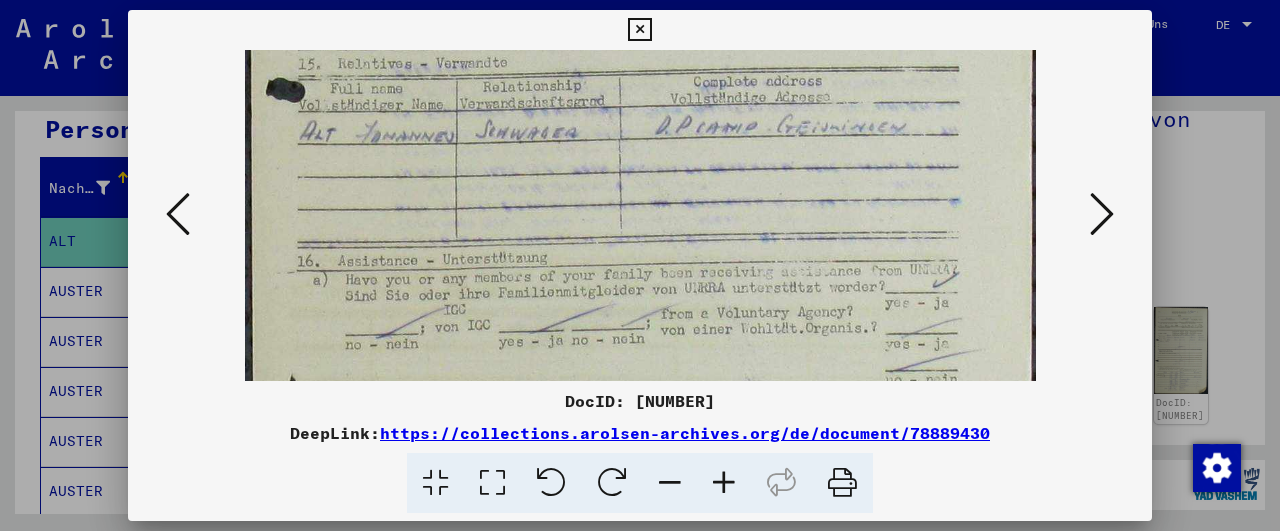 scroll, scrollTop: 454, scrollLeft: 0, axis: vertical 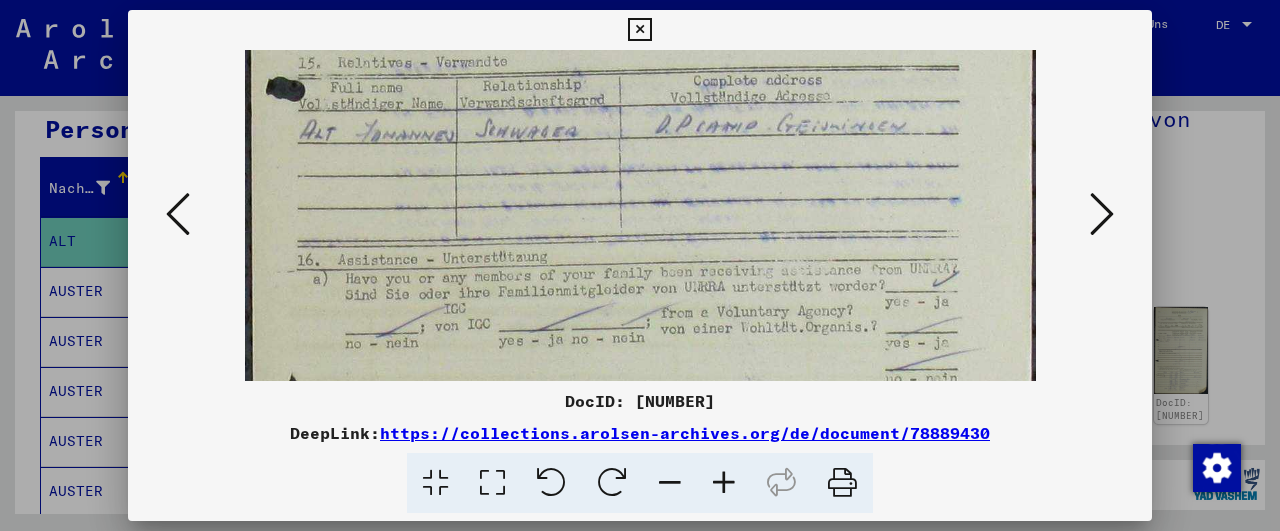 drag, startPoint x: 667, startPoint y: 263, endPoint x: 667, endPoint y: 233, distance: 30 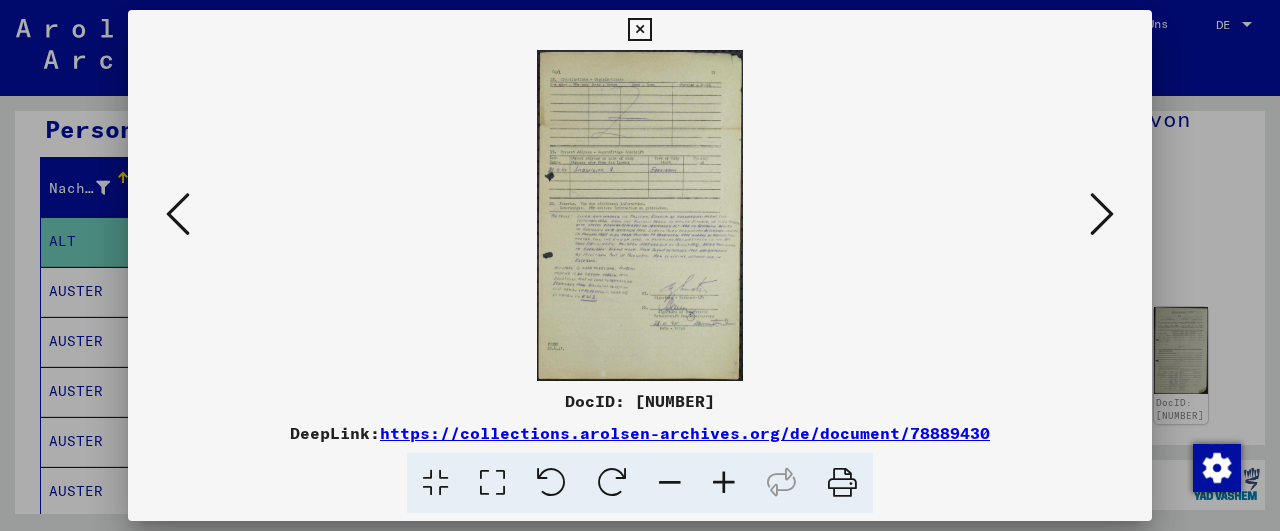 click at bounding box center (724, 483) 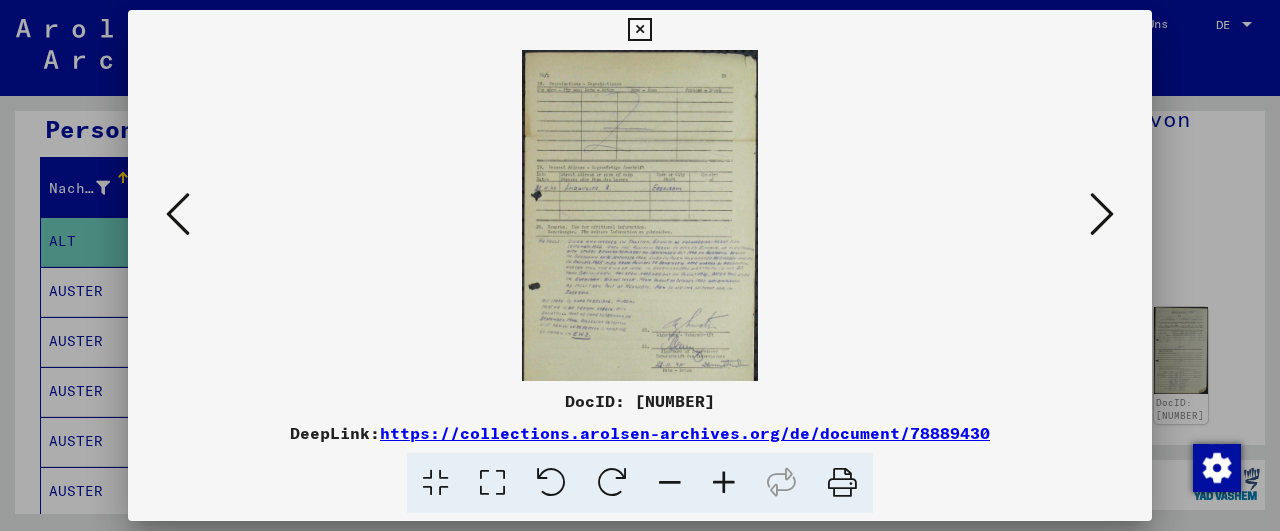 click at bounding box center (724, 483) 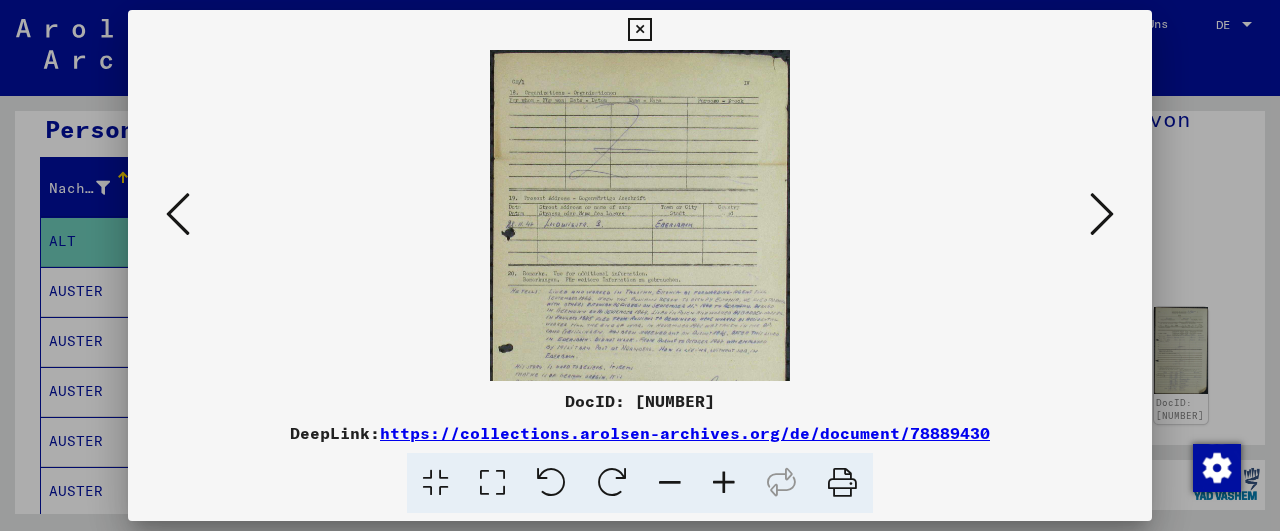 click at bounding box center [724, 483] 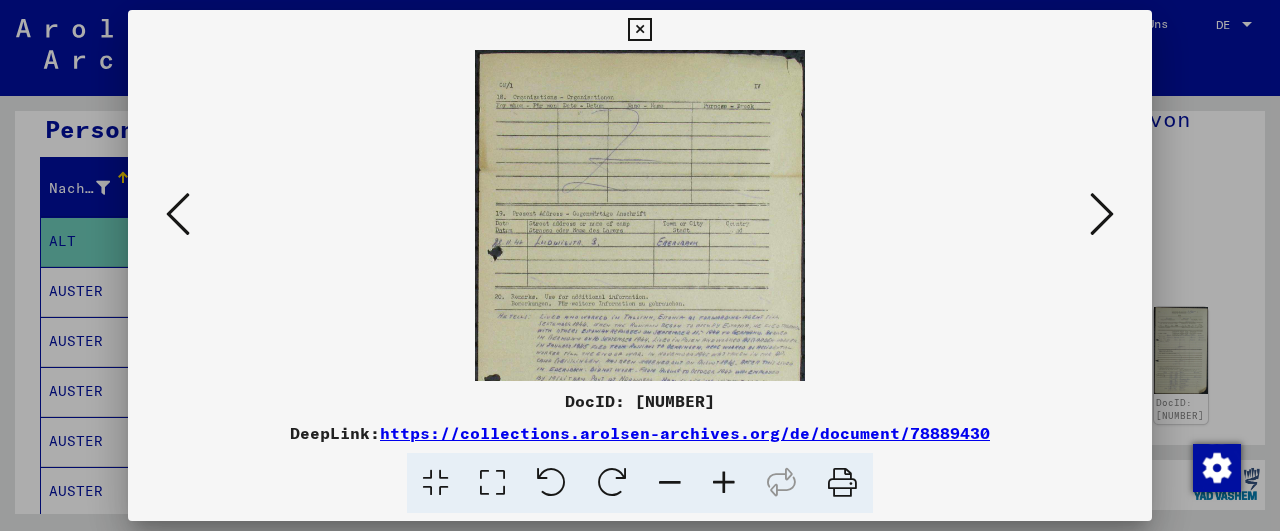 click at bounding box center (724, 483) 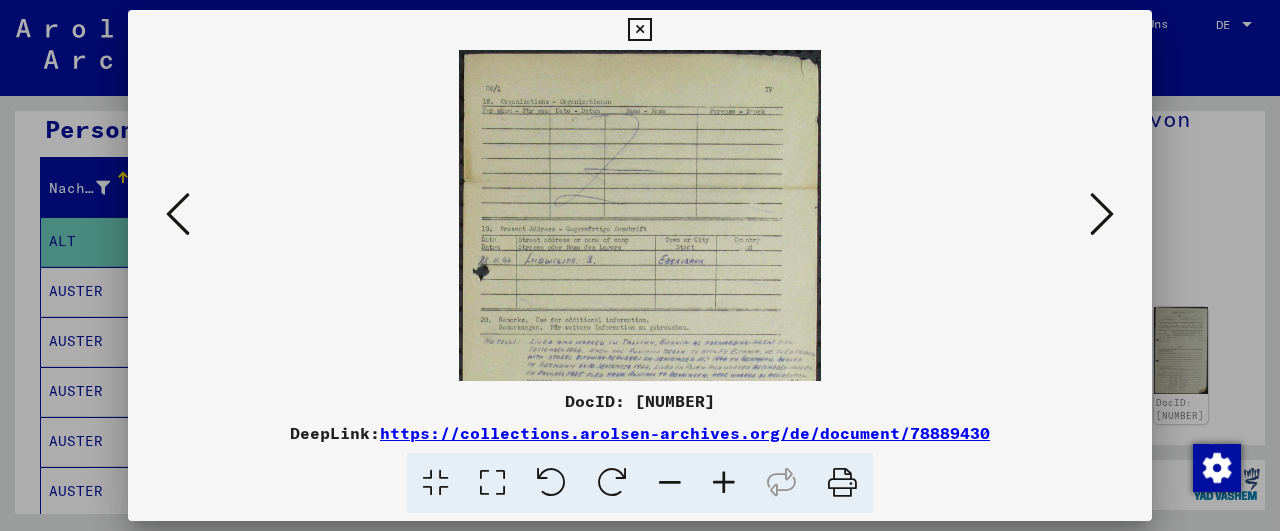 click at bounding box center [724, 483] 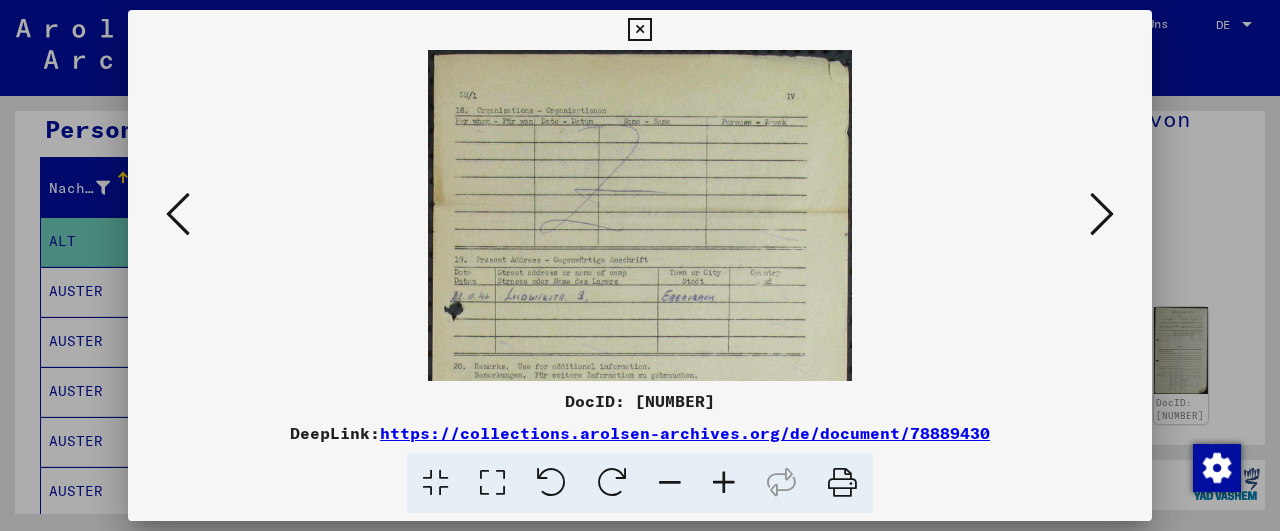 click at bounding box center [724, 483] 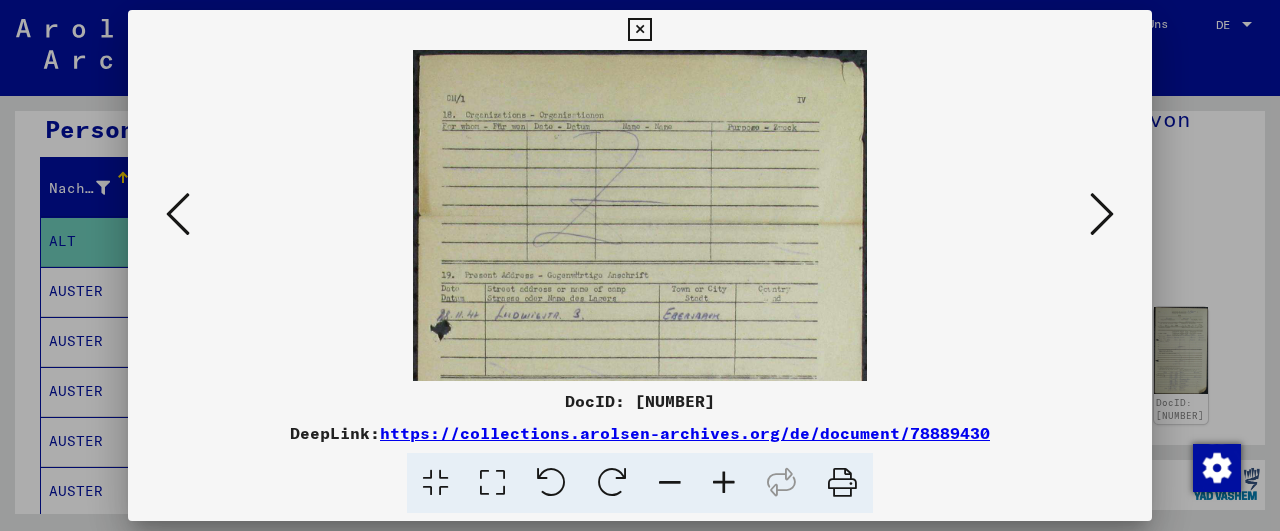click at bounding box center [724, 483] 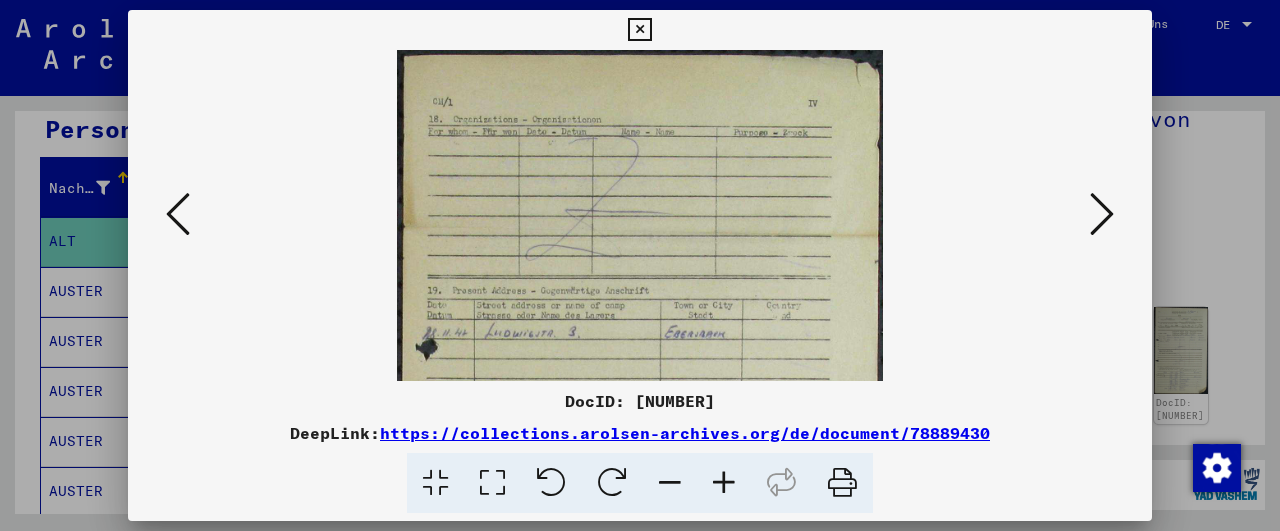 click at bounding box center [724, 483] 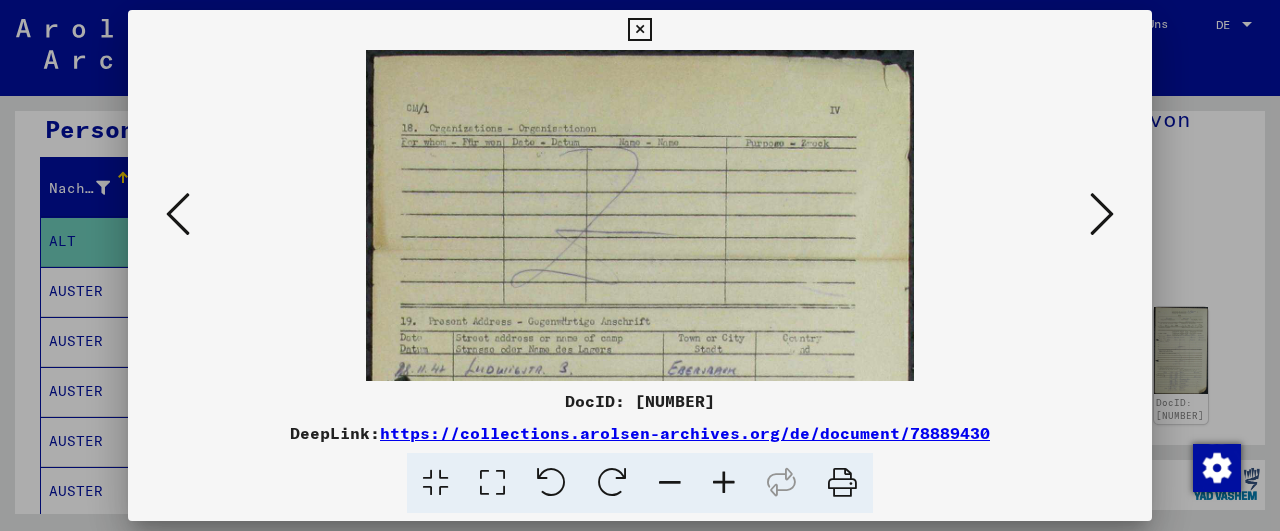 click at bounding box center (724, 483) 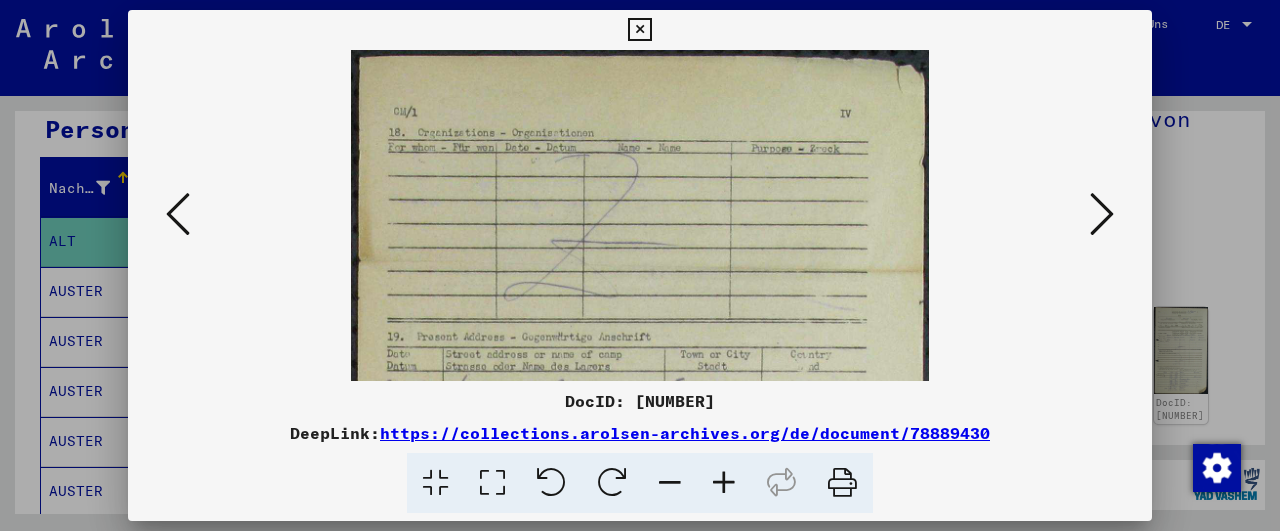 click at bounding box center [724, 483] 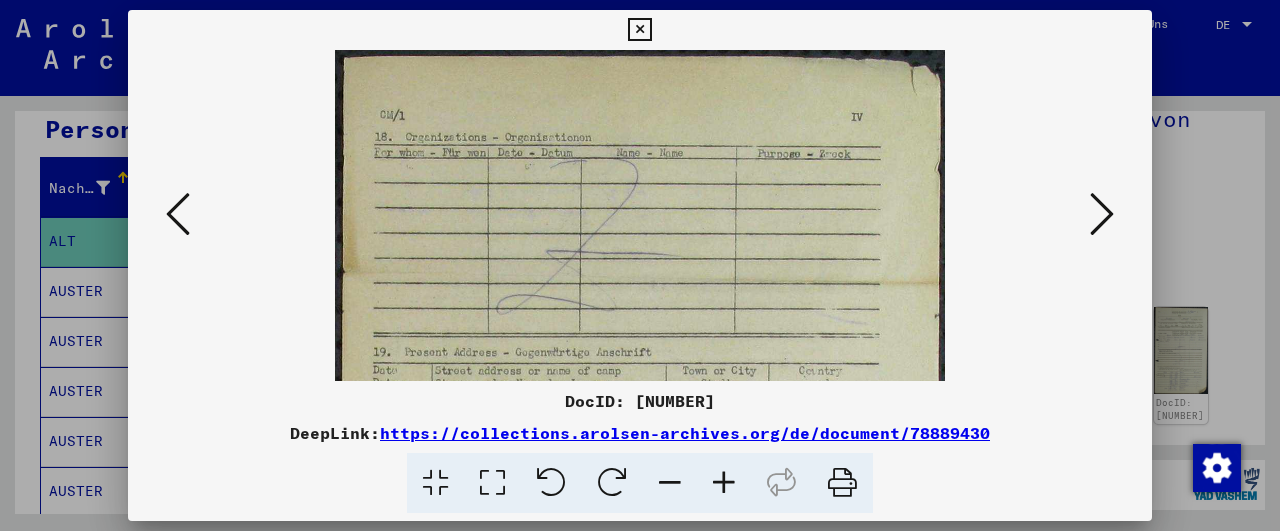 click at bounding box center [724, 483] 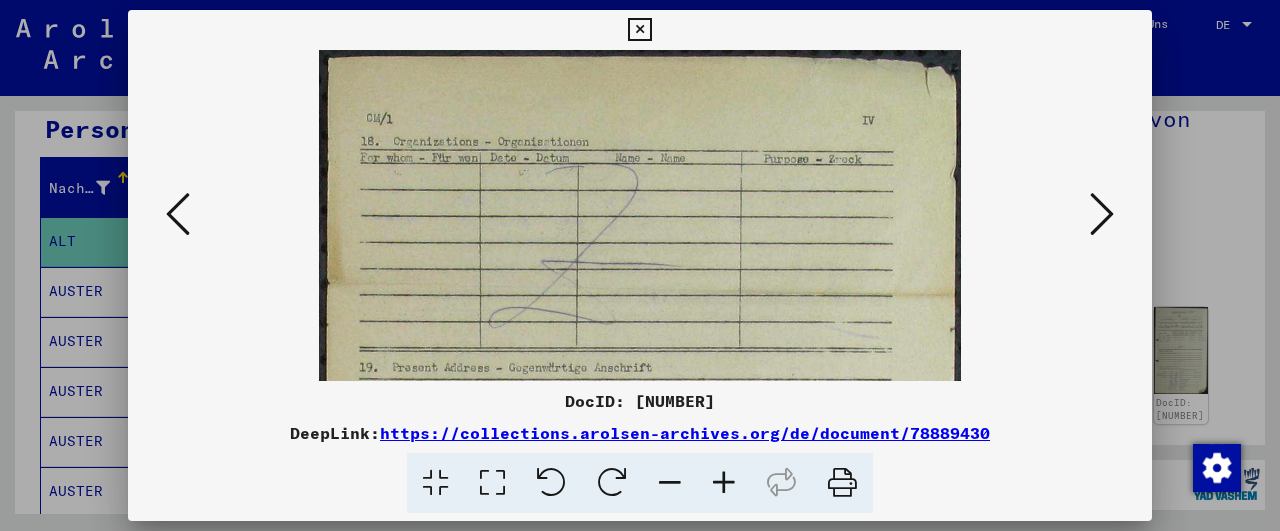 click at bounding box center (724, 483) 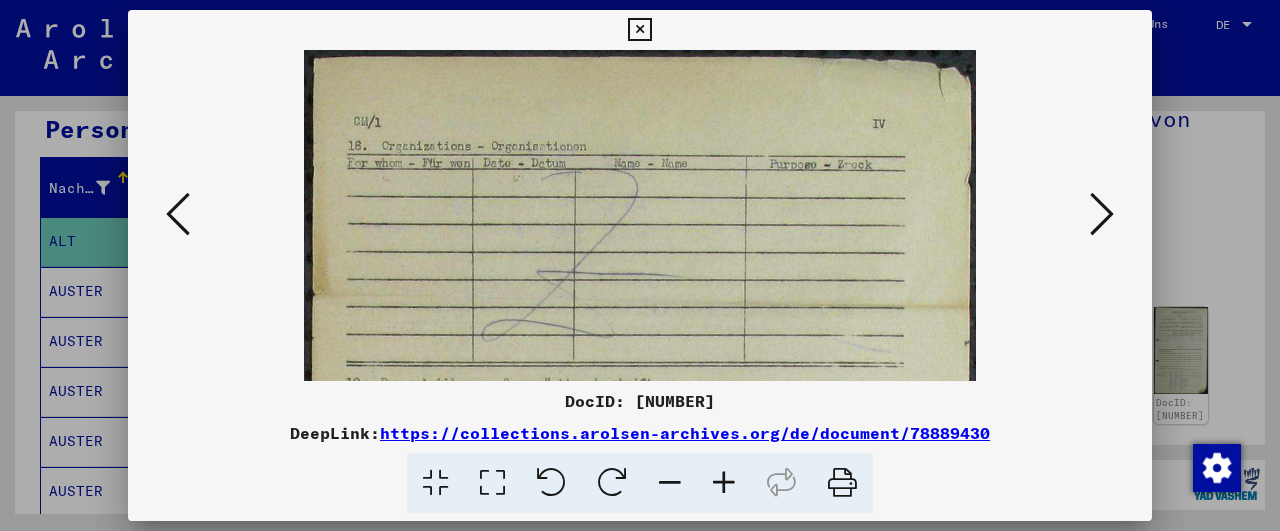 scroll, scrollTop: 204, scrollLeft: 0, axis: vertical 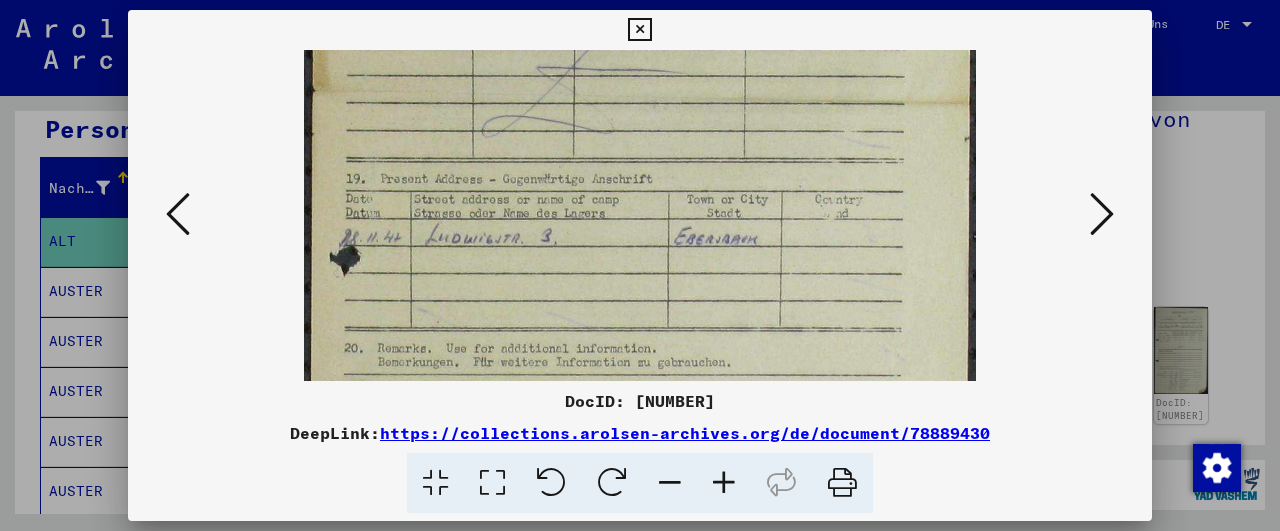 drag, startPoint x: 729, startPoint y: 287, endPoint x: 725, endPoint y: 83, distance: 204.03922 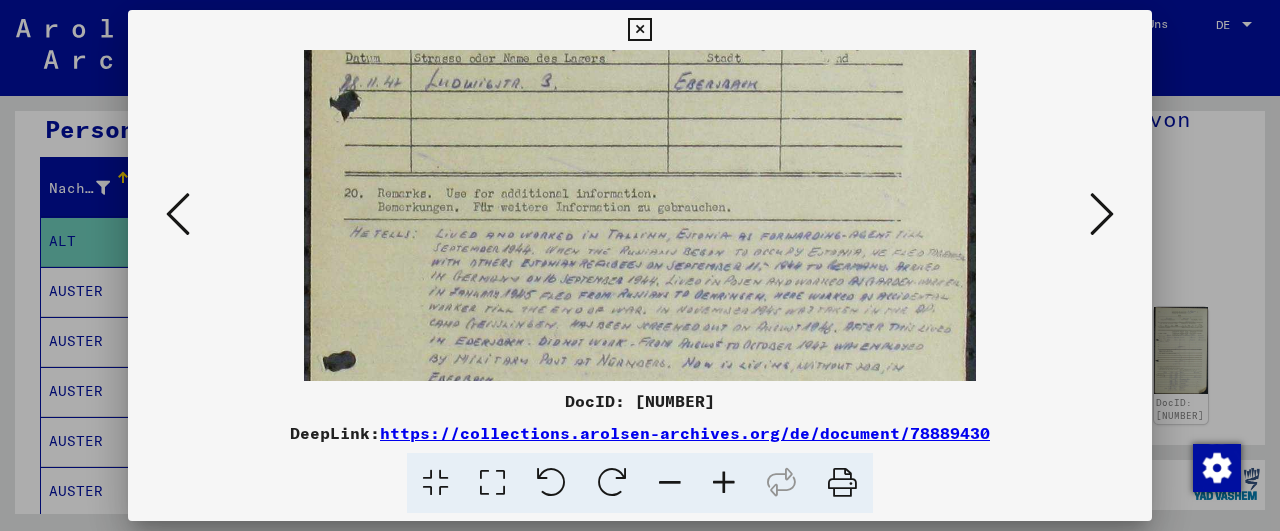 scroll, scrollTop: 362, scrollLeft: 0, axis: vertical 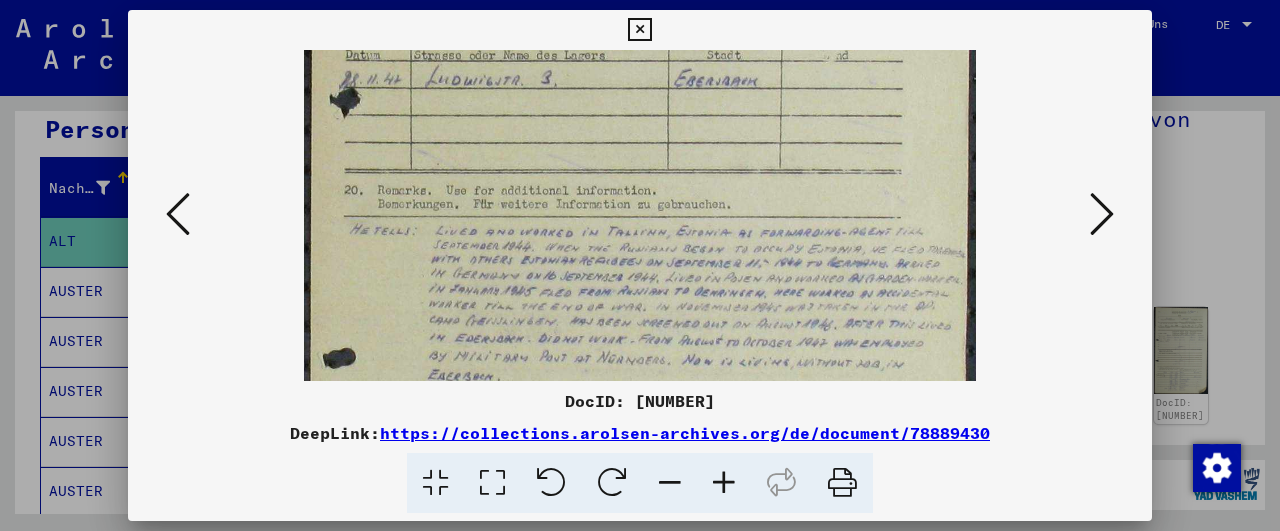 drag, startPoint x: 722, startPoint y: 310, endPoint x: 721, endPoint y: 152, distance: 158.00316 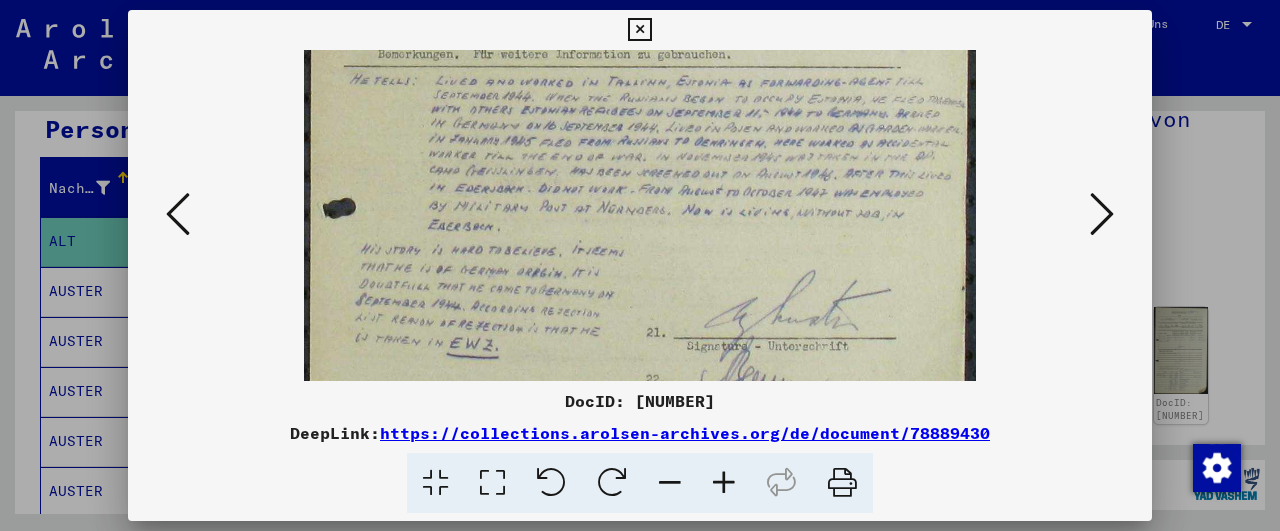 drag, startPoint x: 725, startPoint y: 277, endPoint x: 713, endPoint y: 127, distance: 150.47923 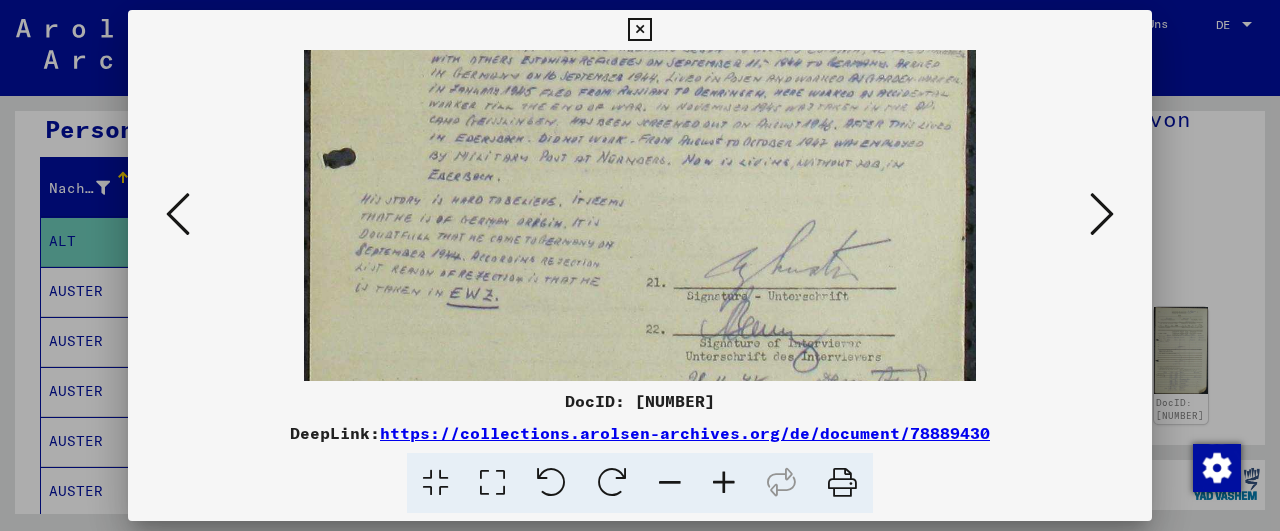 scroll, scrollTop: 542, scrollLeft: 0, axis: vertical 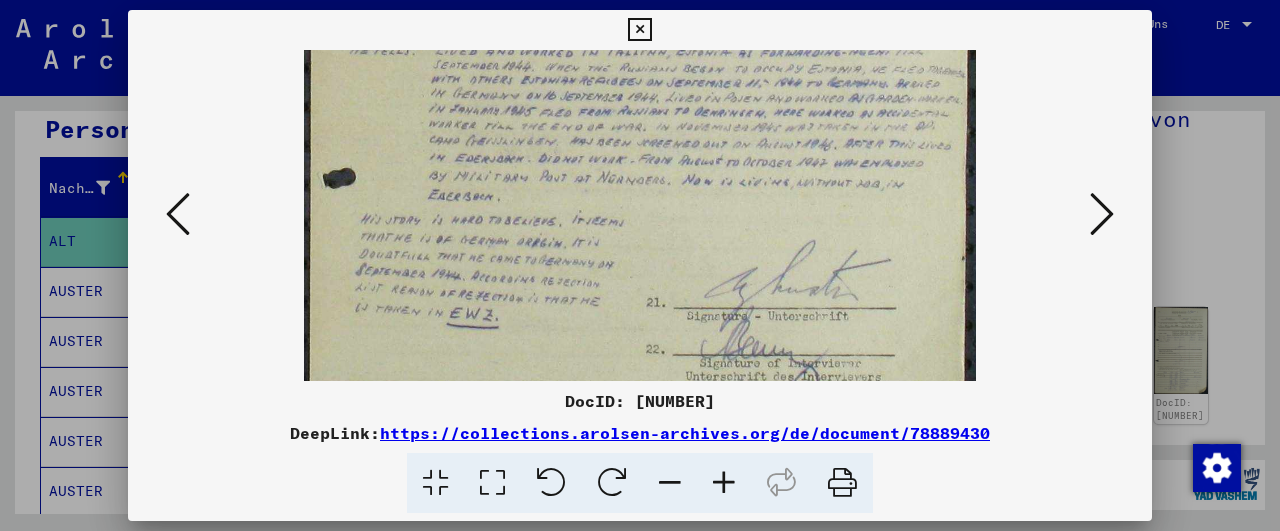drag, startPoint x: 729, startPoint y: 270, endPoint x: 720, endPoint y: 240, distance: 31.320919 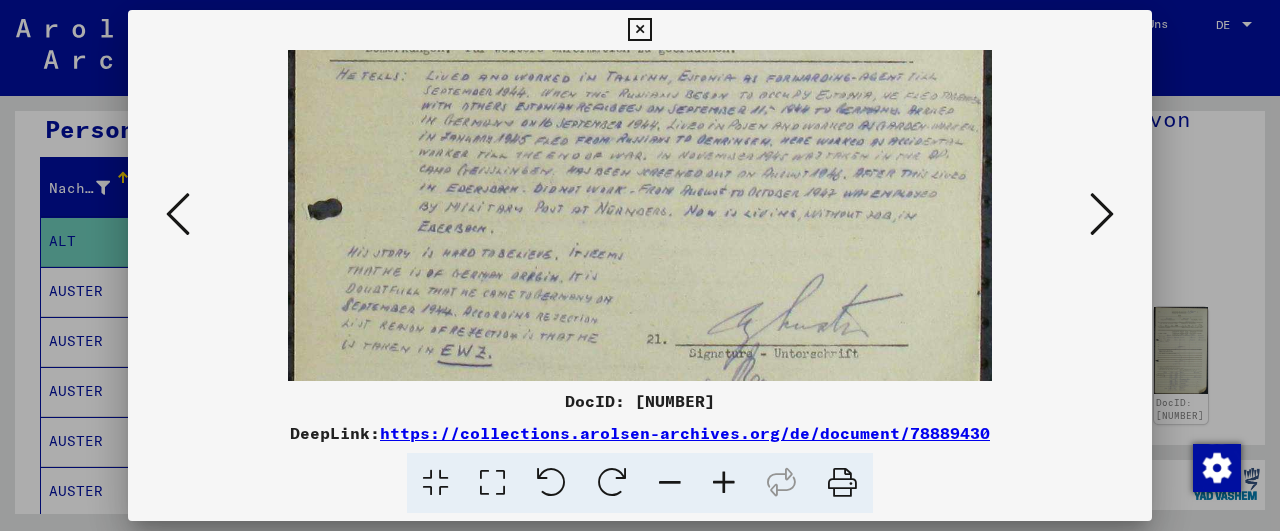 click at bounding box center (724, 483) 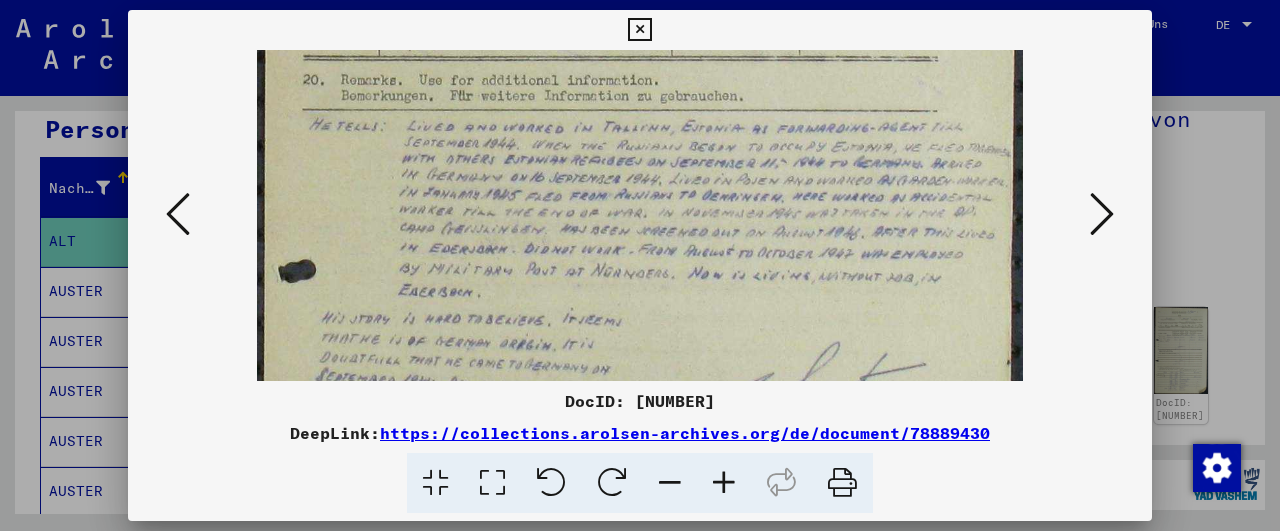 click at bounding box center (724, 483) 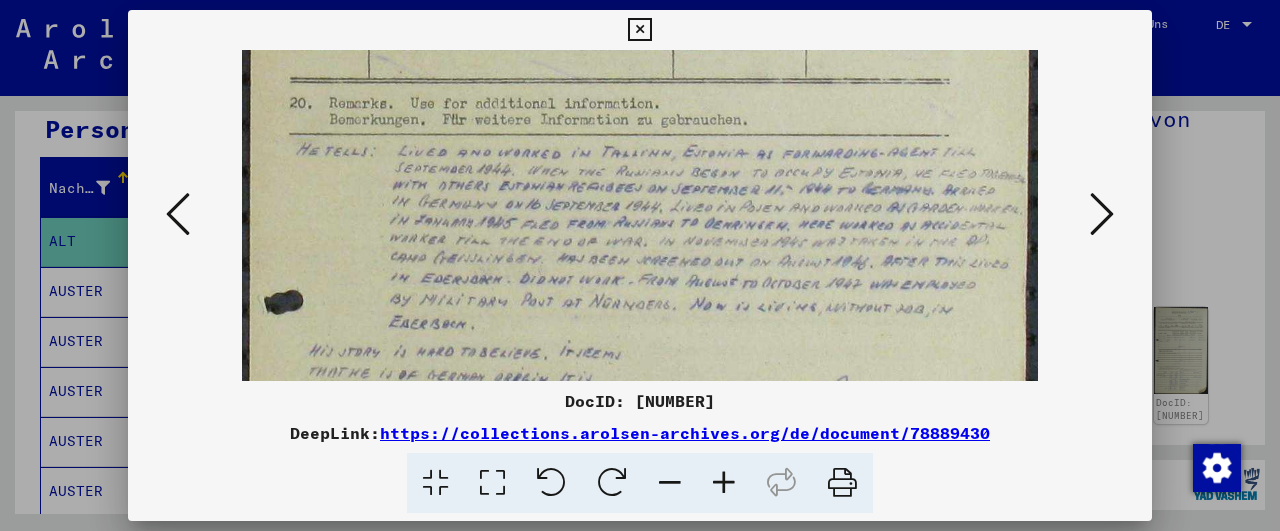 click at bounding box center [724, 483] 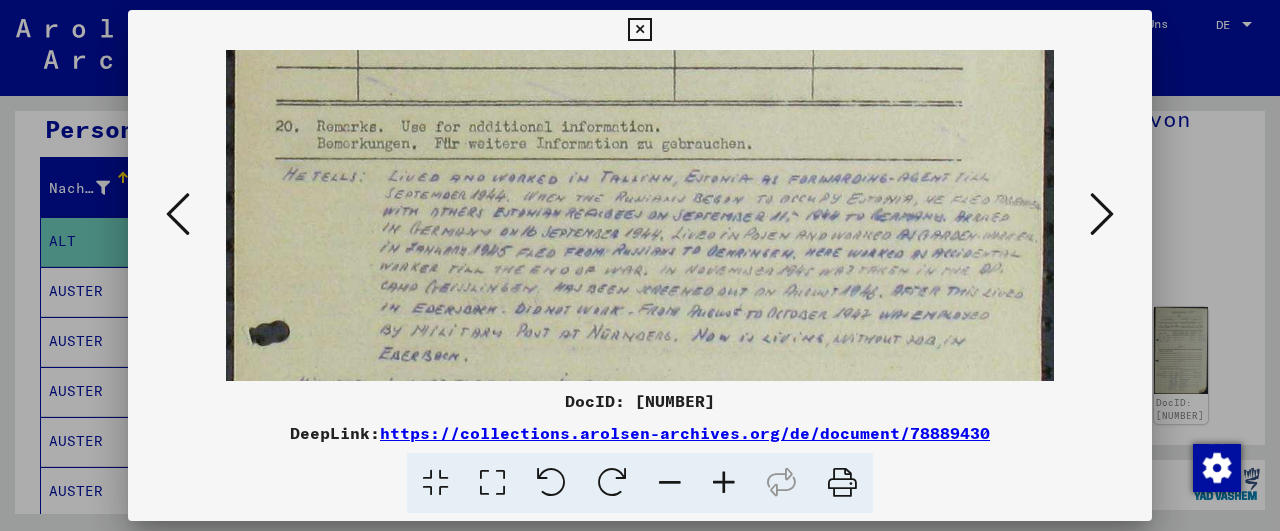 click at bounding box center [724, 483] 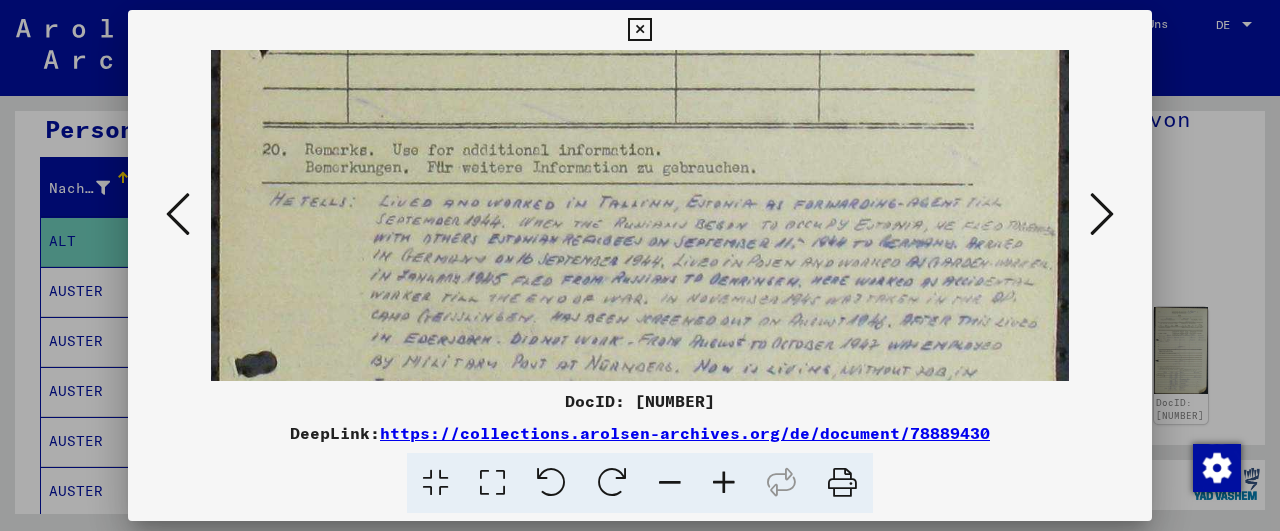 click at bounding box center (724, 483) 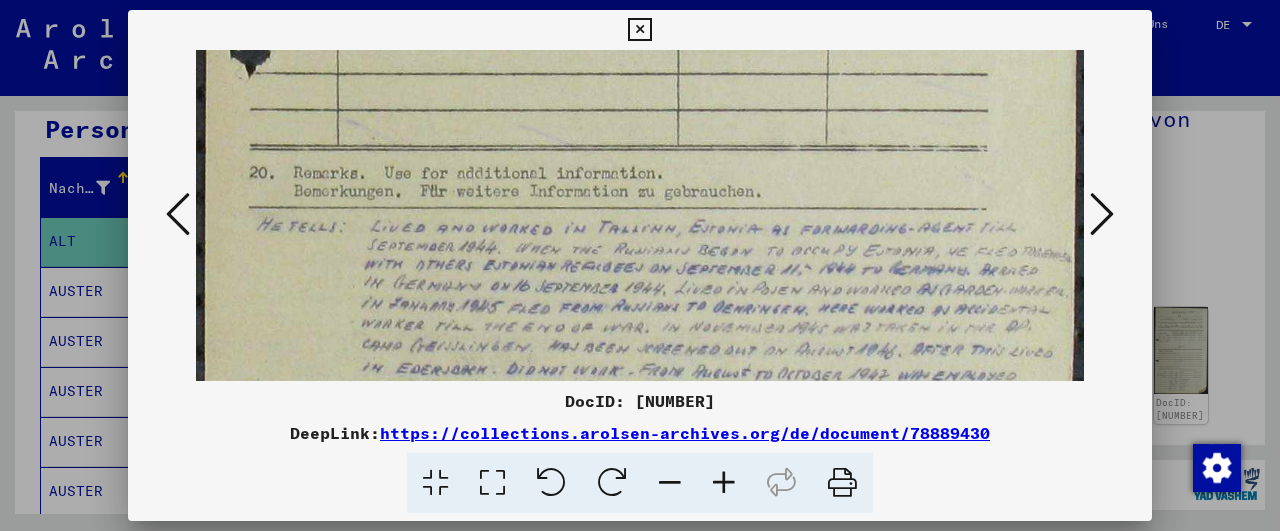 click at bounding box center (724, 483) 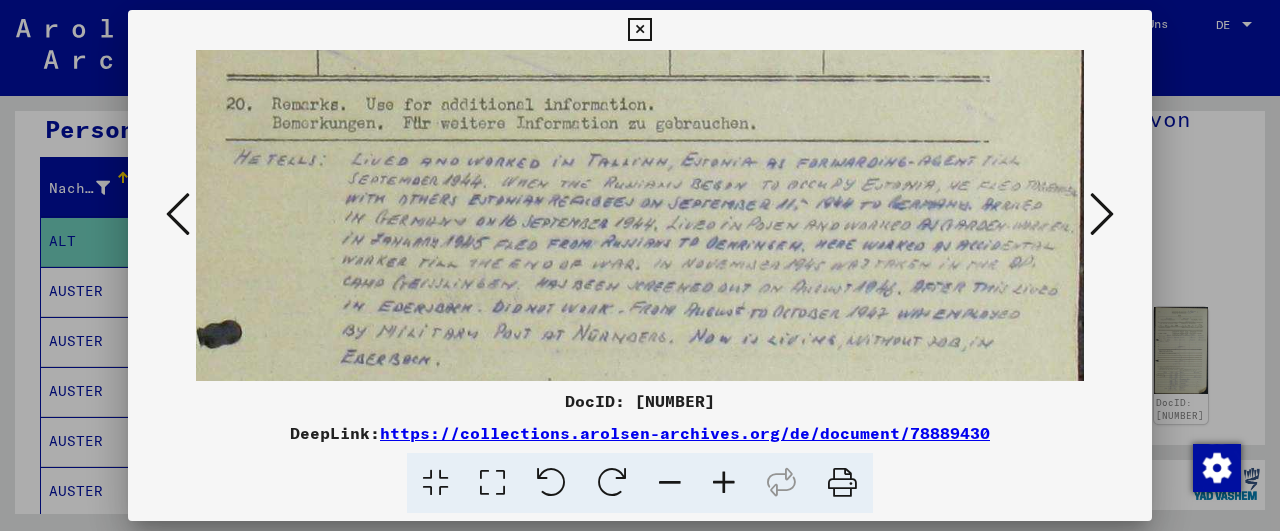 scroll, scrollTop: 640, scrollLeft: 25, axis: both 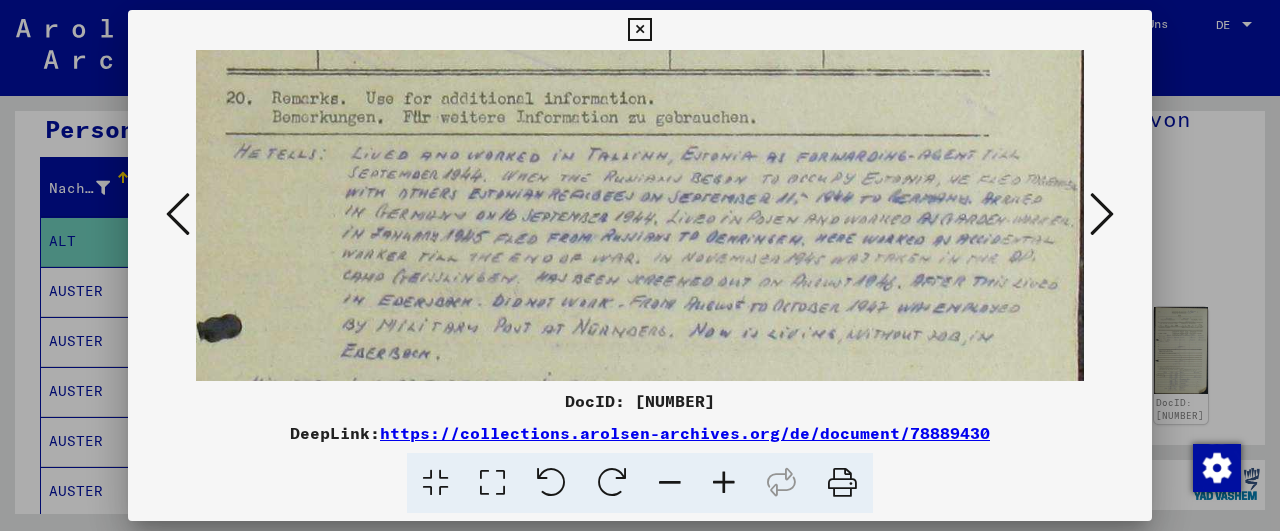 drag, startPoint x: 682, startPoint y: 341, endPoint x: 594, endPoint y: 243, distance: 131.7118 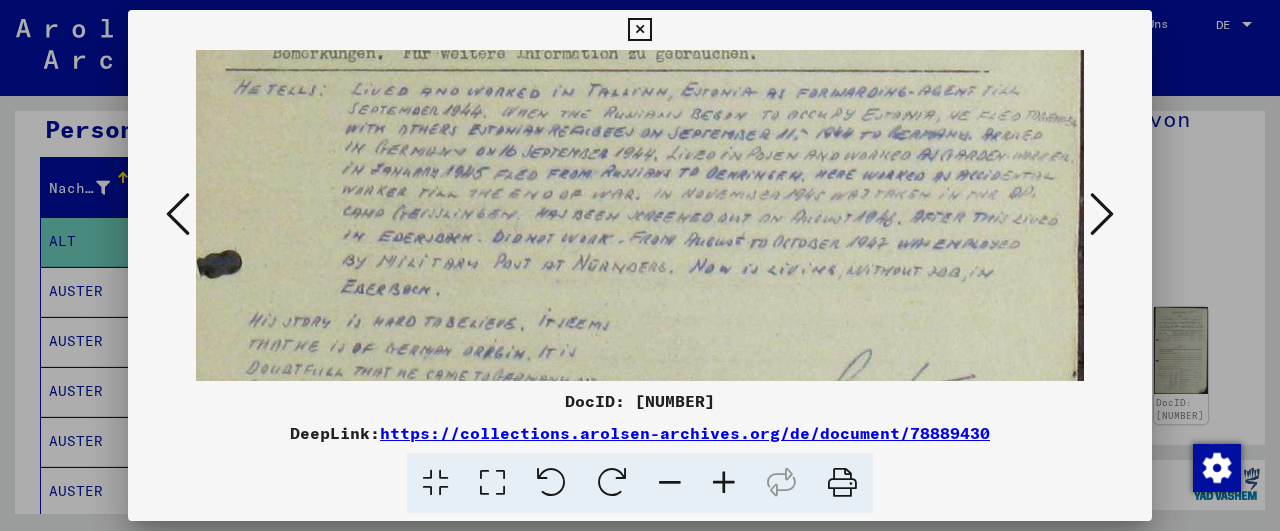 scroll, scrollTop: 708, scrollLeft: 25, axis: both 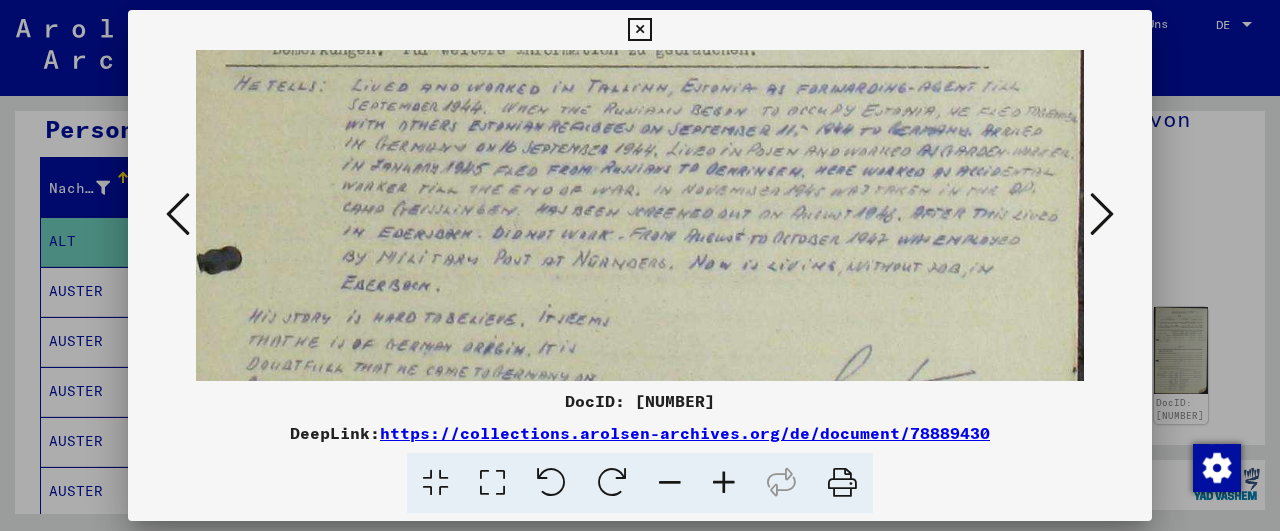 drag, startPoint x: 613, startPoint y: 291, endPoint x: 601, endPoint y: 223, distance: 69.050705 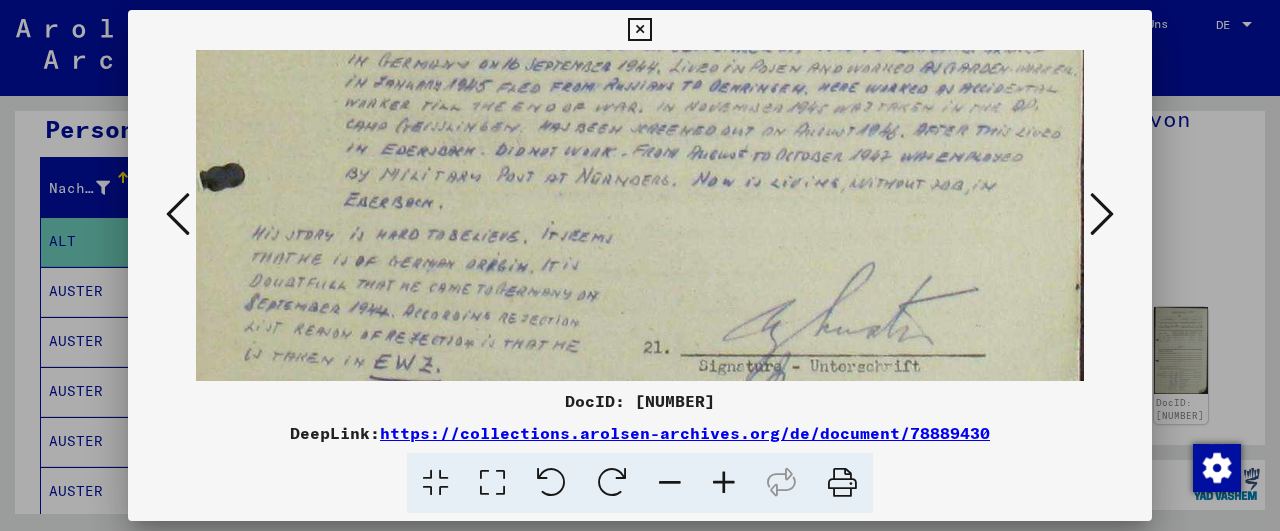 scroll, scrollTop: 799, scrollLeft: 22, axis: both 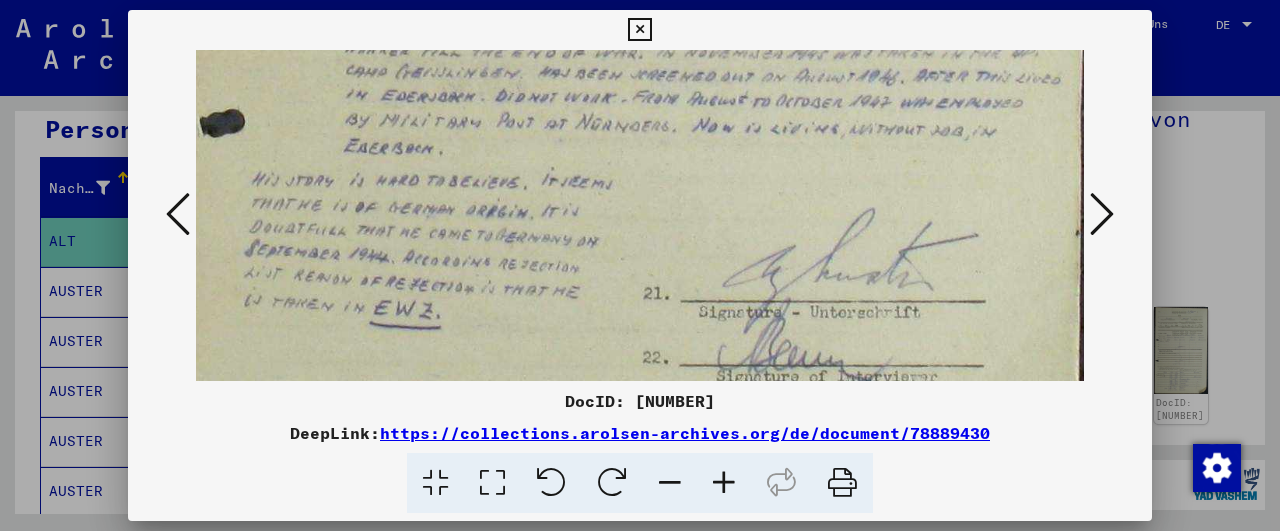 drag, startPoint x: 657, startPoint y: 314, endPoint x: 660, endPoint y: 177, distance: 137.03284 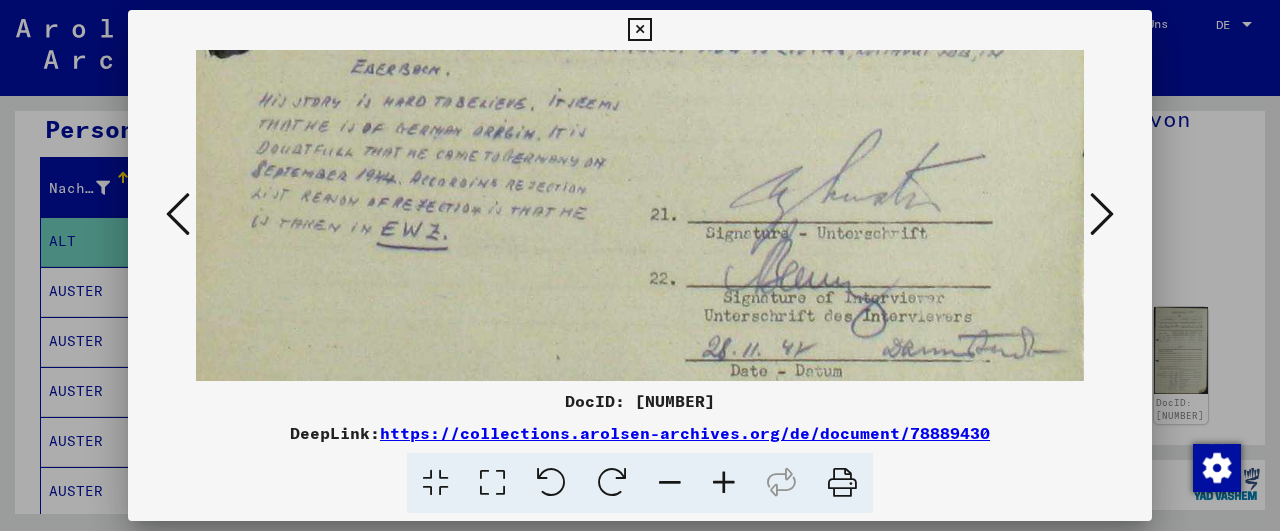 scroll, scrollTop: 937, scrollLeft: 17, axis: both 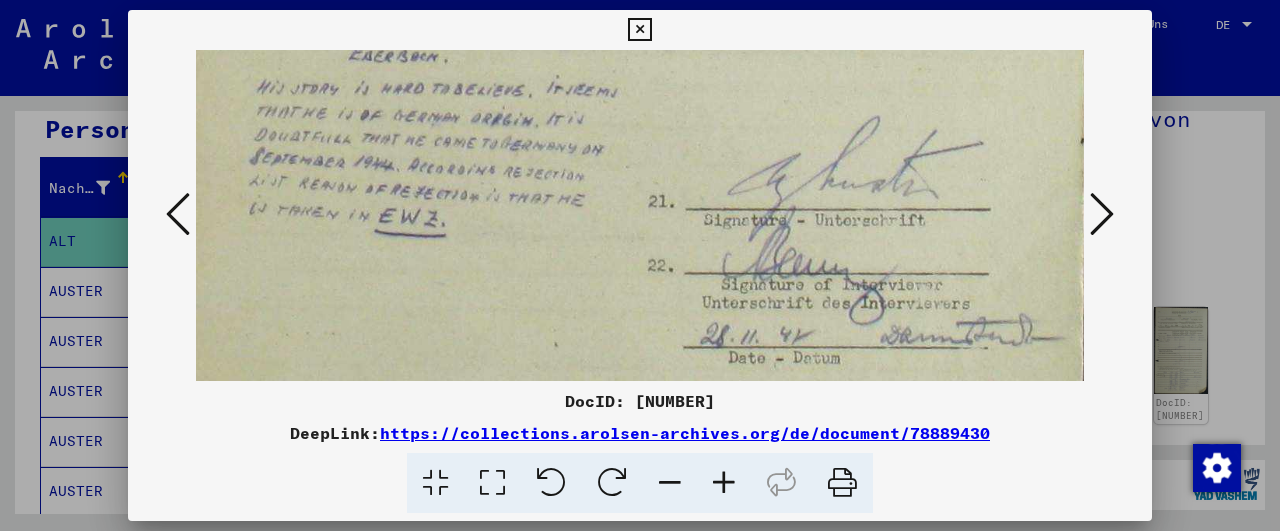 drag, startPoint x: 652, startPoint y: 301, endPoint x: 657, endPoint y: 209, distance: 92.13577 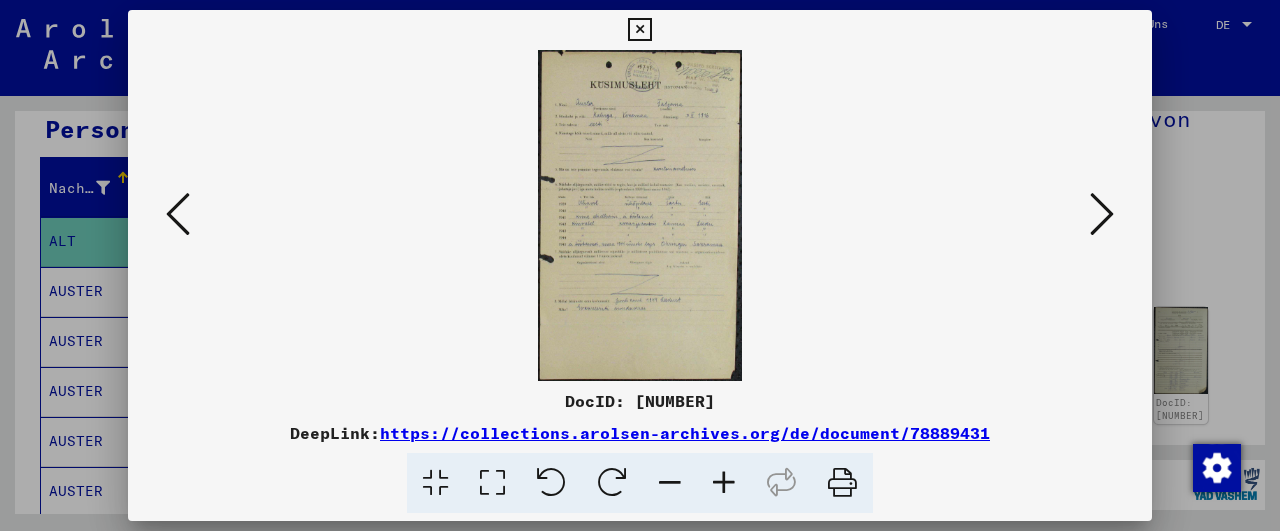 click at bounding box center (724, 483) 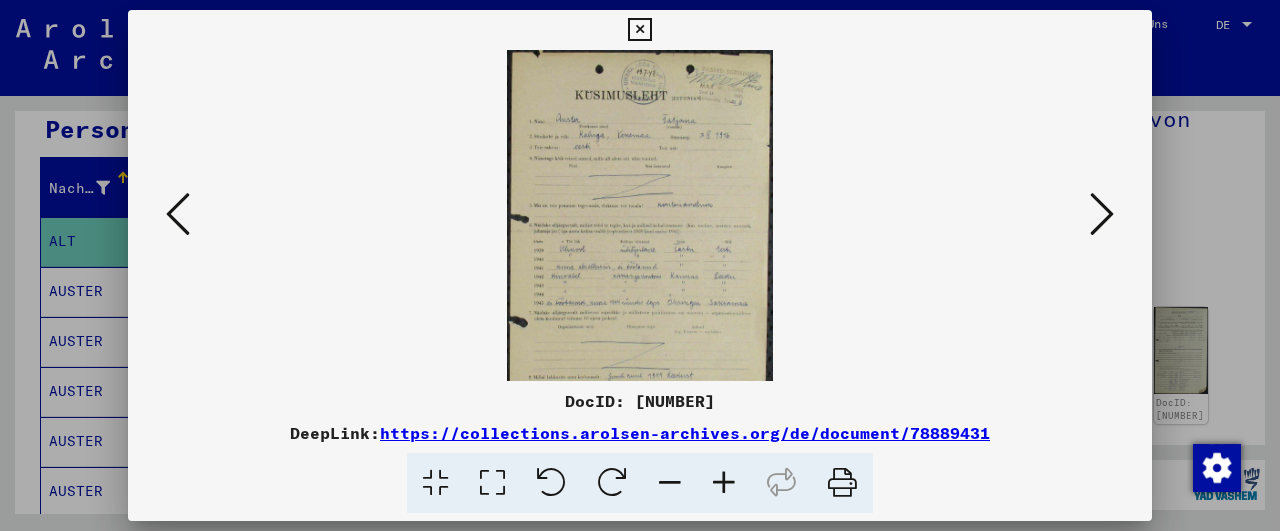 click at bounding box center (724, 483) 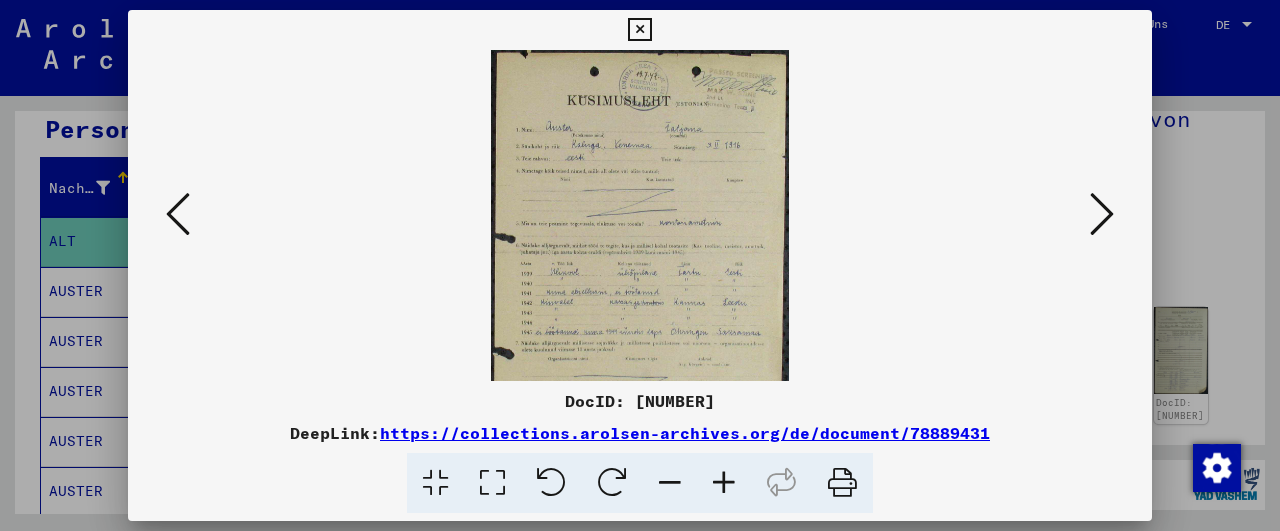 click at bounding box center [724, 483] 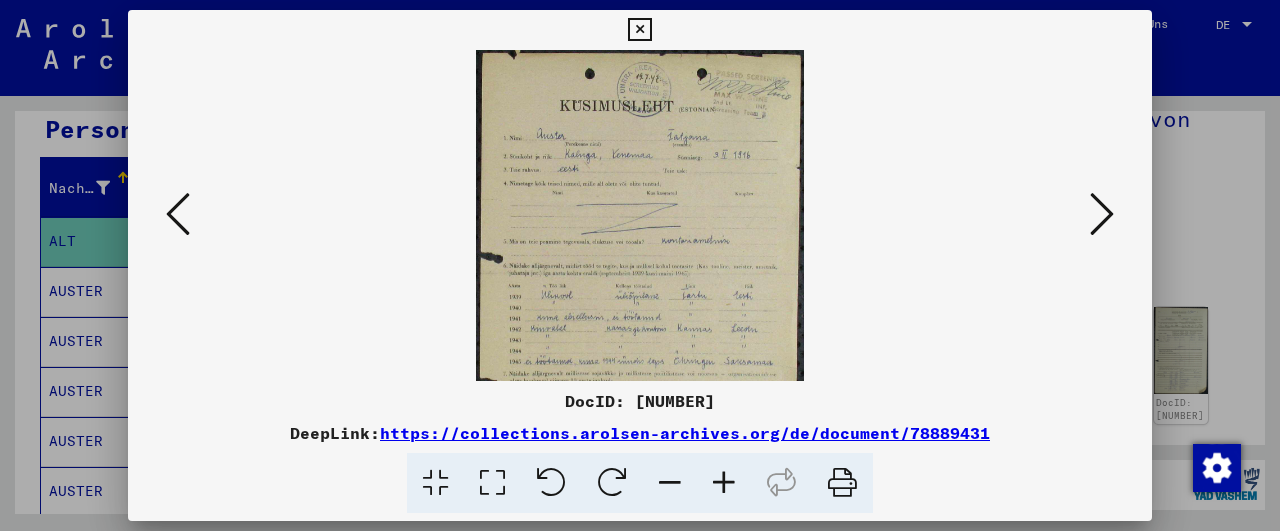 click at bounding box center [724, 483] 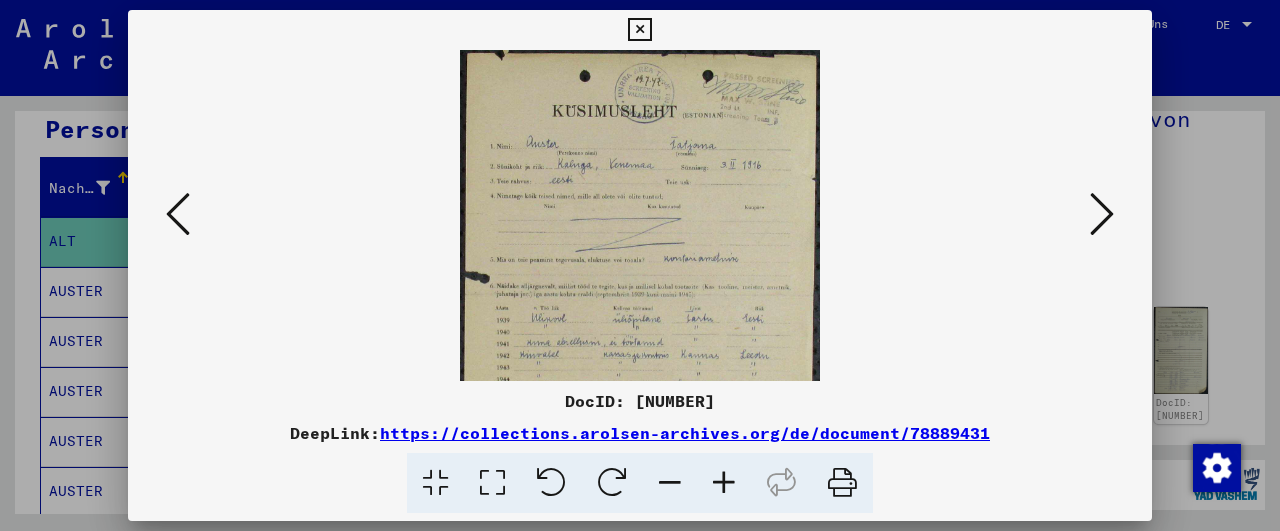 click at bounding box center (724, 483) 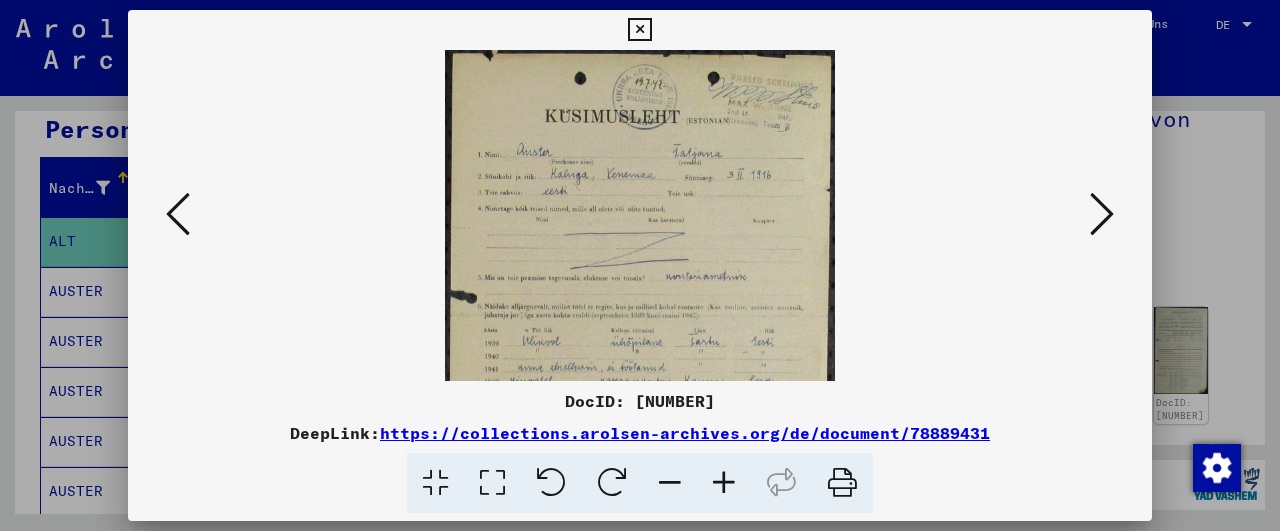 click at bounding box center [724, 483] 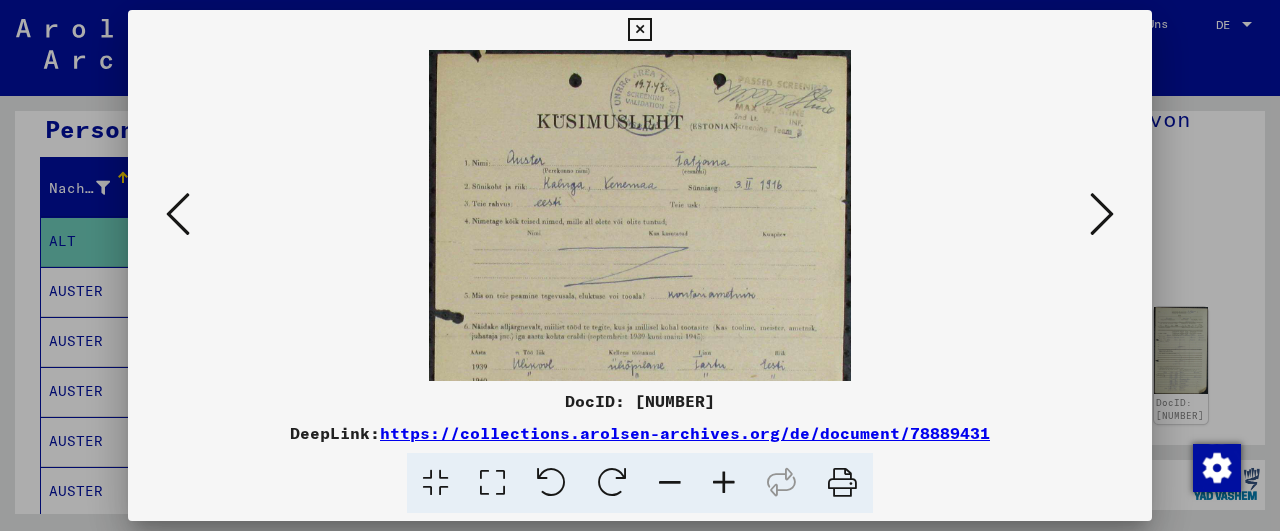 click at bounding box center [724, 483] 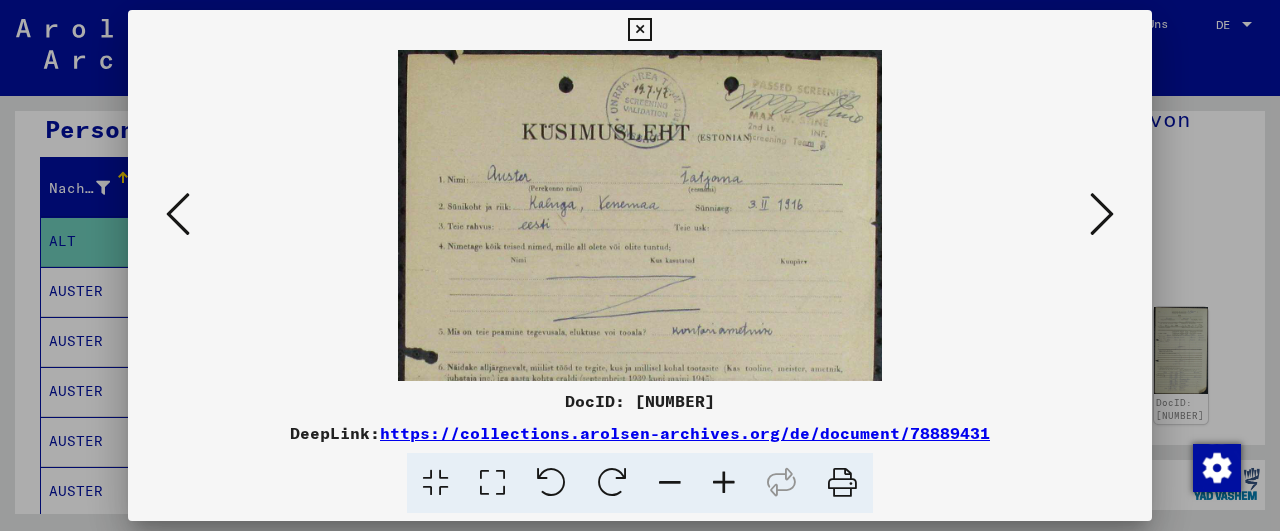 click at bounding box center [724, 483] 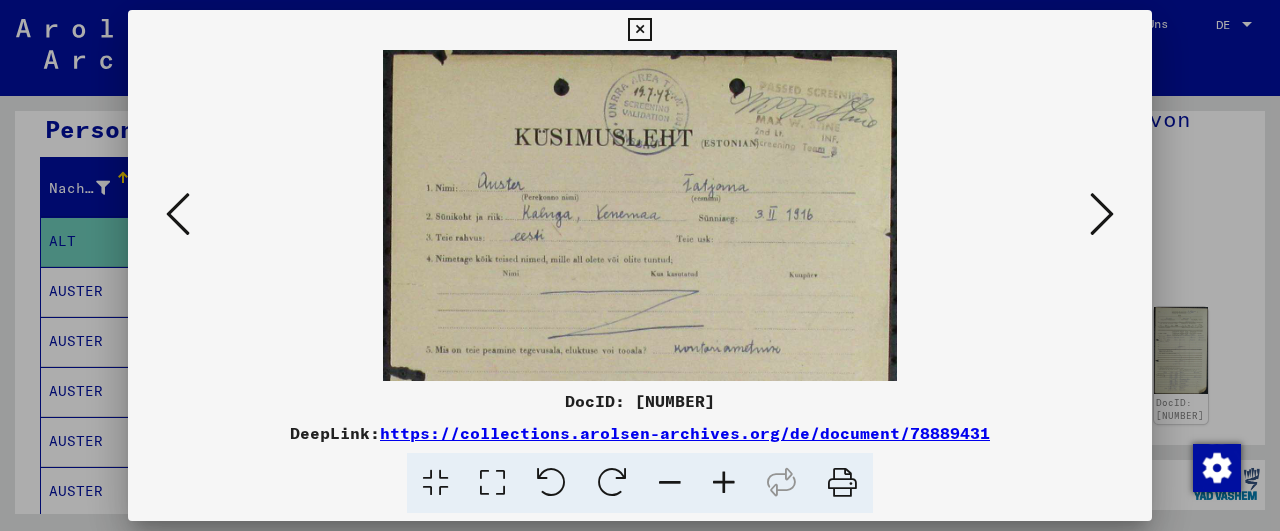 click at bounding box center [724, 483] 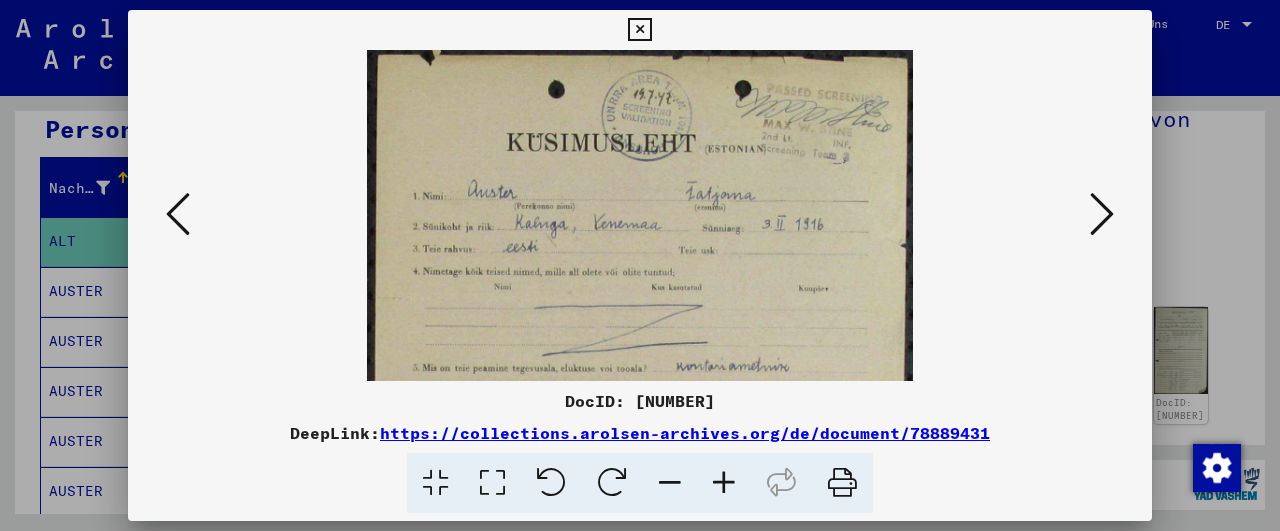 click at bounding box center [724, 483] 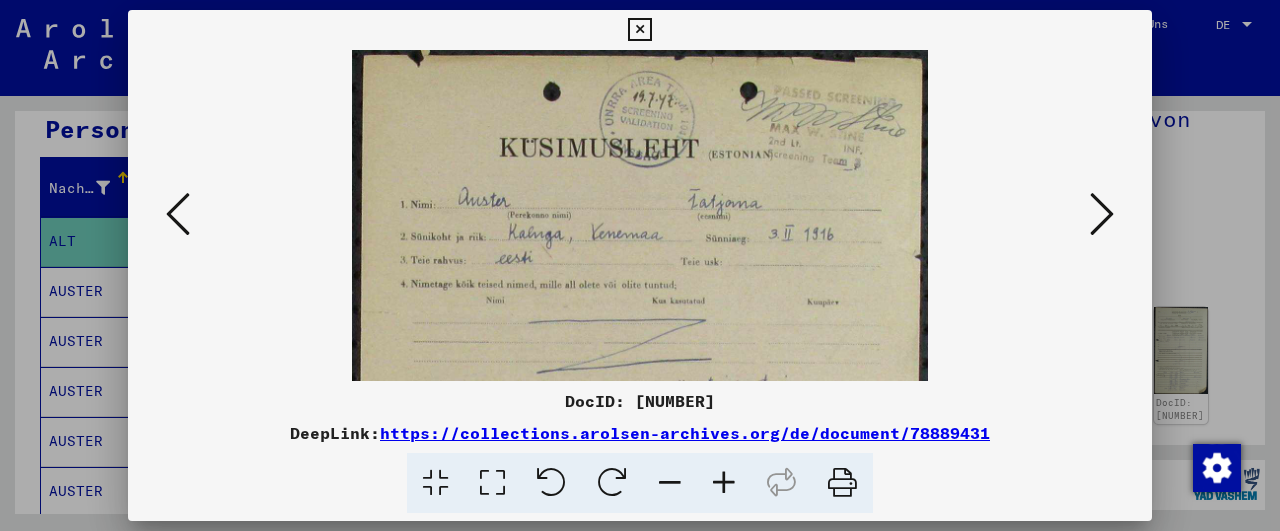click at bounding box center (724, 483) 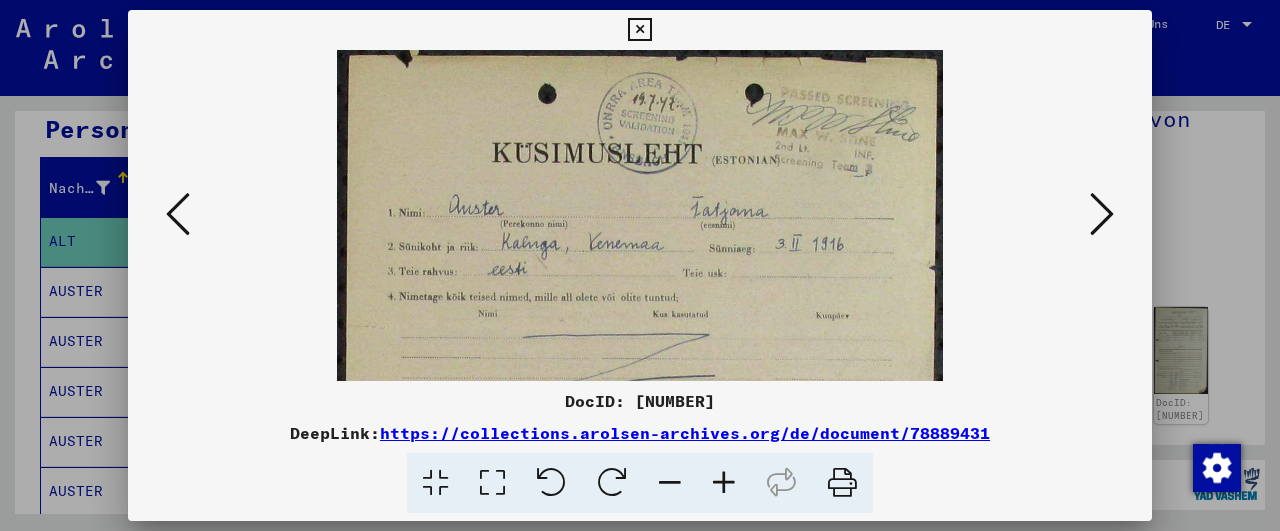 click at bounding box center [724, 483] 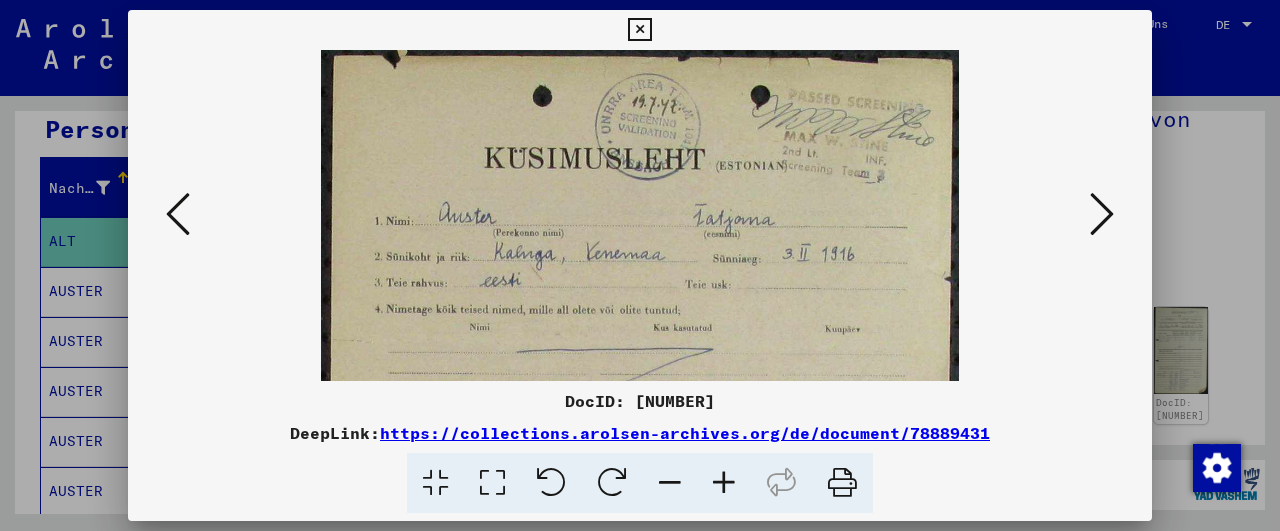 click at bounding box center (724, 483) 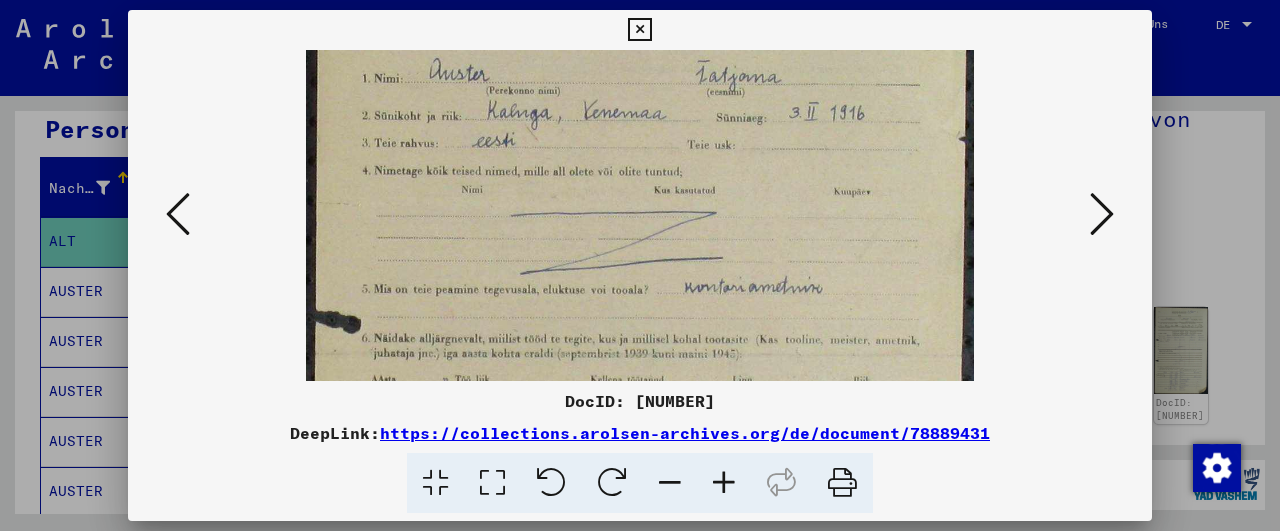 drag, startPoint x: 664, startPoint y: 338, endPoint x: 658, endPoint y: 179, distance: 159.11317 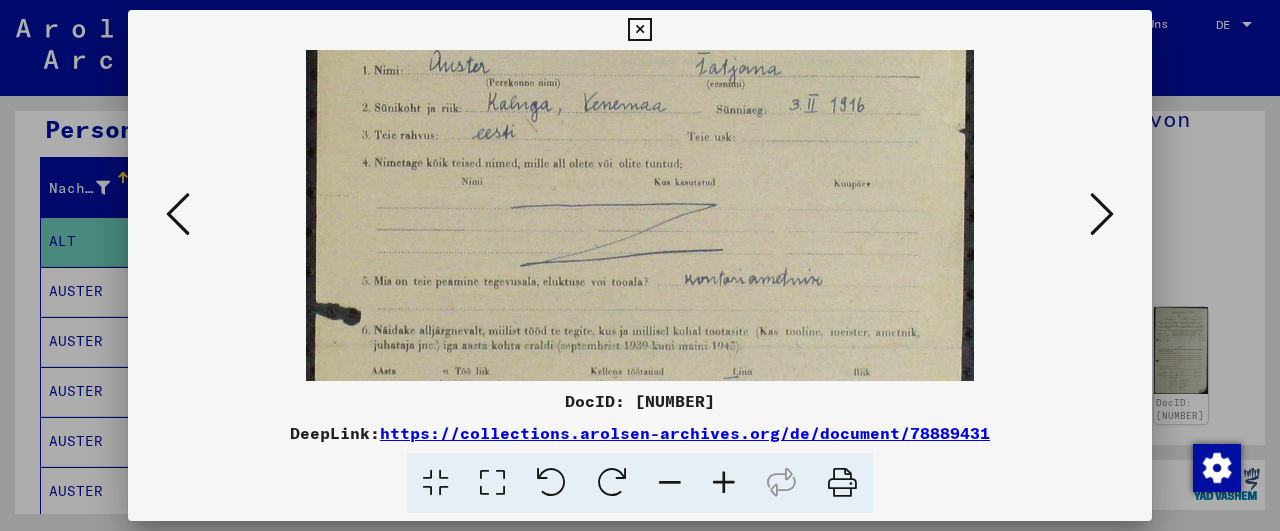 scroll, scrollTop: 361, scrollLeft: 0, axis: vertical 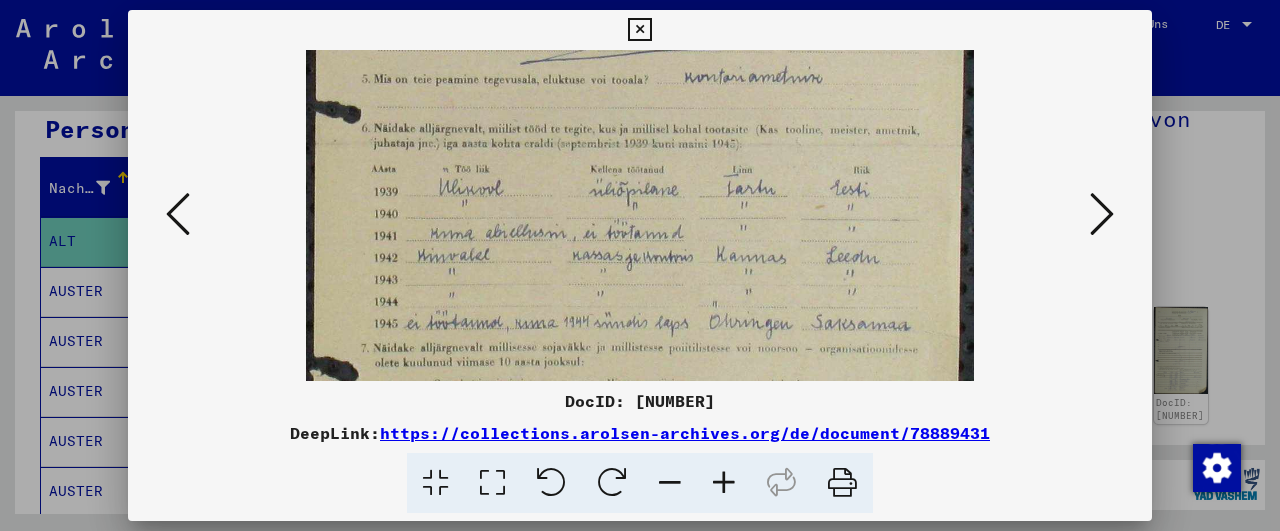 drag, startPoint x: 670, startPoint y: 295, endPoint x: 679, endPoint y: 93, distance: 202.2004 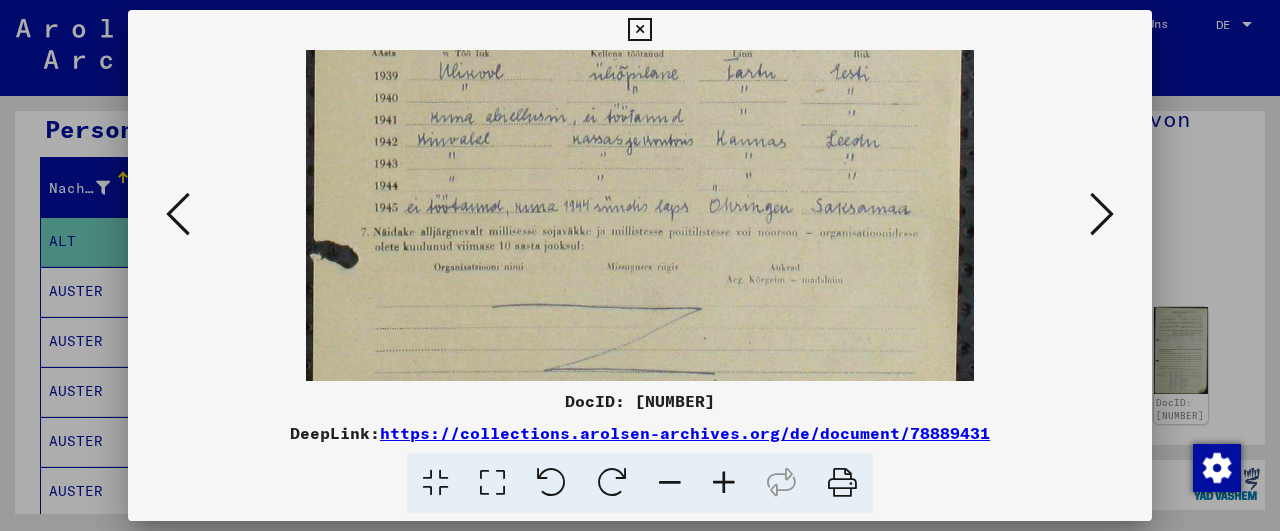 scroll, scrollTop: 478, scrollLeft: 0, axis: vertical 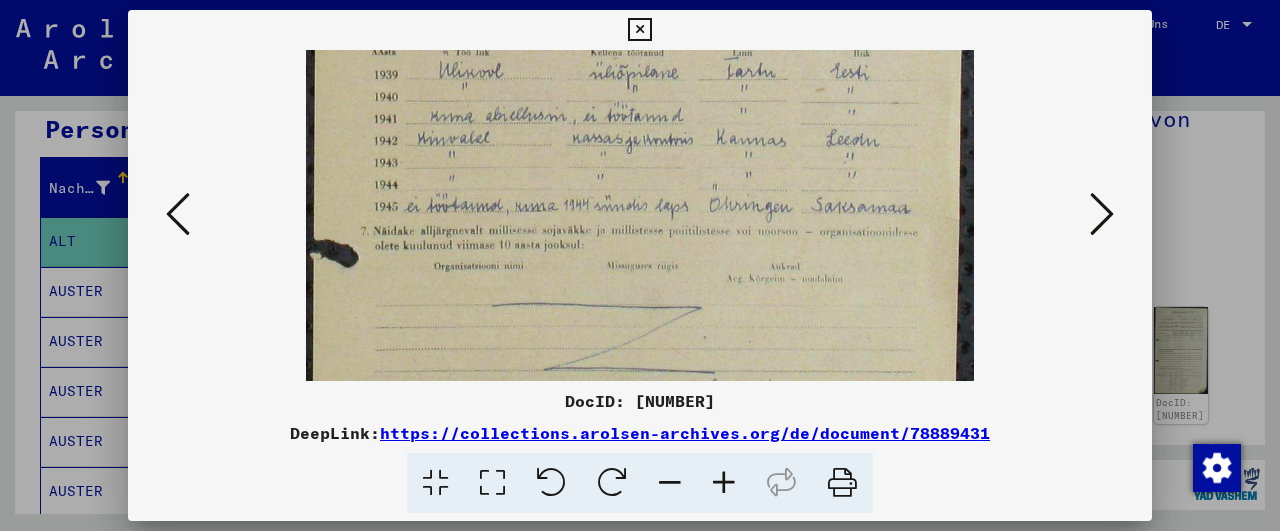 drag, startPoint x: 687, startPoint y: 293, endPoint x: 682, endPoint y: 176, distance: 117.10679 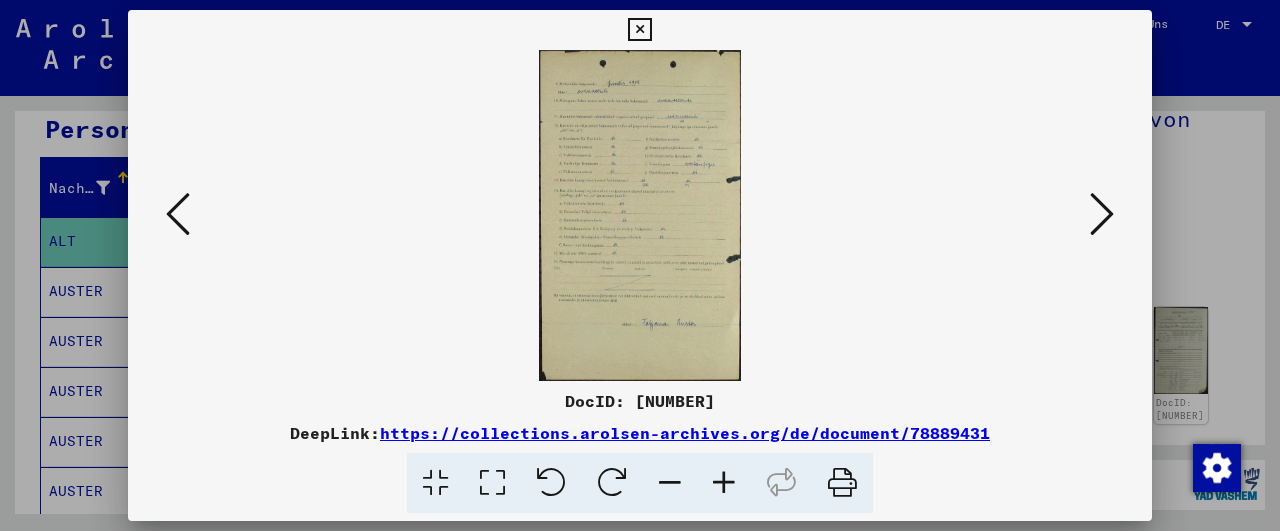 click at bounding box center (1102, 214) 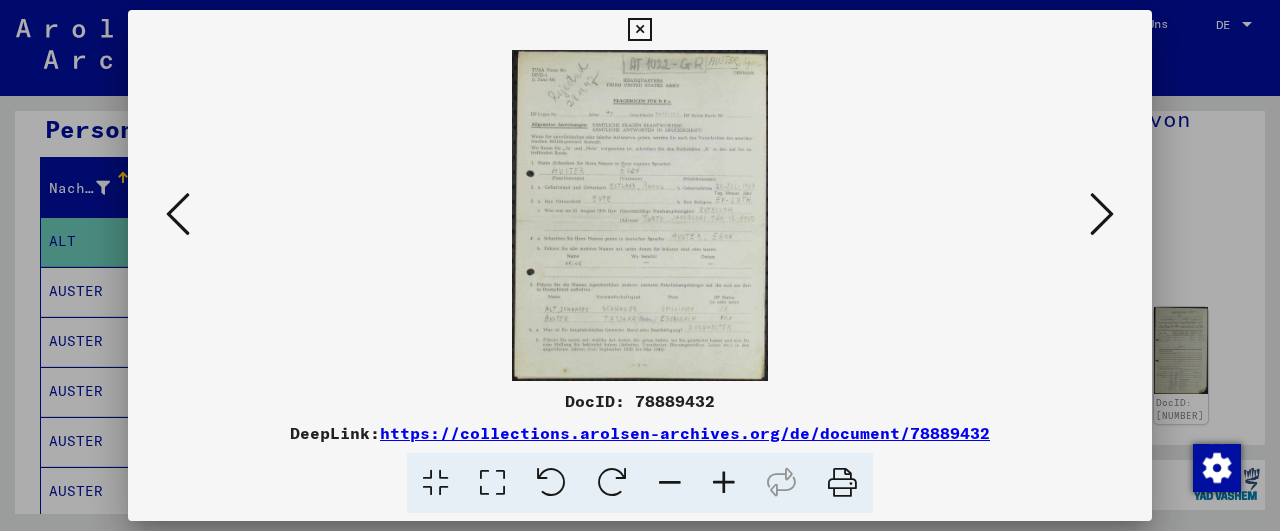 click at bounding box center (724, 483) 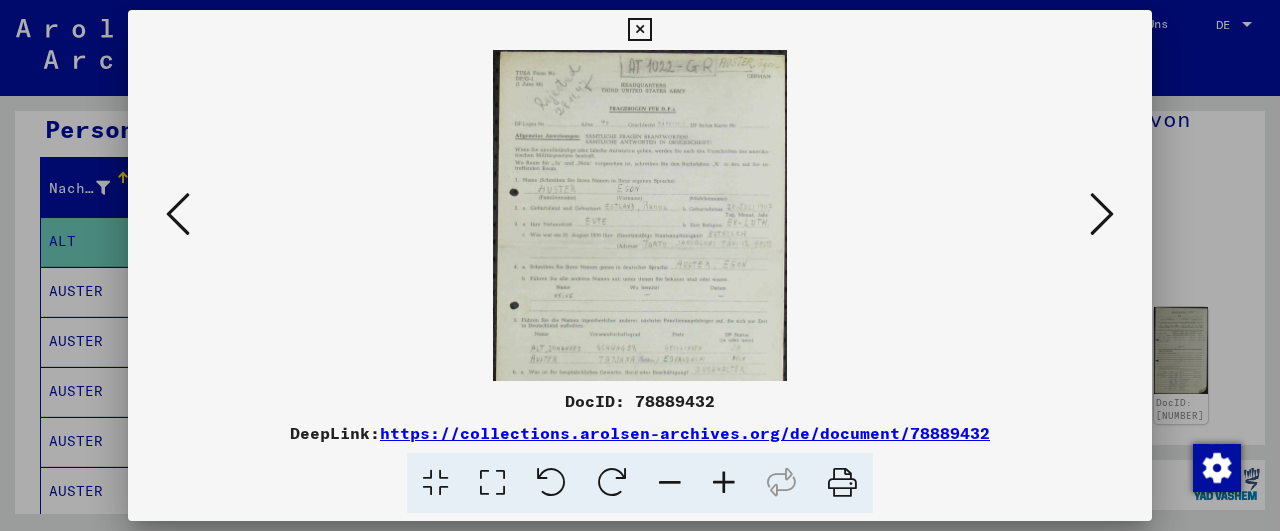 click at bounding box center [724, 483] 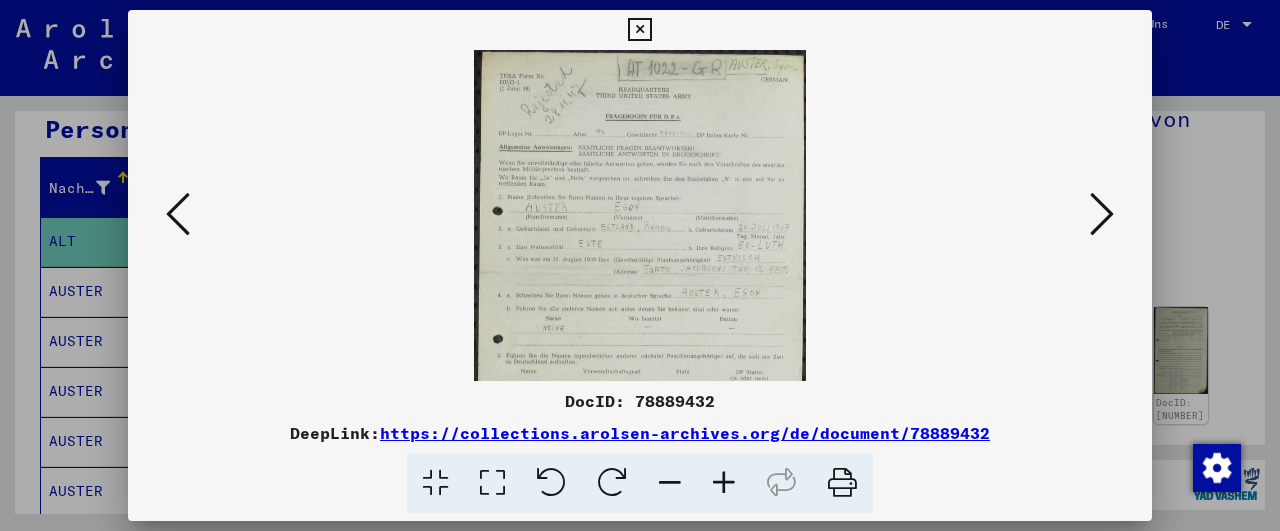 click at bounding box center (724, 483) 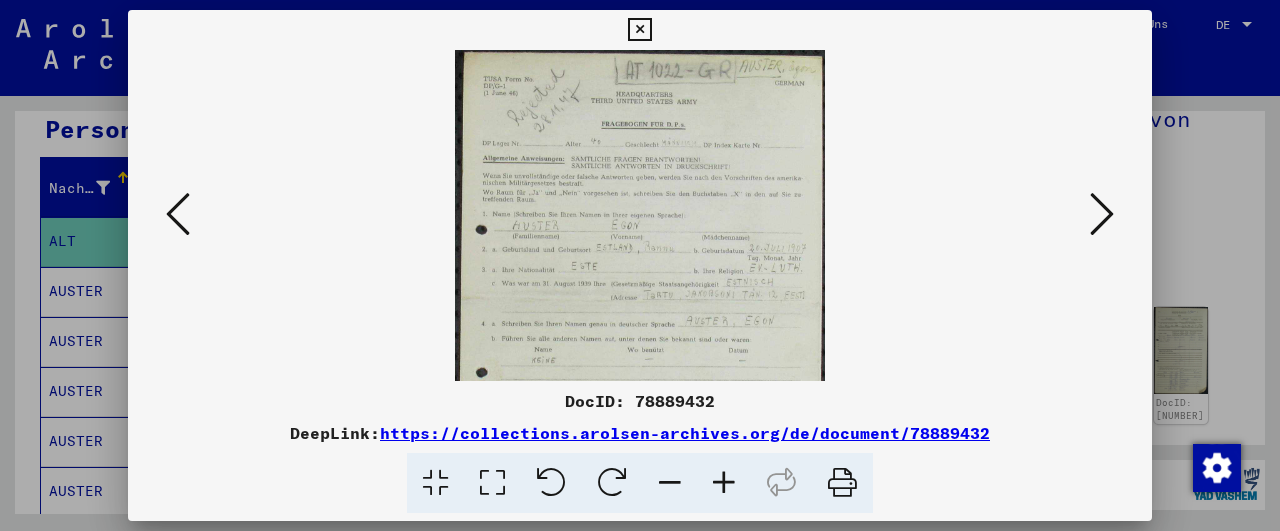 click at bounding box center (724, 483) 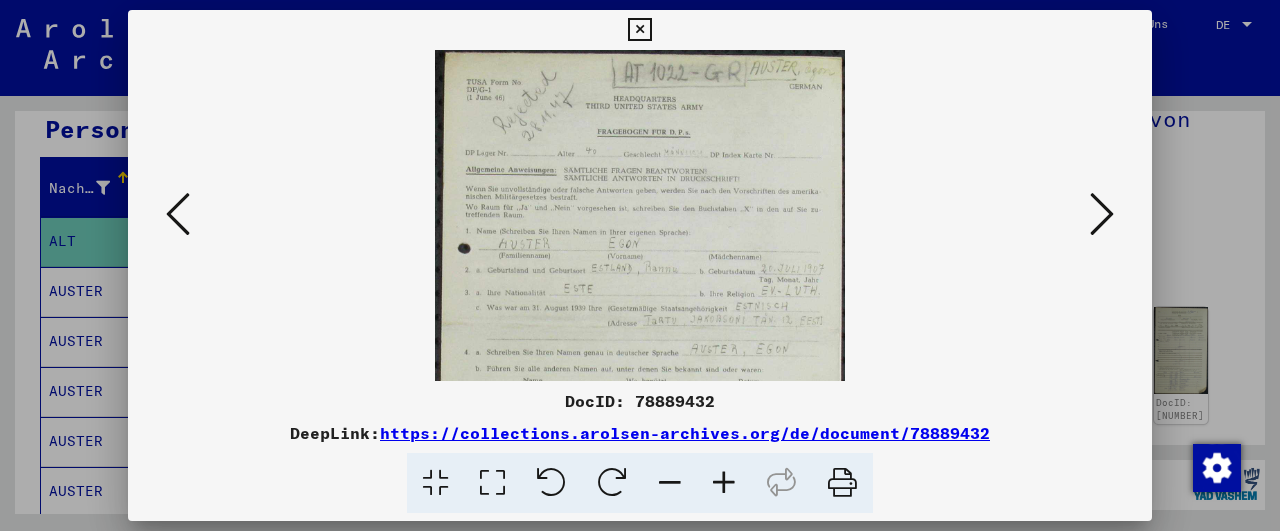 click at bounding box center [724, 483] 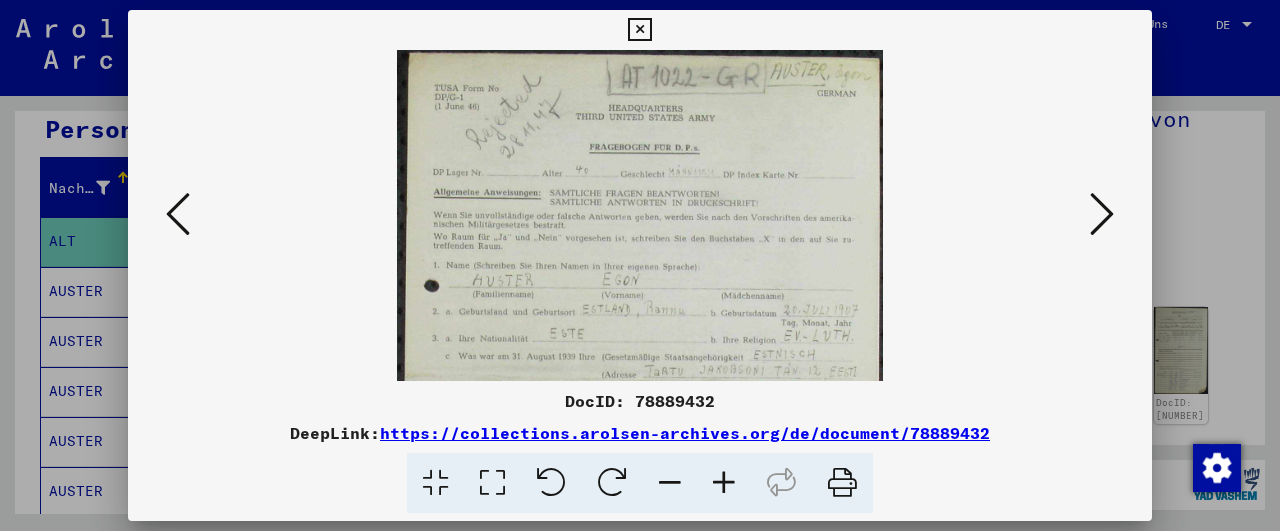click at bounding box center (724, 483) 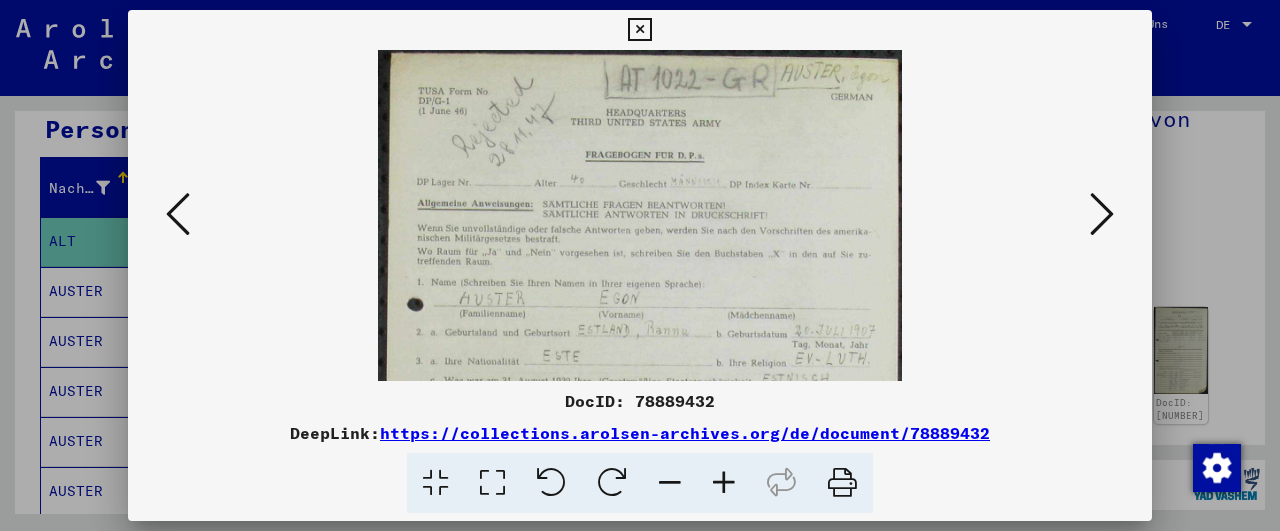 click at bounding box center (724, 483) 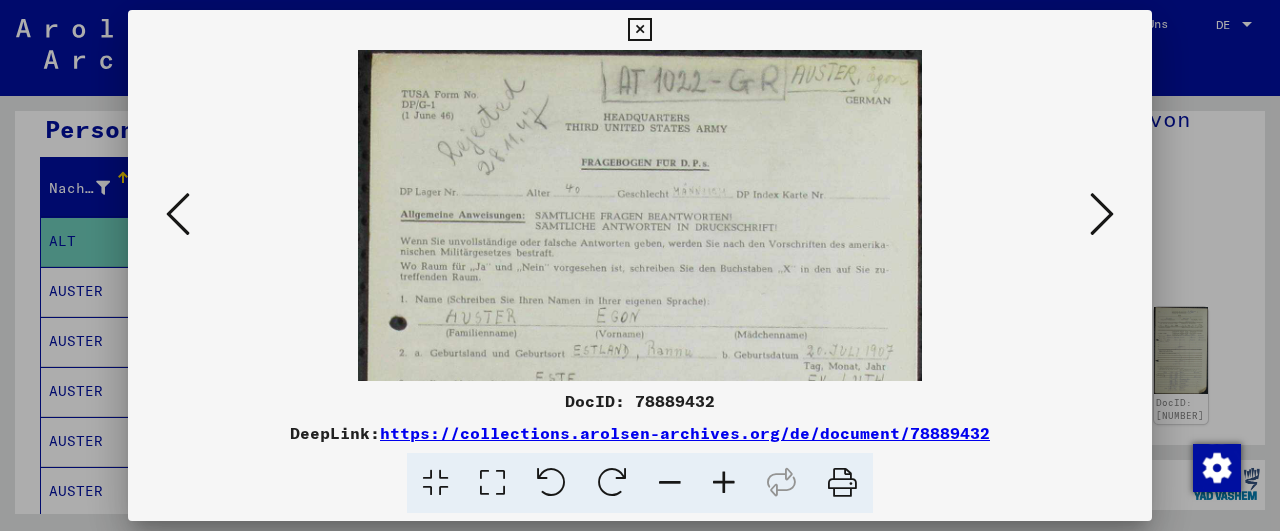 click at bounding box center [724, 483] 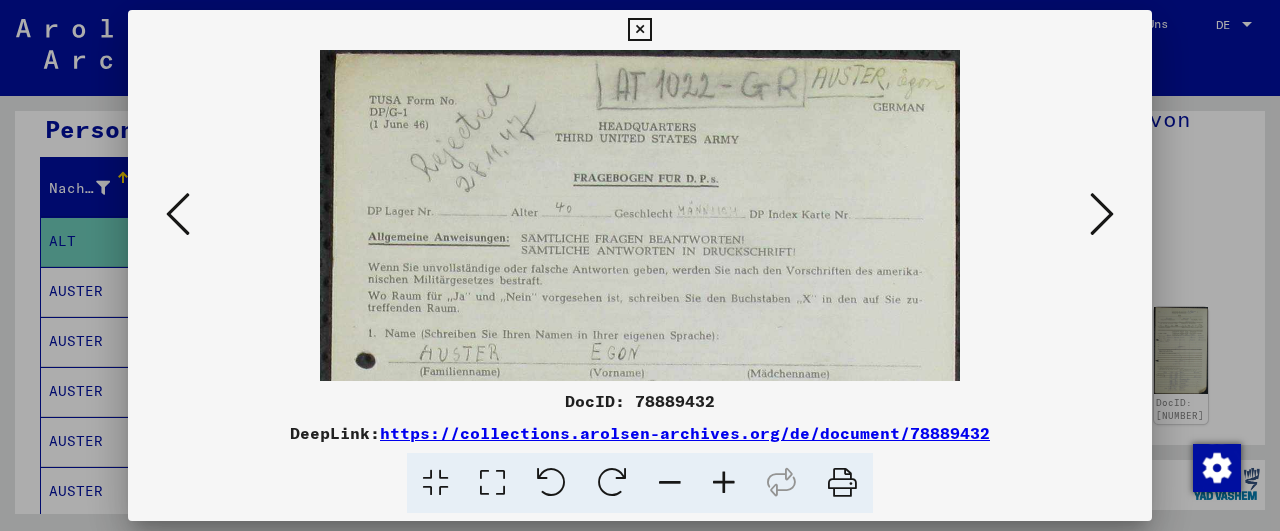 click at bounding box center [724, 483] 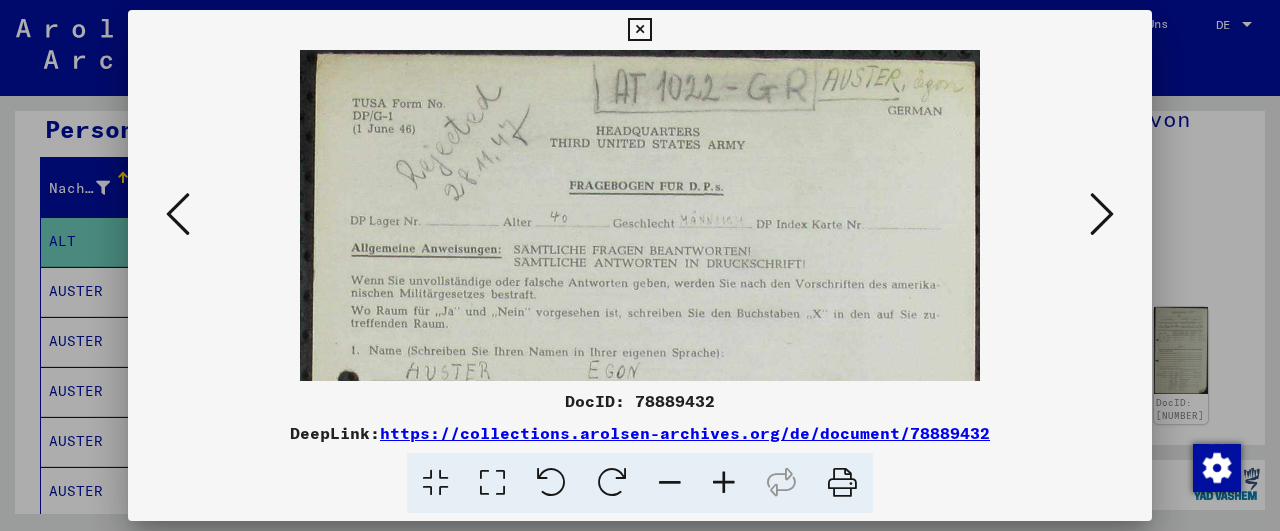 click at bounding box center [724, 483] 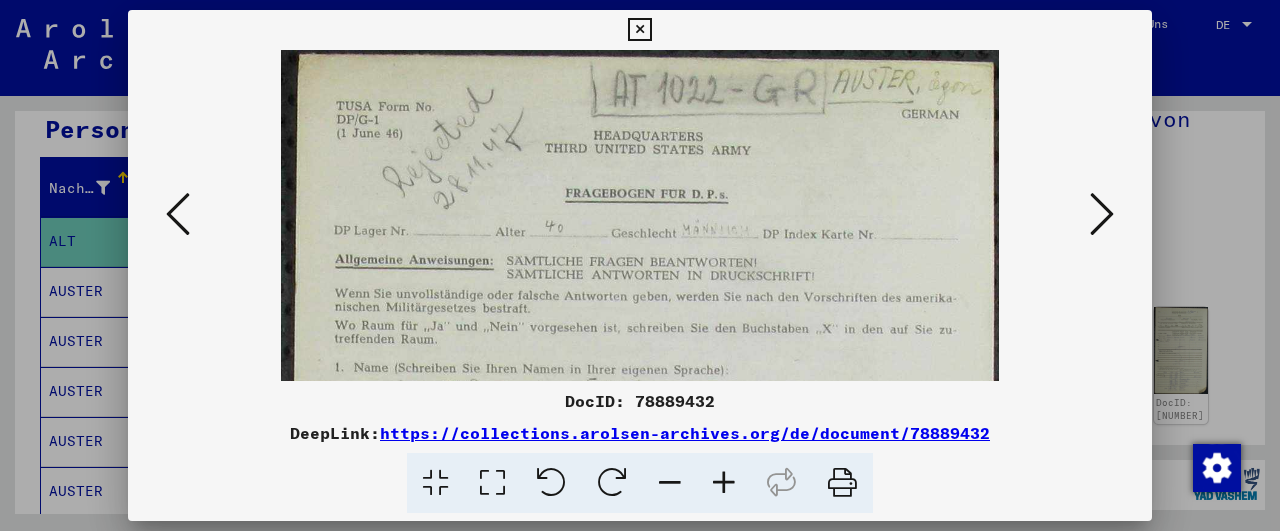 click at bounding box center [724, 483] 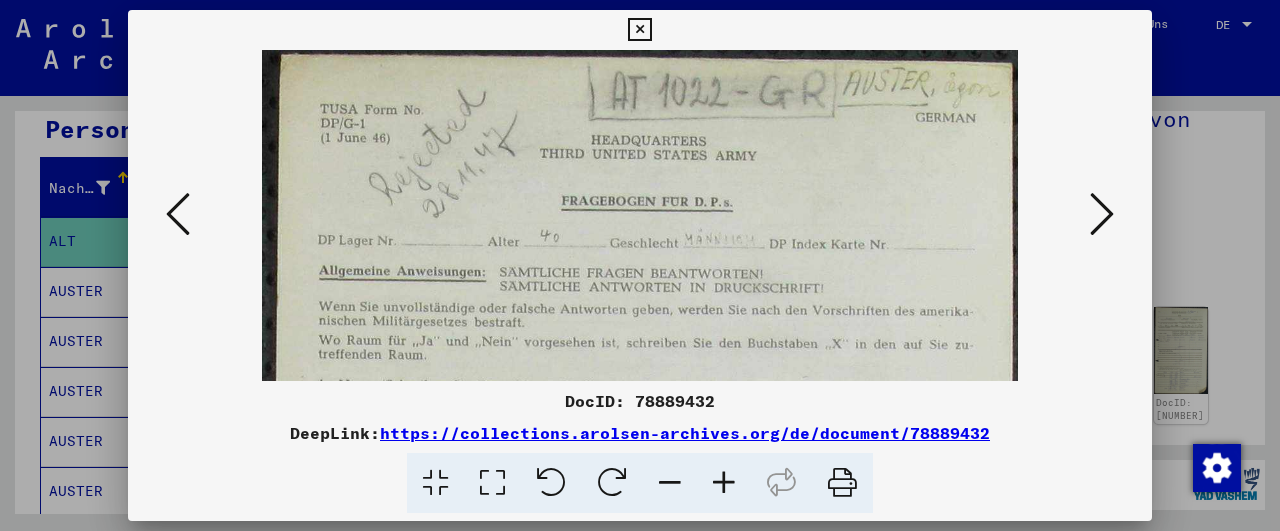 click at bounding box center [724, 483] 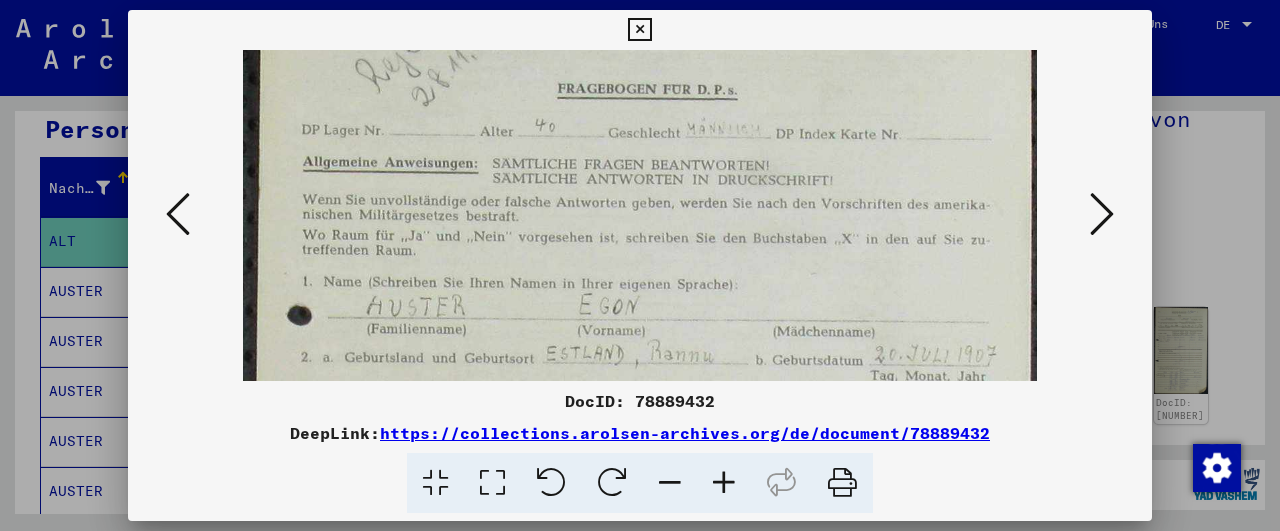 scroll, scrollTop: 130, scrollLeft: 0, axis: vertical 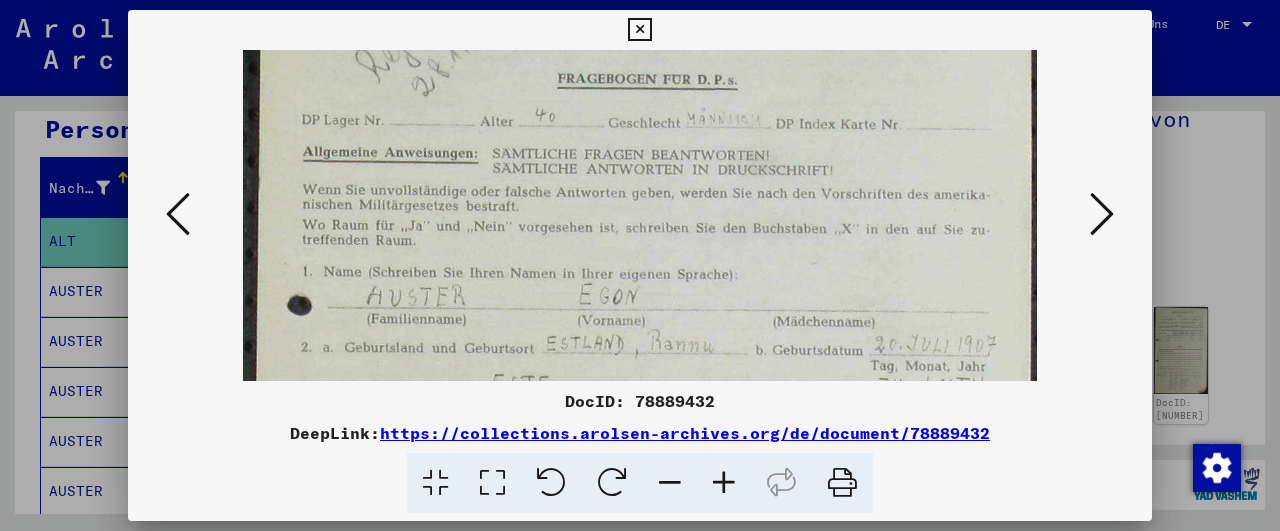 drag, startPoint x: 661, startPoint y: 271, endPoint x: 632, endPoint y: 141, distance: 133.19534 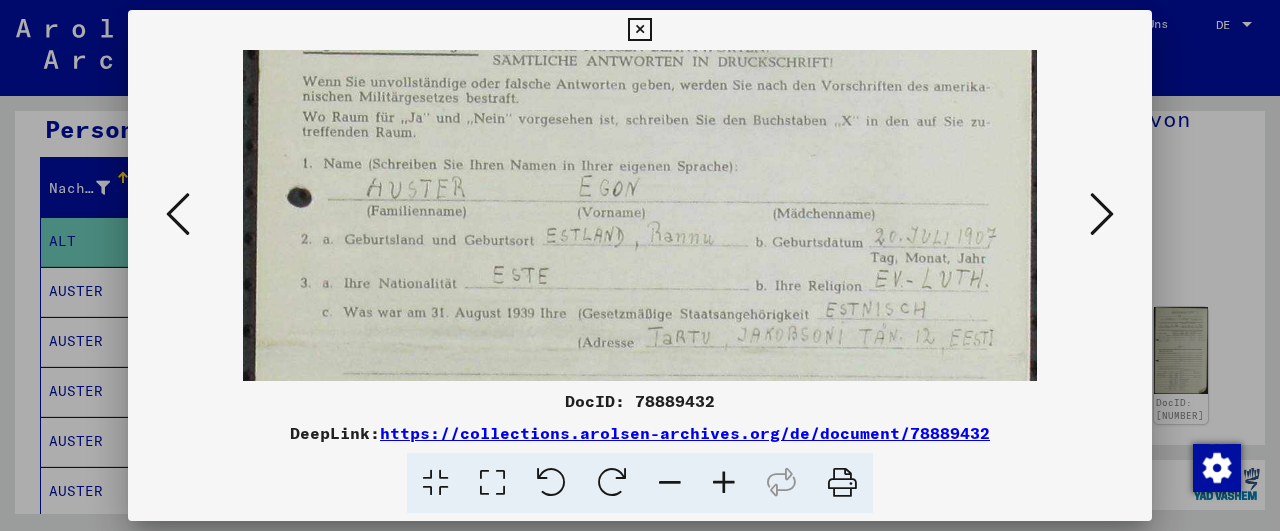 drag, startPoint x: 711, startPoint y: 301, endPoint x: 694, endPoint y: 191, distance: 111.305885 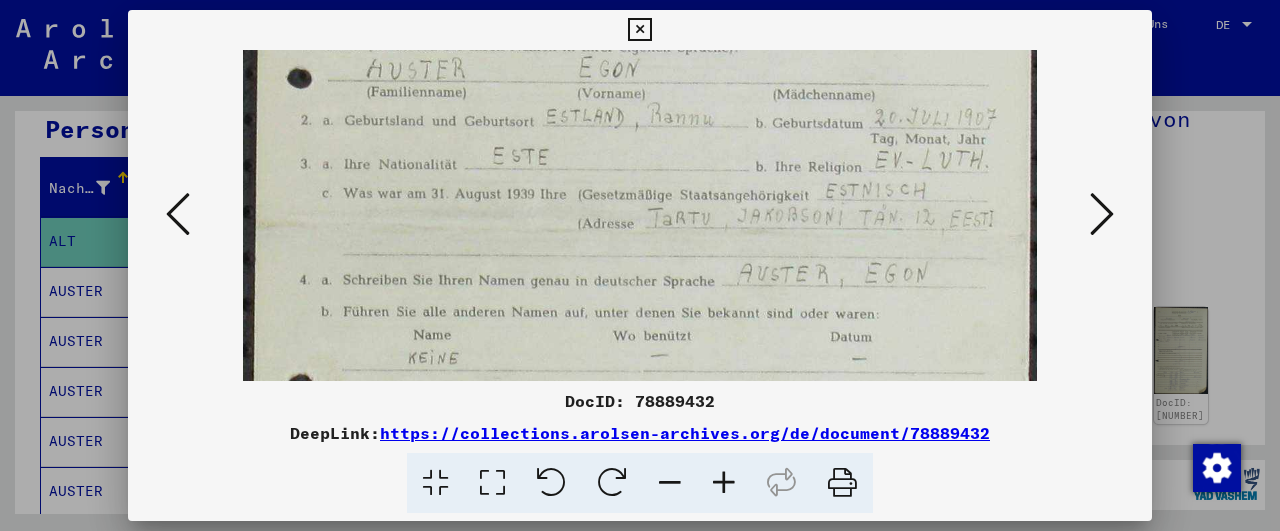 drag, startPoint x: 702, startPoint y: 313, endPoint x: 685, endPoint y: 196, distance: 118.22859 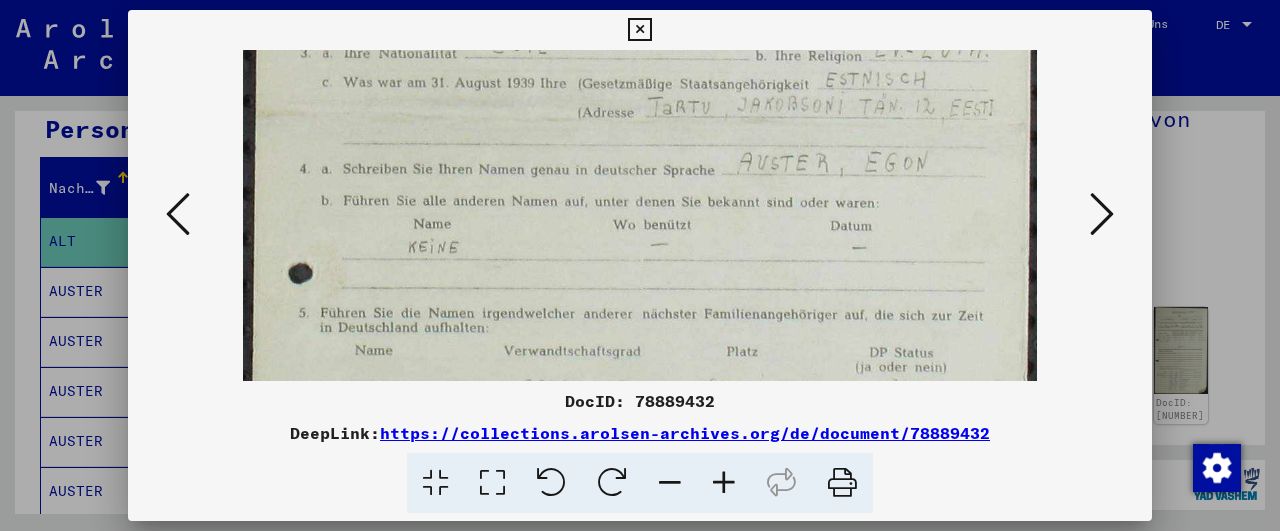 drag, startPoint x: 692, startPoint y: 301, endPoint x: 683, endPoint y: 192, distance: 109.370926 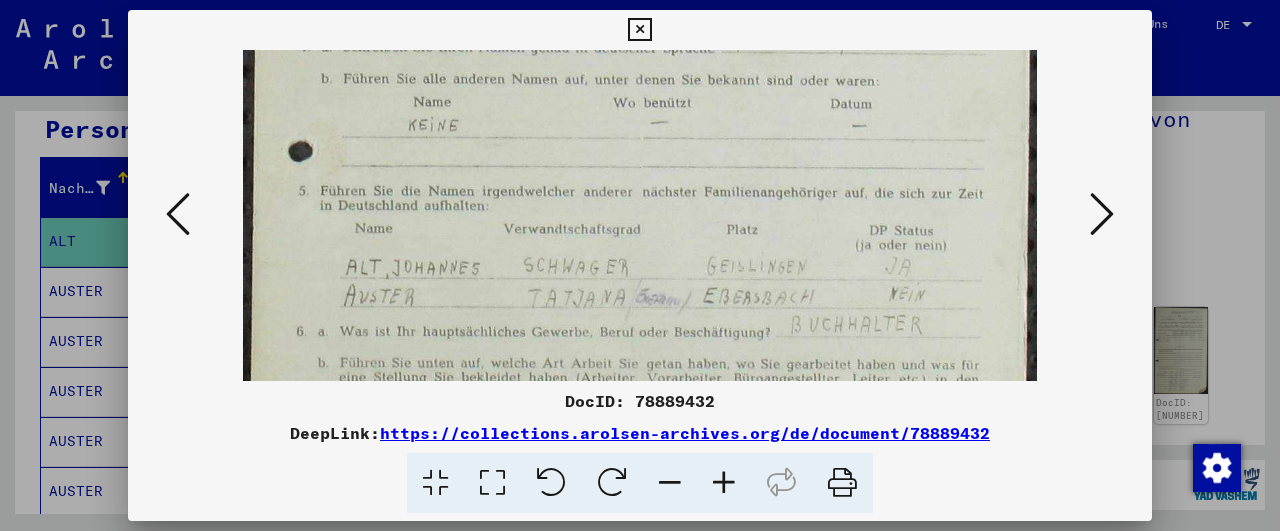 drag, startPoint x: 682, startPoint y: 283, endPoint x: 671, endPoint y: 159, distance: 124.486946 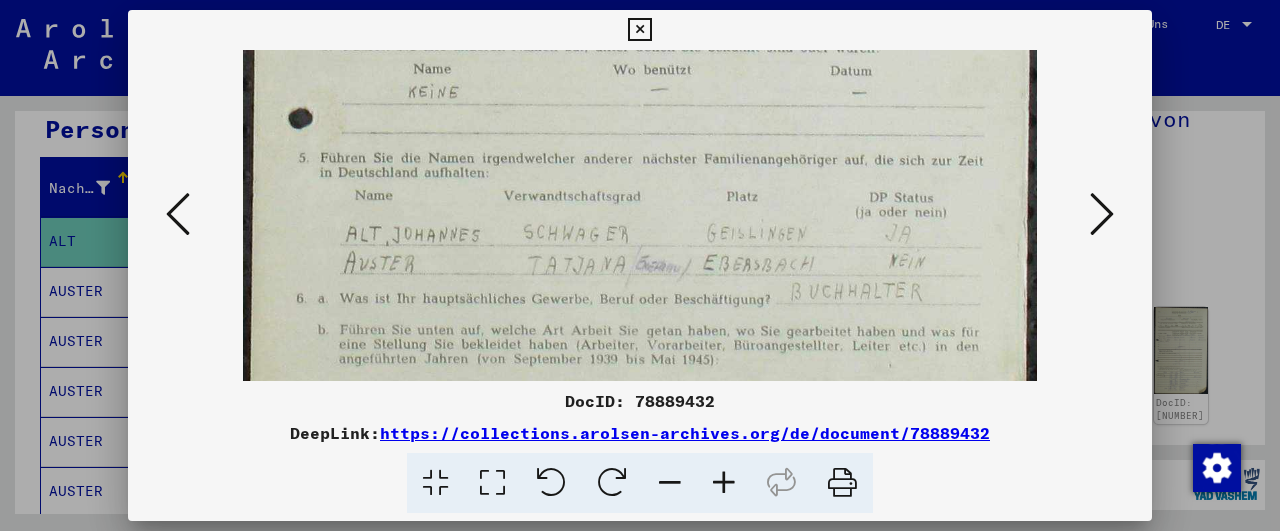 scroll, scrollTop: 626, scrollLeft: 0, axis: vertical 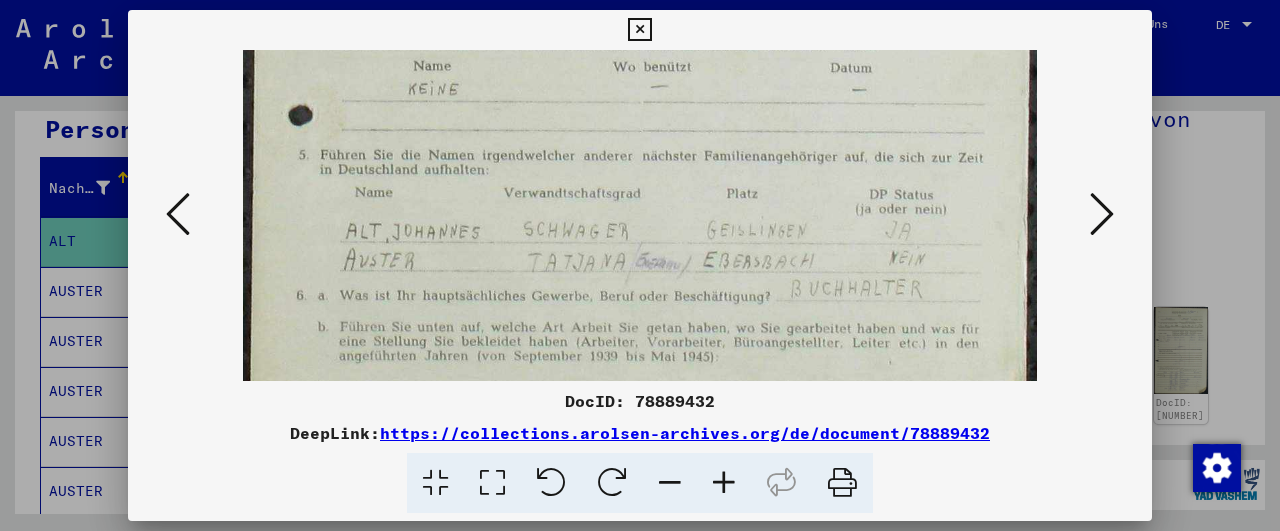 drag, startPoint x: 673, startPoint y: 361, endPoint x: 675, endPoint y: 325, distance: 36.05551 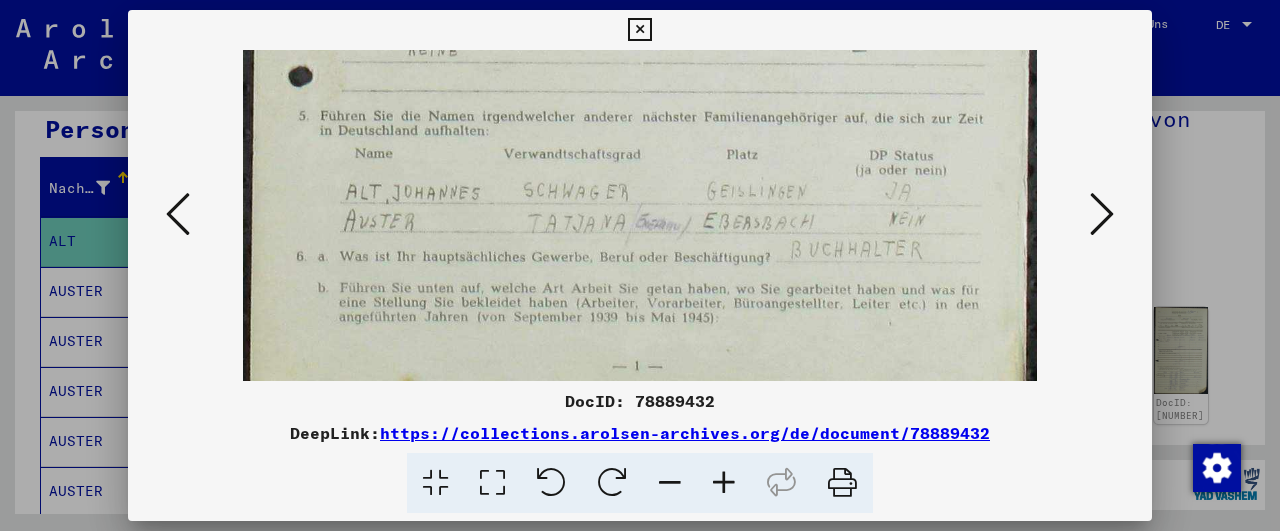 scroll, scrollTop: 700, scrollLeft: 0, axis: vertical 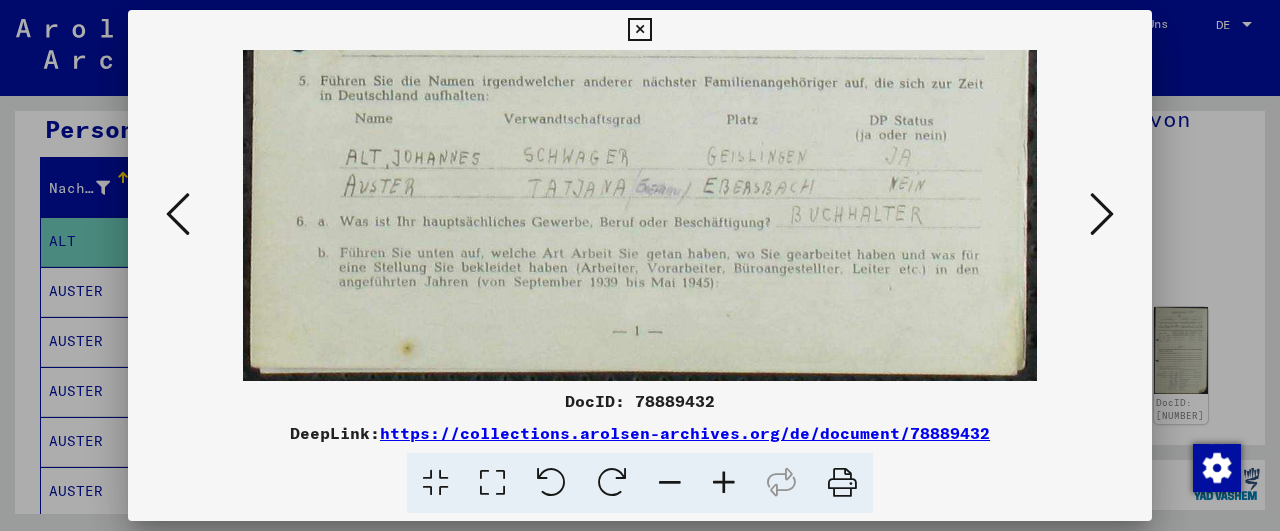 drag, startPoint x: 675, startPoint y: 325, endPoint x: 656, endPoint y: 174, distance: 152.19067 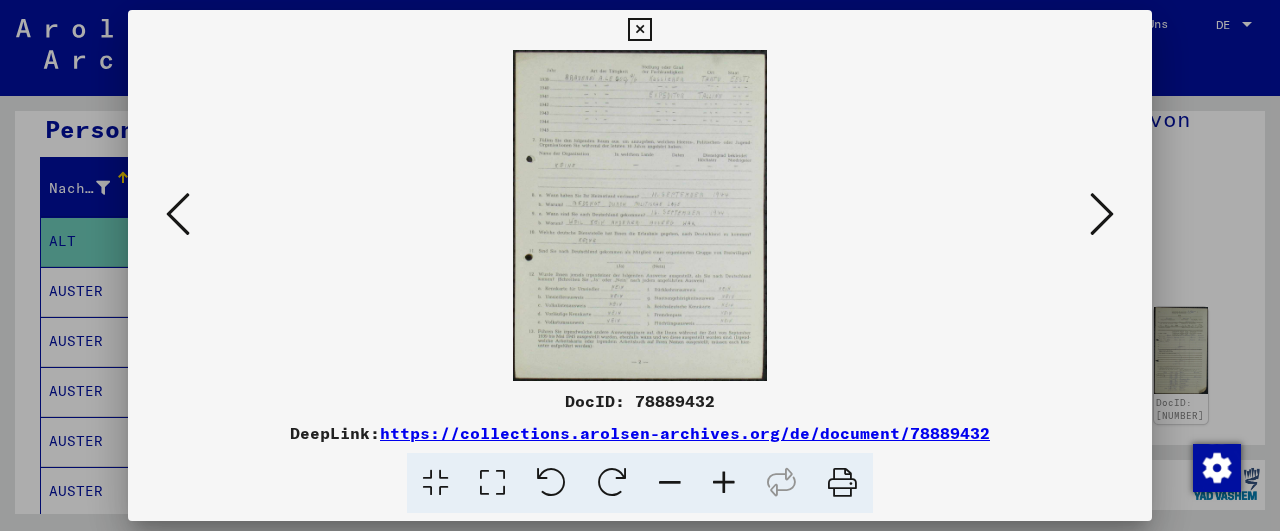 scroll, scrollTop: 0, scrollLeft: 0, axis: both 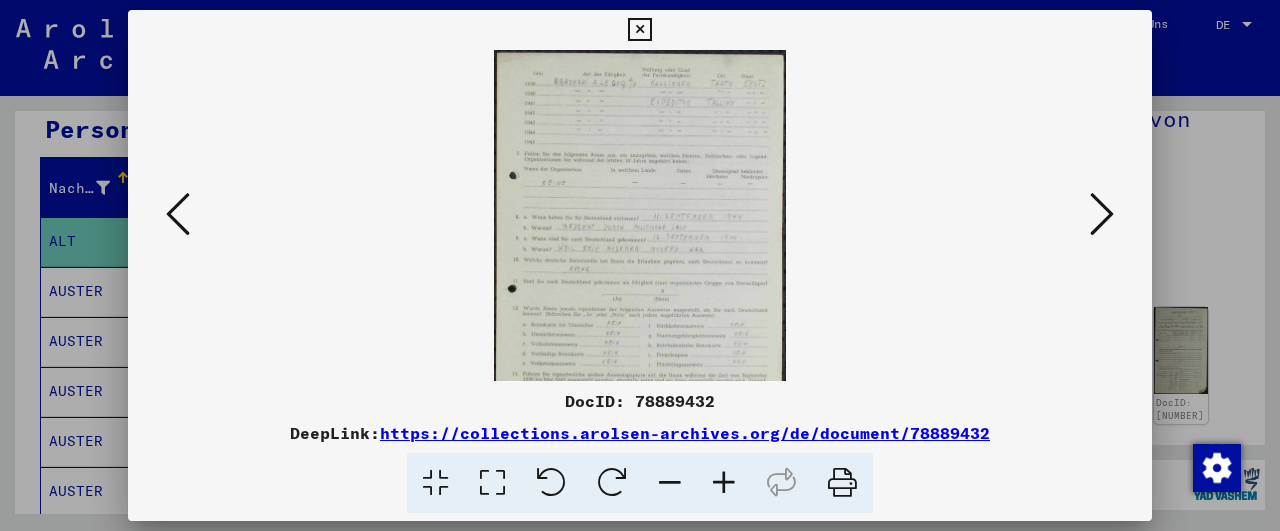 click at bounding box center (724, 483) 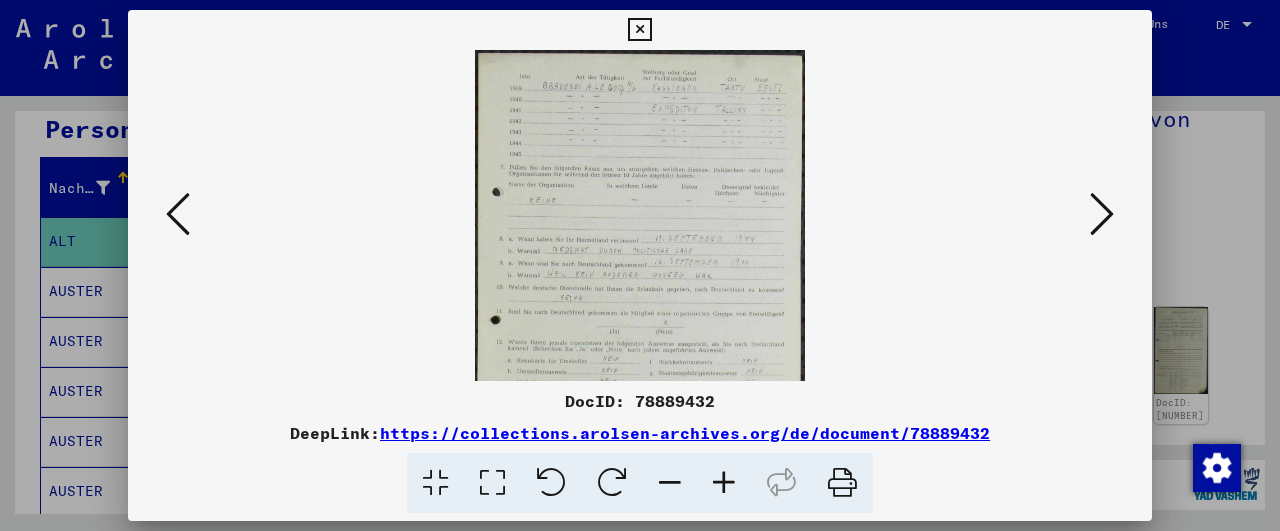 click at bounding box center (724, 483) 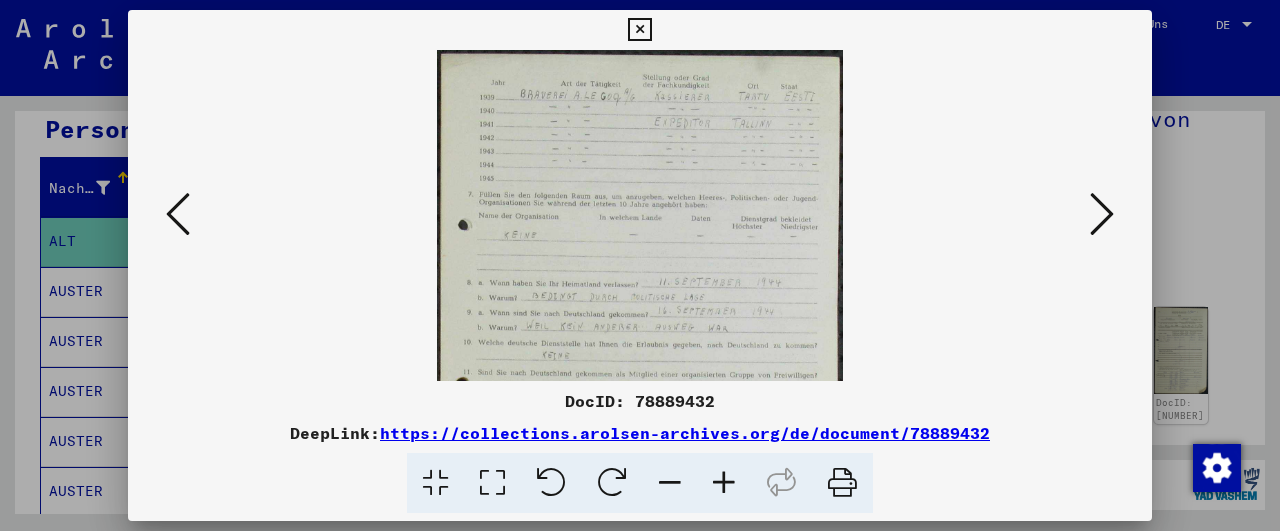 click at bounding box center (724, 483) 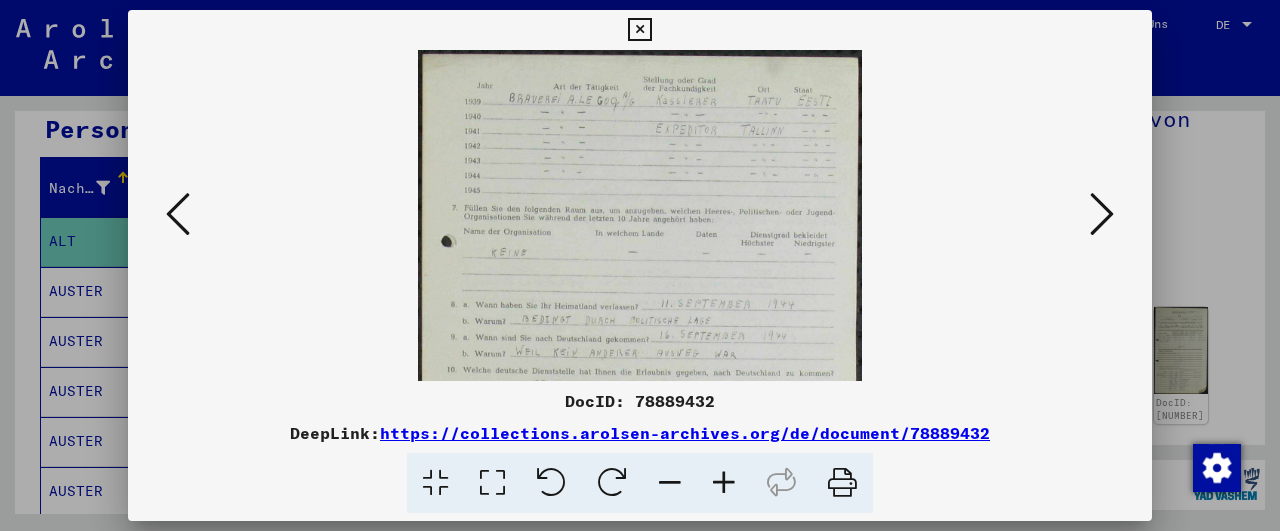 click at bounding box center (724, 483) 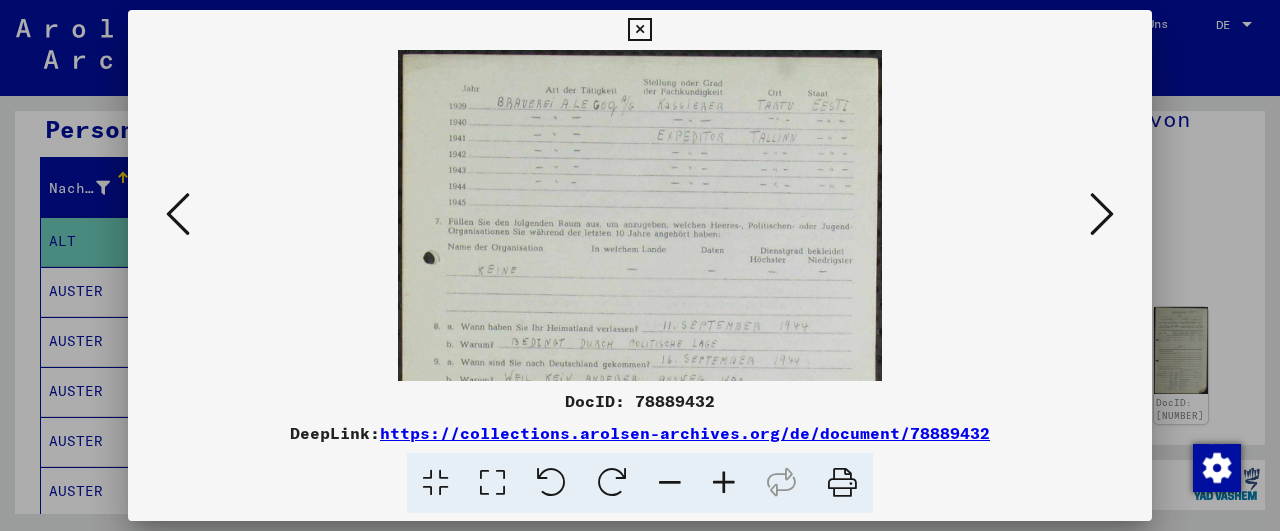 click at bounding box center (724, 483) 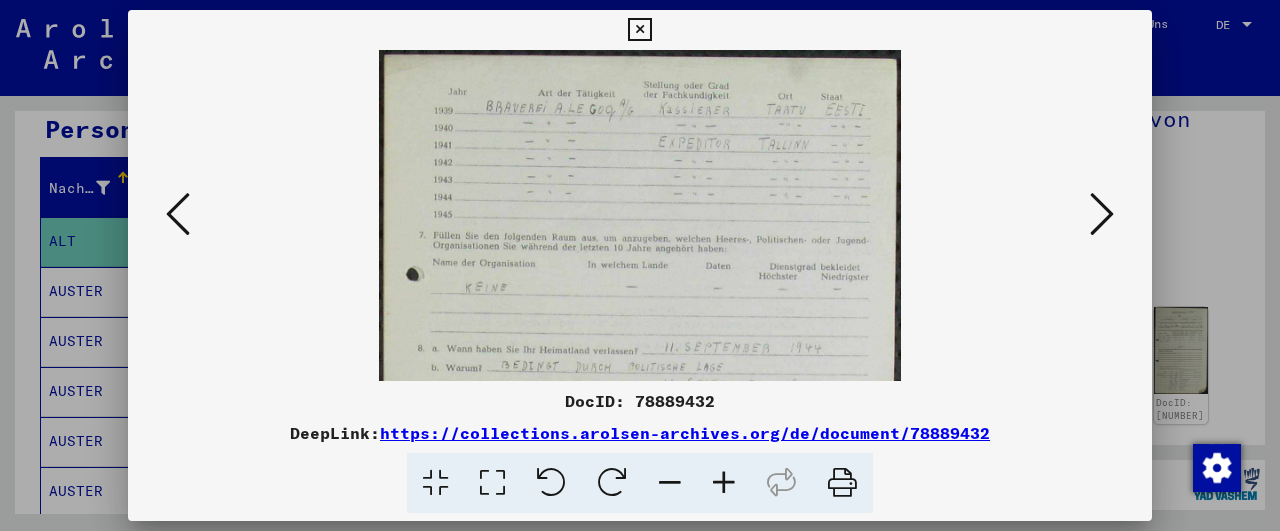 click at bounding box center [724, 483] 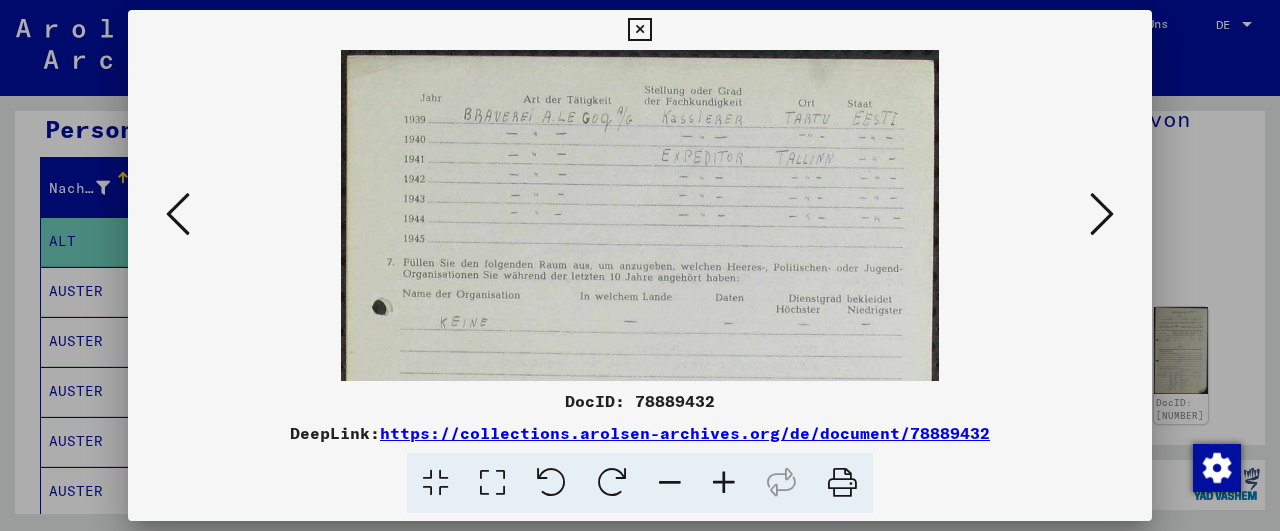 click at bounding box center (724, 483) 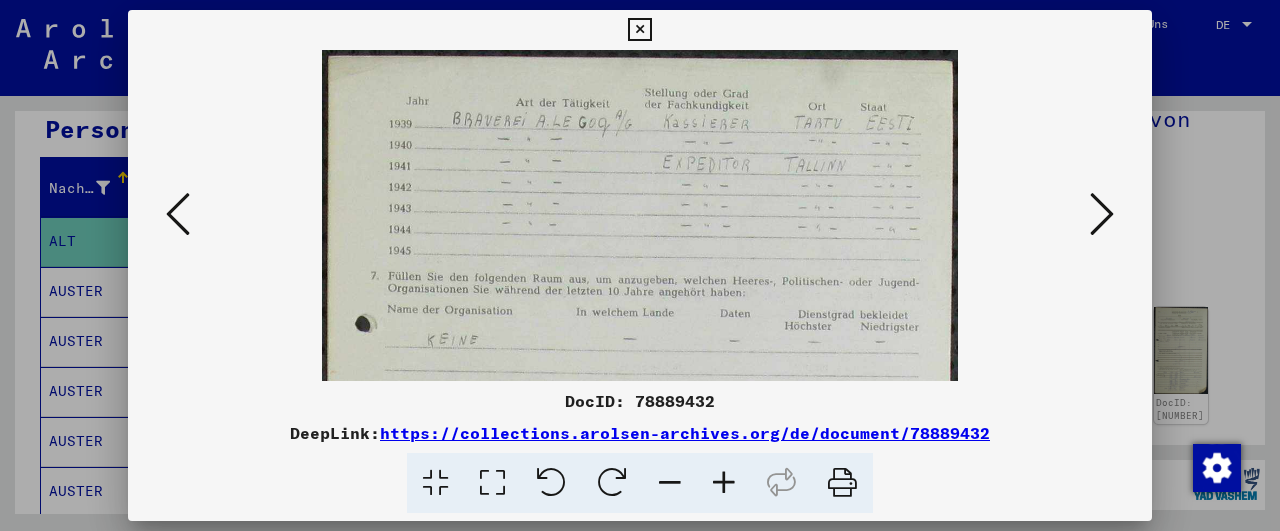 click at bounding box center (724, 483) 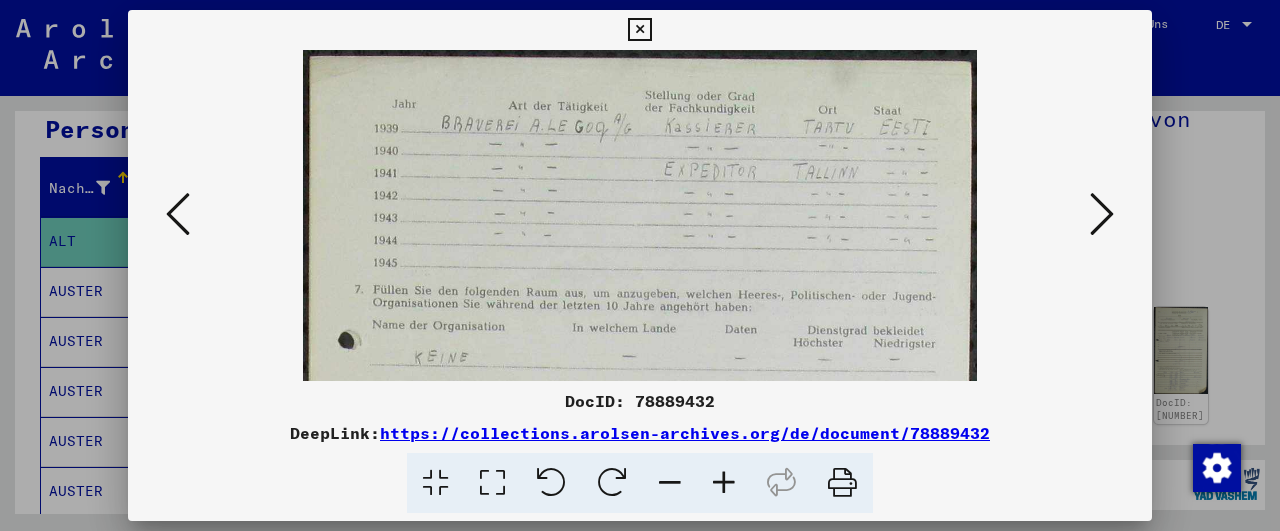 click at bounding box center [724, 483] 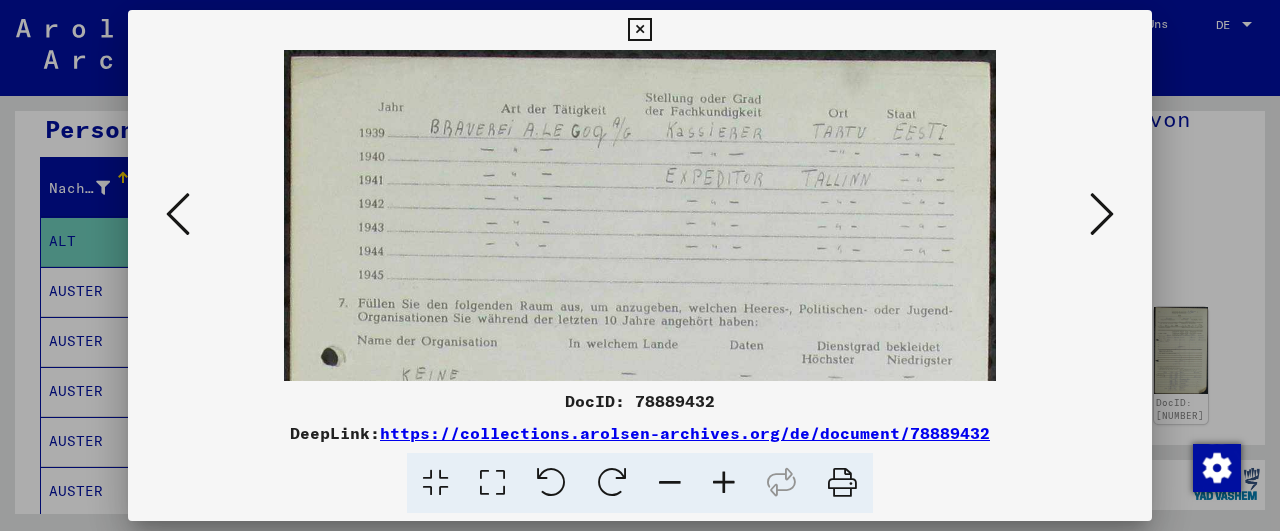 click at bounding box center [724, 483] 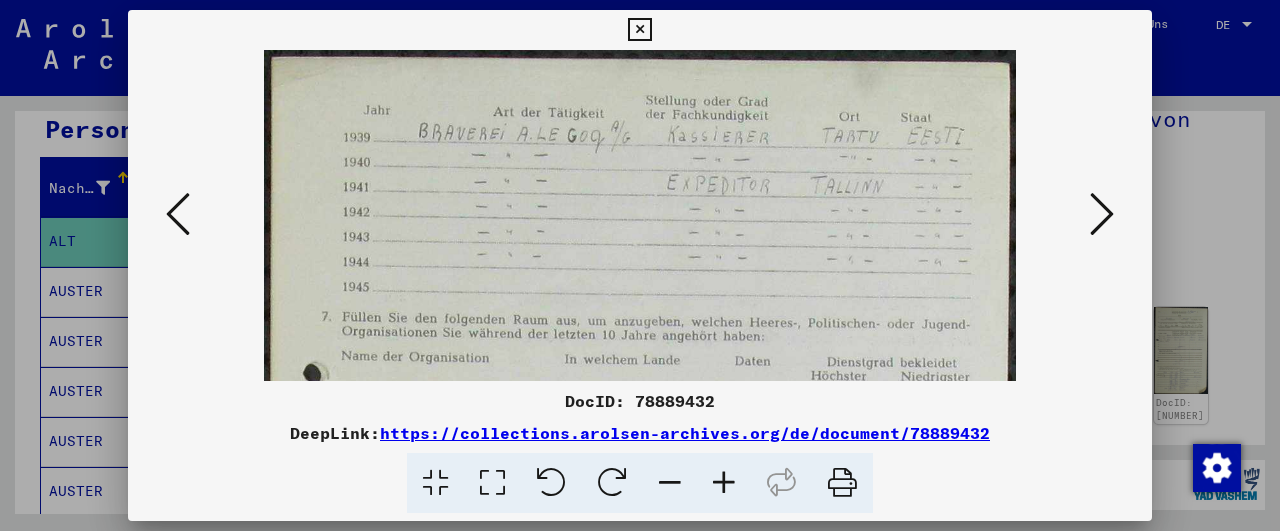 click at bounding box center (724, 483) 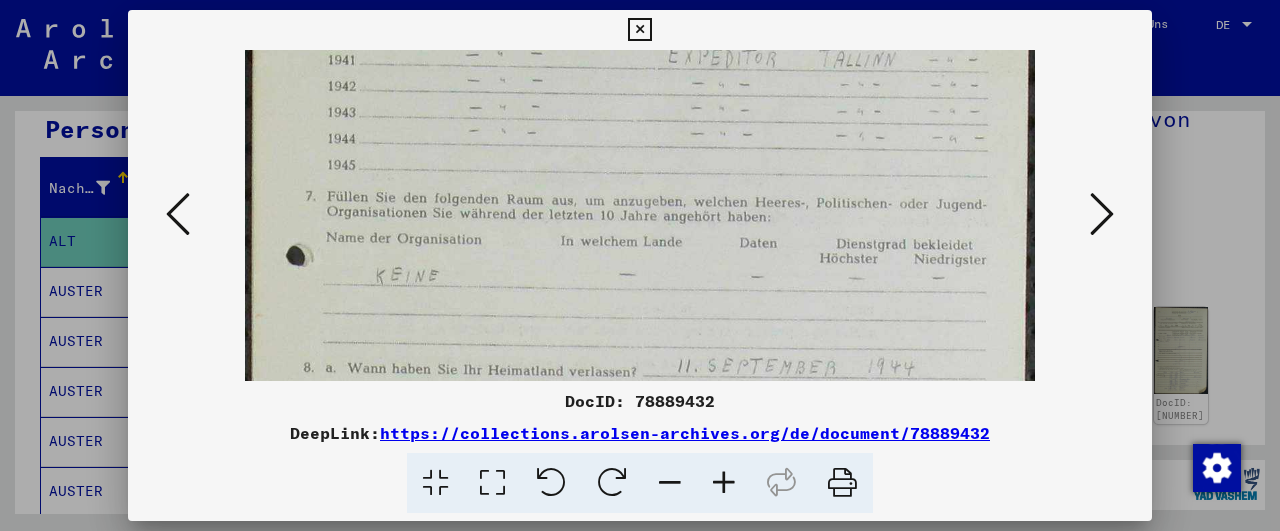 scroll, scrollTop: 143, scrollLeft: 0, axis: vertical 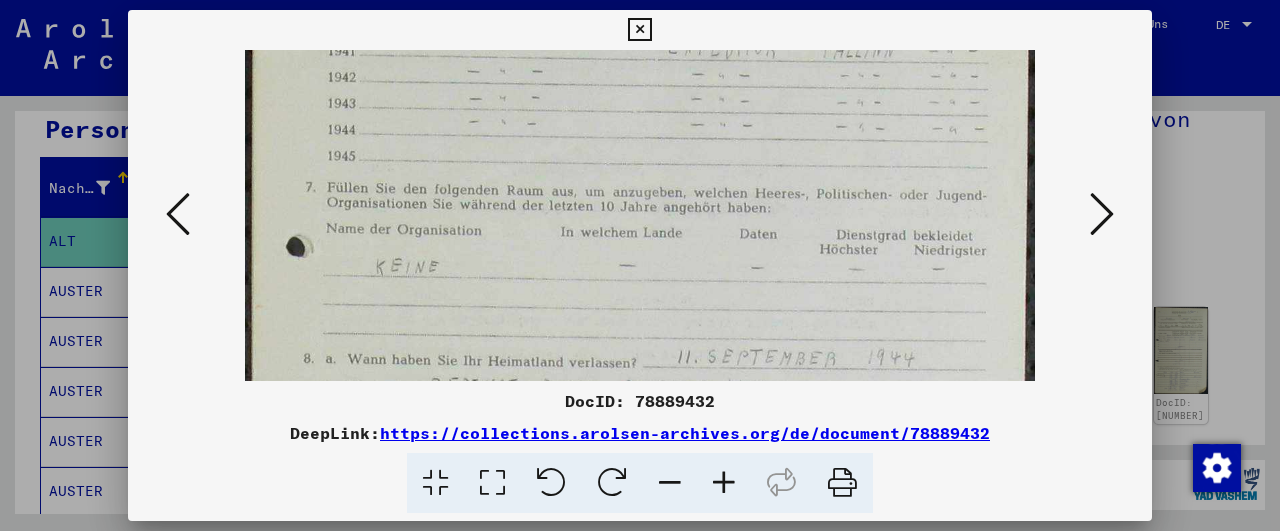 drag, startPoint x: 628, startPoint y: 266, endPoint x: 632, endPoint y: 123, distance: 143.05594 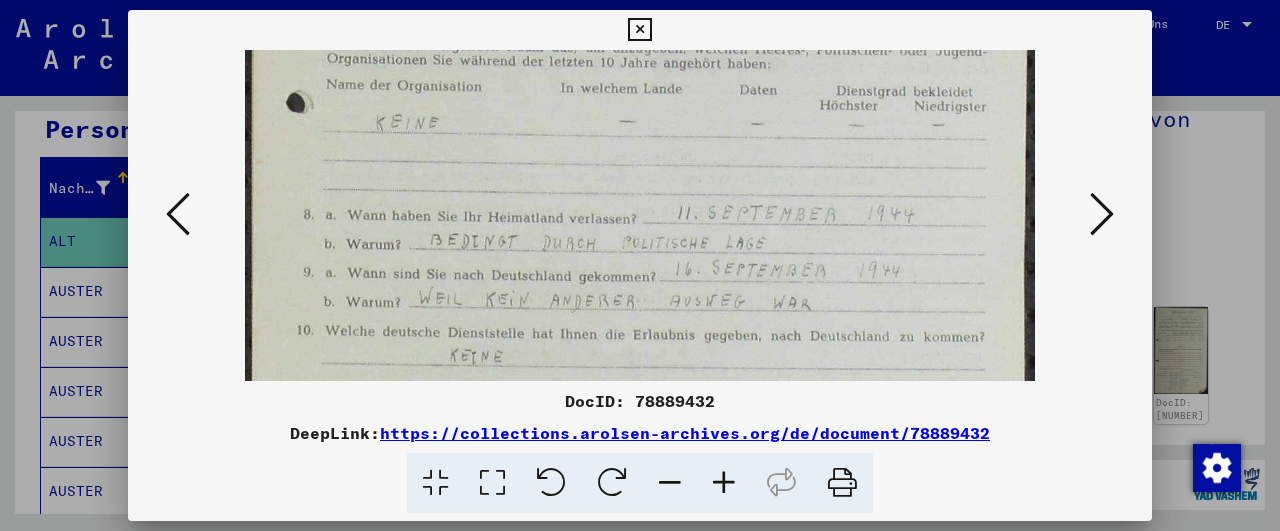 drag, startPoint x: 631, startPoint y: 267, endPoint x: 629, endPoint y: 123, distance: 144.01389 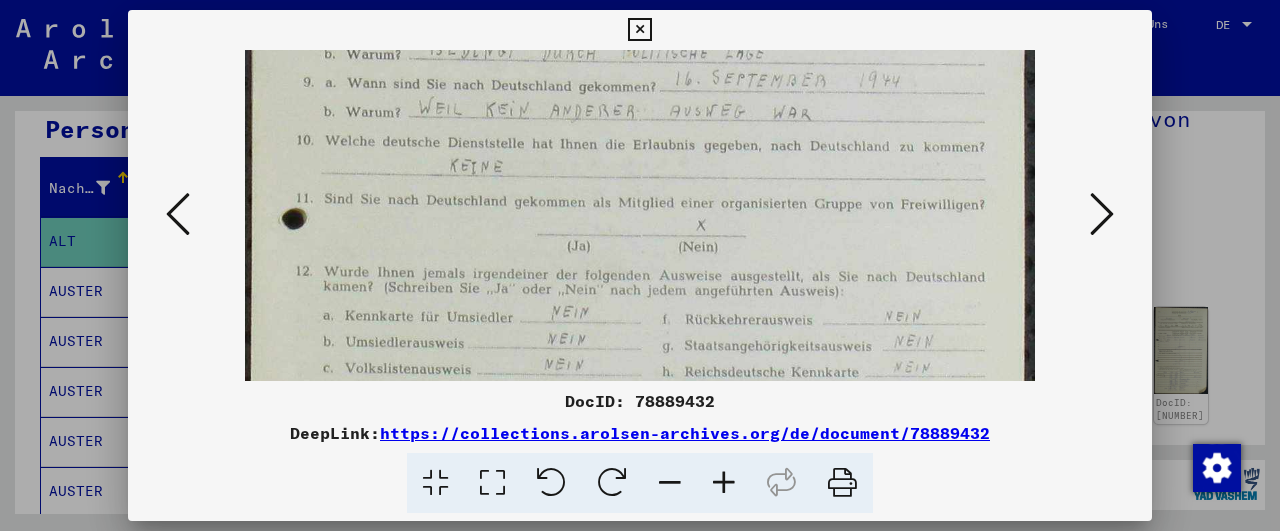 drag, startPoint x: 625, startPoint y: 319, endPoint x: 620, endPoint y: 129, distance: 190.06578 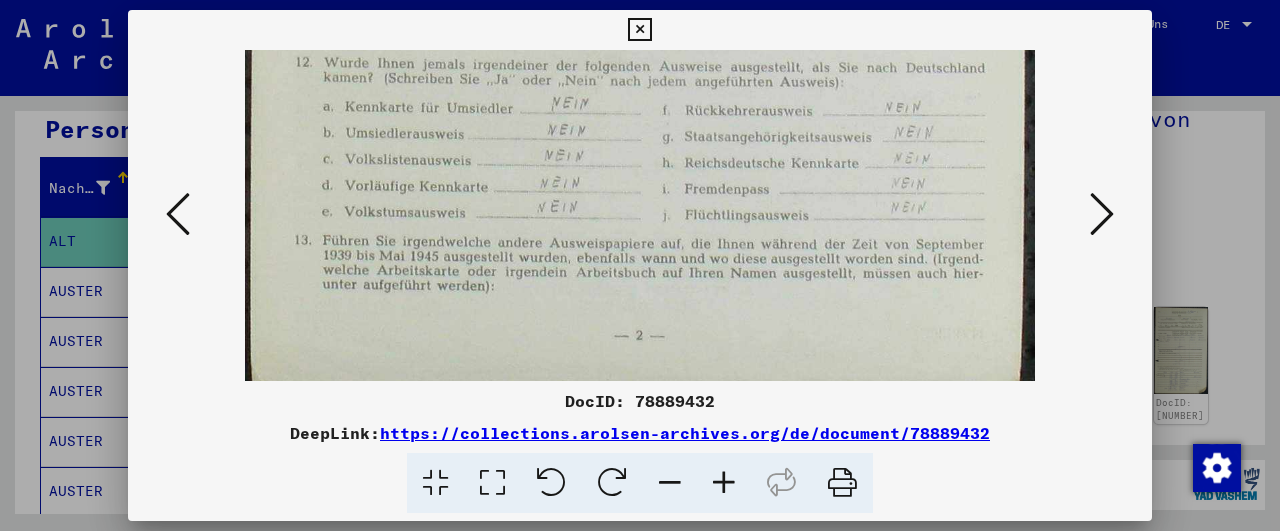 drag, startPoint x: 647, startPoint y: 313, endPoint x: 643, endPoint y: 126, distance: 187.04277 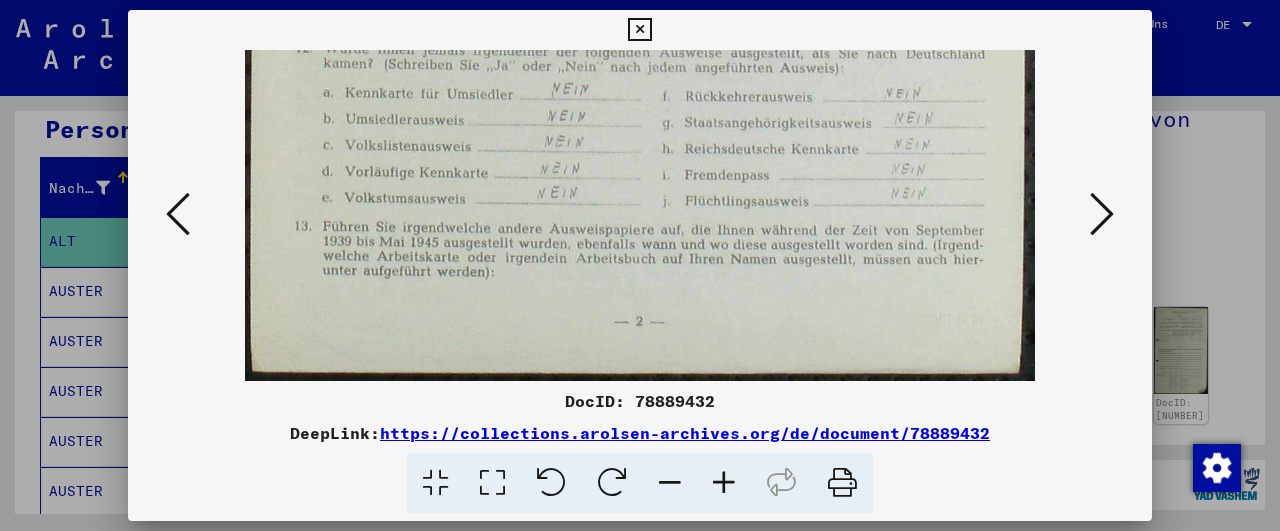 scroll, scrollTop: 698, scrollLeft: 0, axis: vertical 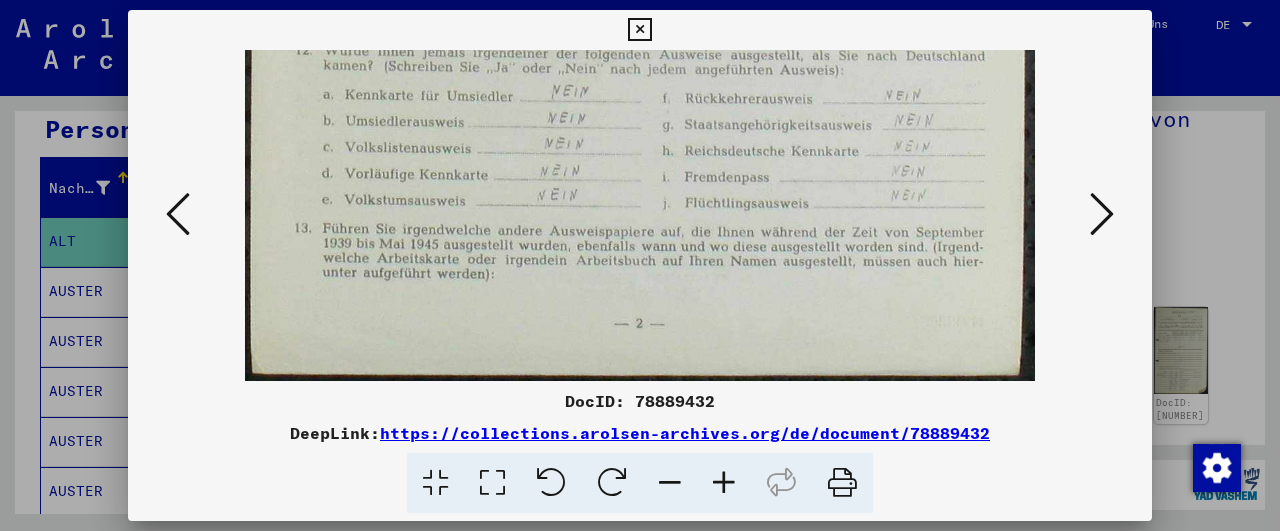 drag, startPoint x: 667, startPoint y: 261, endPoint x: 682, endPoint y: 131, distance: 130.86252 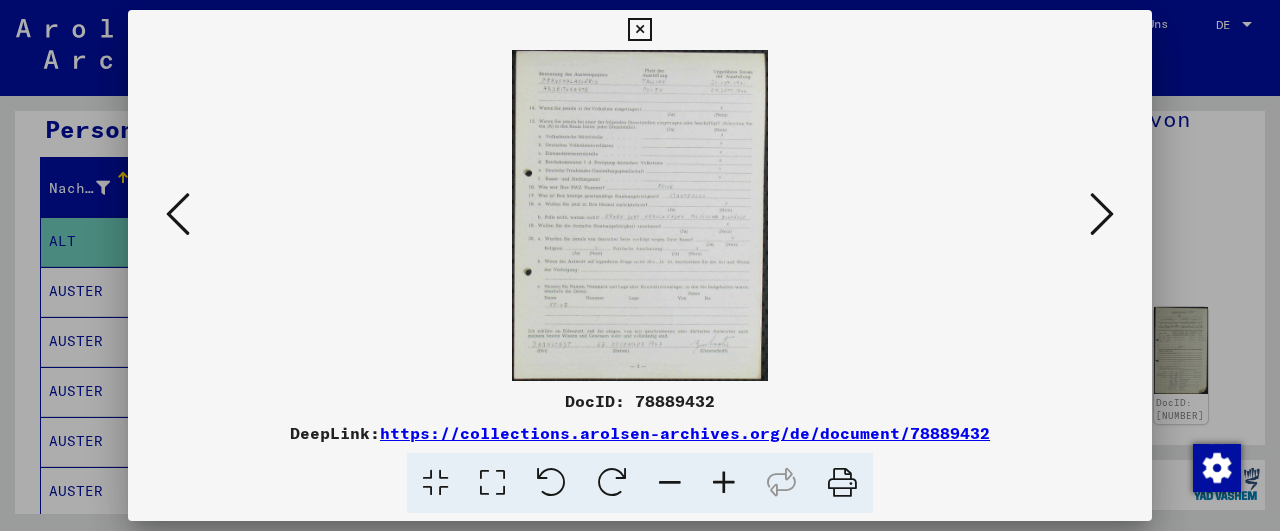 click at bounding box center (724, 483) 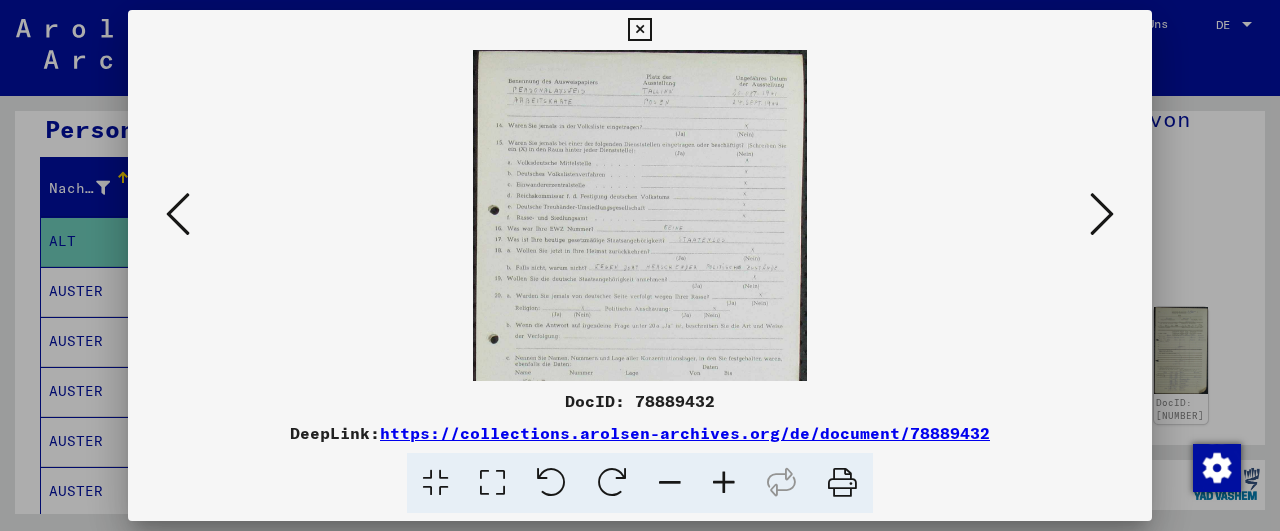 click at bounding box center [724, 483] 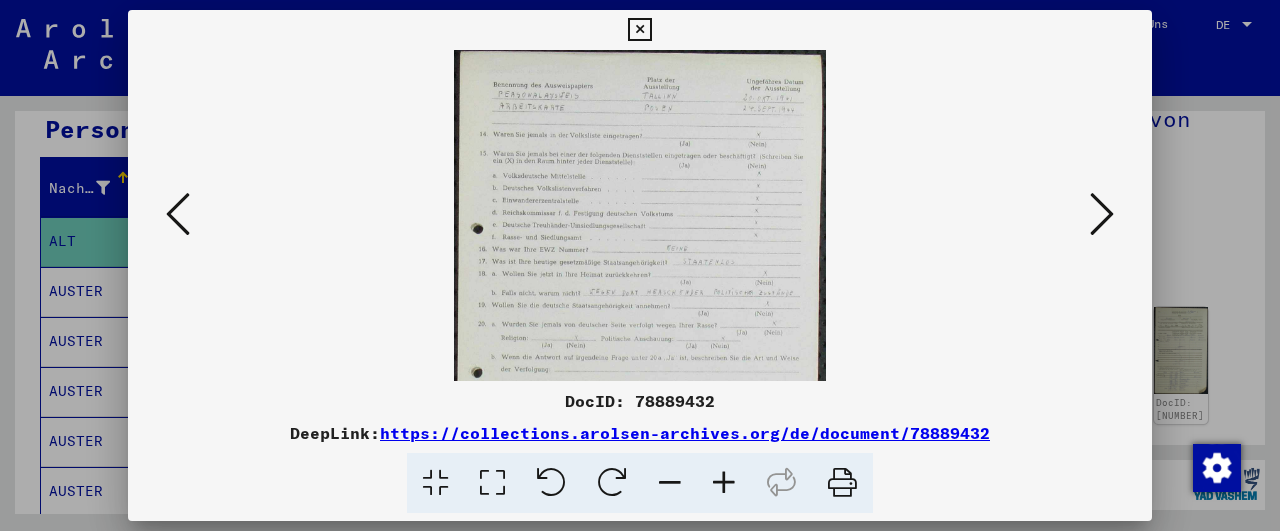 click at bounding box center (724, 483) 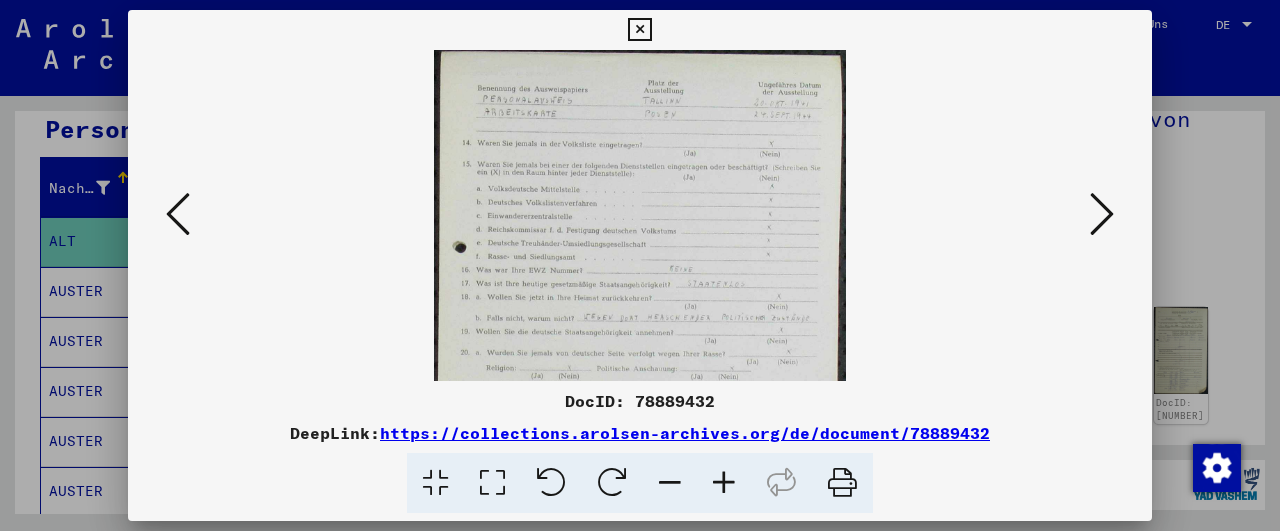 click at bounding box center (724, 483) 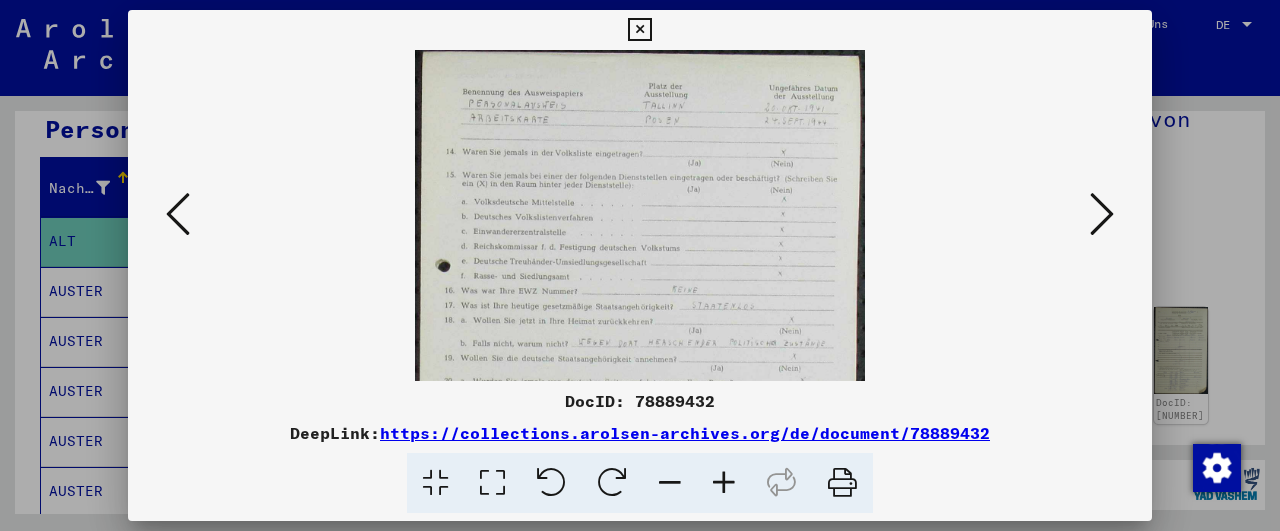 click at bounding box center [724, 483] 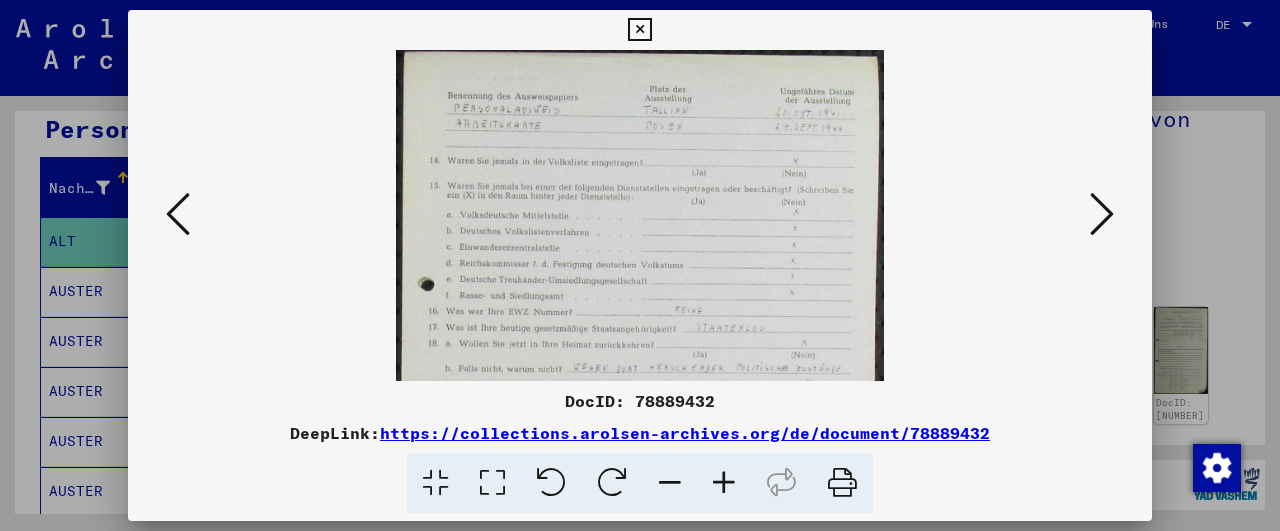 click at bounding box center [724, 483] 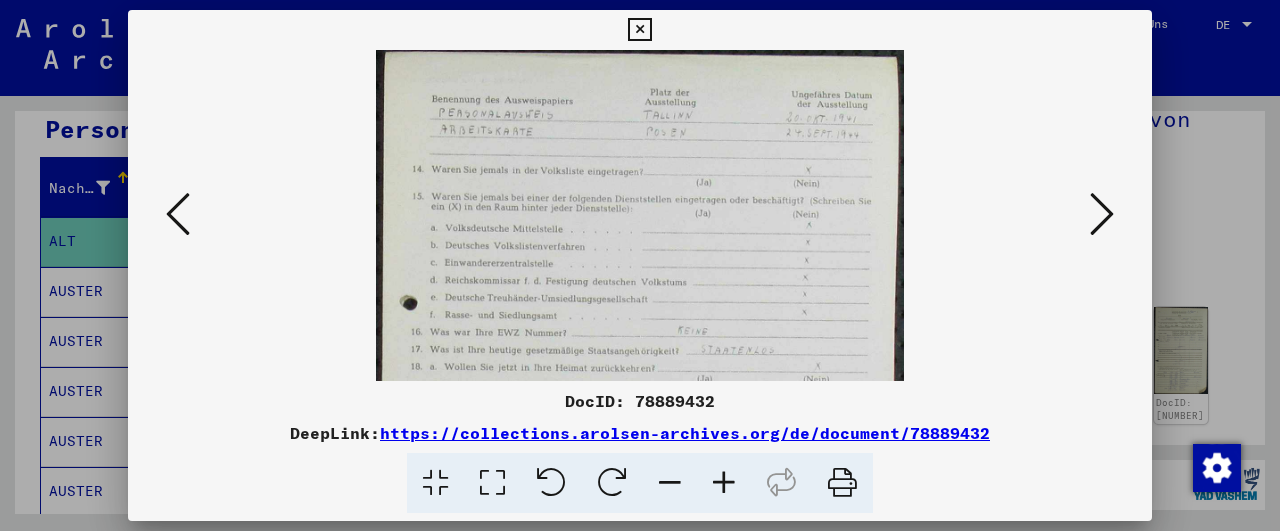 click at bounding box center [724, 483] 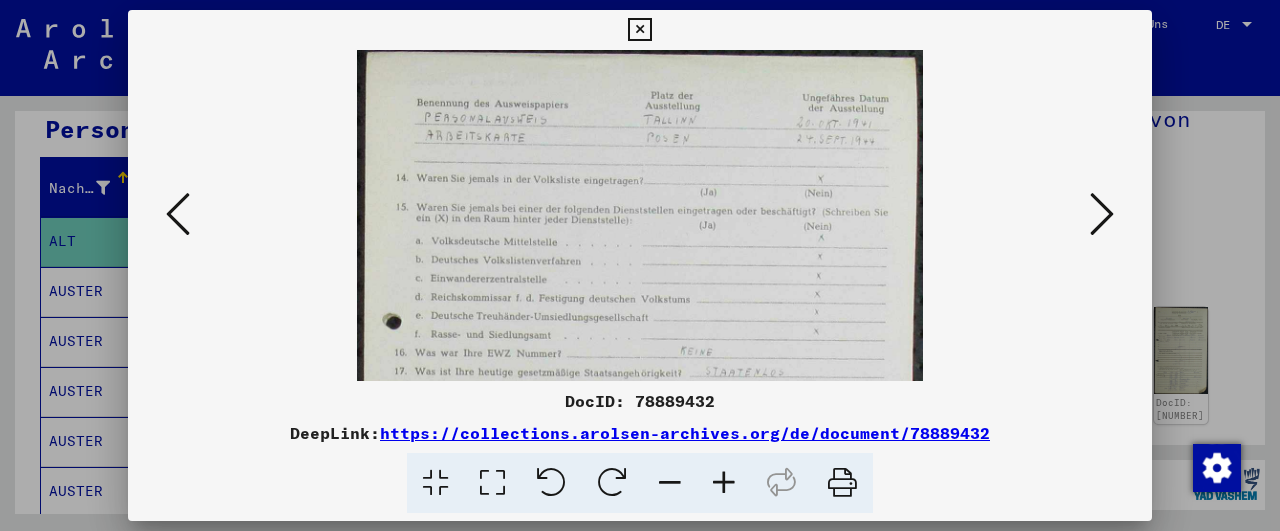 click at bounding box center [724, 483] 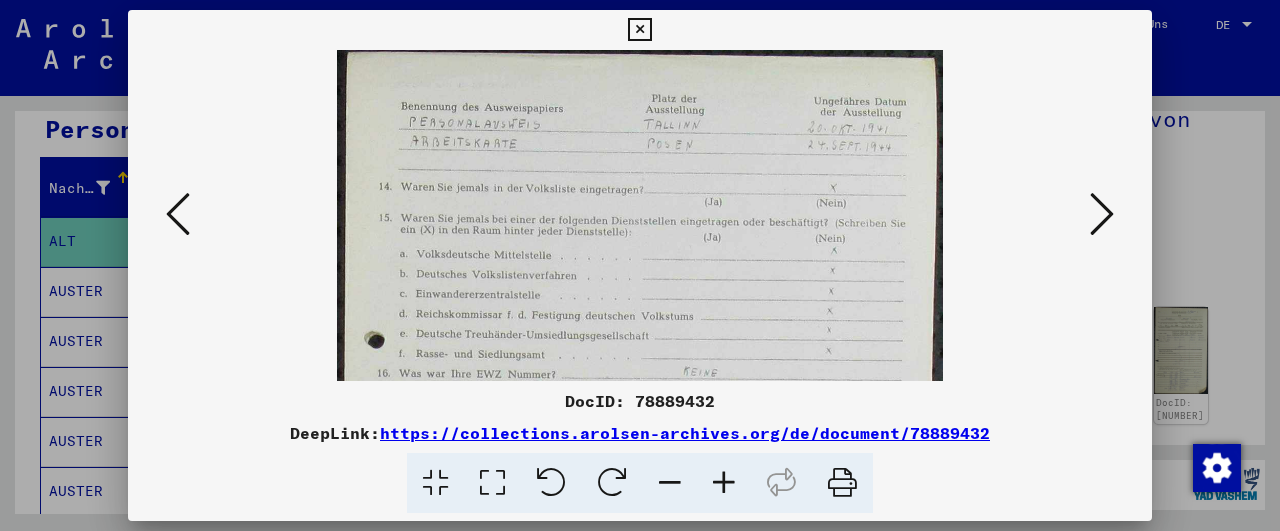 click at bounding box center (724, 483) 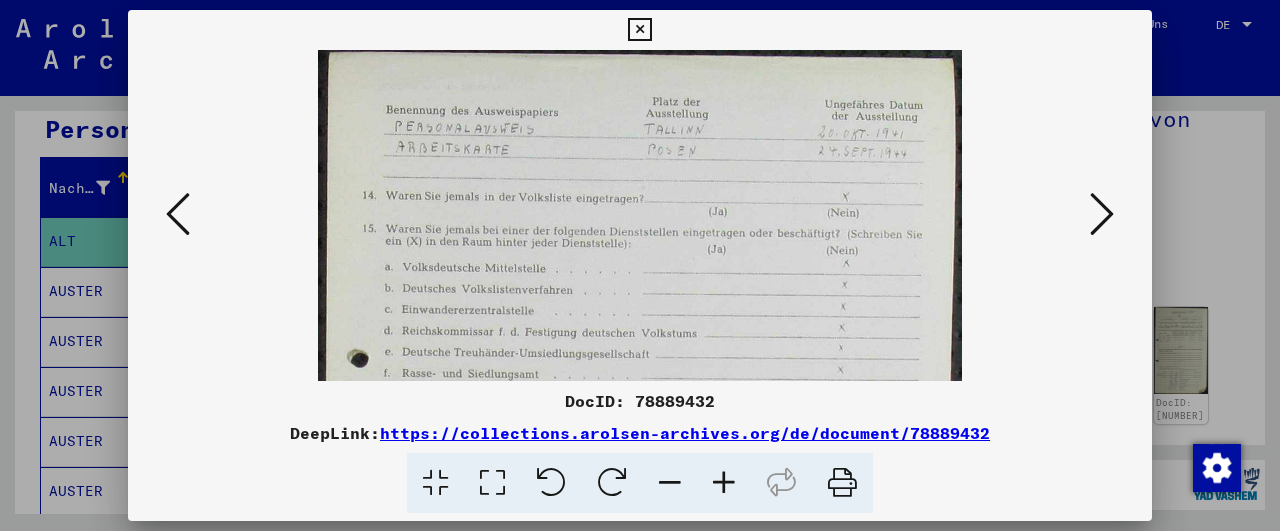 click at bounding box center (724, 483) 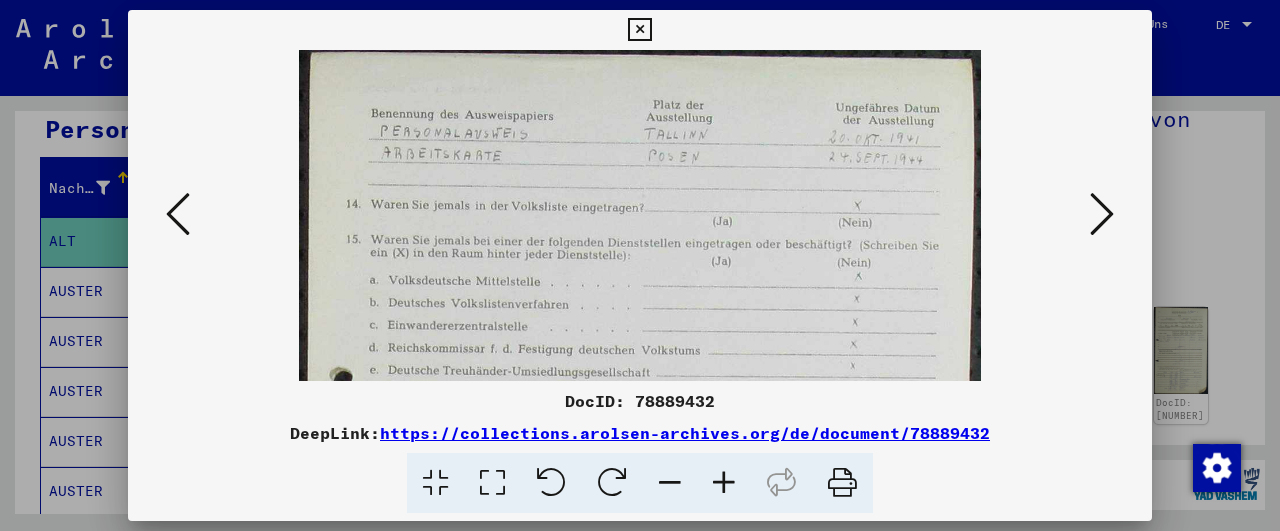 click at bounding box center (724, 483) 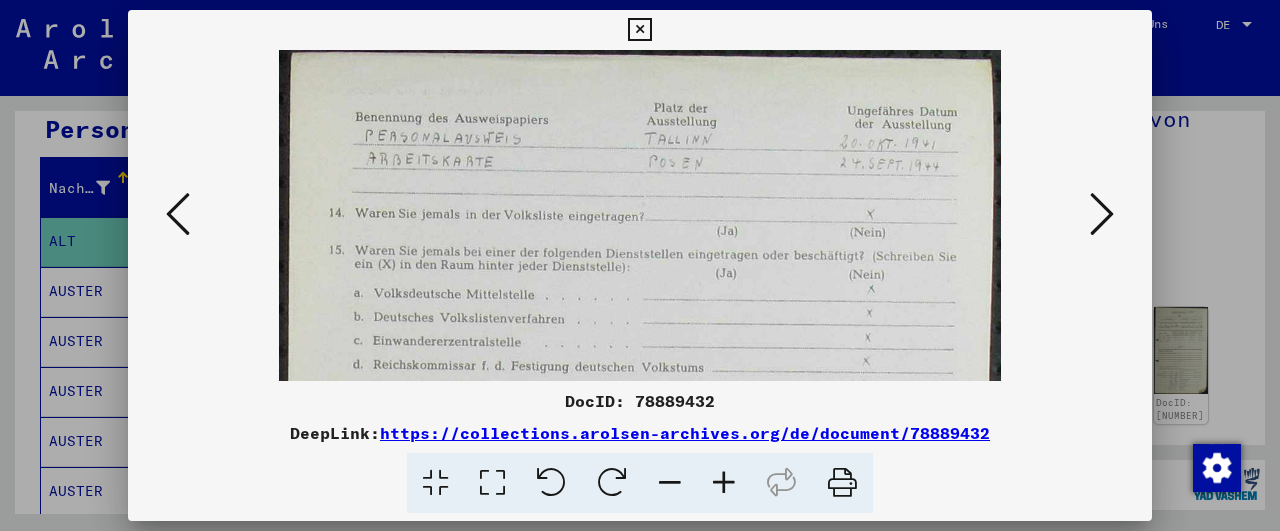 click at bounding box center (724, 483) 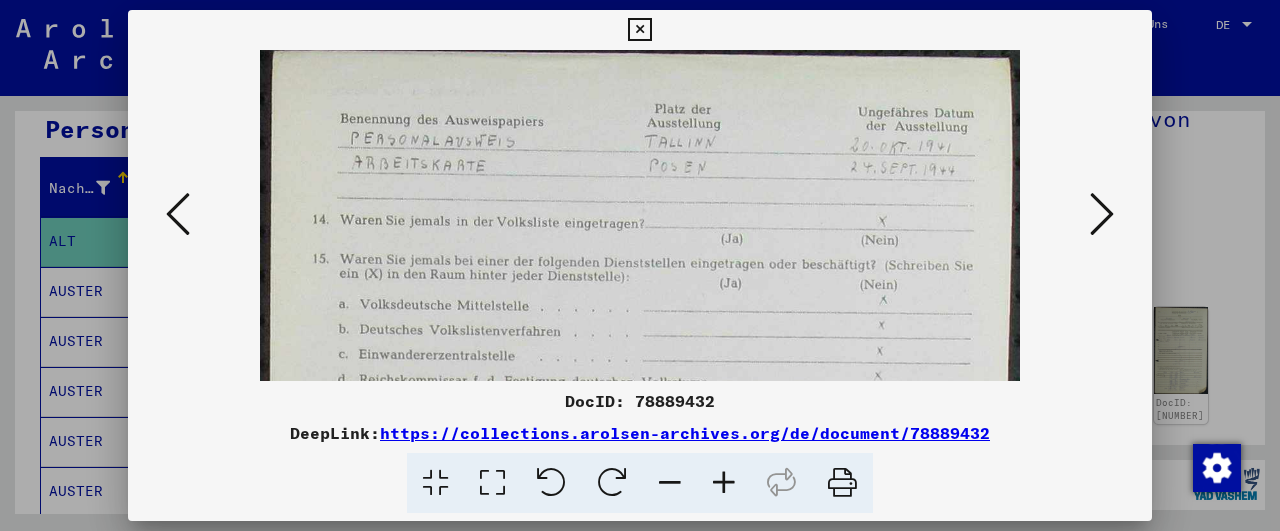 scroll, scrollTop: 3, scrollLeft: 0, axis: vertical 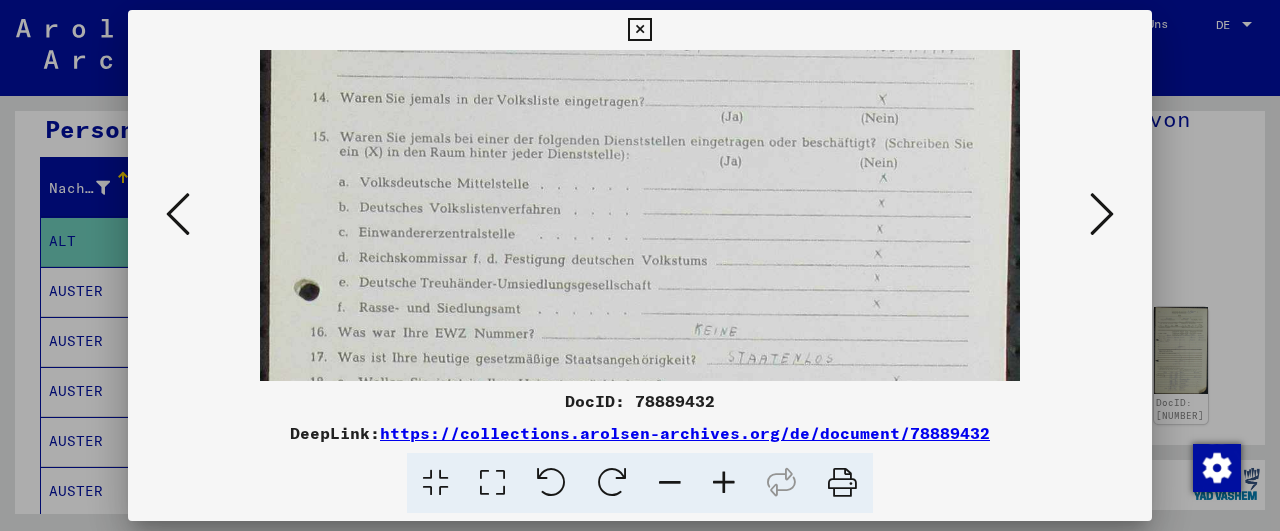 drag, startPoint x: 667, startPoint y: 270, endPoint x: 635, endPoint y: 146, distance: 128.06248 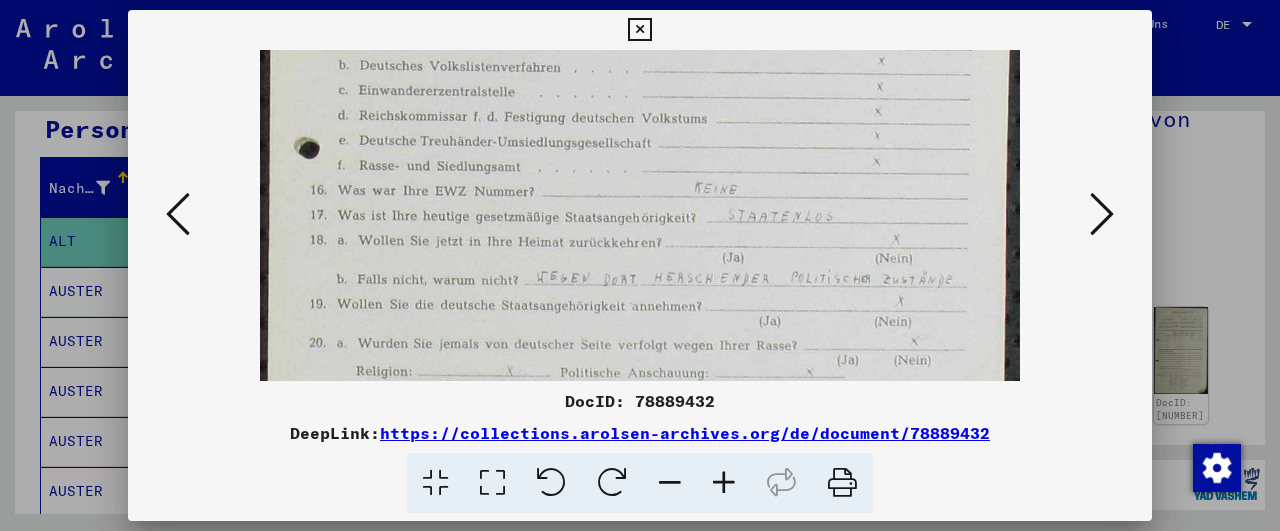 drag, startPoint x: 630, startPoint y: 283, endPoint x: 627, endPoint y: 141, distance: 142.0317 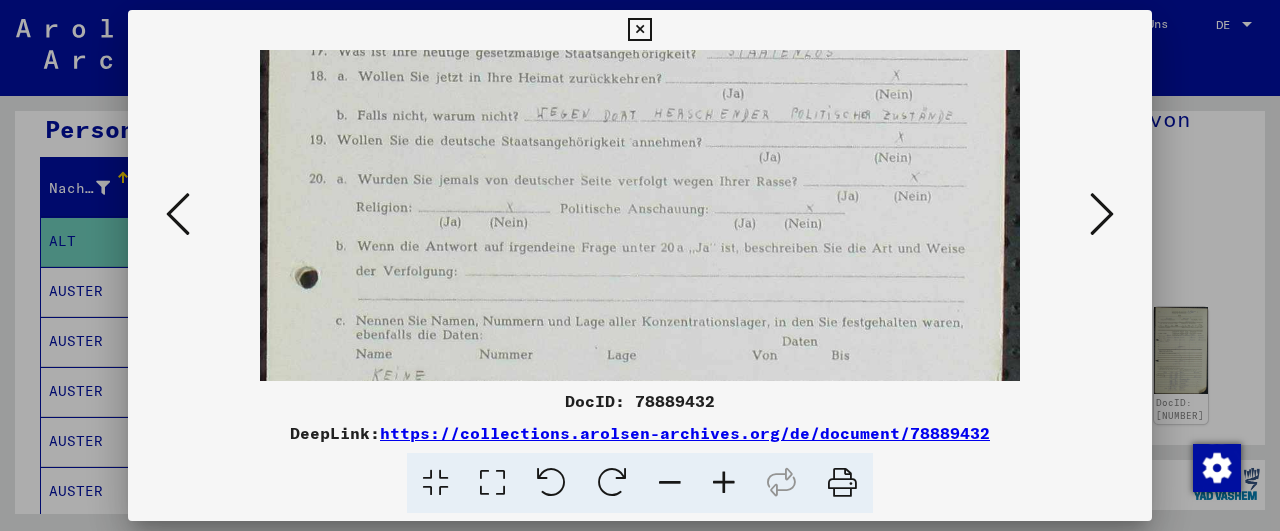 drag, startPoint x: 645, startPoint y: 337, endPoint x: 635, endPoint y: 173, distance: 164.3046 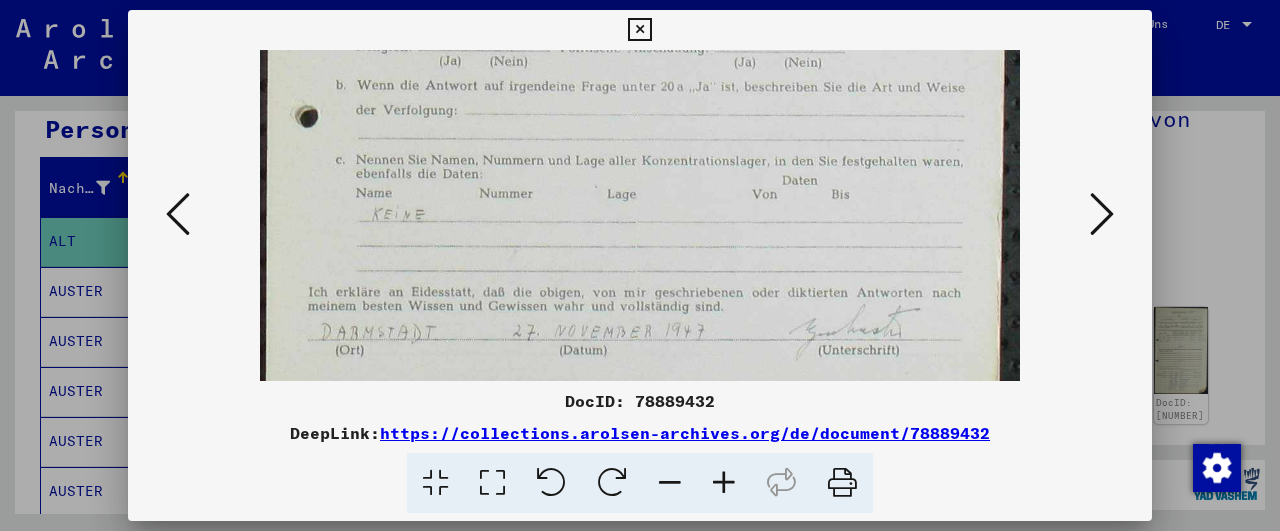 scroll, scrollTop: 650, scrollLeft: 0, axis: vertical 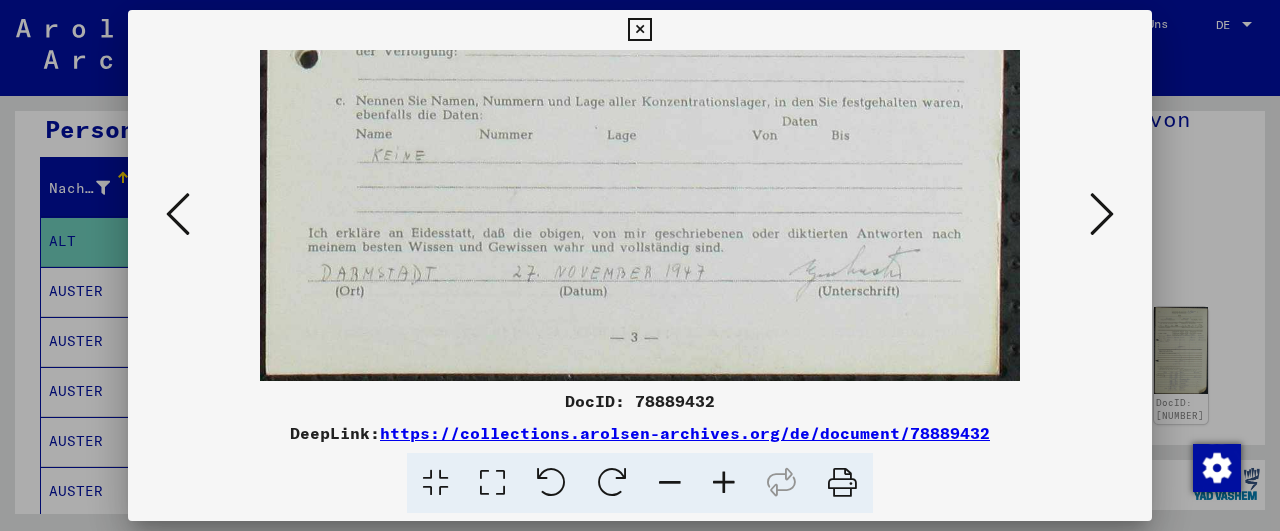 drag, startPoint x: 654, startPoint y: 312, endPoint x: 662, endPoint y: 71, distance: 241.13274 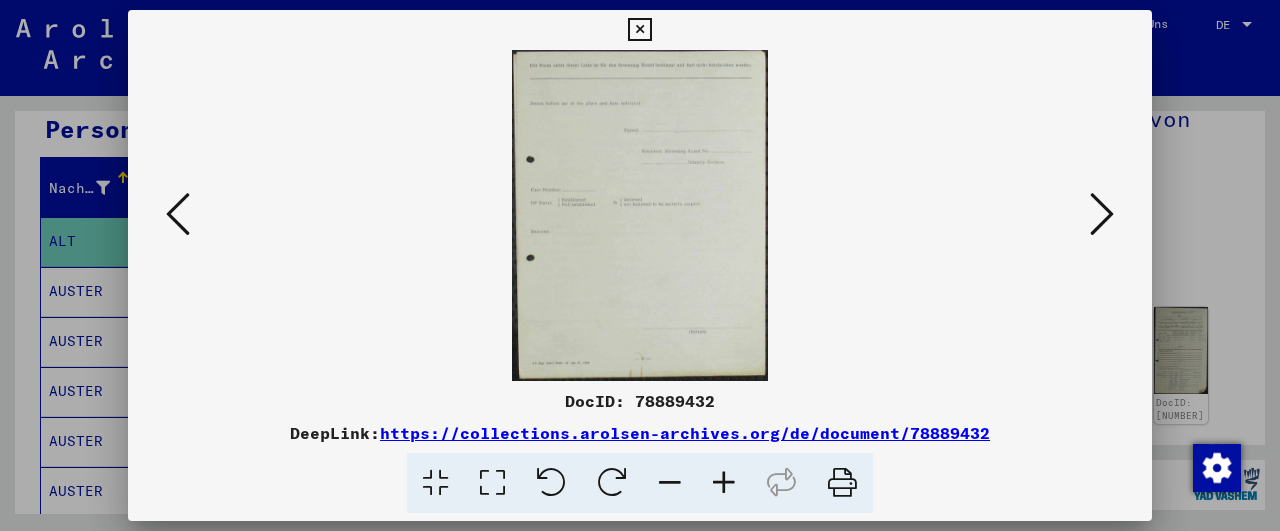 click at bounding box center (724, 483) 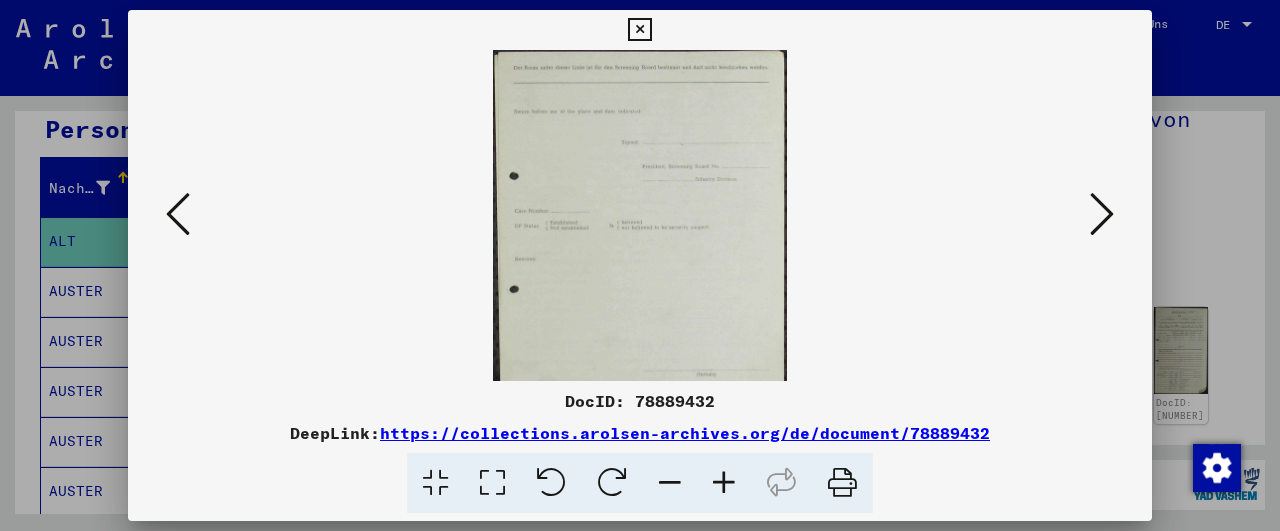 click at bounding box center [724, 483] 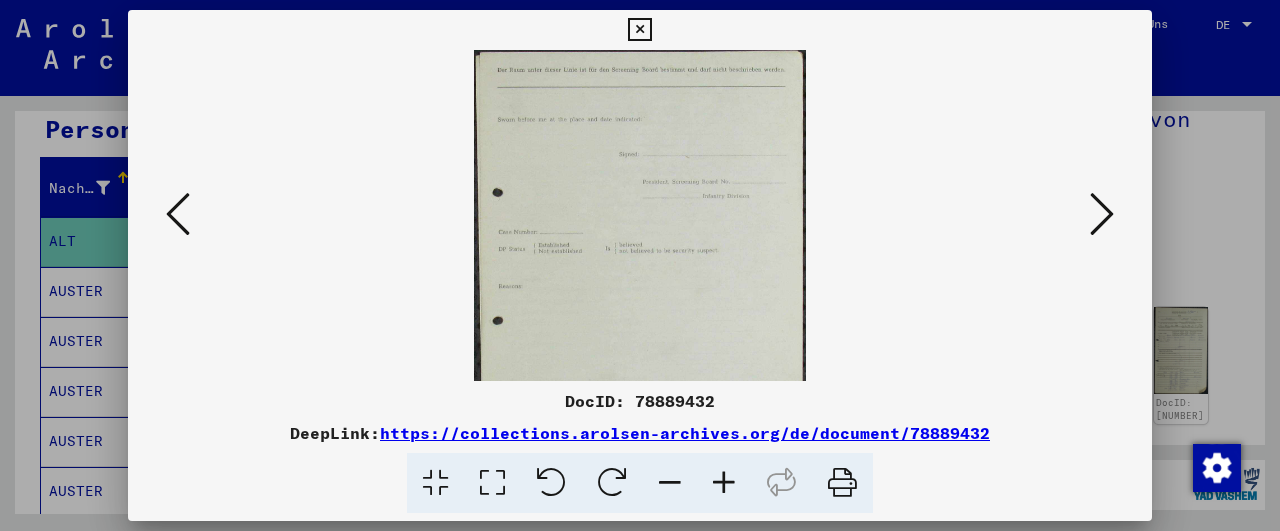 click at bounding box center (724, 483) 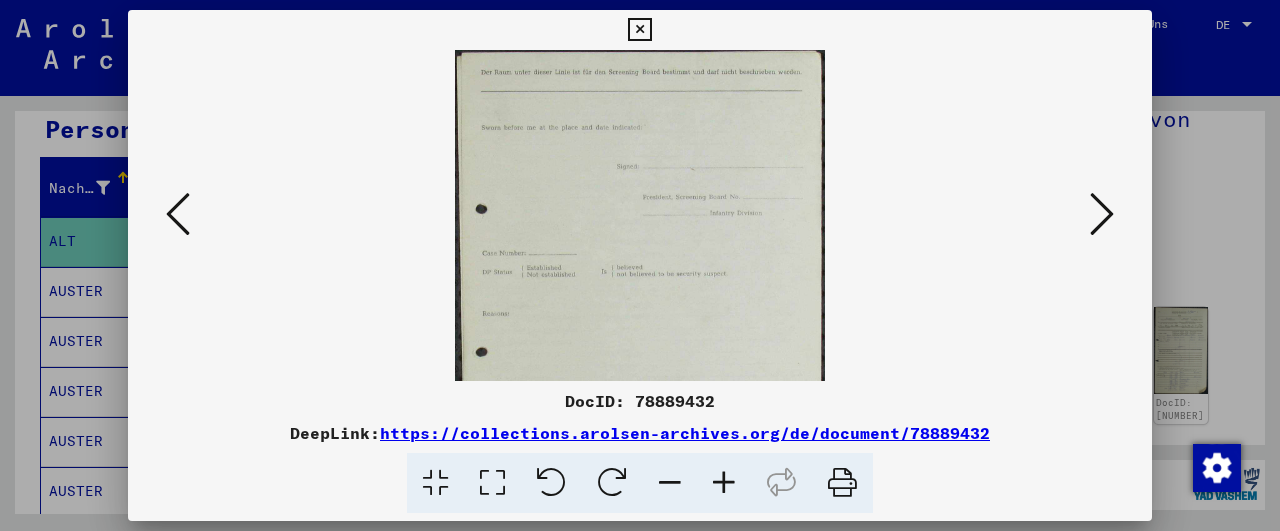 click at bounding box center (724, 483) 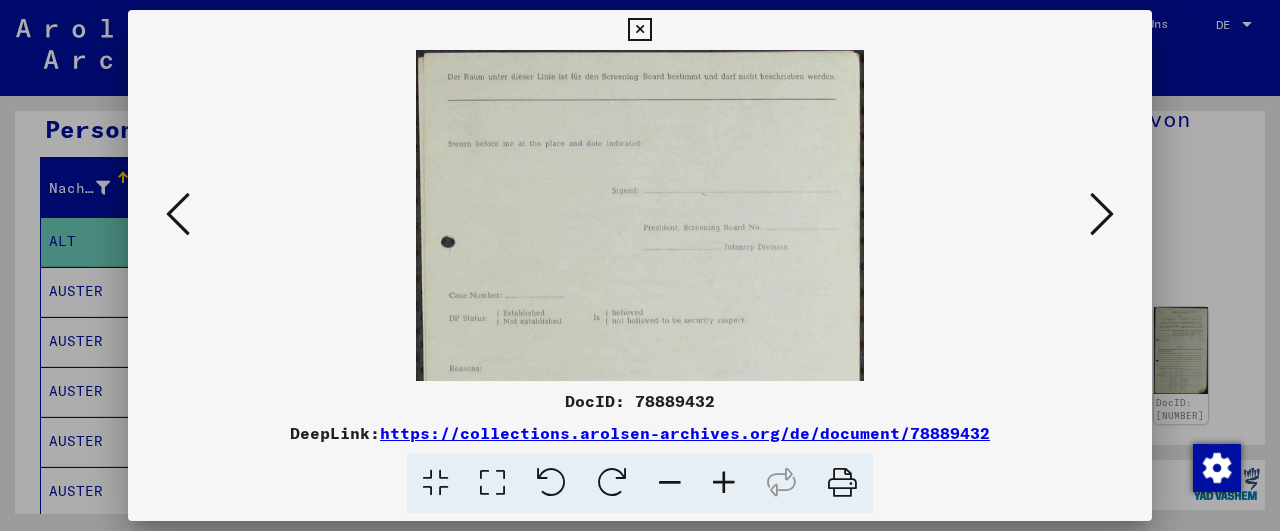 click at bounding box center [724, 483] 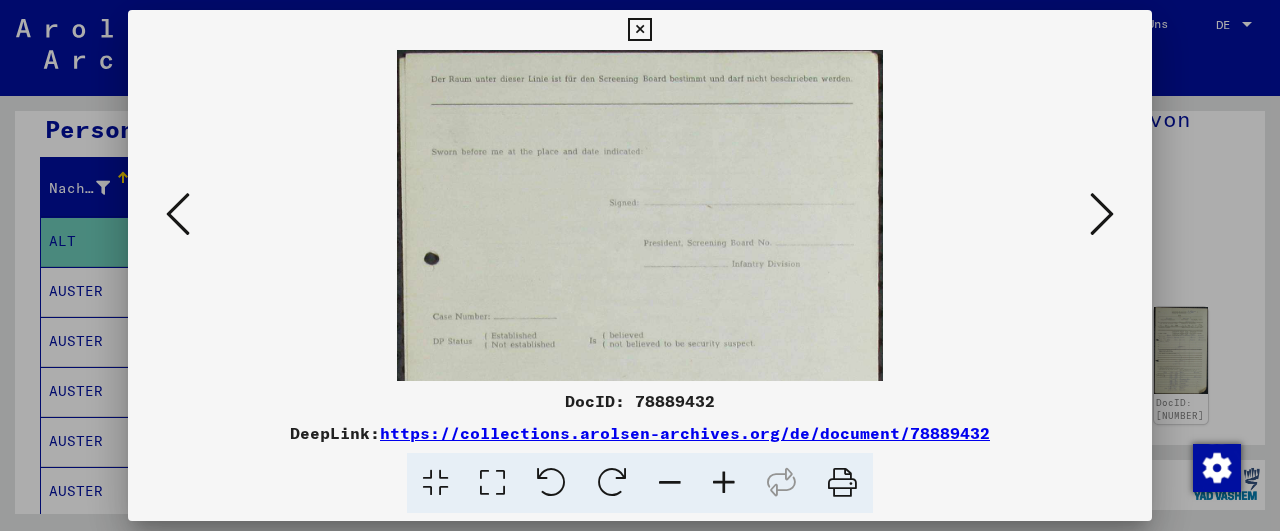 click at bounding box center [724, 483] 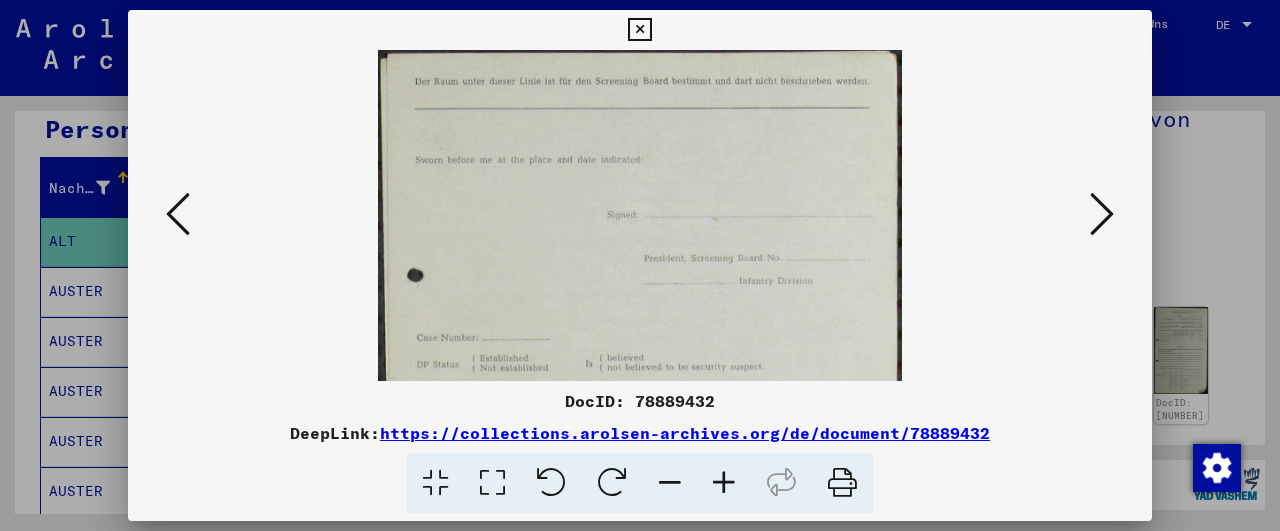 click at bounding box center (724, 483) 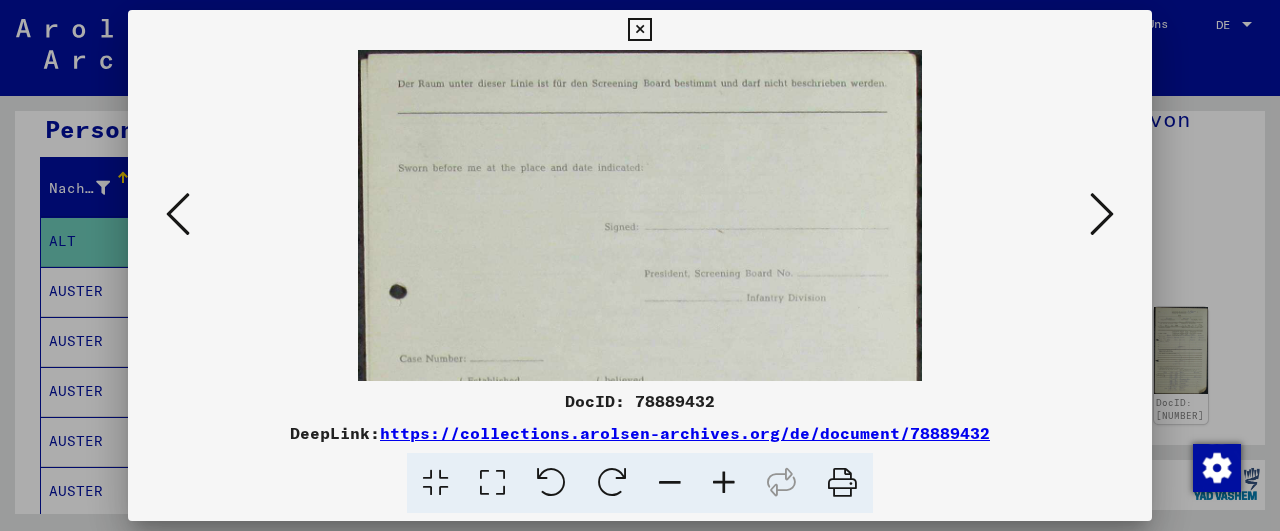 click at bounding box center (724, 483) 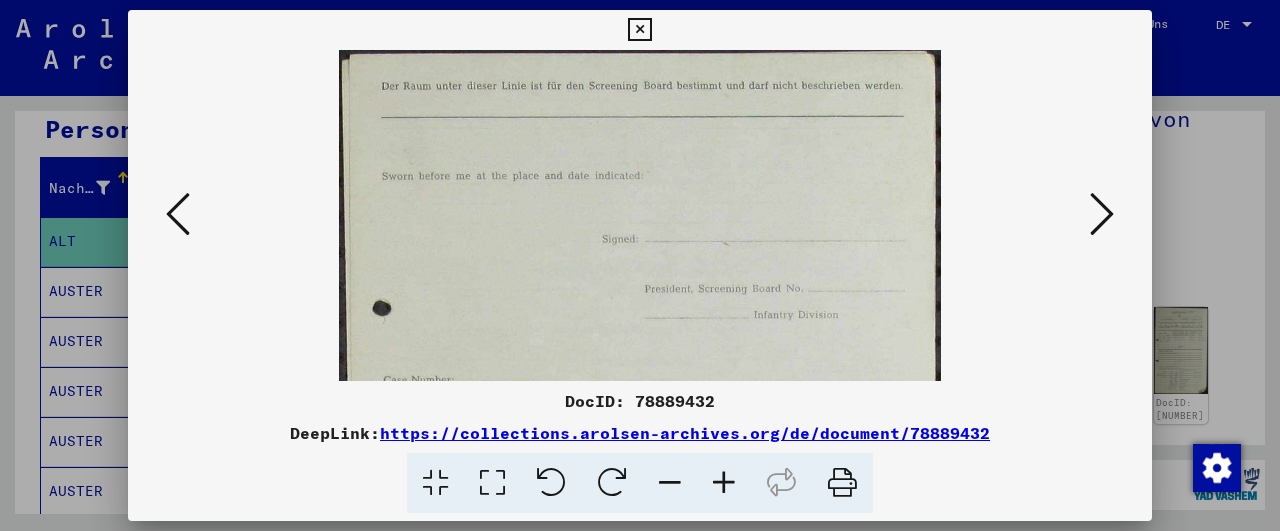 click at bounding box center [724, 483] 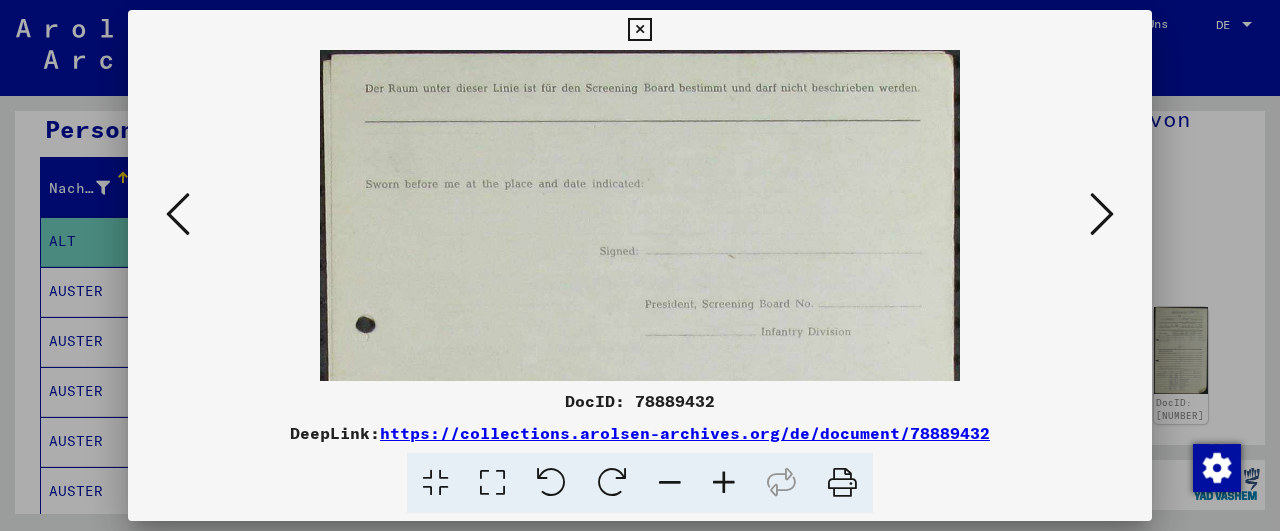 click at bounding box center [724, 483] 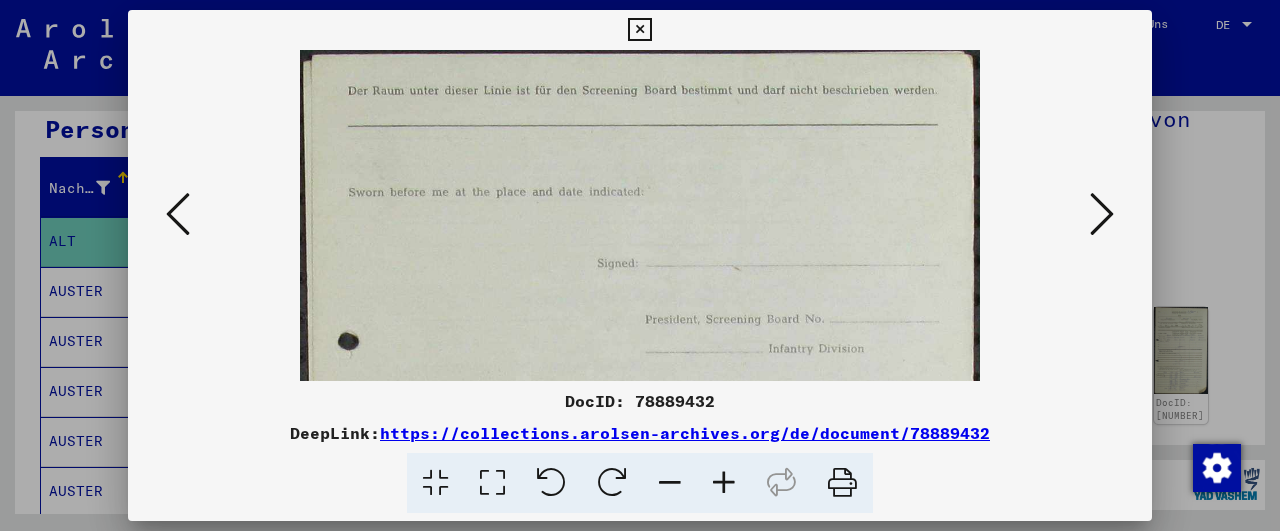 click at bounding box center (724, 483) 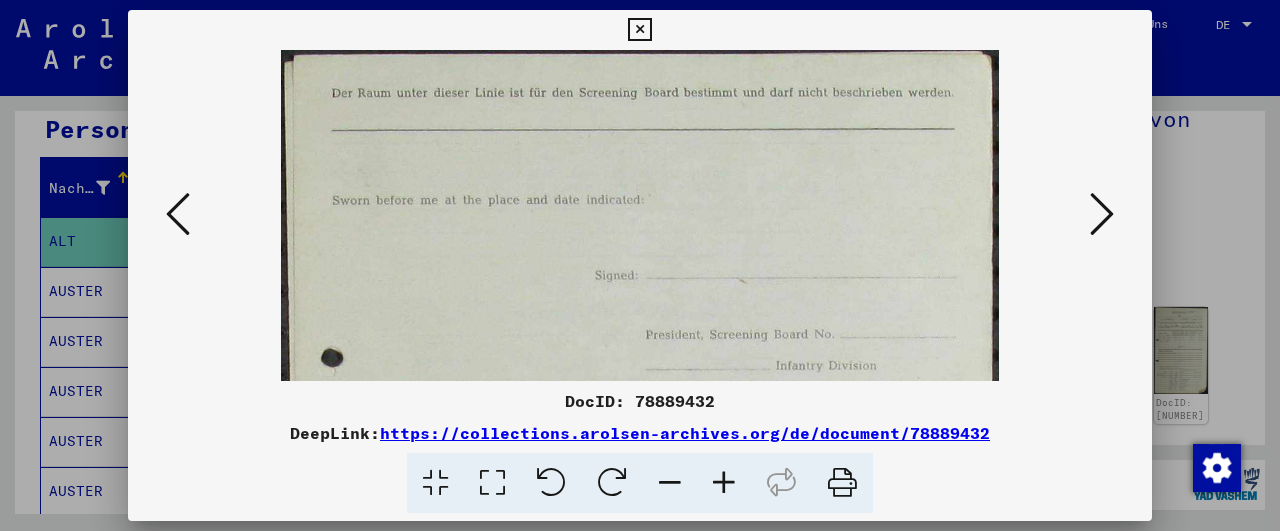 click at bounding box center [724, 483] 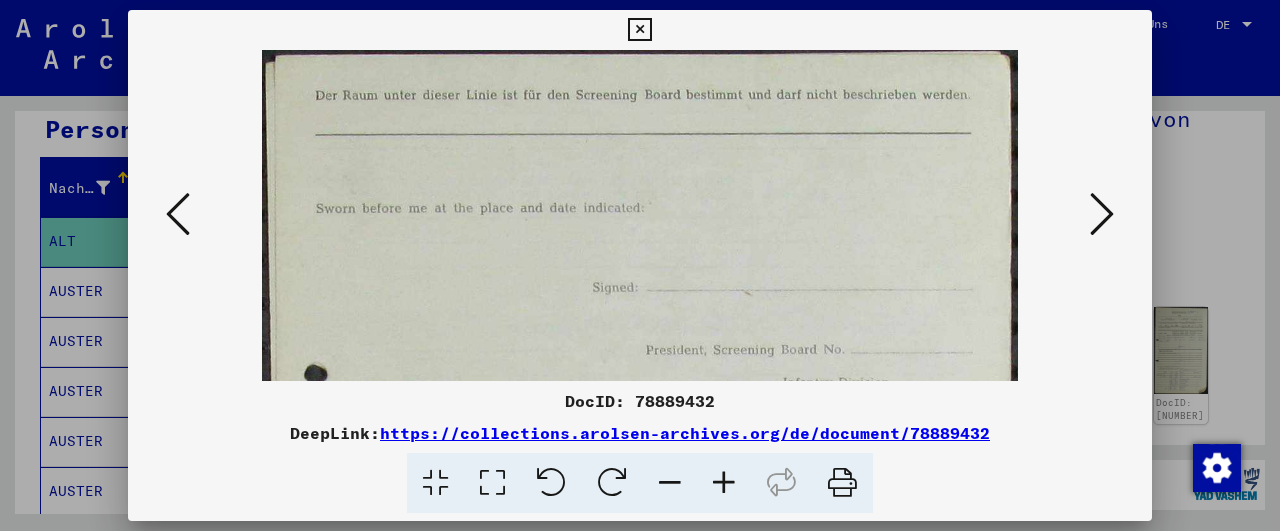 click at bounding box center [1102, 214] 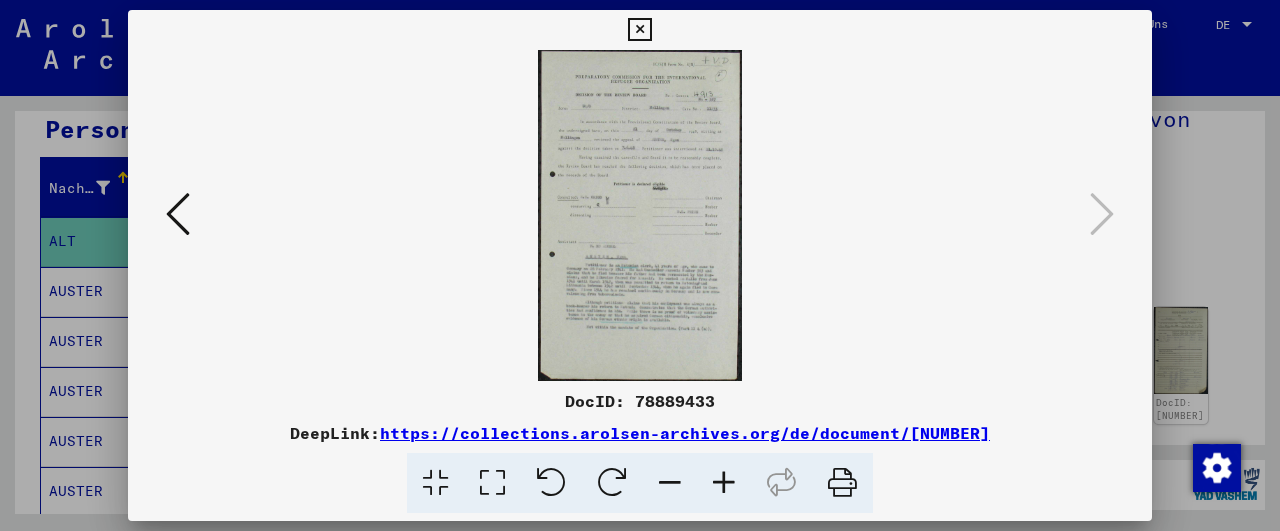 click at bounding box center (724, 483) 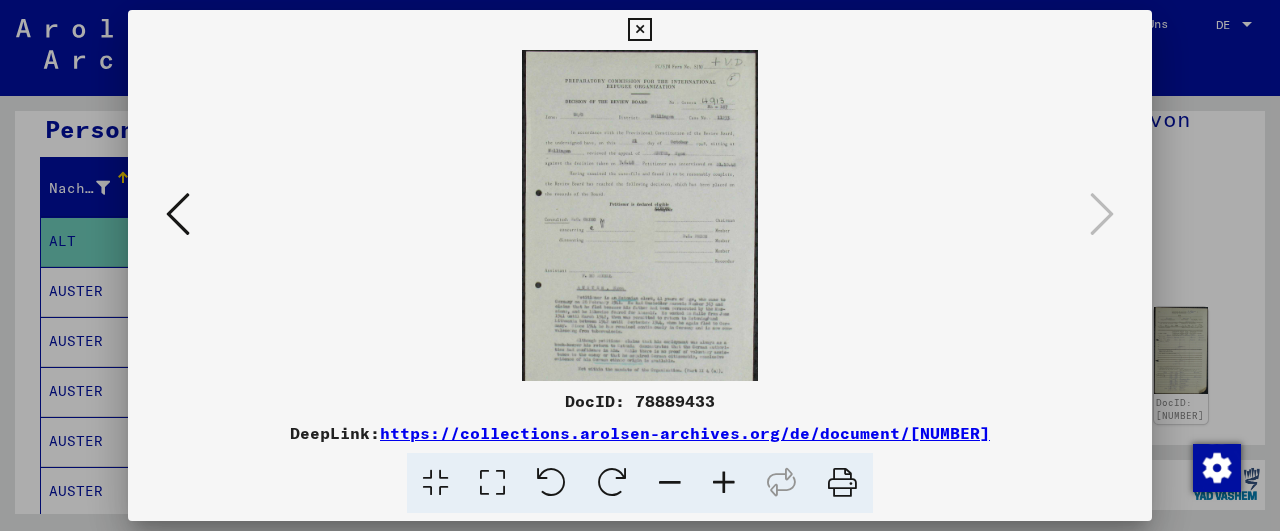 click at bounding box center [724, 483] 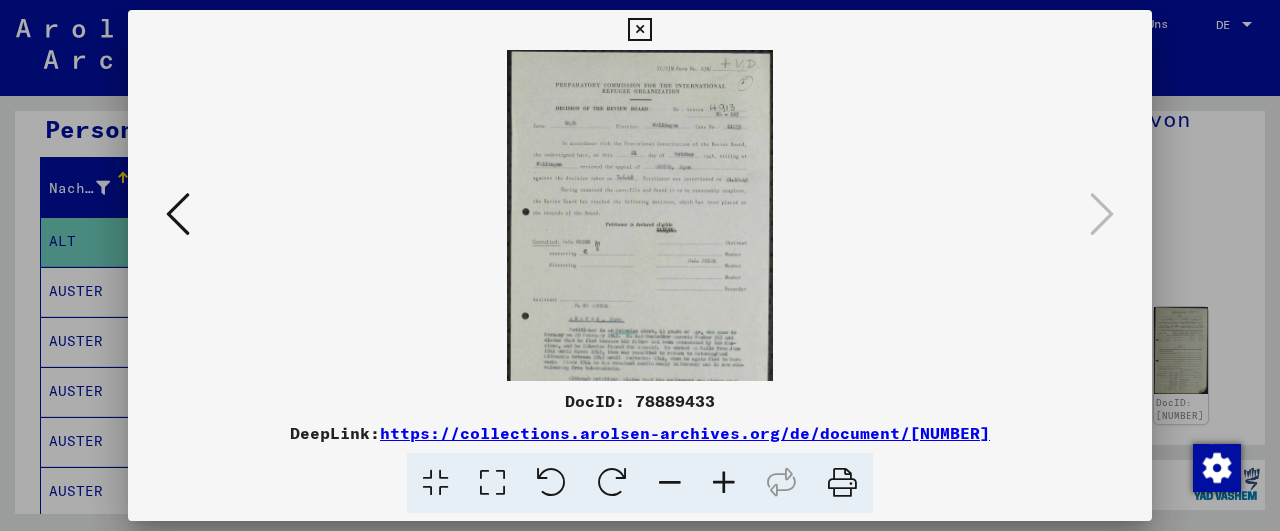 click at bounding box center (724, 483) 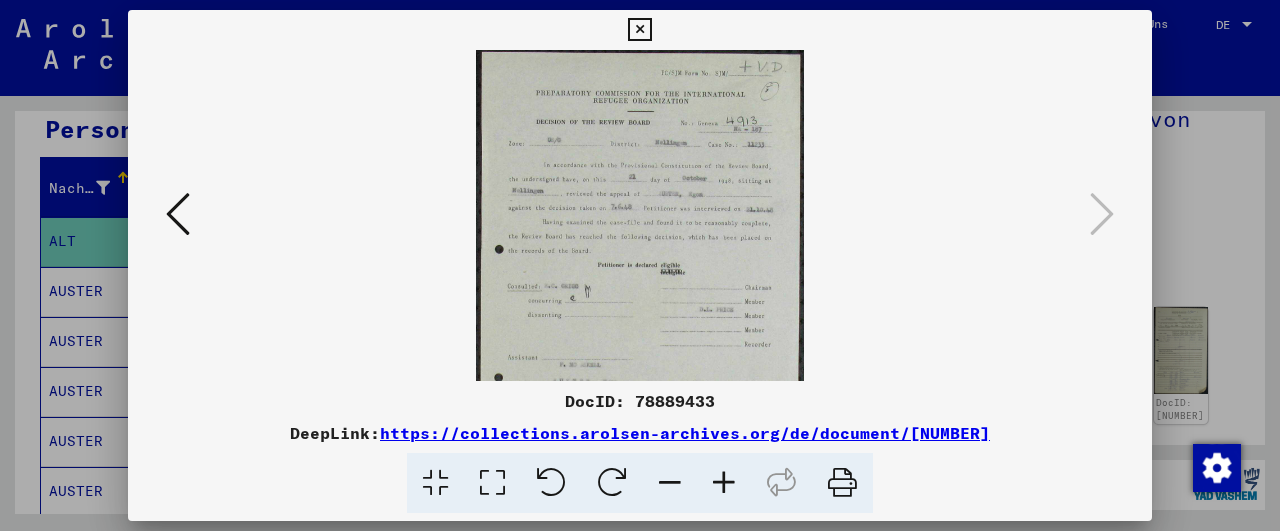 click at bounding box center [724, 483] 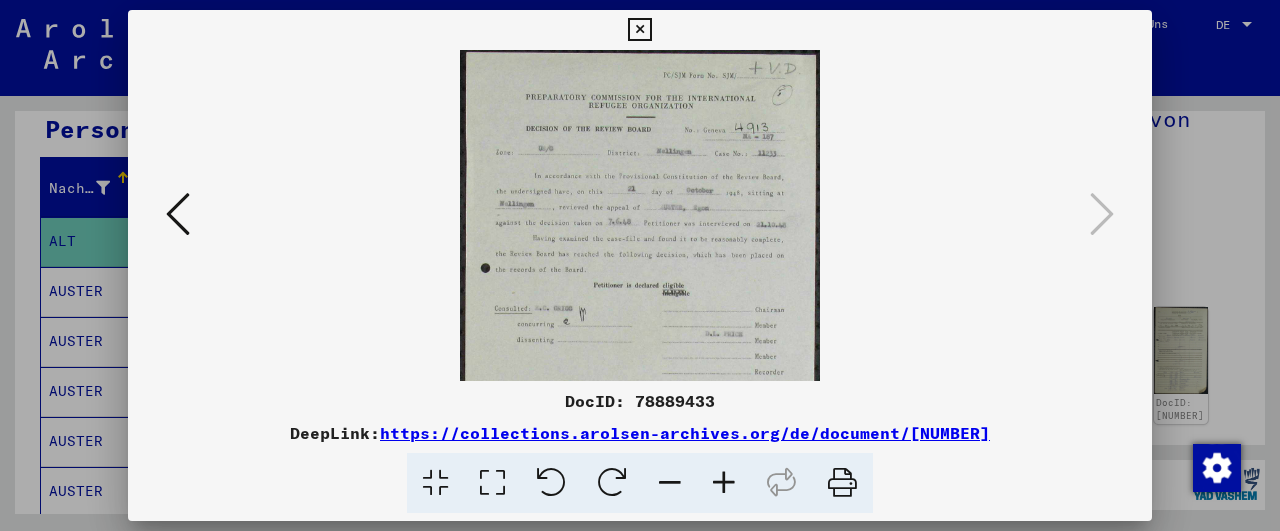 click at bounding box center [724, 483] 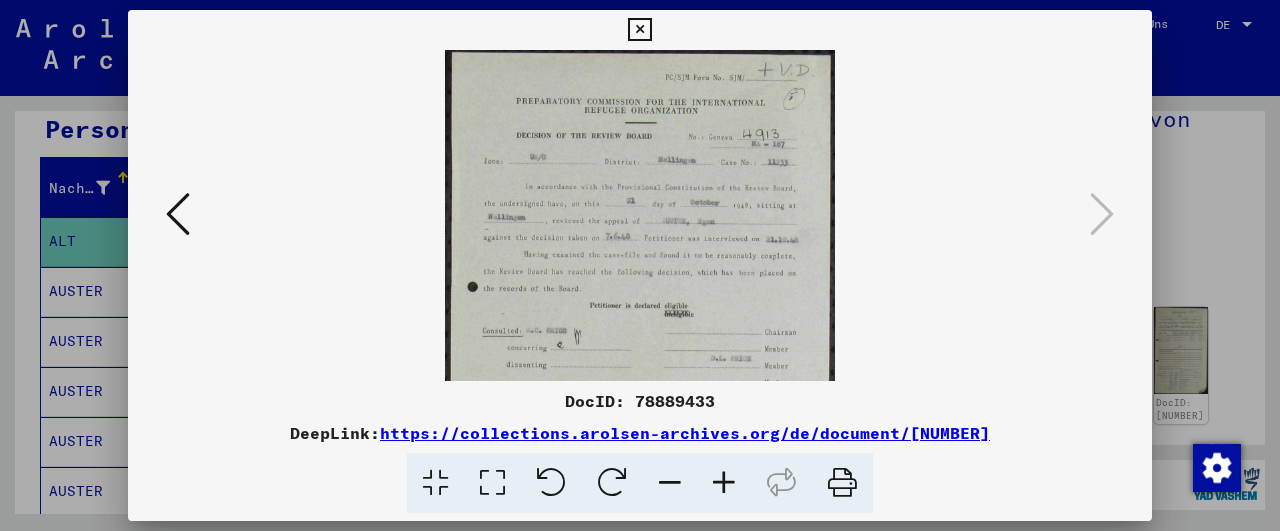 click at bounding box center (724, 483) 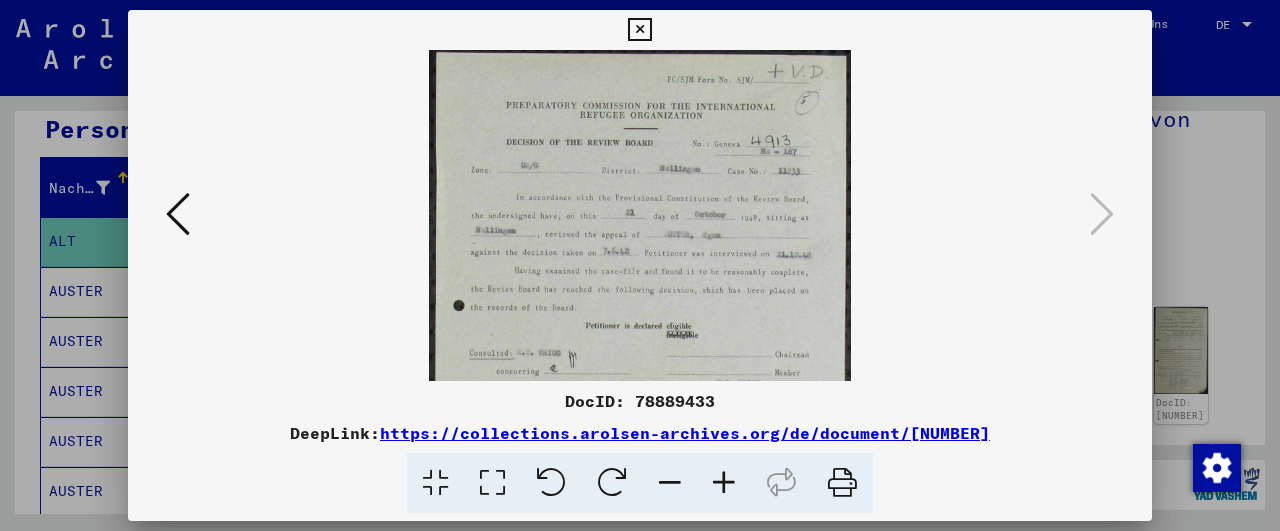 click at bounding box center (724, 483) 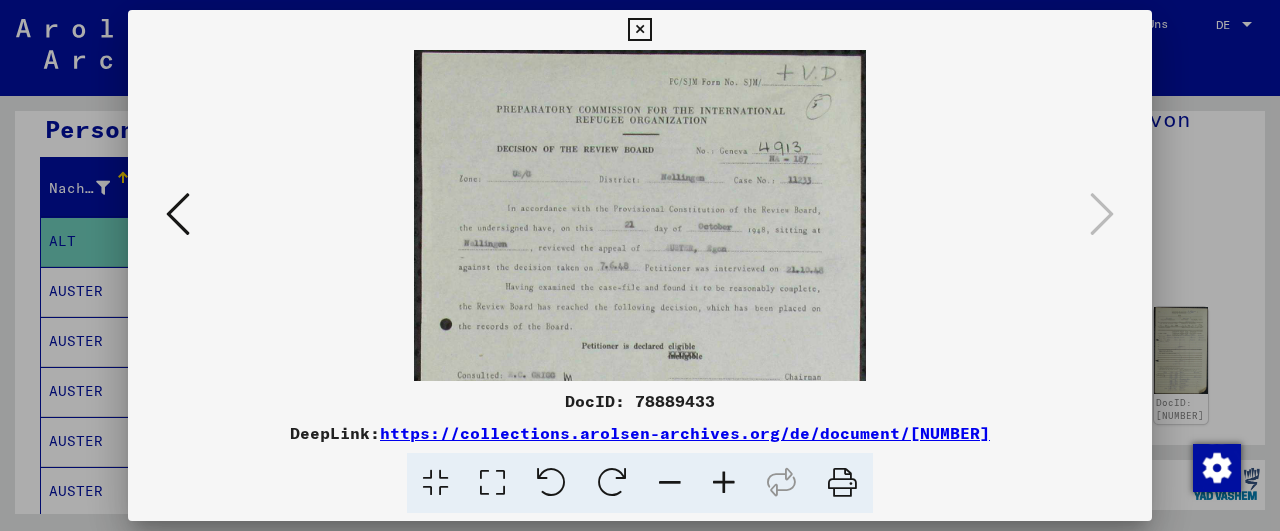 click at bounding box center [724, 483] 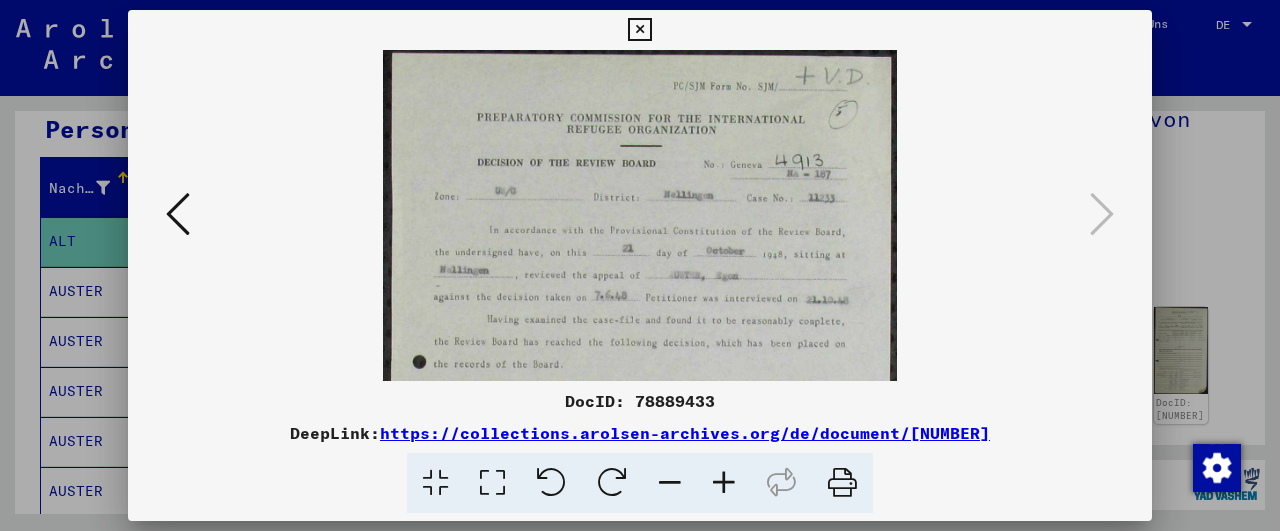 click at bounding box center [724, 483] 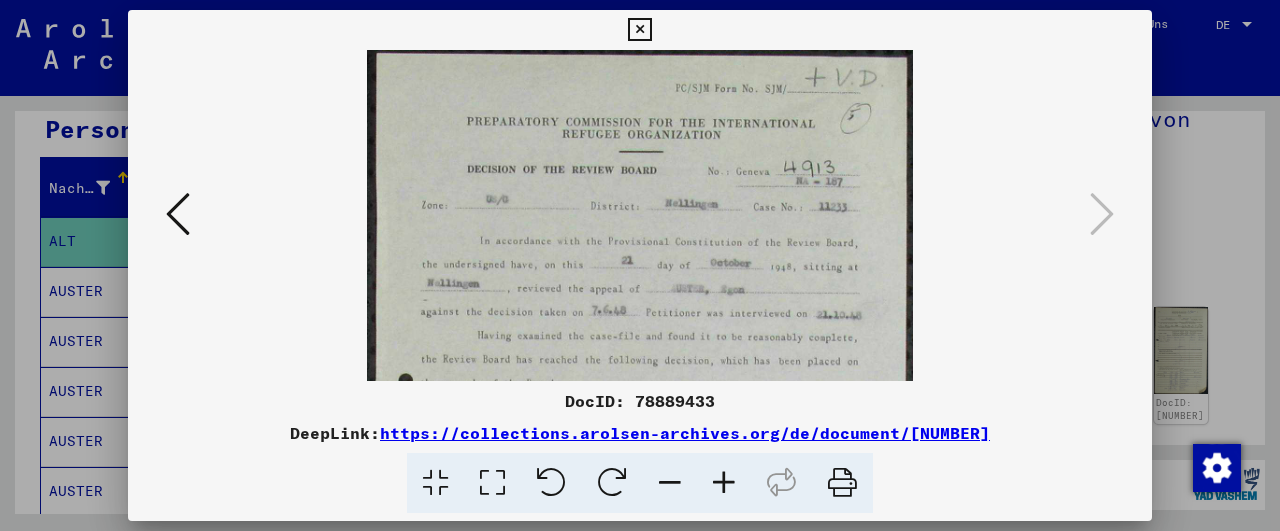click at bounding box center [724, 483] 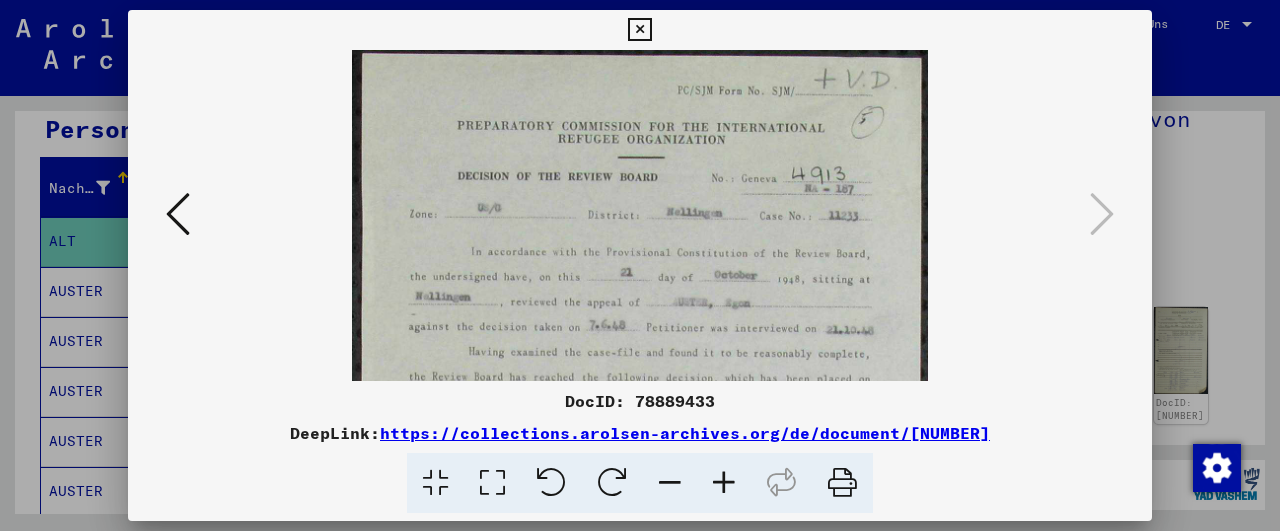 click at bounding box center [724, 483] 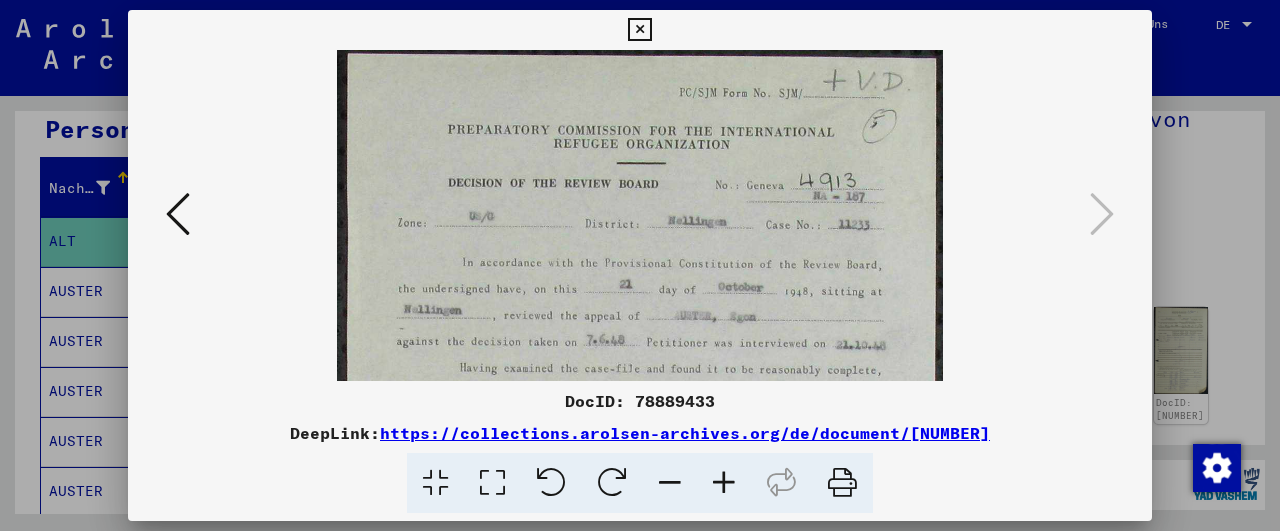 click at bounding box center [724, 483] 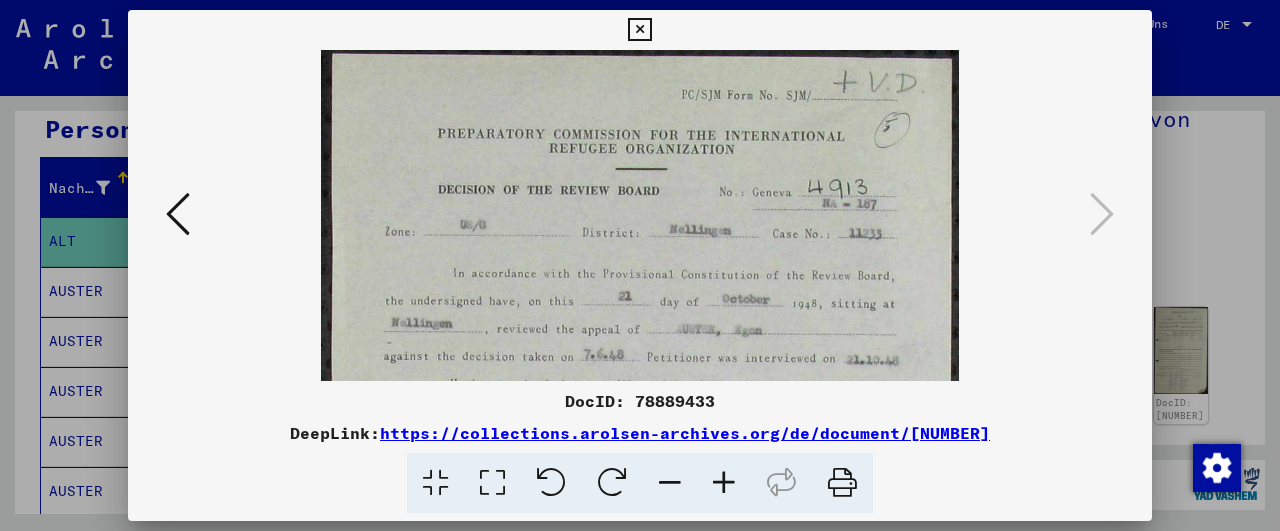 click at bounding box center [724, 483] 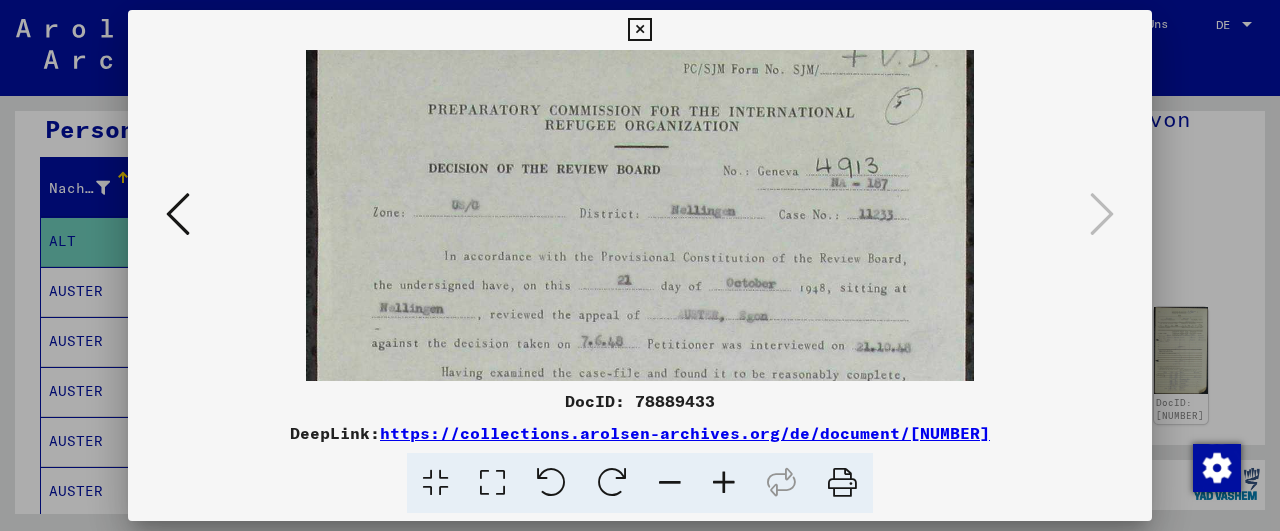 scroll, scrollTop: 43, scrollLeft: 0, axis: vertical 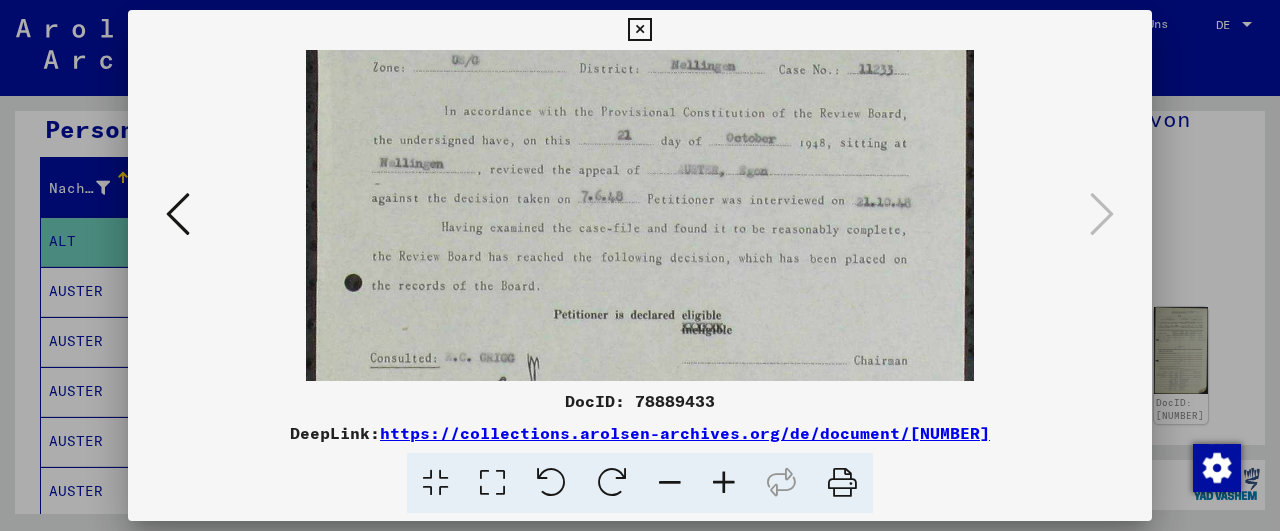 drag, startPoint x: 693, startPoint y: 318, endPoint x: 679, endPoint y: 145, distance: 173.56555 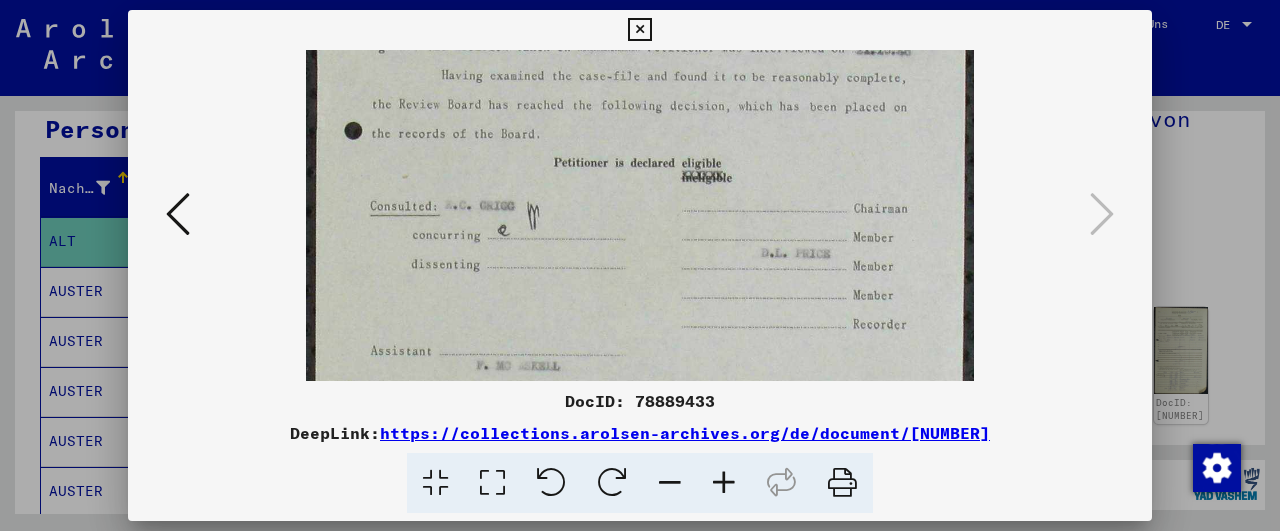 drag, startPoint x: 682, startPoint y: 263, endPoint x: 673, endPoint y: 111, distance: 152.26622 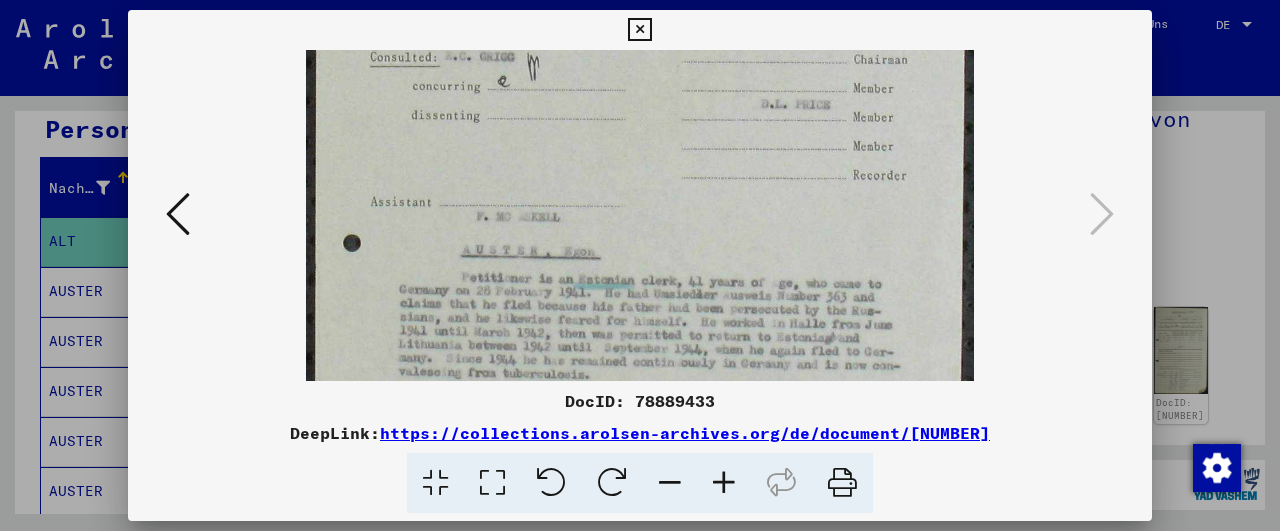 drag, startPoint x: 686, startPoint y: 292, endPoint x: 673, endPoint y: 143, distance: 149.56604 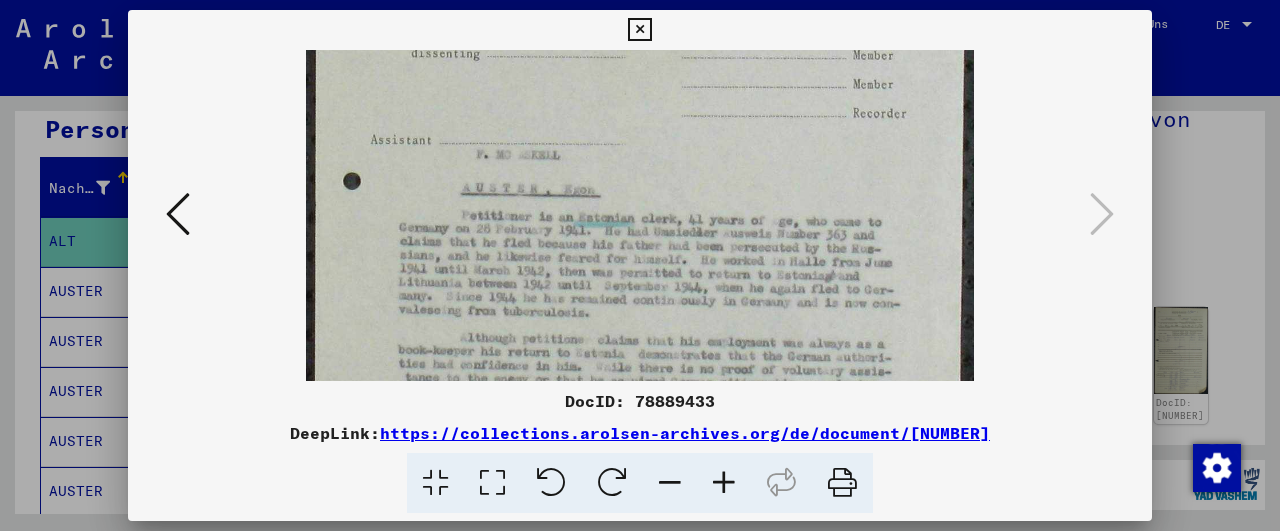 scroll, scrollTop: 603, scrollLeft: 0, axis: vertical 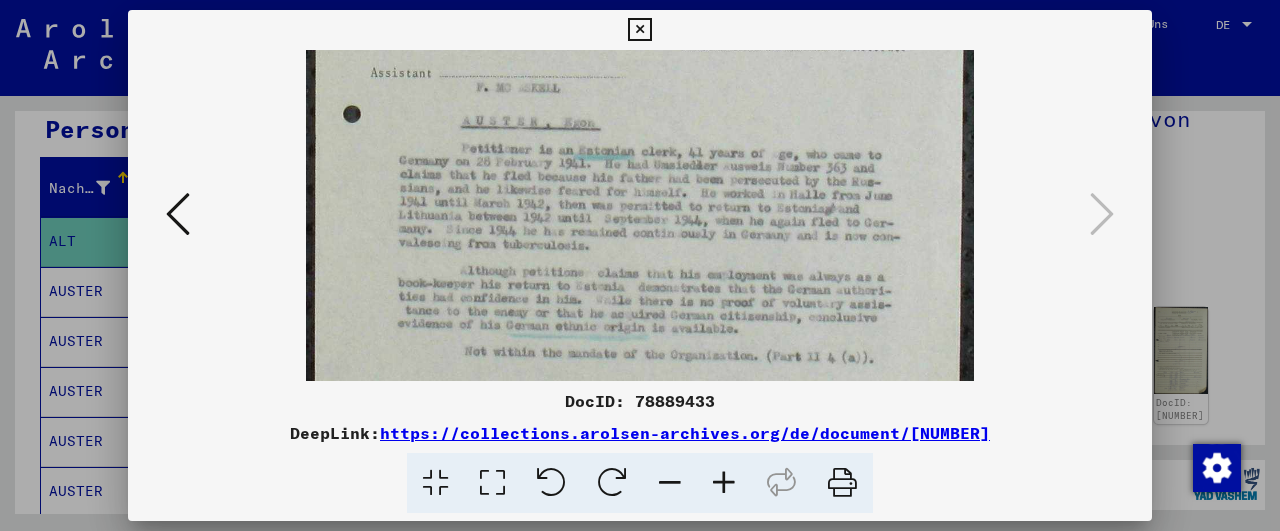 drag, startPoint x: 698, startPoint y: 313, endPoint x: 689, endPoint y: 184, distance: 129.31357 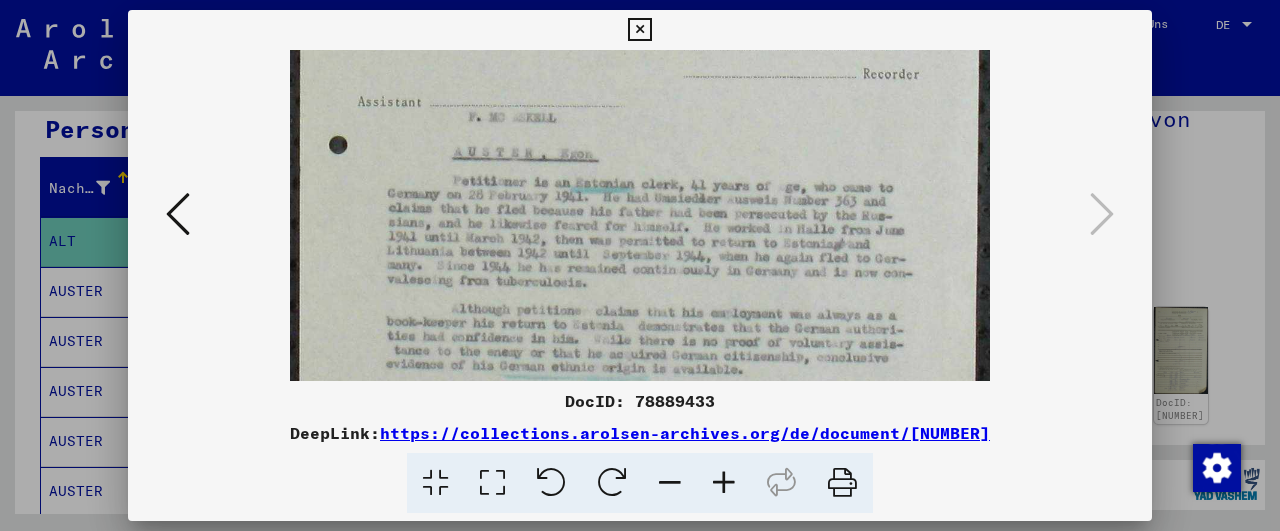 click at bounding box center [724, 483] 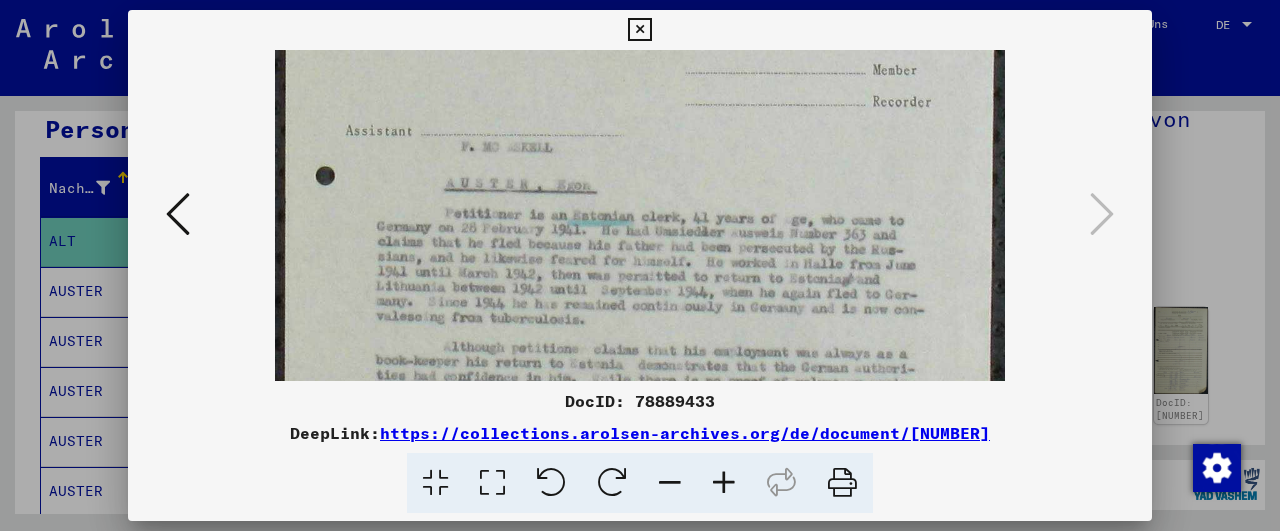 click at bounding box center [724, 483] 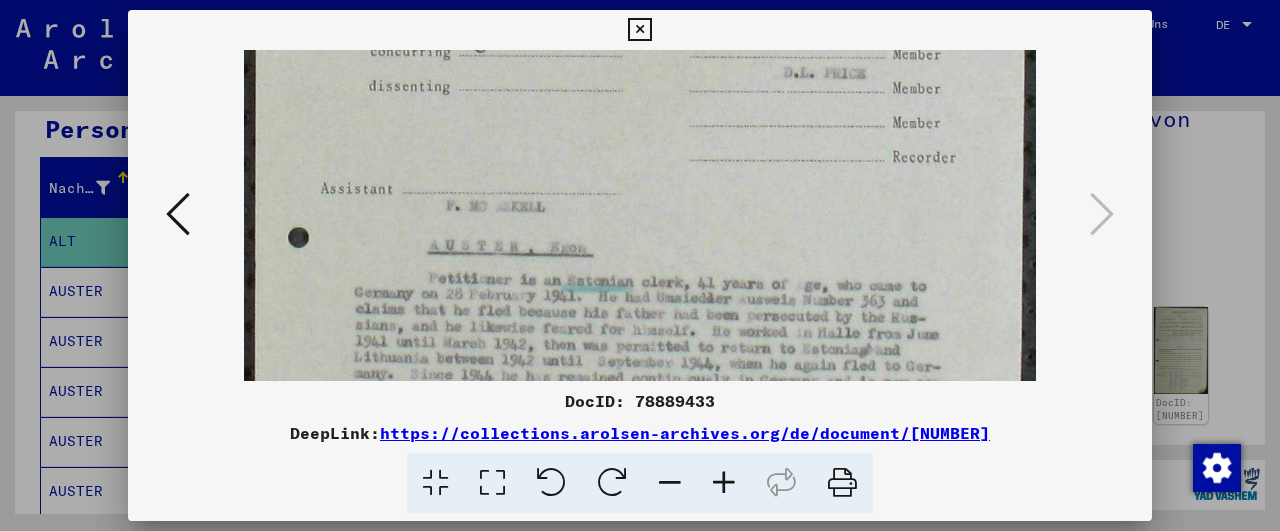 click at bounding box center [724, 483] 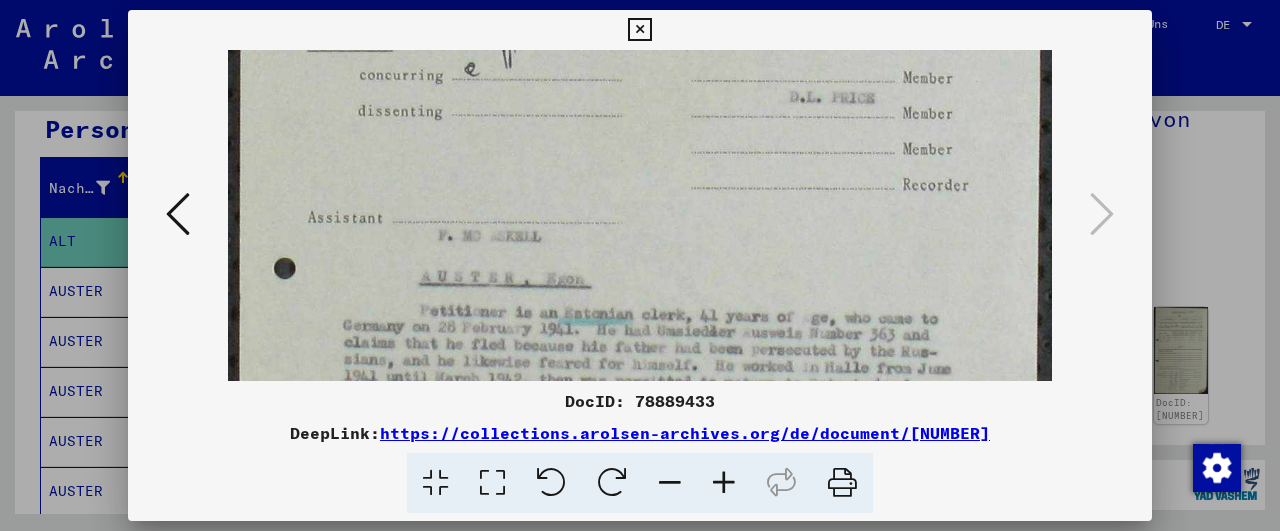 click at bounding box center (724, 483) 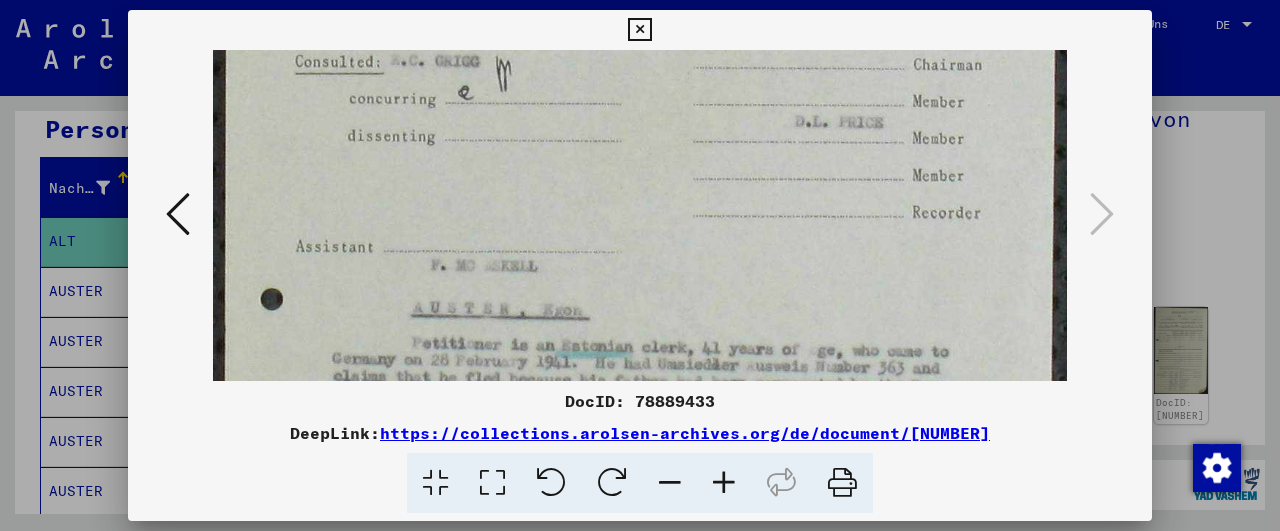 click at bounding box center (640, 137) 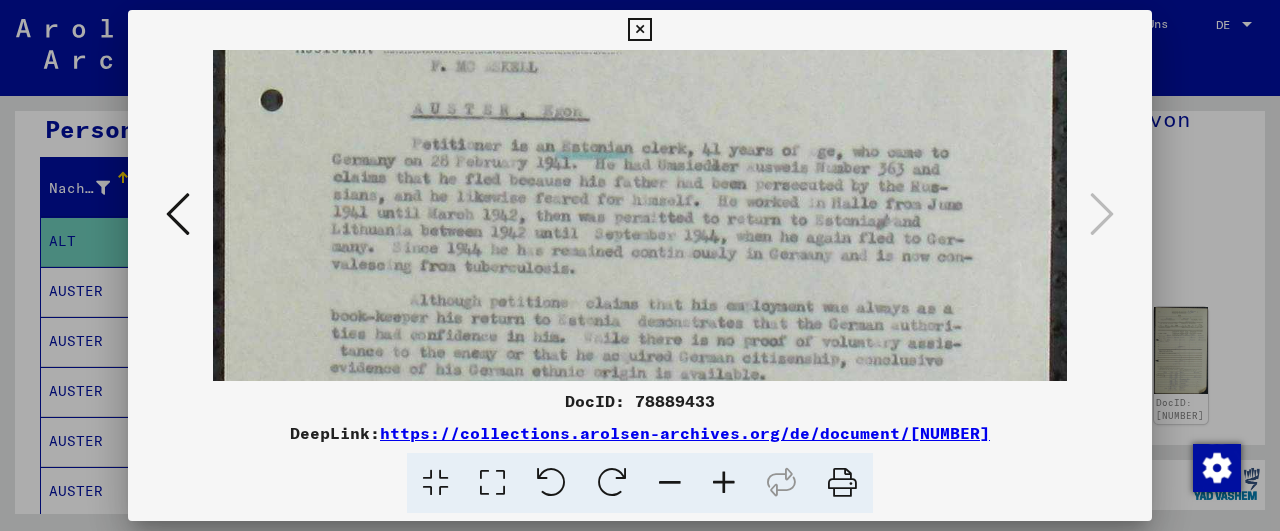 scroll, scrollTop: 804, scrollLeft: 0, axis: vertical 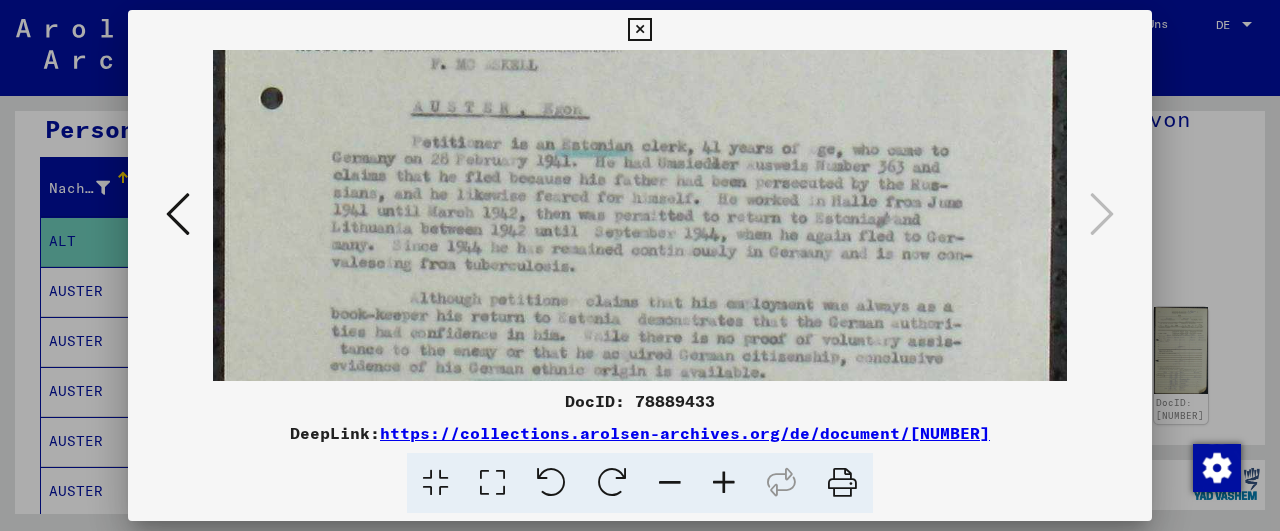 drag, startPoint x: 669, startPoint y: 270, endPoint x: 640, endPoint y: 69, distance: 203.08127 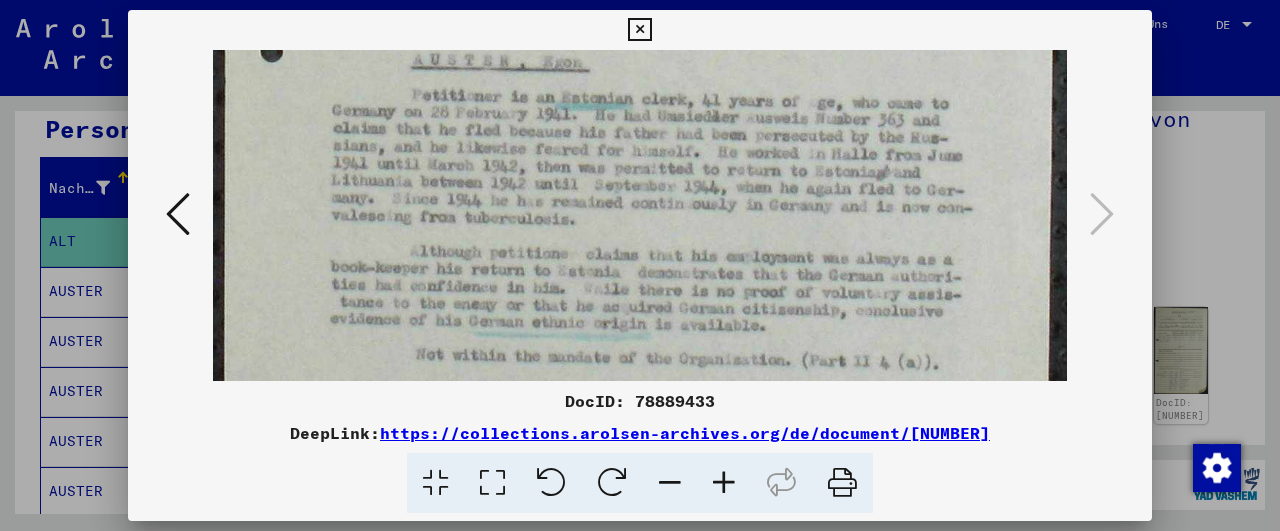 scroll, scrollTop: 852, scrollLeft: 0, axis: vertical 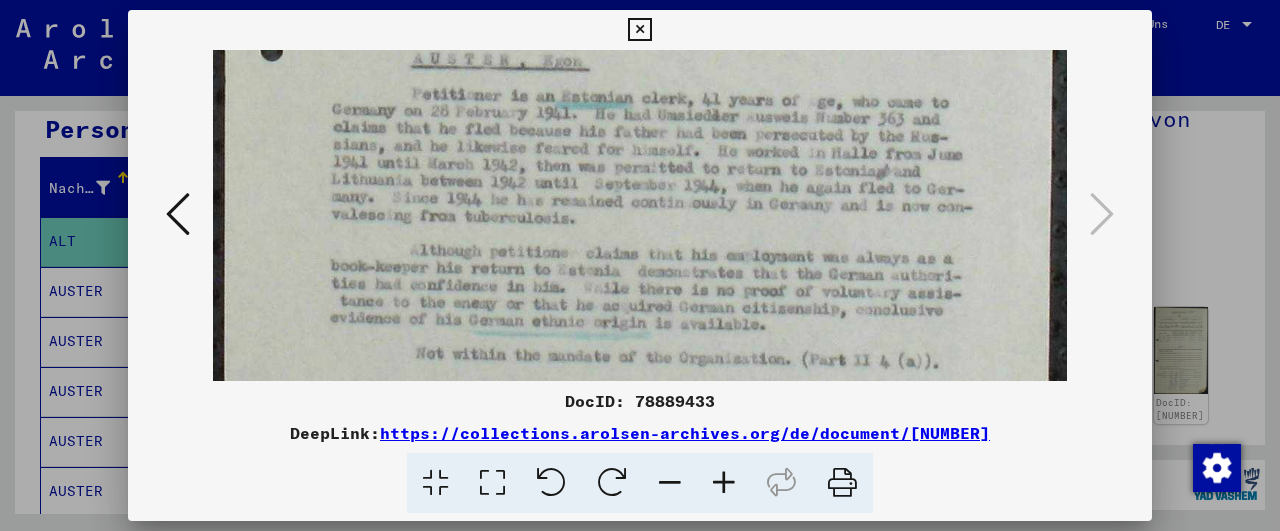 drag, startPoint x: 765, startPoint y: 282, endPoint x: 756, endPoint y: 234, distance: 48.83646 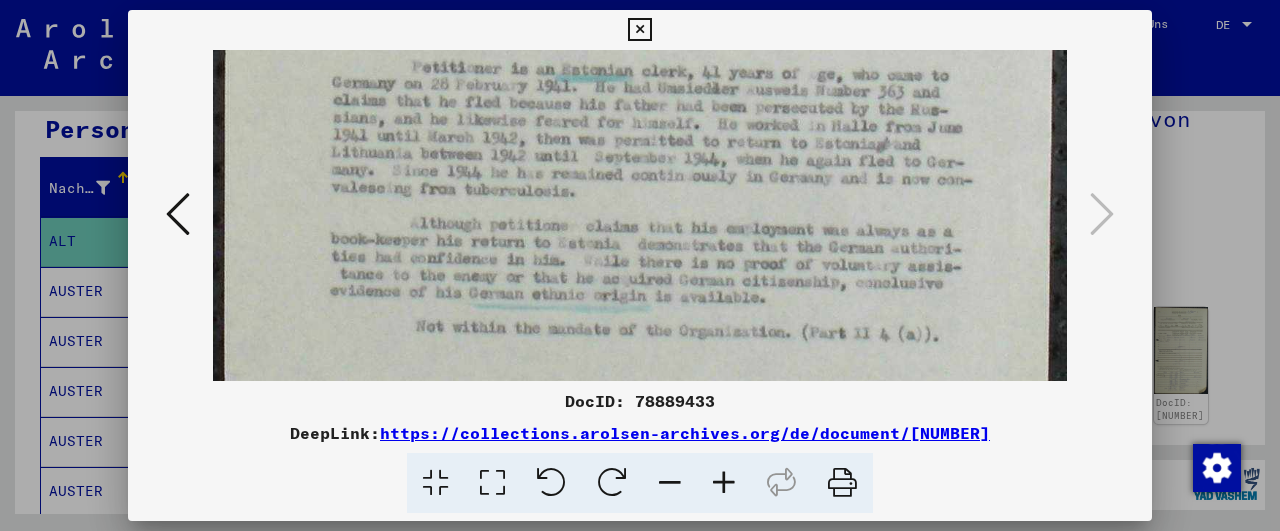 scroll, scrollTop: 887, scrollLeft: 0, axis: vertical 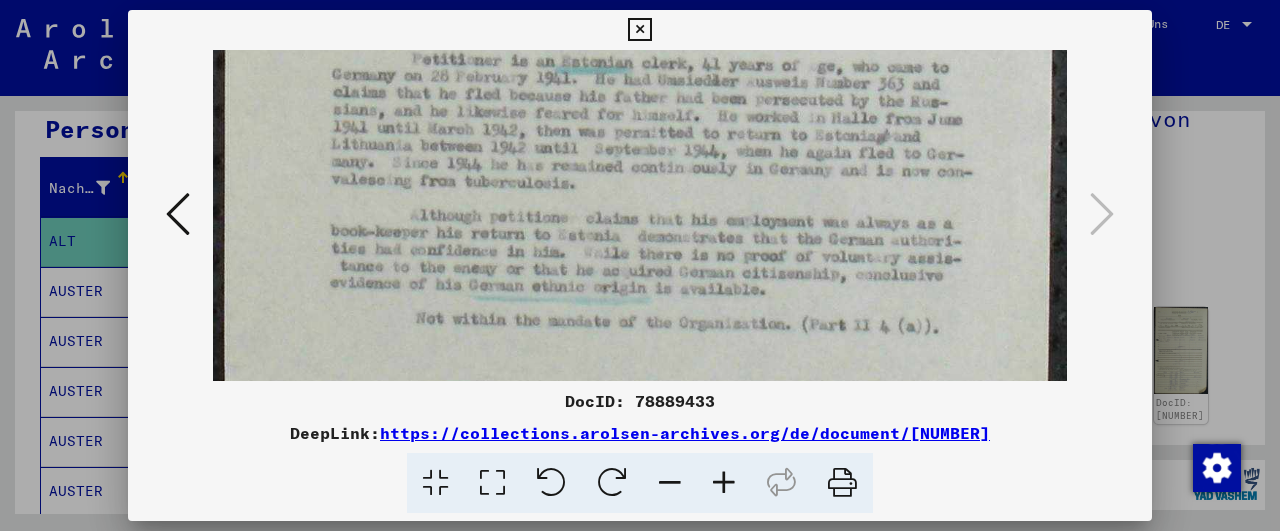 drag, startPoint x: 761, startPoint y: 298, endPoint x: 755, endPoint y: 263, distance: 35.510563 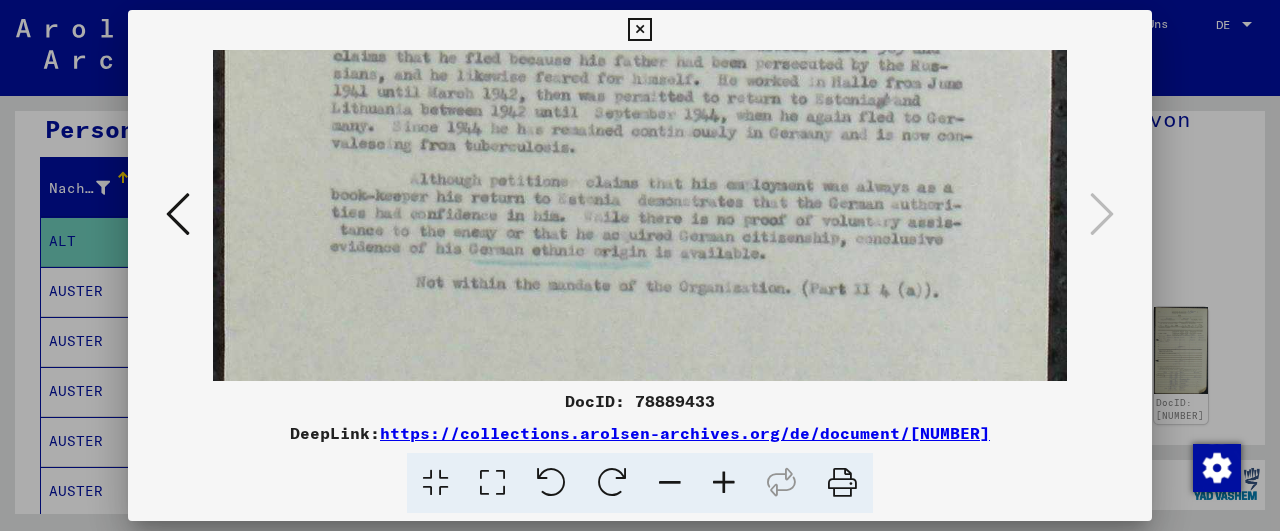 scroll, scrollTop: 927, scrollLeft: 0, axis: vertical 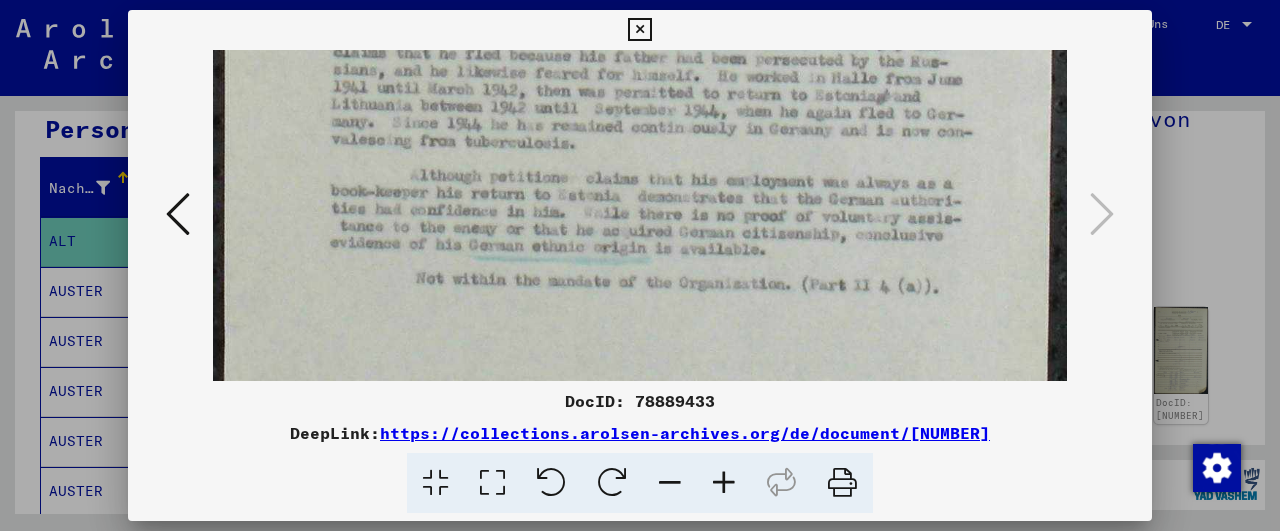 drag, startPoint x: 754, startPoint y: 253, endPoint x: 748, endPoint y: 213, distance: 40.4475 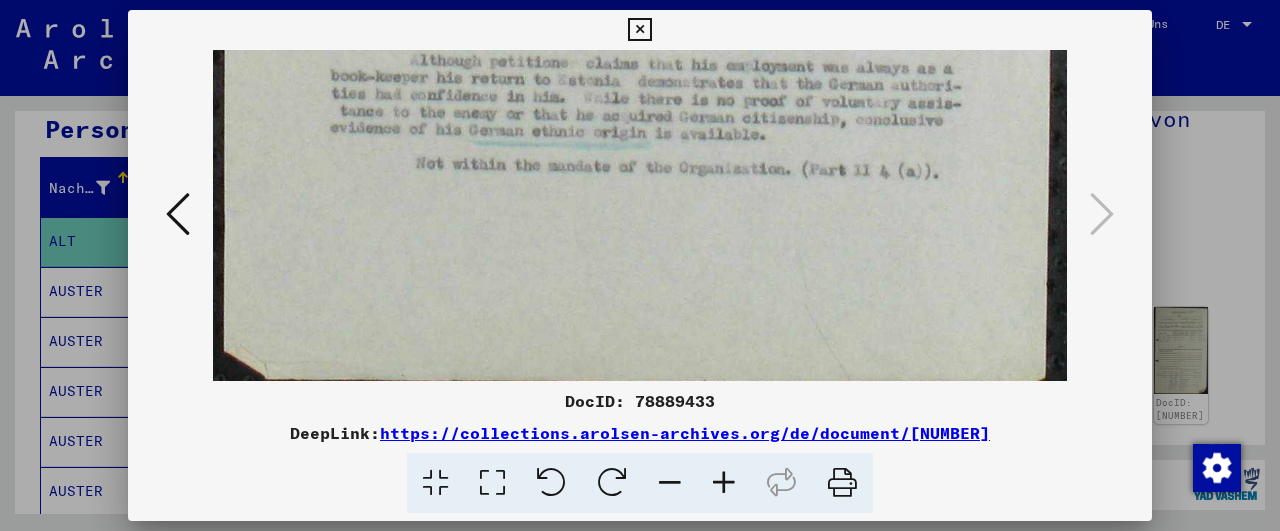 scroll, scrollTop: 1044, scrollLeft: 0, axis: vertical 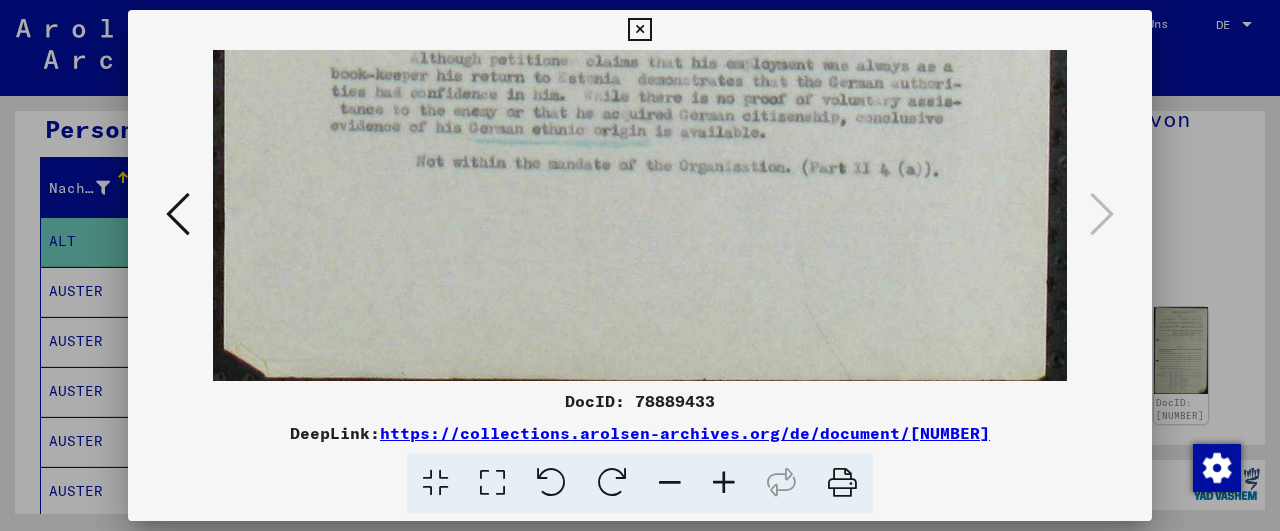 drag, startPoint x: 855, startPoint y: 308, endPoint x: 841, endPoint y: 191, distance: 117.83463 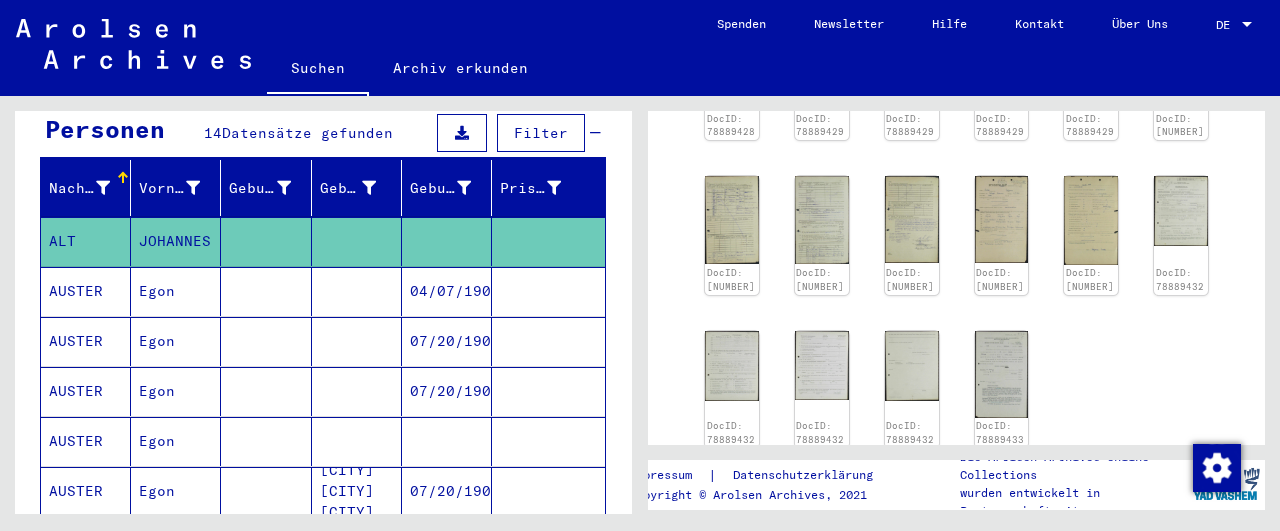scroll, scrollTop: 547, scrollLeft: 0, axis: vertical 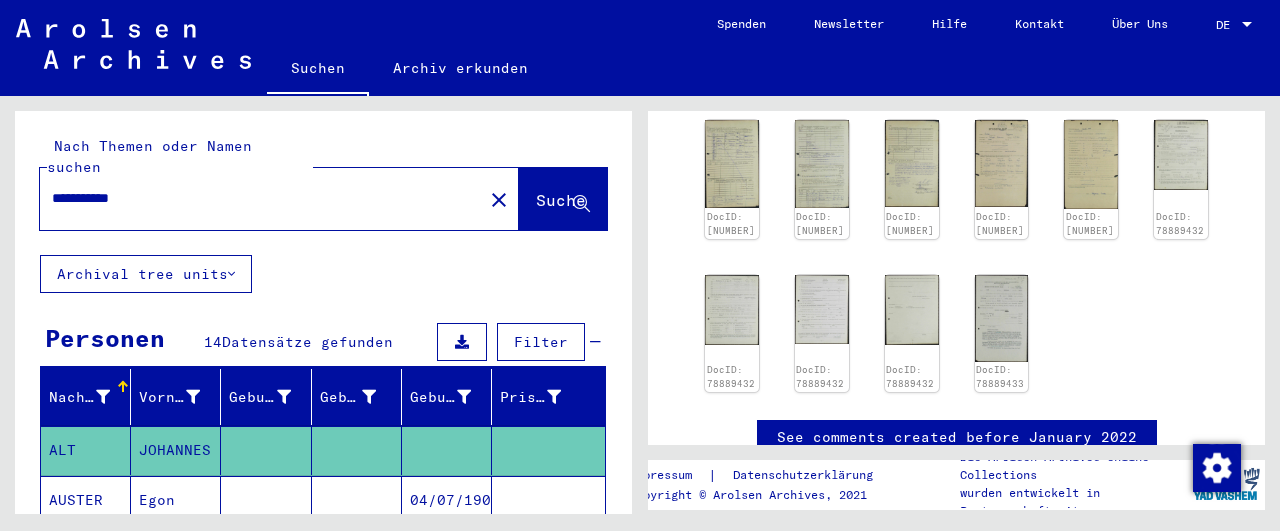 drag, startPoint x: 171, startPoint y: 166, endPoint x: 151, endPoint y: 189, distance: 30.479502 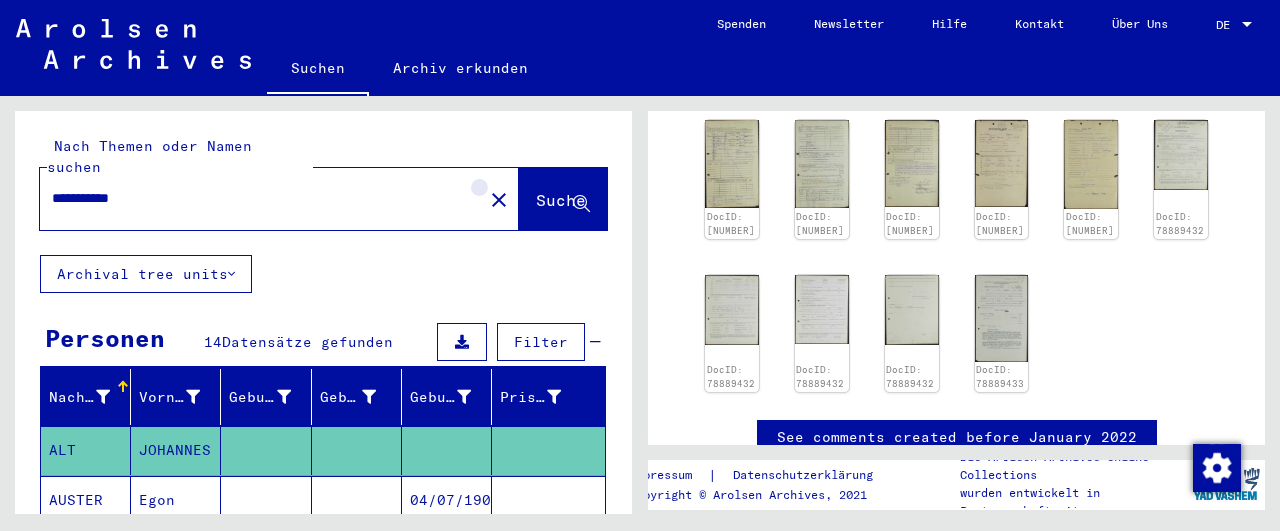 click on "close" 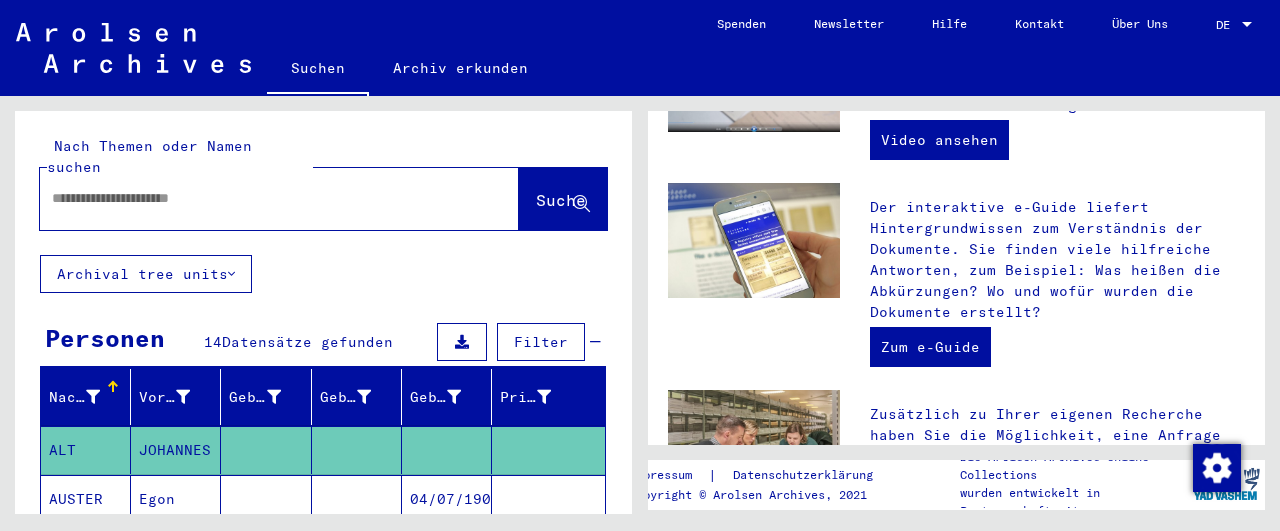 scroll, scrollTop: 0, scrollLeft: 0, axis: both 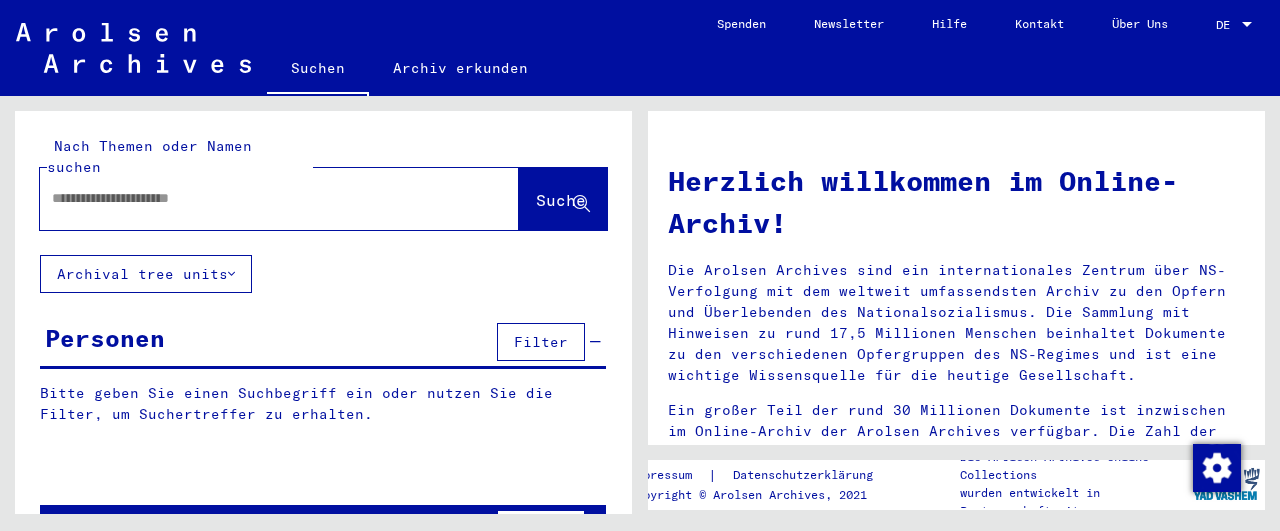 click 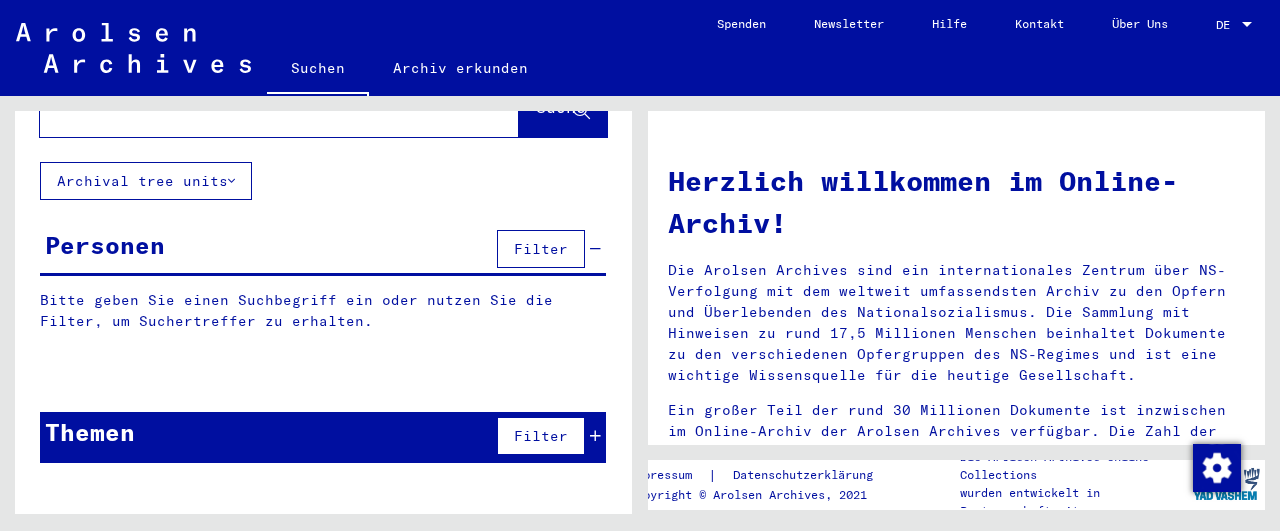 scroll, scrollTop: 0, scrollLeft: 0, axis: both 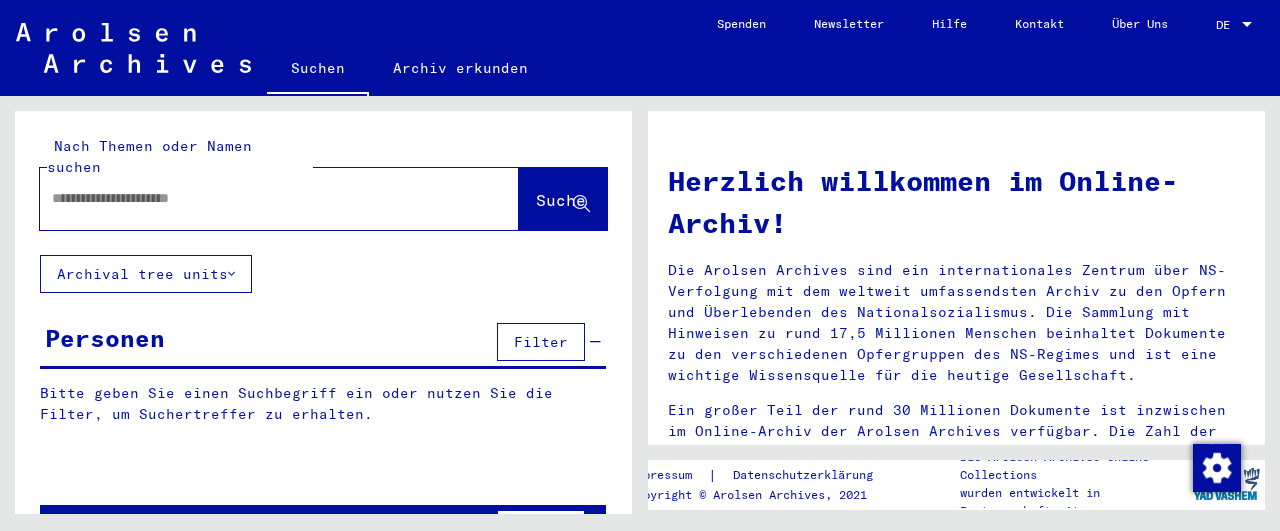 click at bounding box center (255, 198) 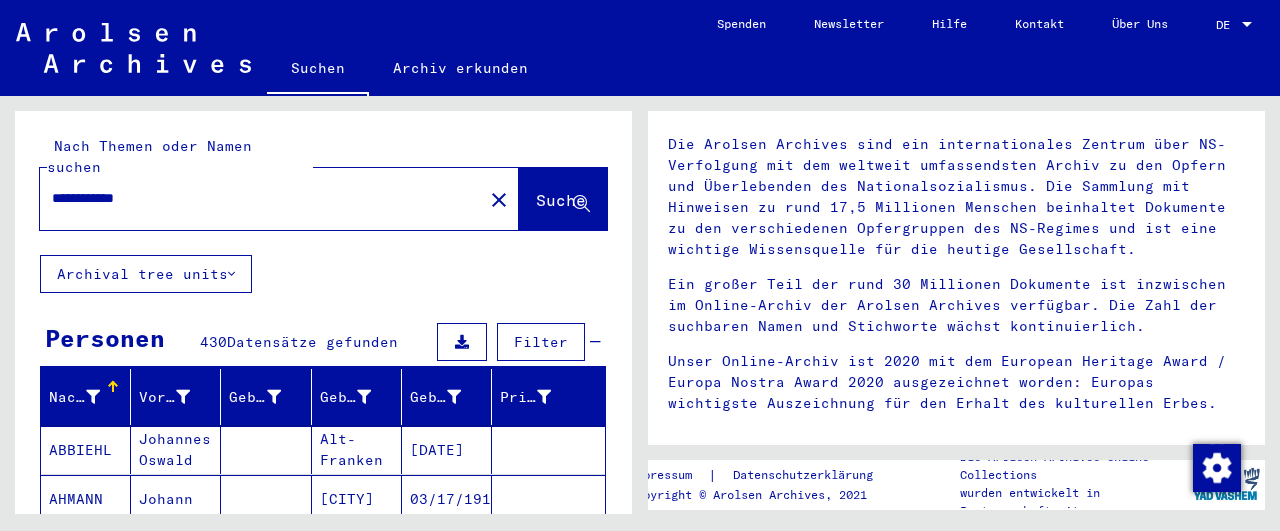 scroll, scrollTop: 129, scrollLeft: 0, axis: vertical 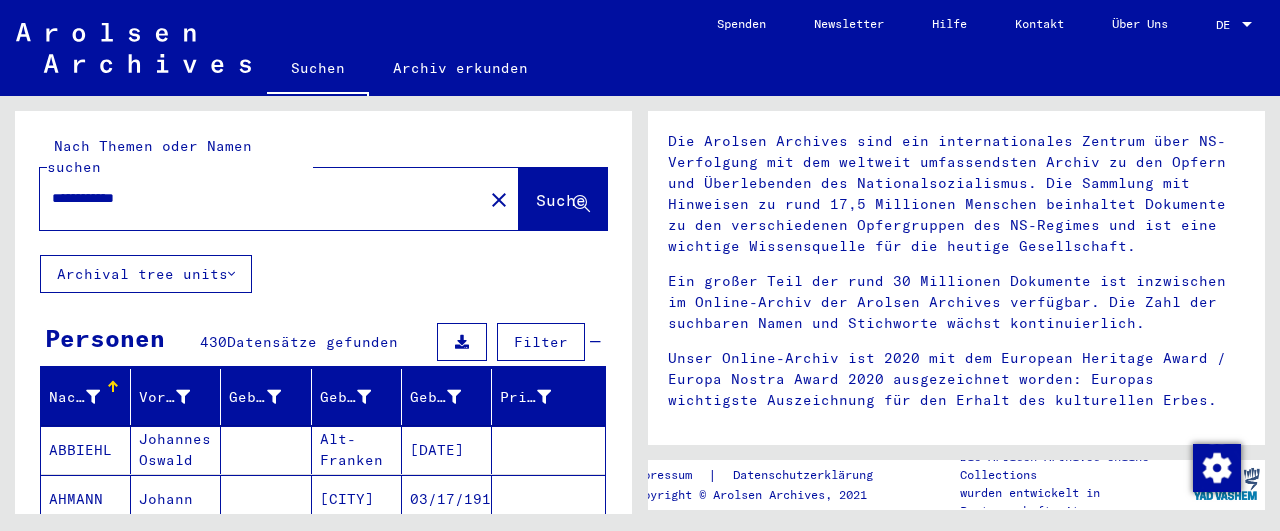 drag, startPoint x: 213, startPoint y: 180, endPoint x: 0, endPoint y: 232, distance: 219.25555 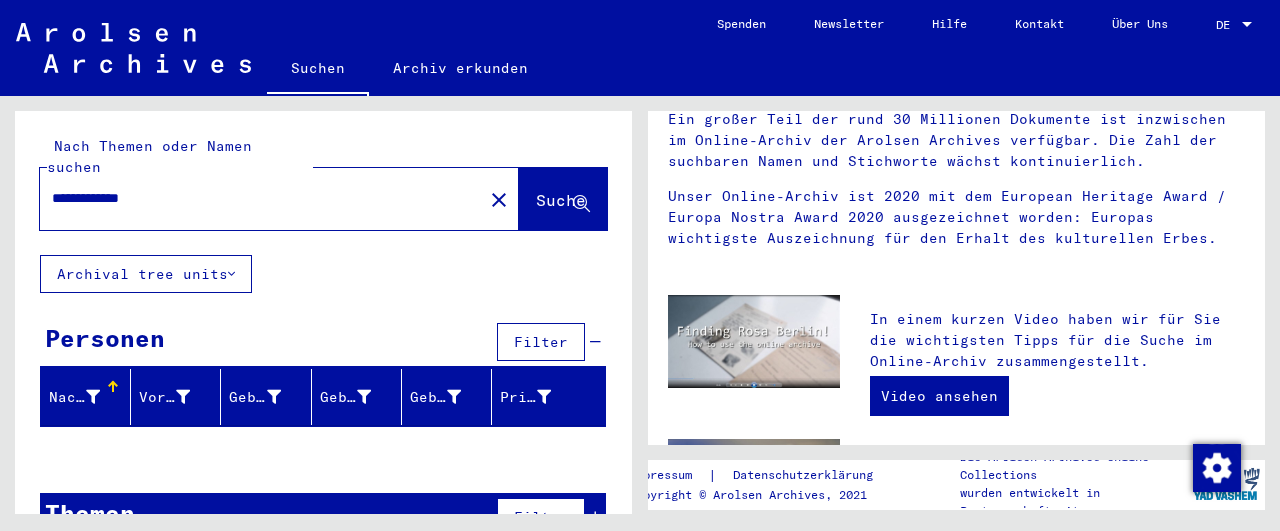 scroll, scrollTop: 294, scrollLeft: 0, axis: vertical 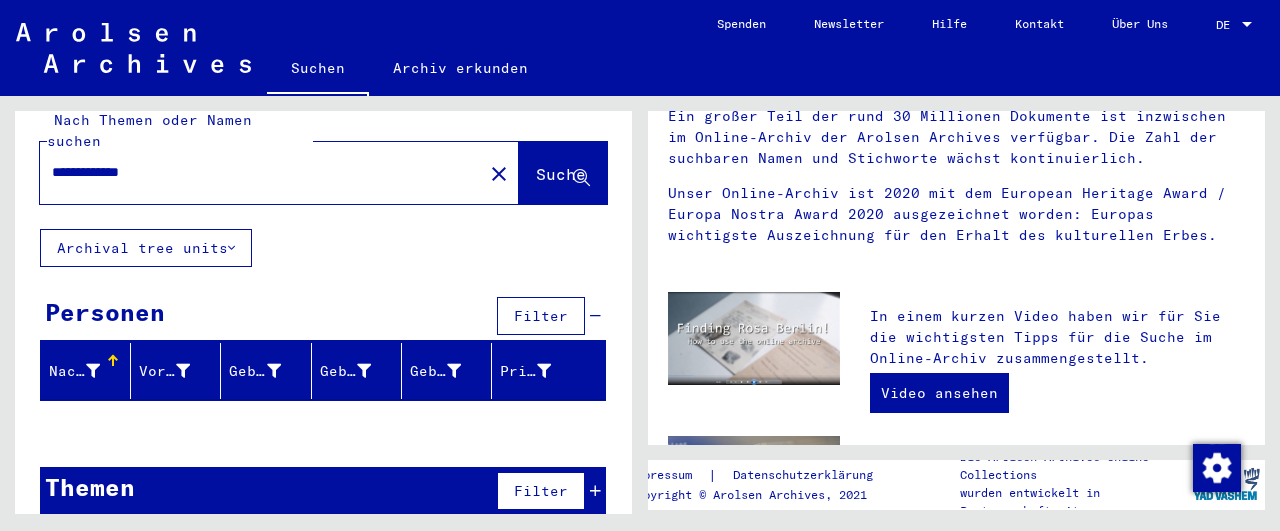 click on "**********" at bounding box center (255, 172) 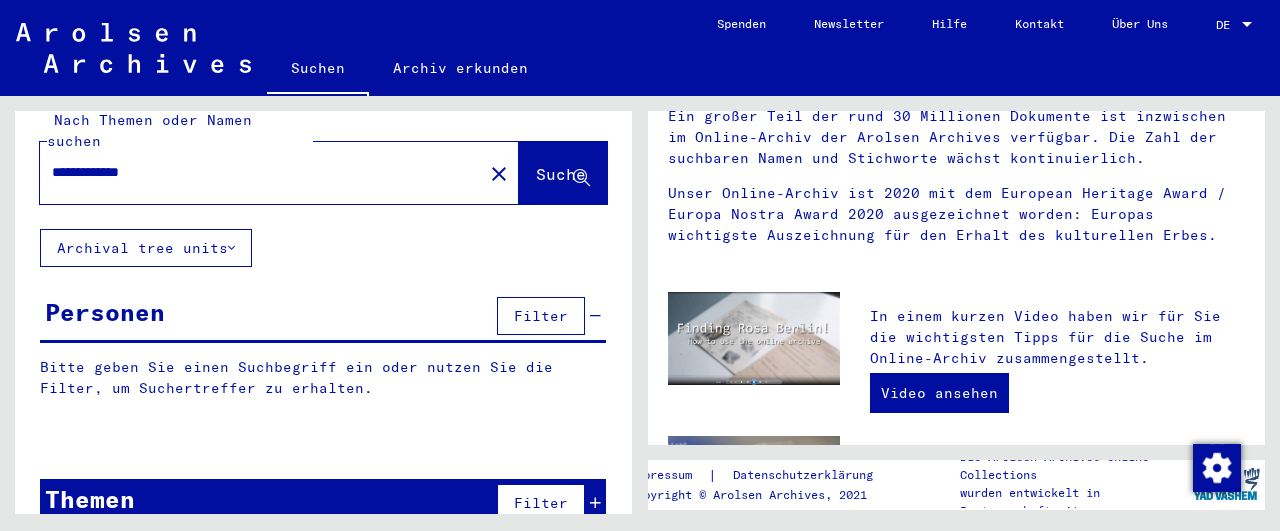 scroll, scrollTop: 0, scrollLeft: 0, axis: both 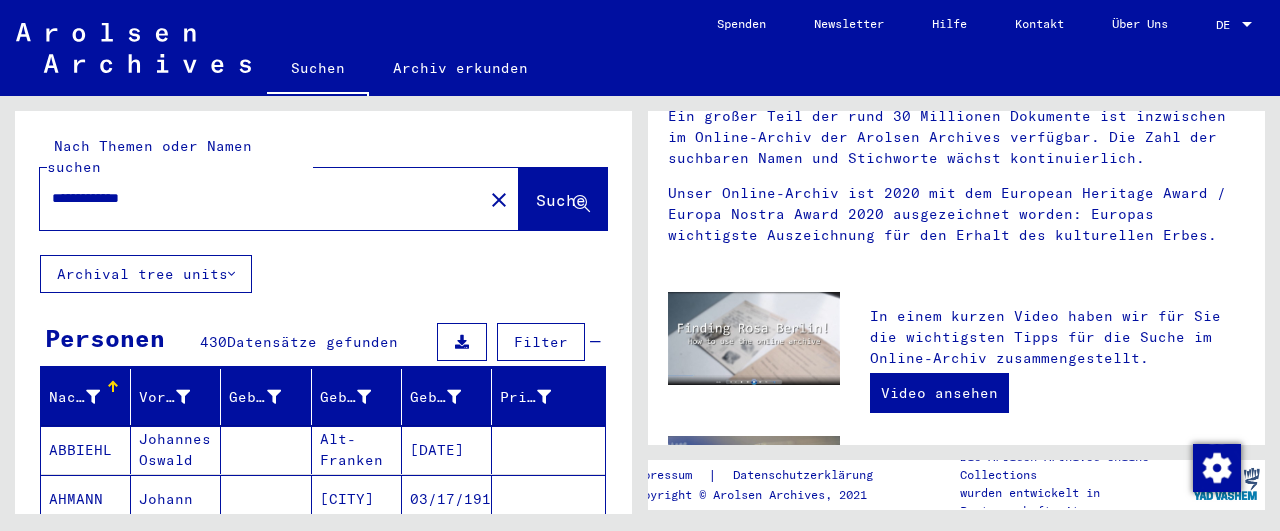 click on "**********" at bounding box center (255, 198) 